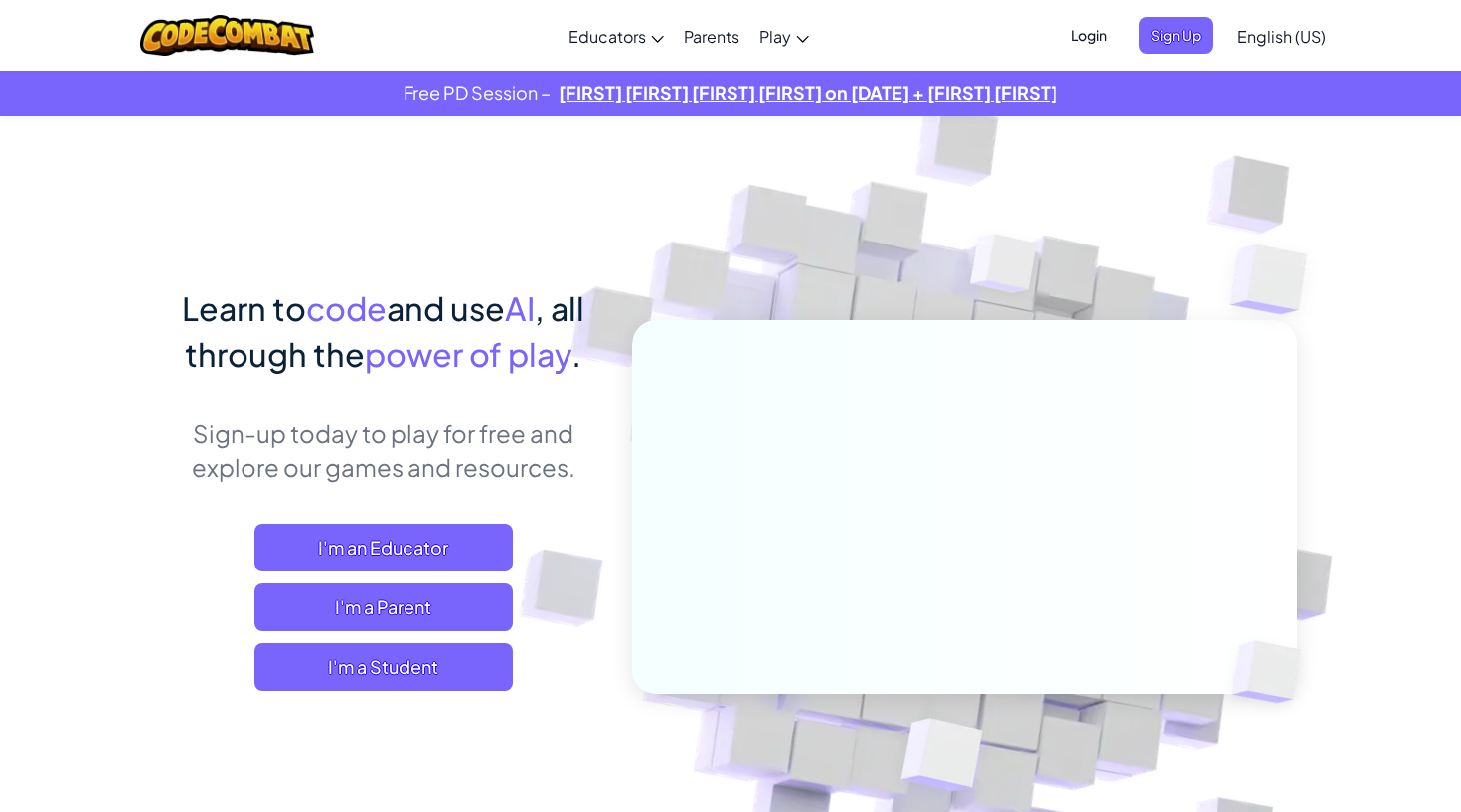 scroll, scrollTop: 0, scrollLeft: 0, axis: both 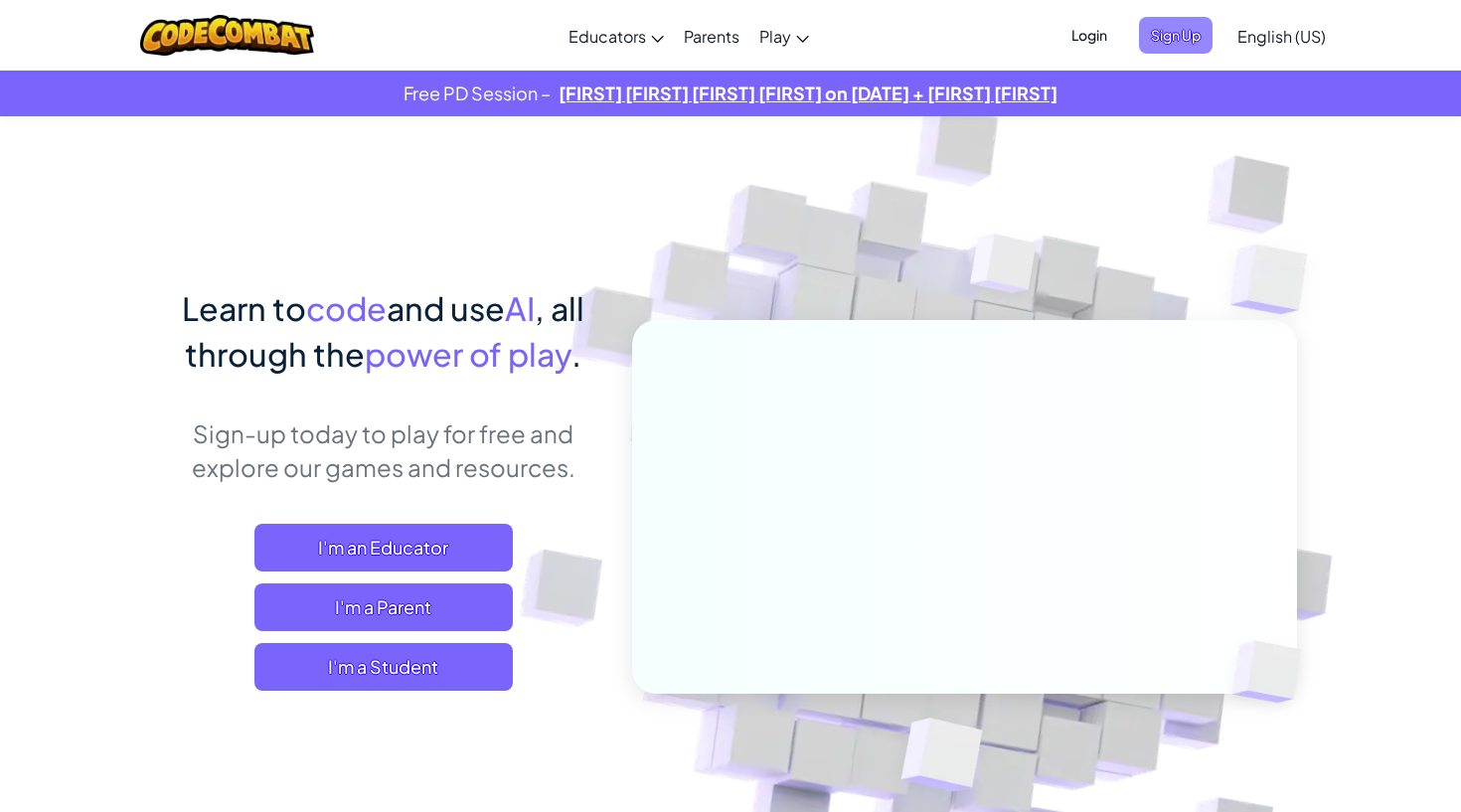 click on "Sign Up" at bounding box center [1176, 35] 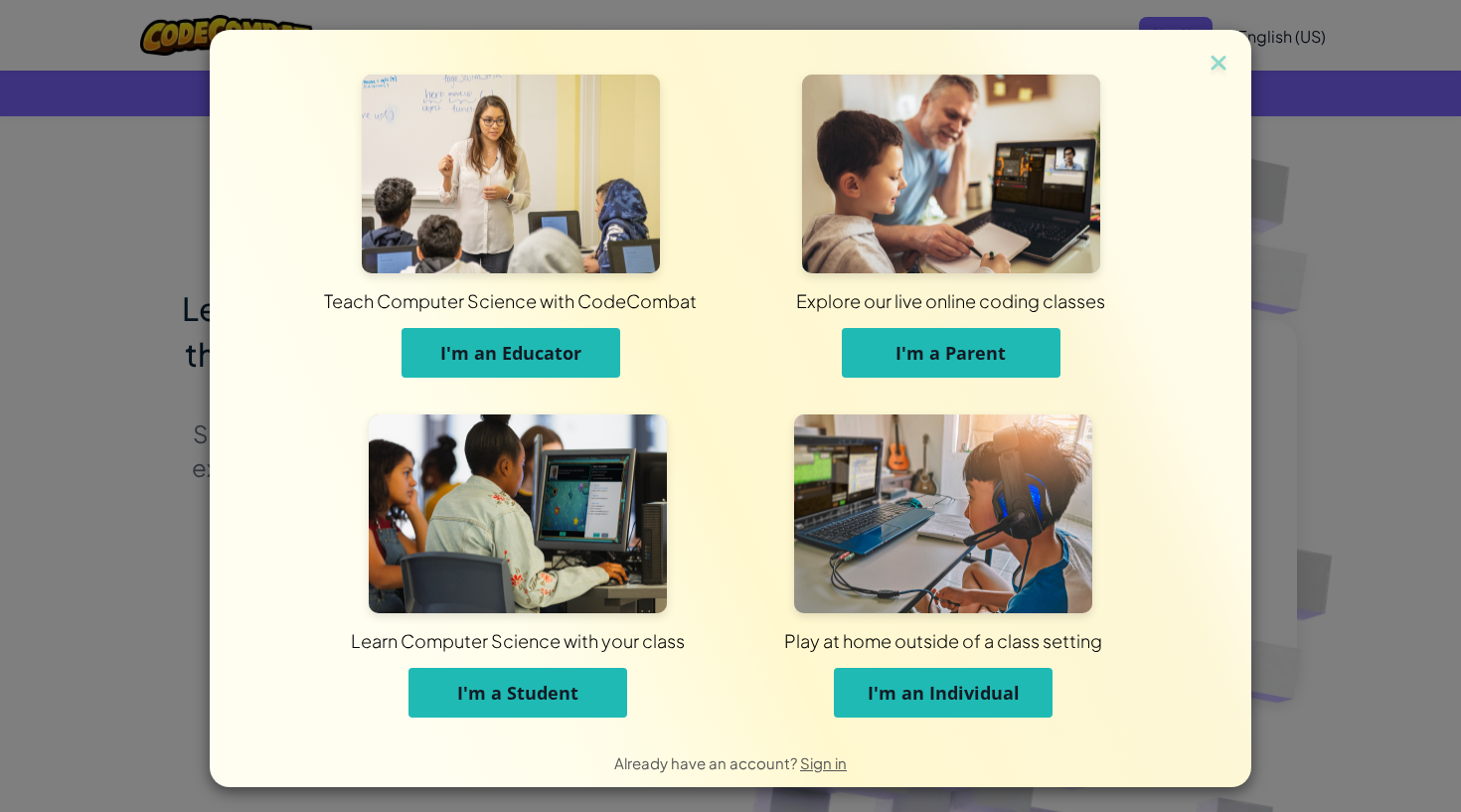 click on "I'm a Student" at bounding box center [518, 693] 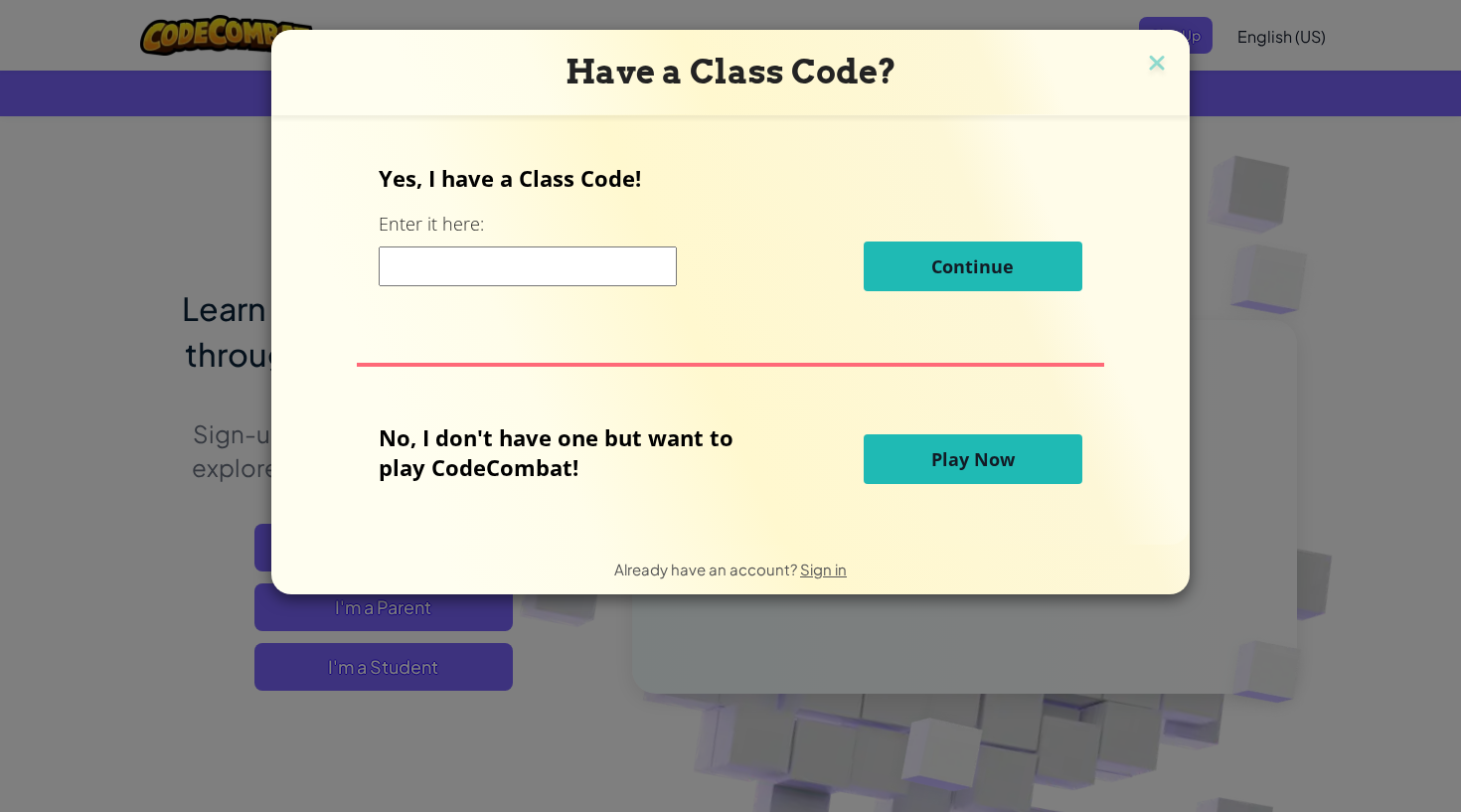 click at bounding box center [528, 266] 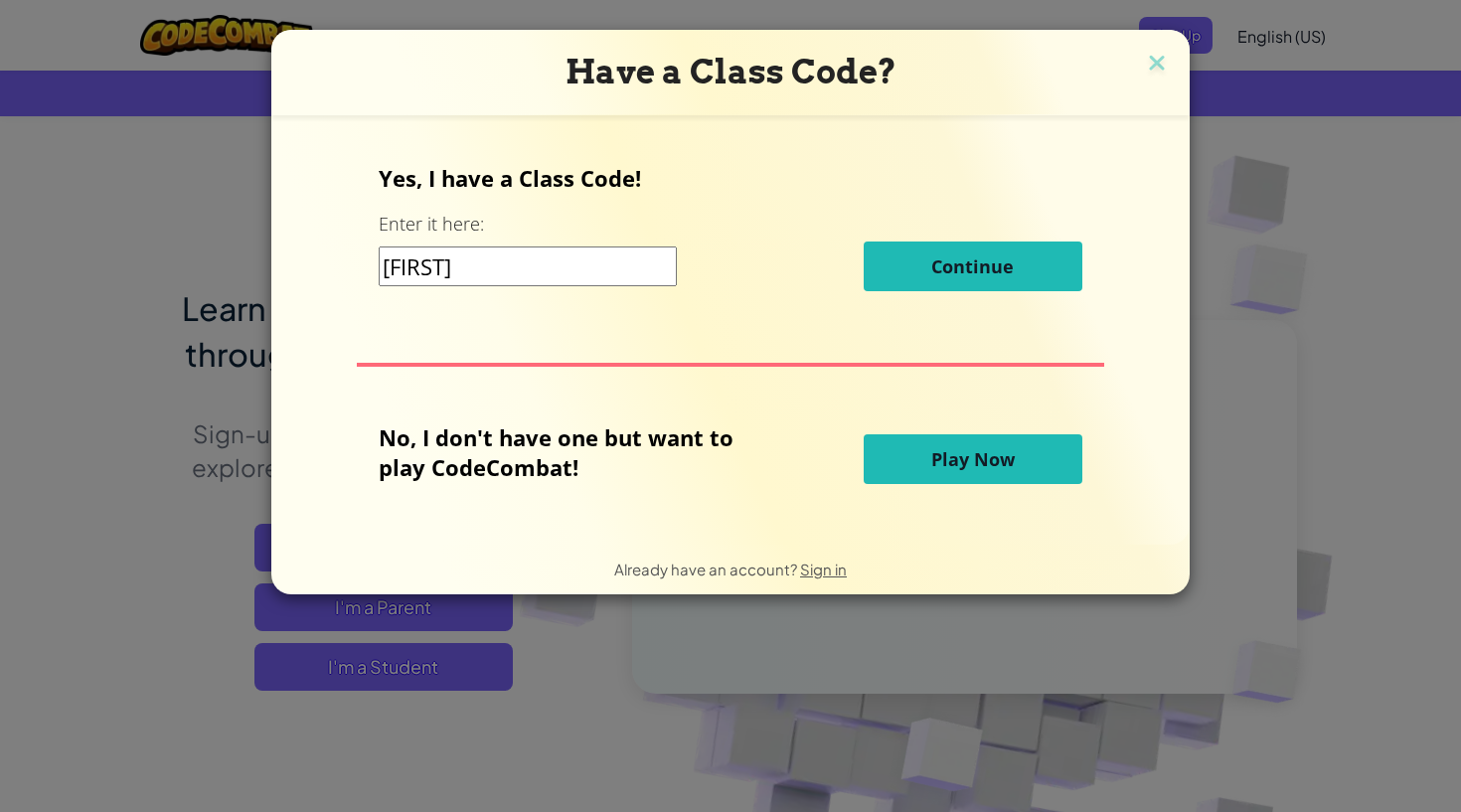 type on "SamePaintFun" 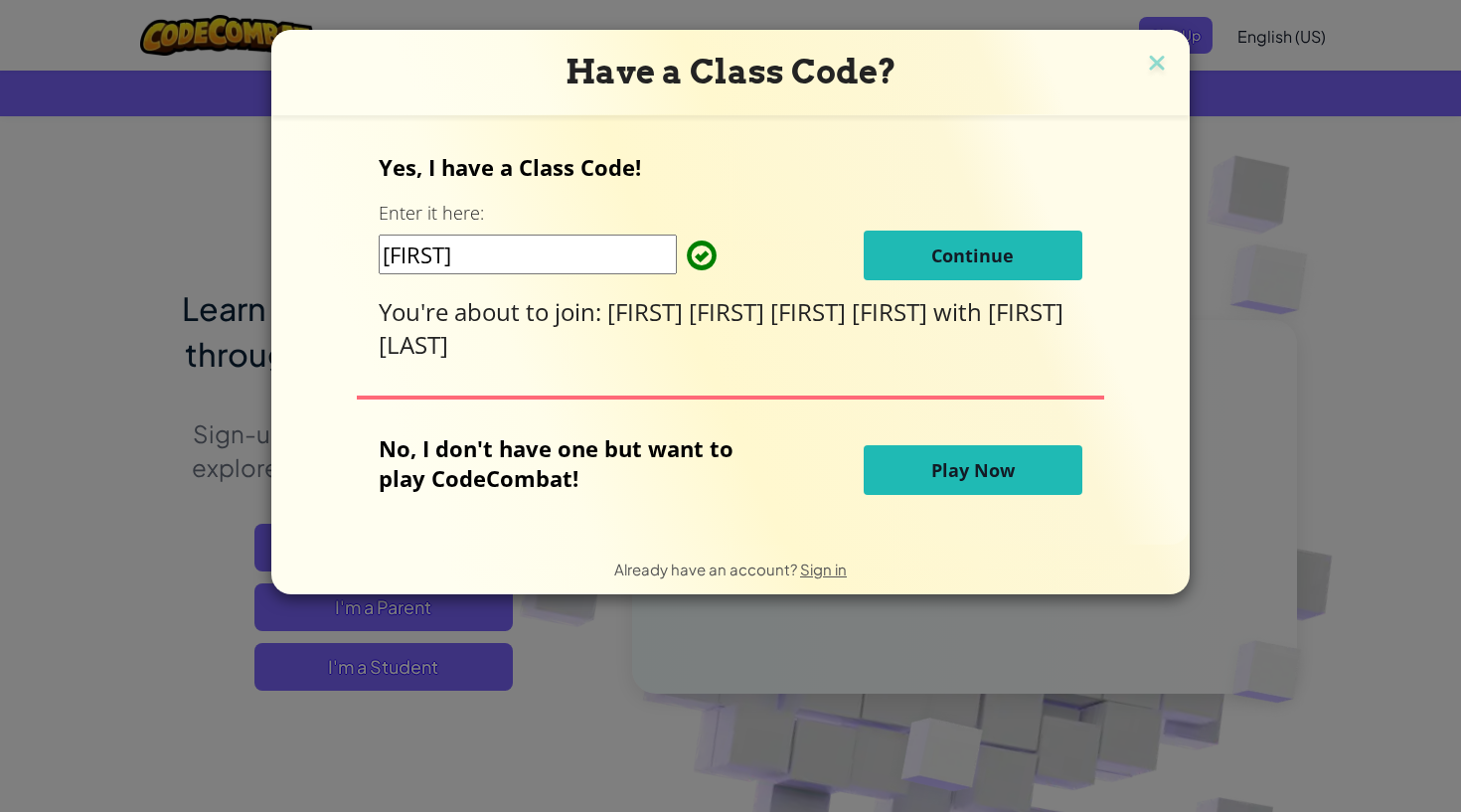 click on "Continue" at bounding box center [972, 255] 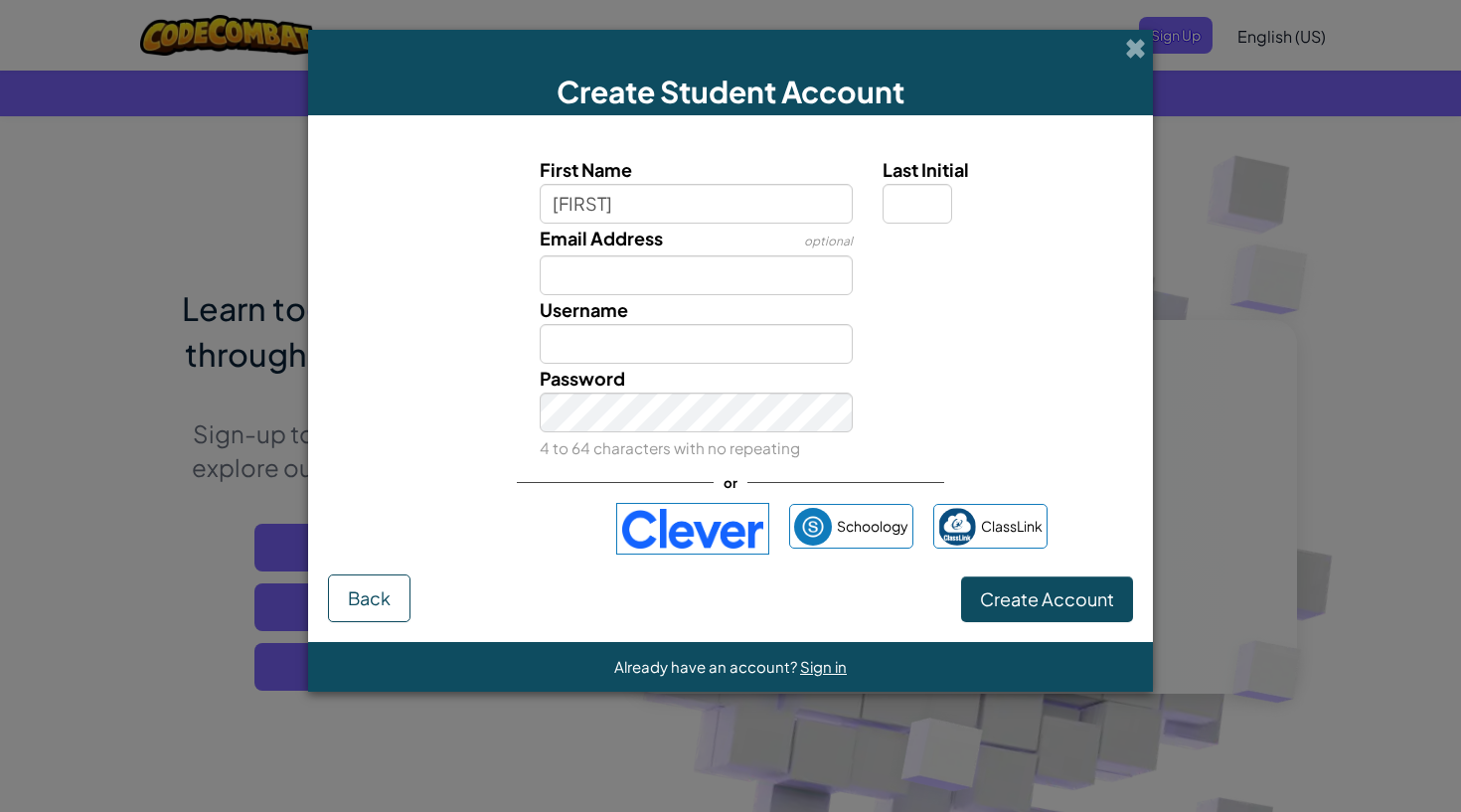 type on "sienna" 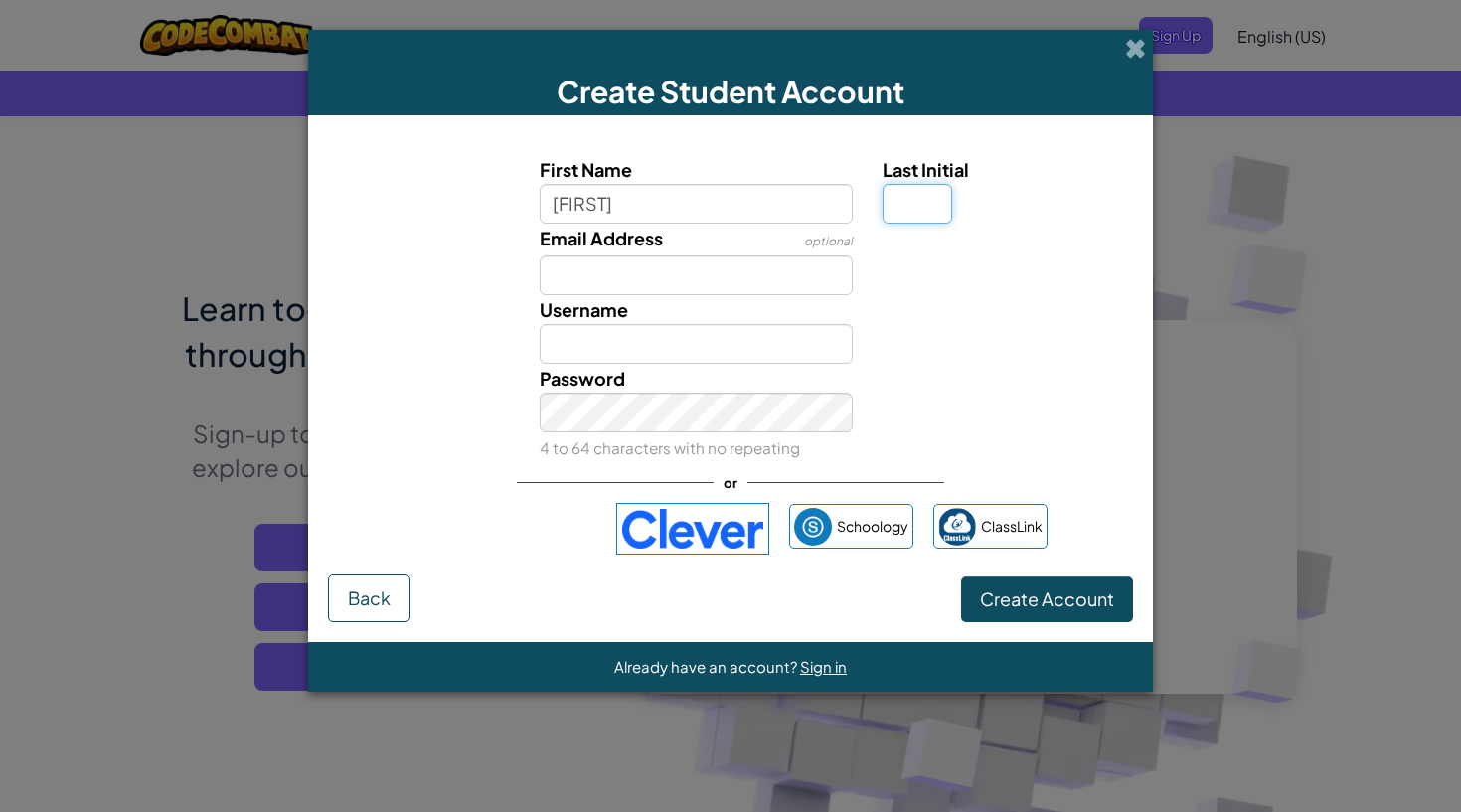 type on "Sienna" 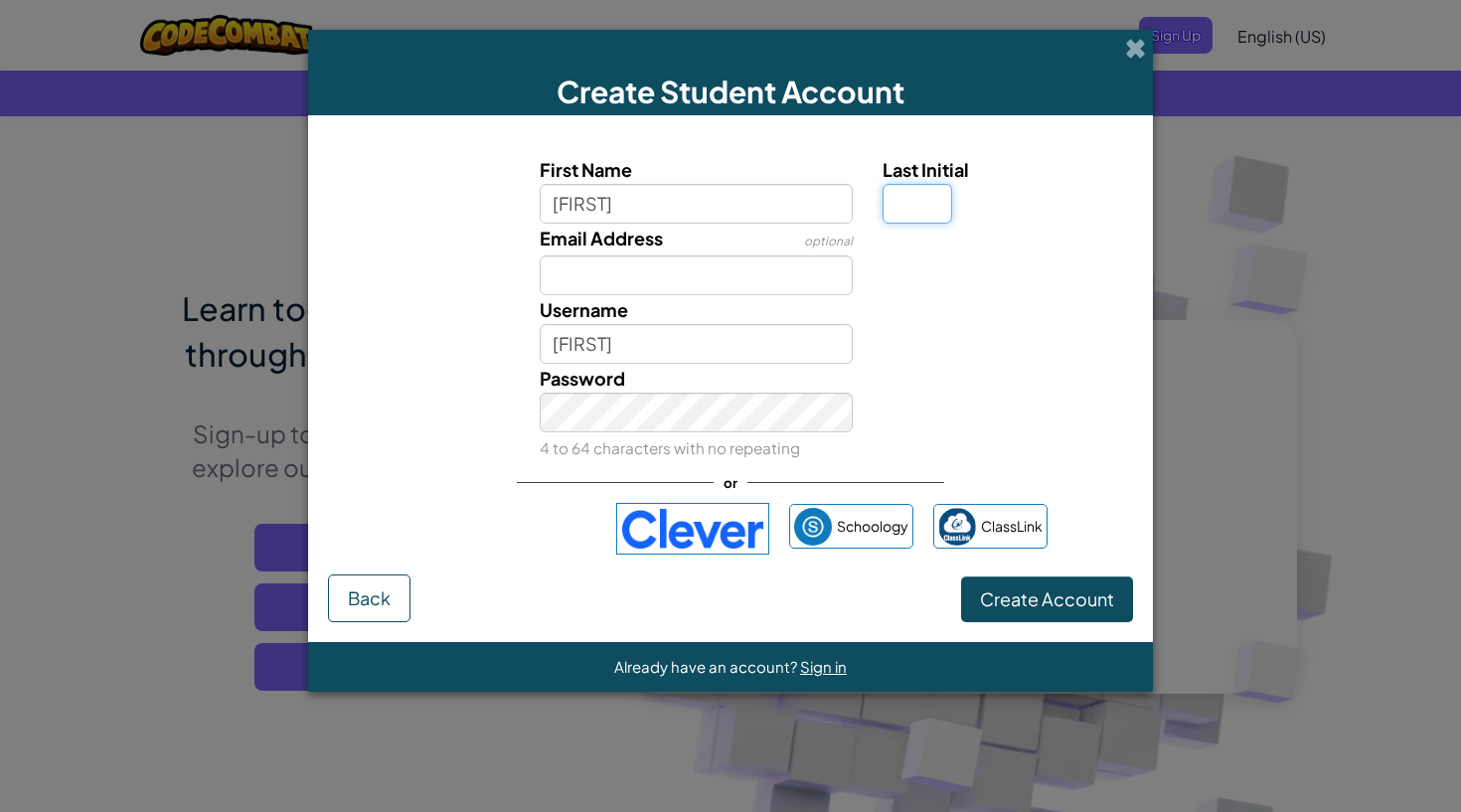 click on "Last Initial" at bounding box center [917, 204] 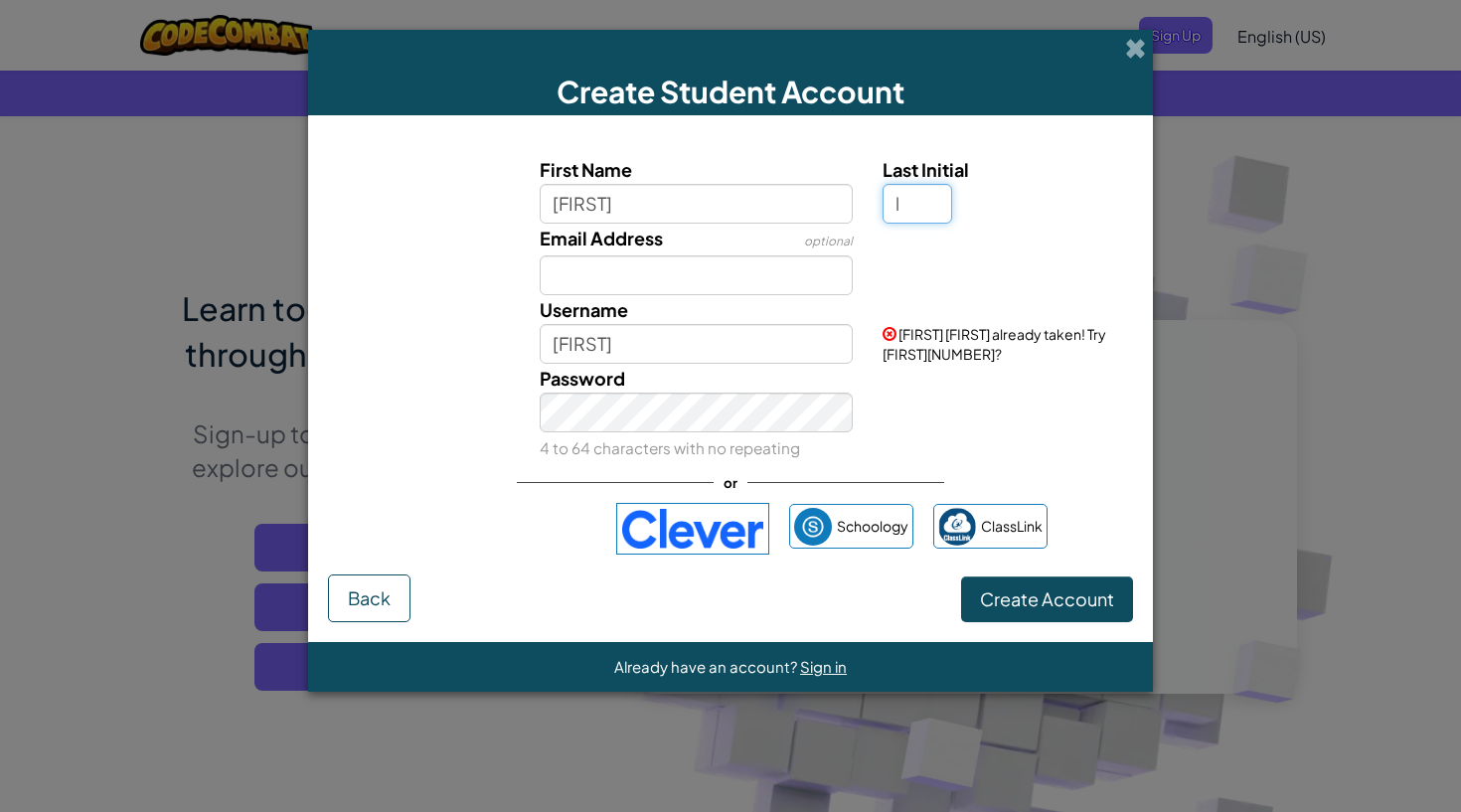 type on "l" 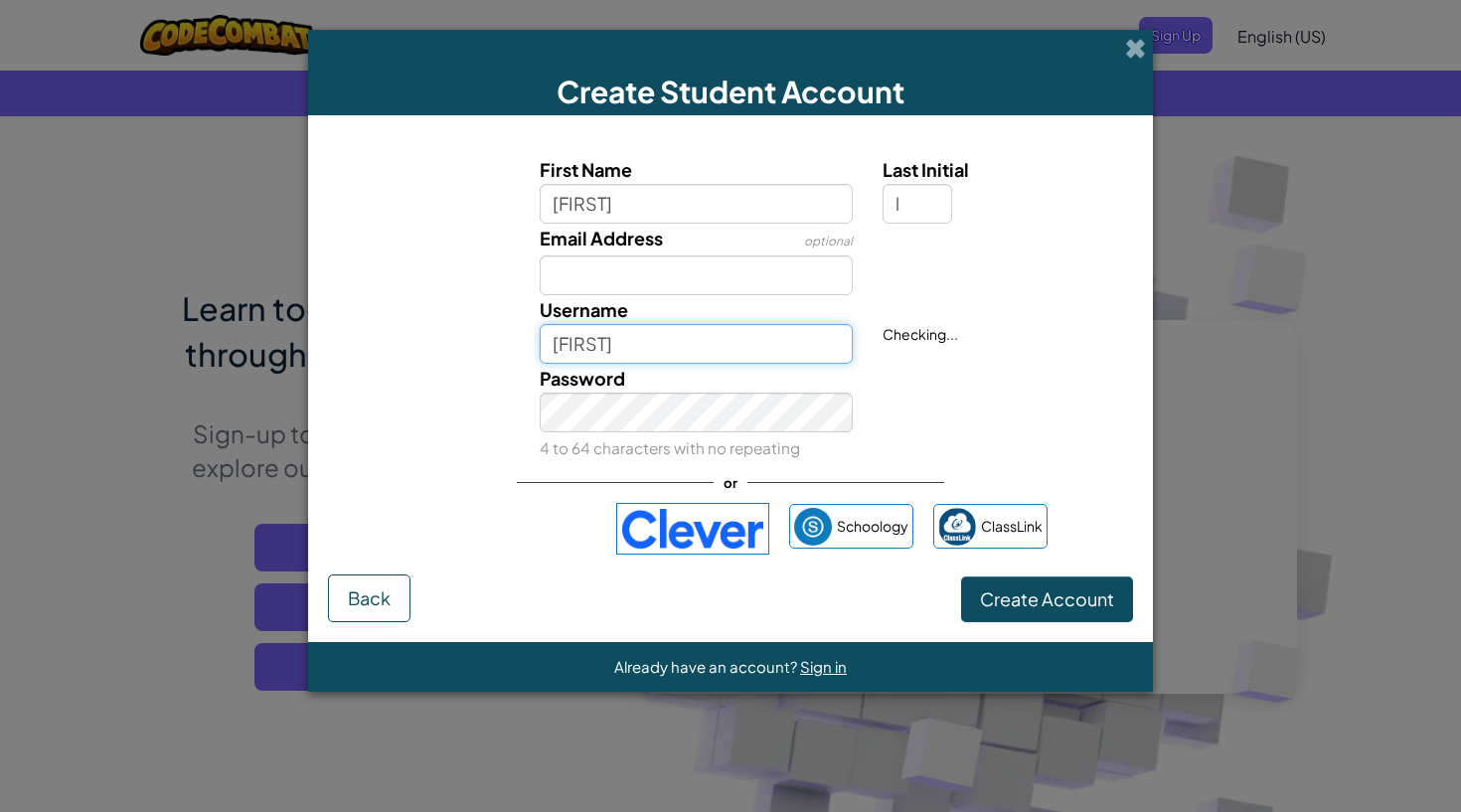 type on "[USERNAME]" 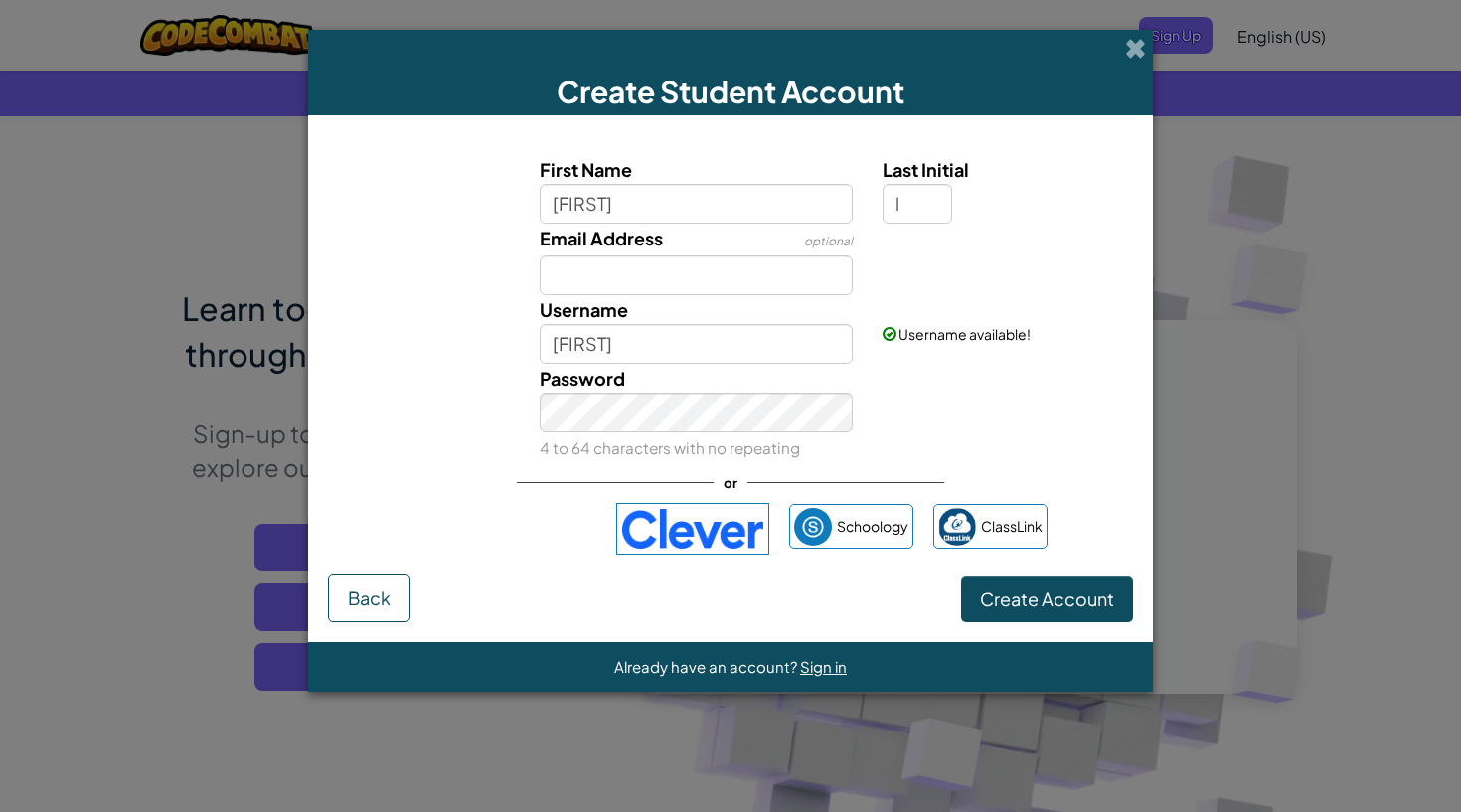 click on "Create Account" at bounding box center [1047, 598] 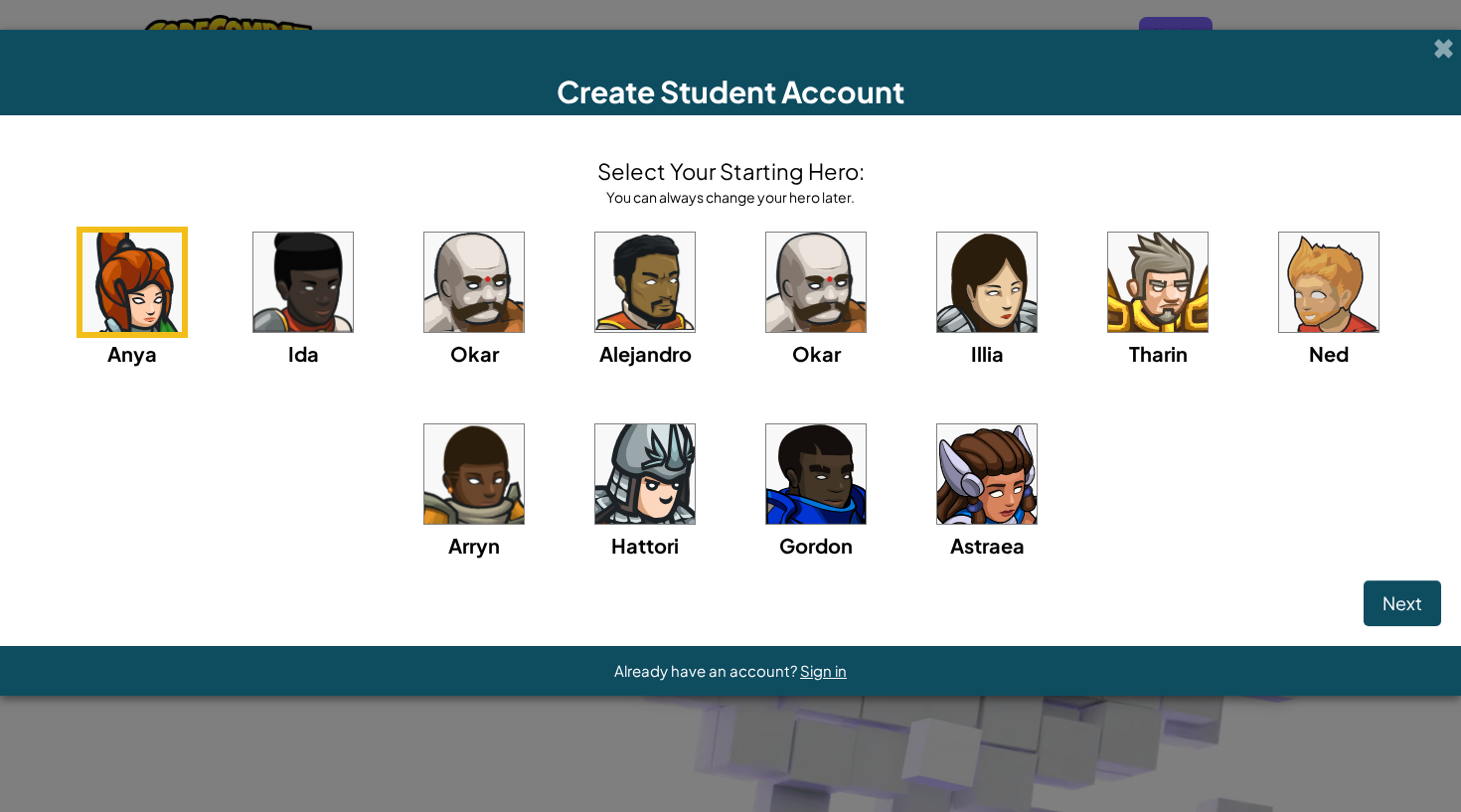 click at bounding box center (987, 282) 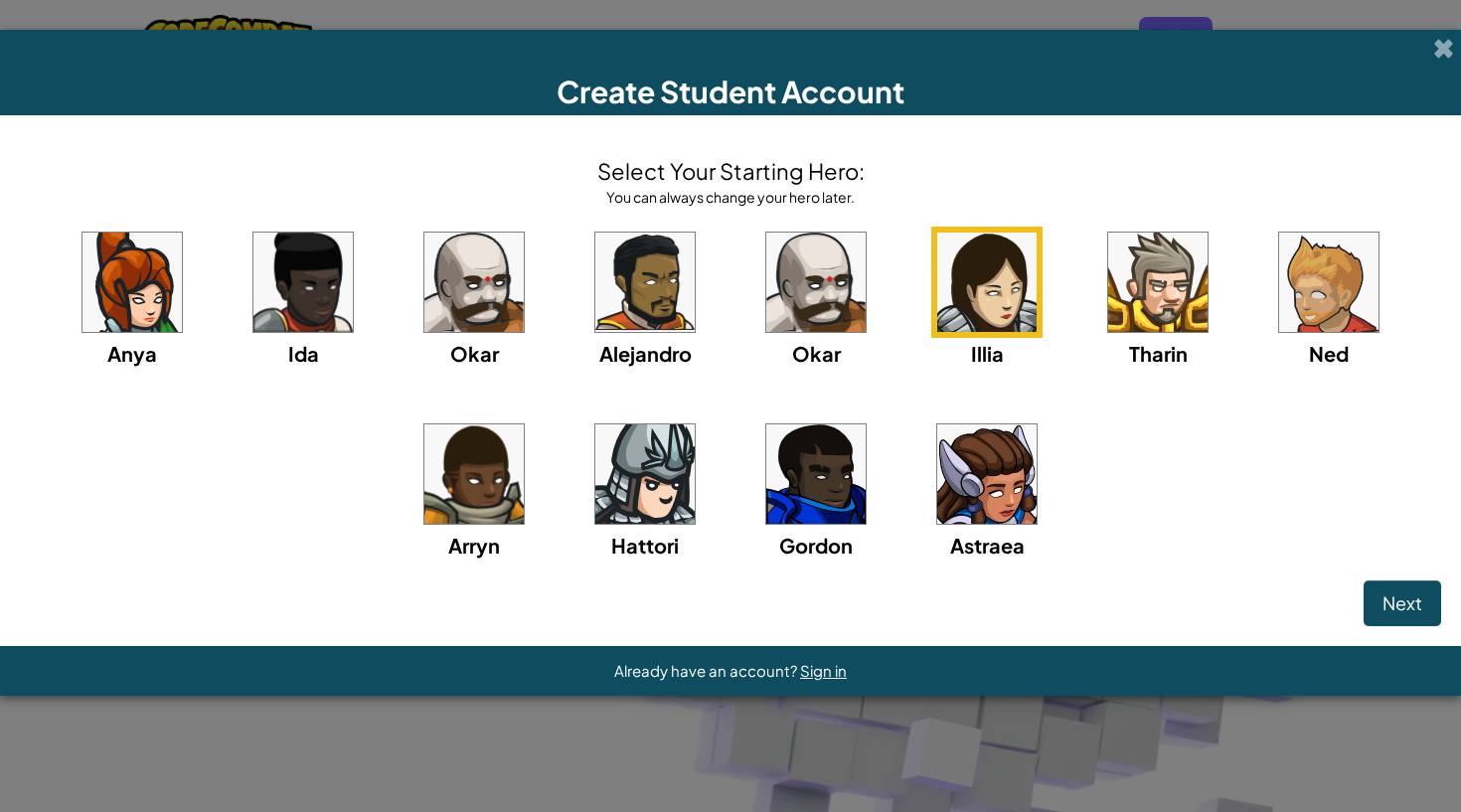 click on "Next" at bounding box center (1402, 602) 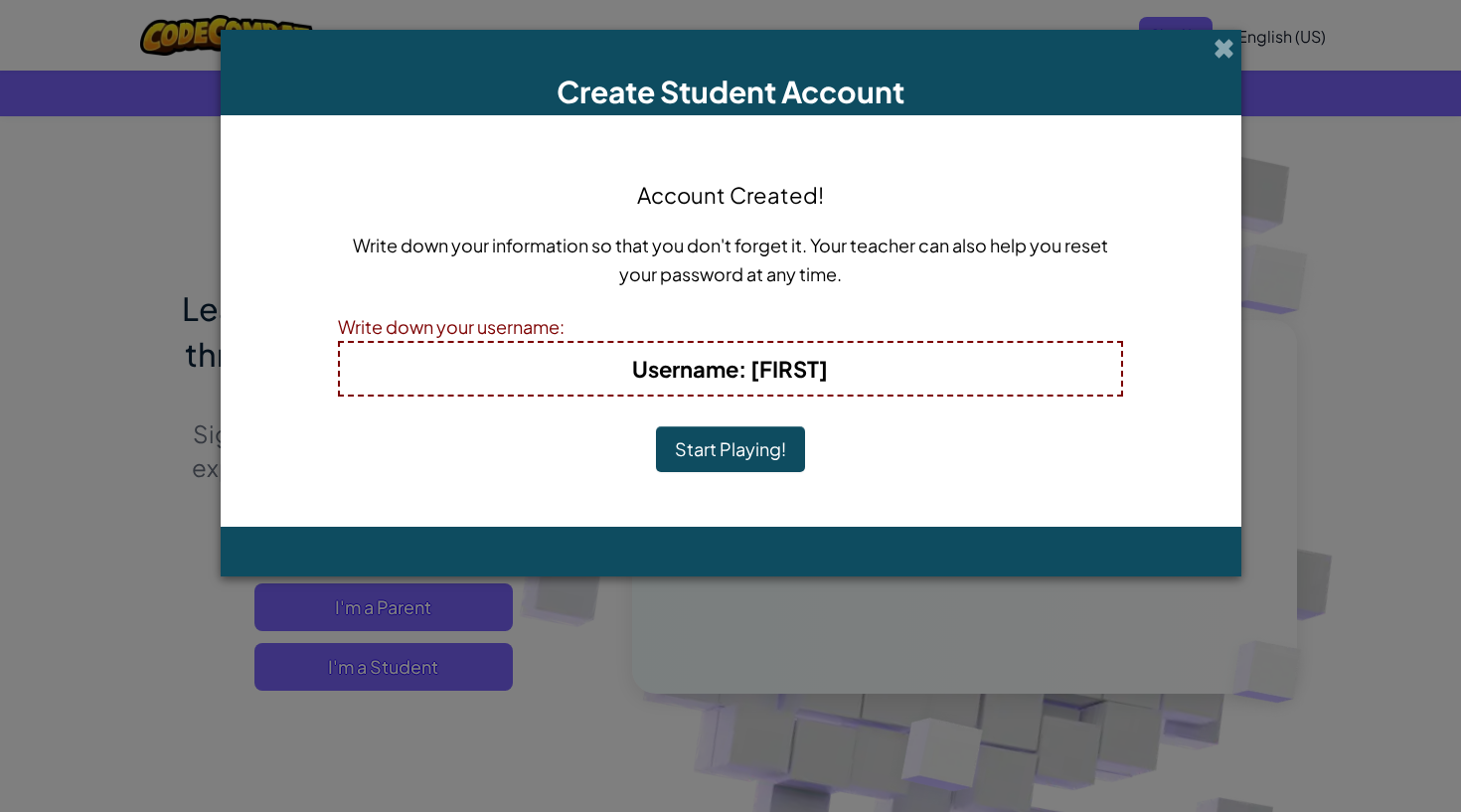 click on "Start Playing!" at bounding box center [730, 449] 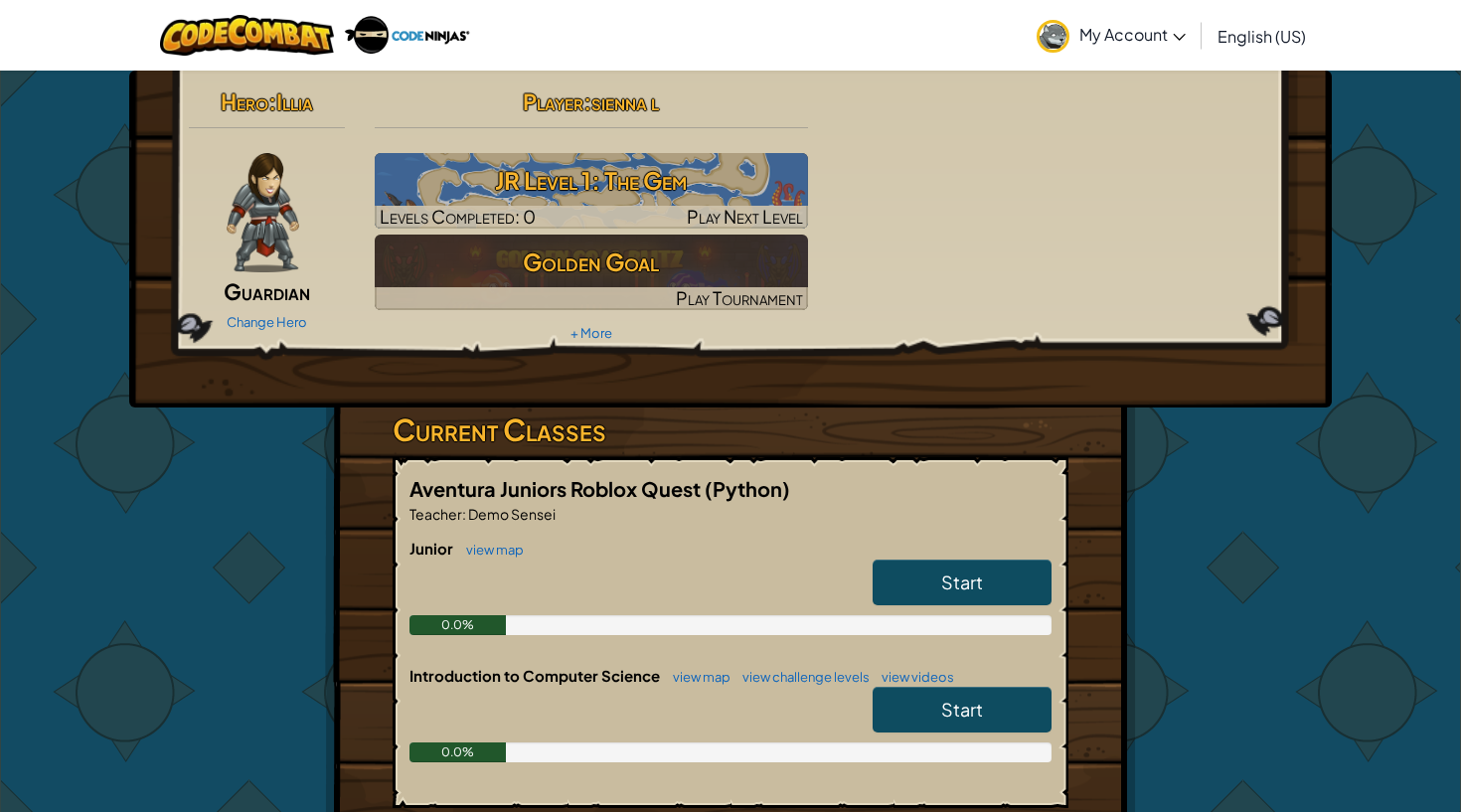 scroll, scrollTop: 0, scrollLeft: 0, axis: both 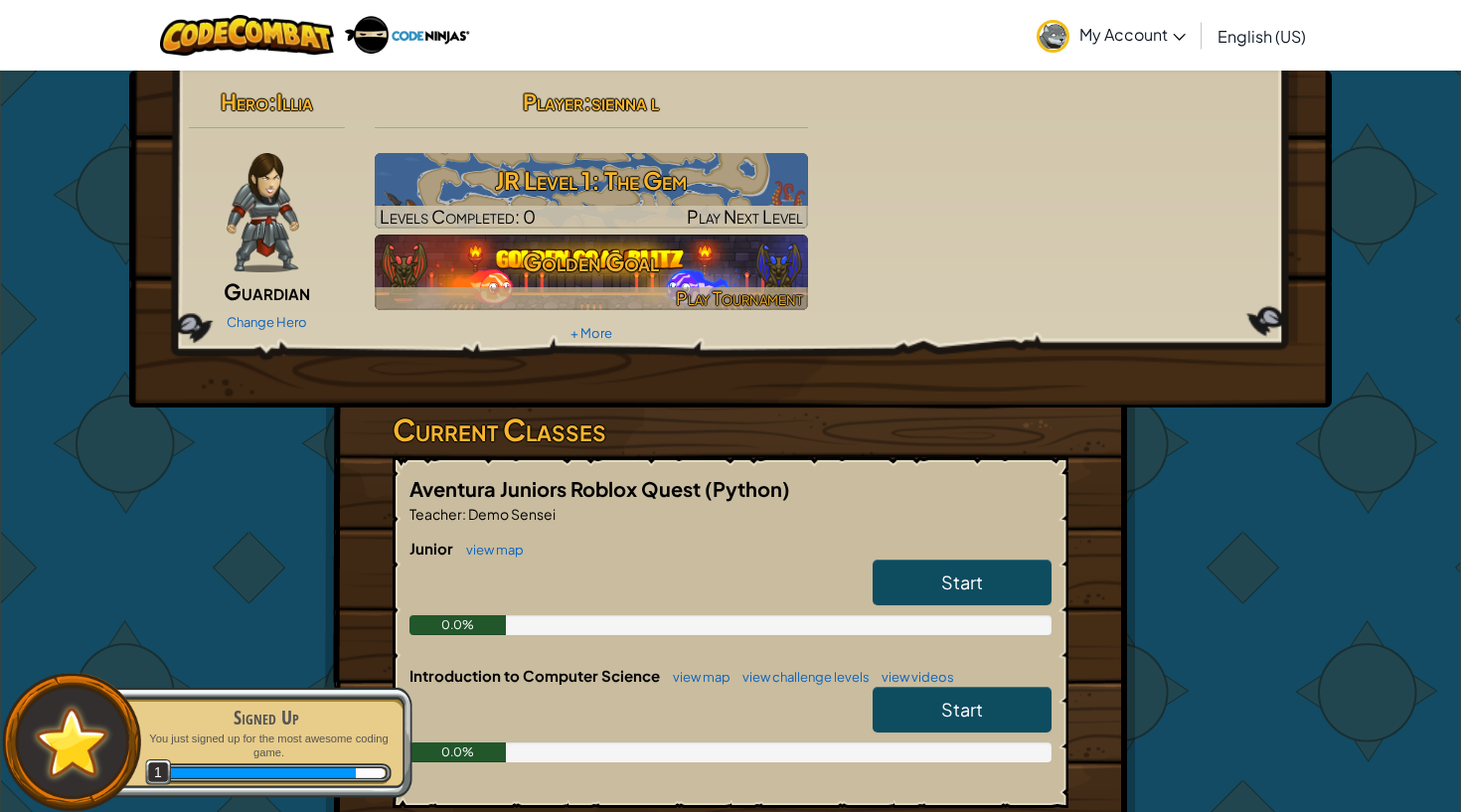 click at bounding box center [591, 298] 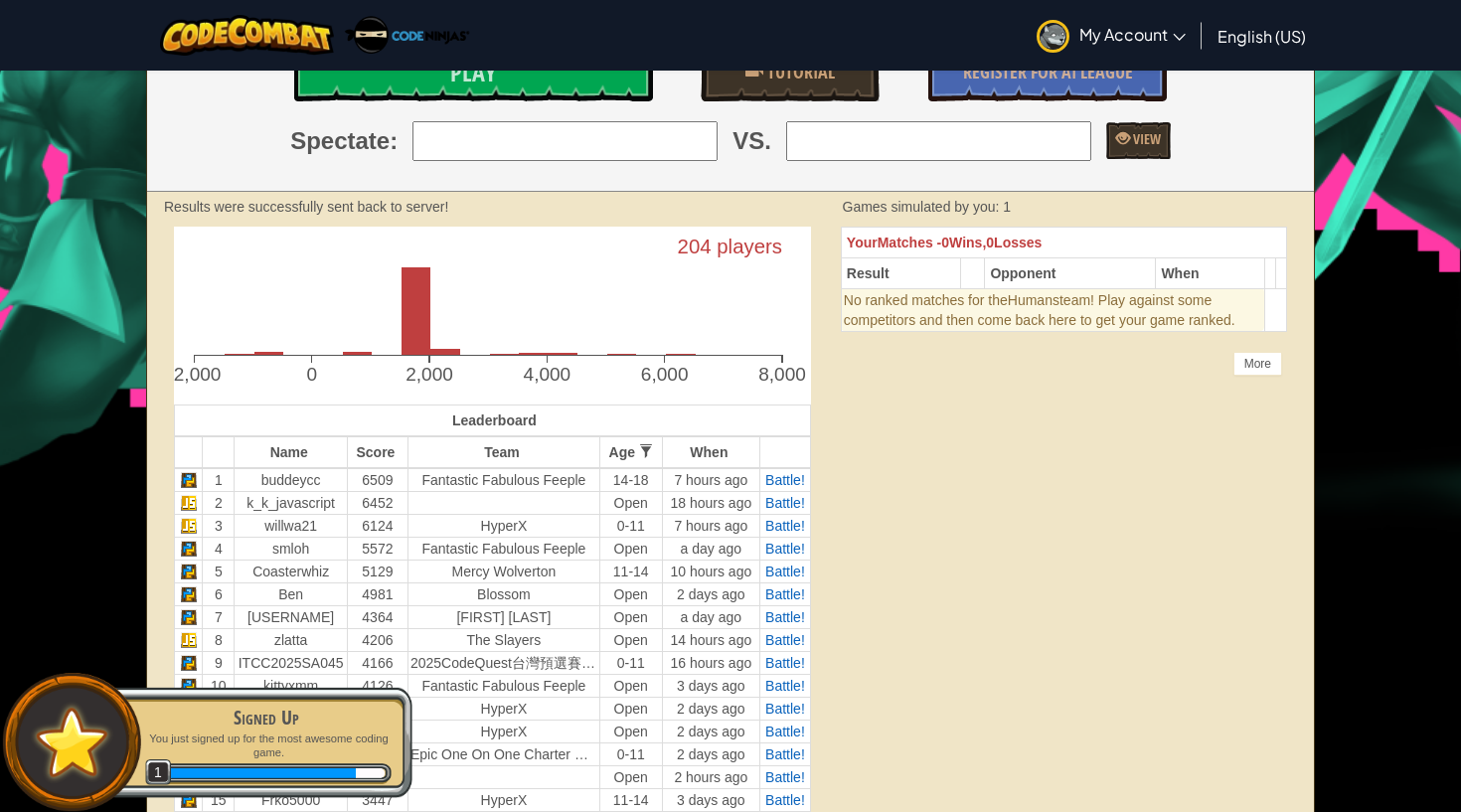 scroll, scrollTop: 184, scrollLeft: 0, axis: vertical 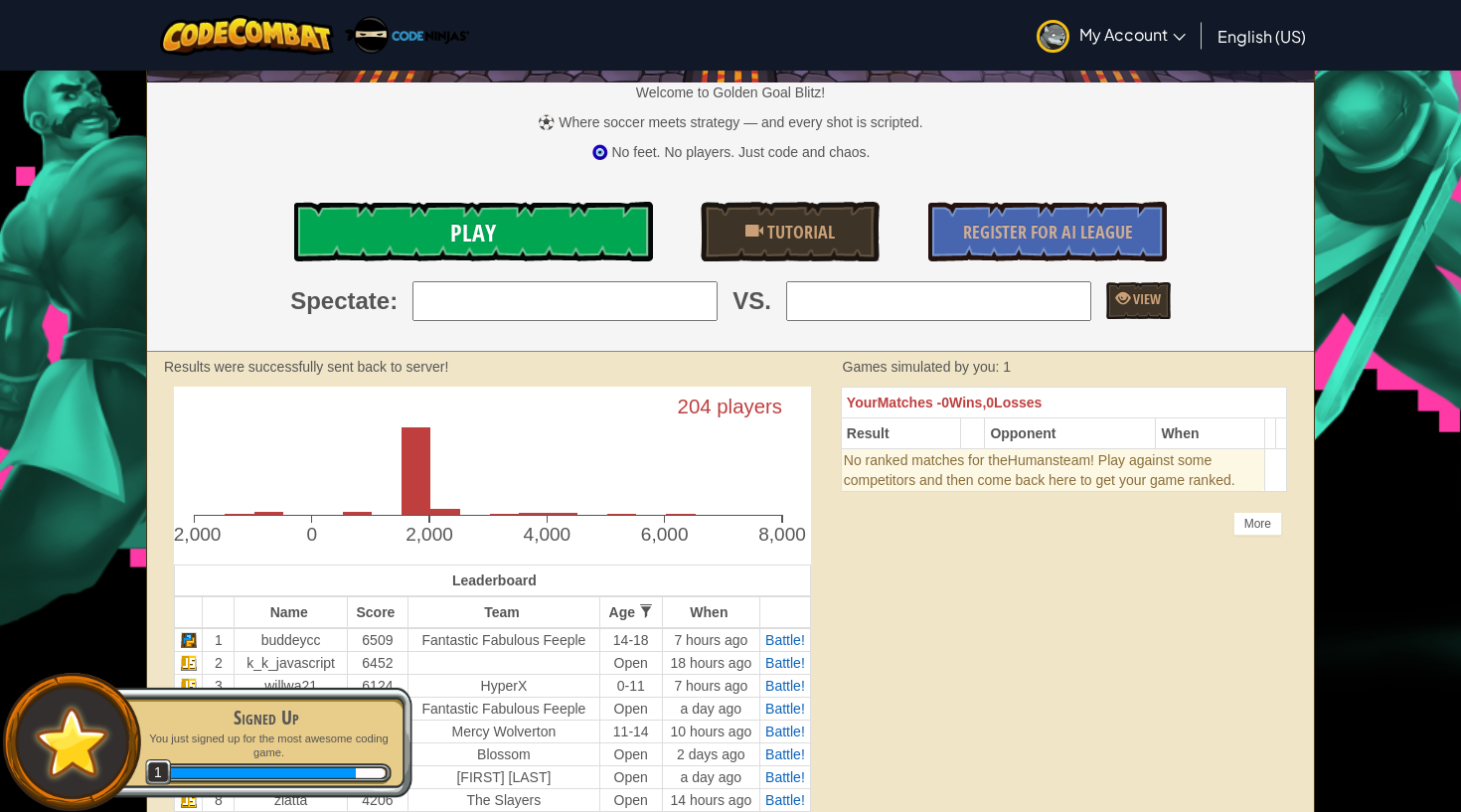 click on "Play" at bounding box center (473, 232) 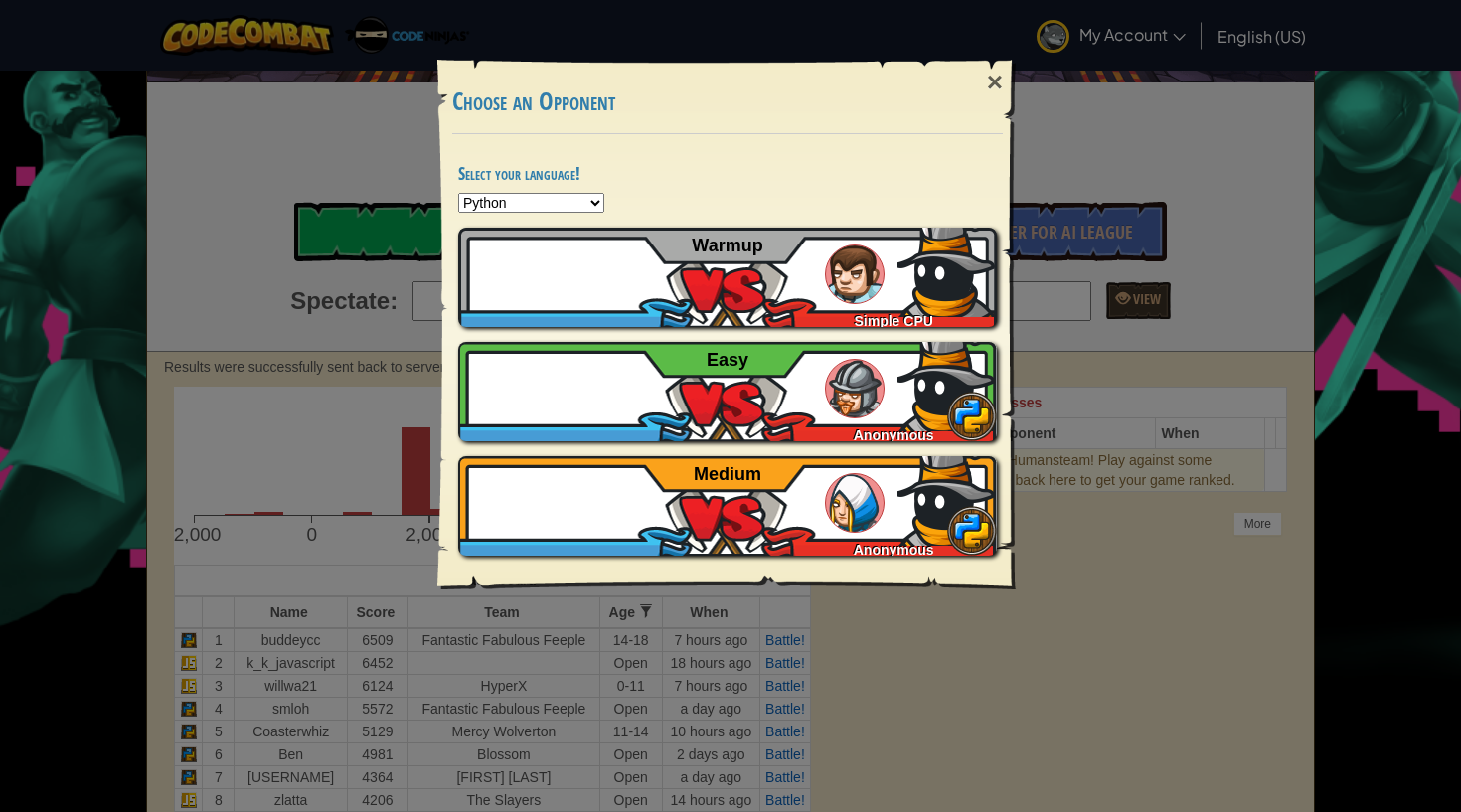 select on "javascript" 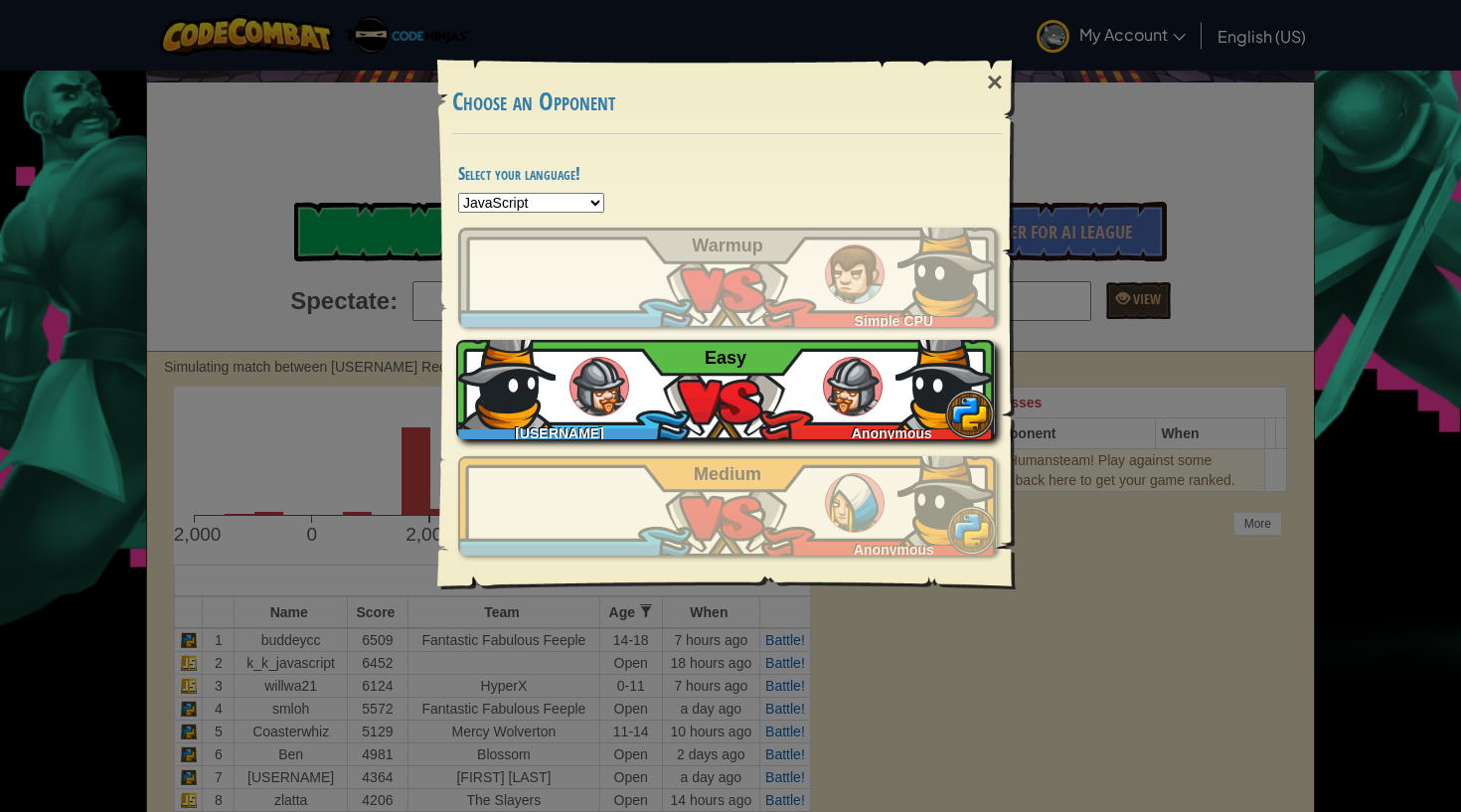 click at bounding box center [853, 387] 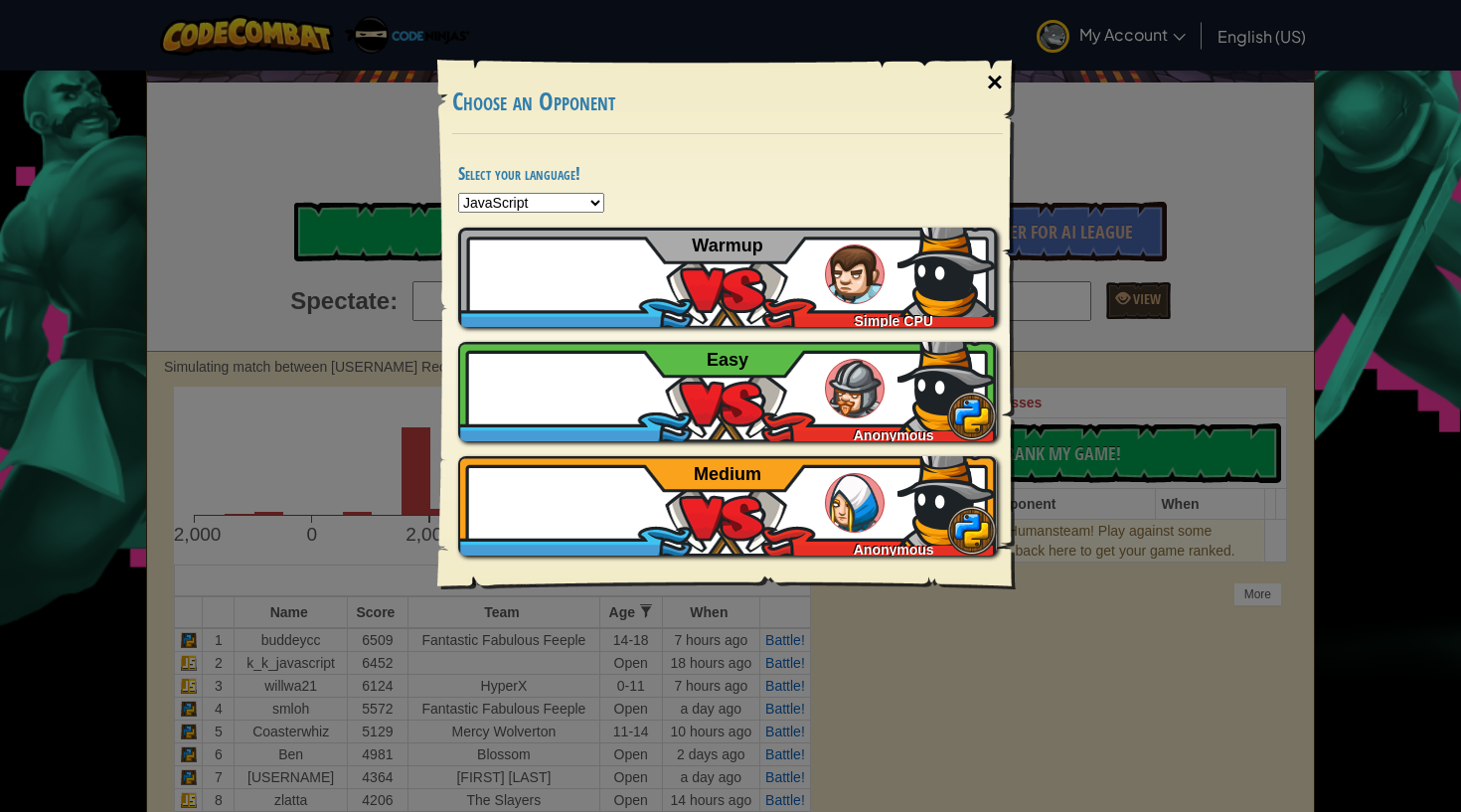 click on "×" at bounding box center [995, 82] 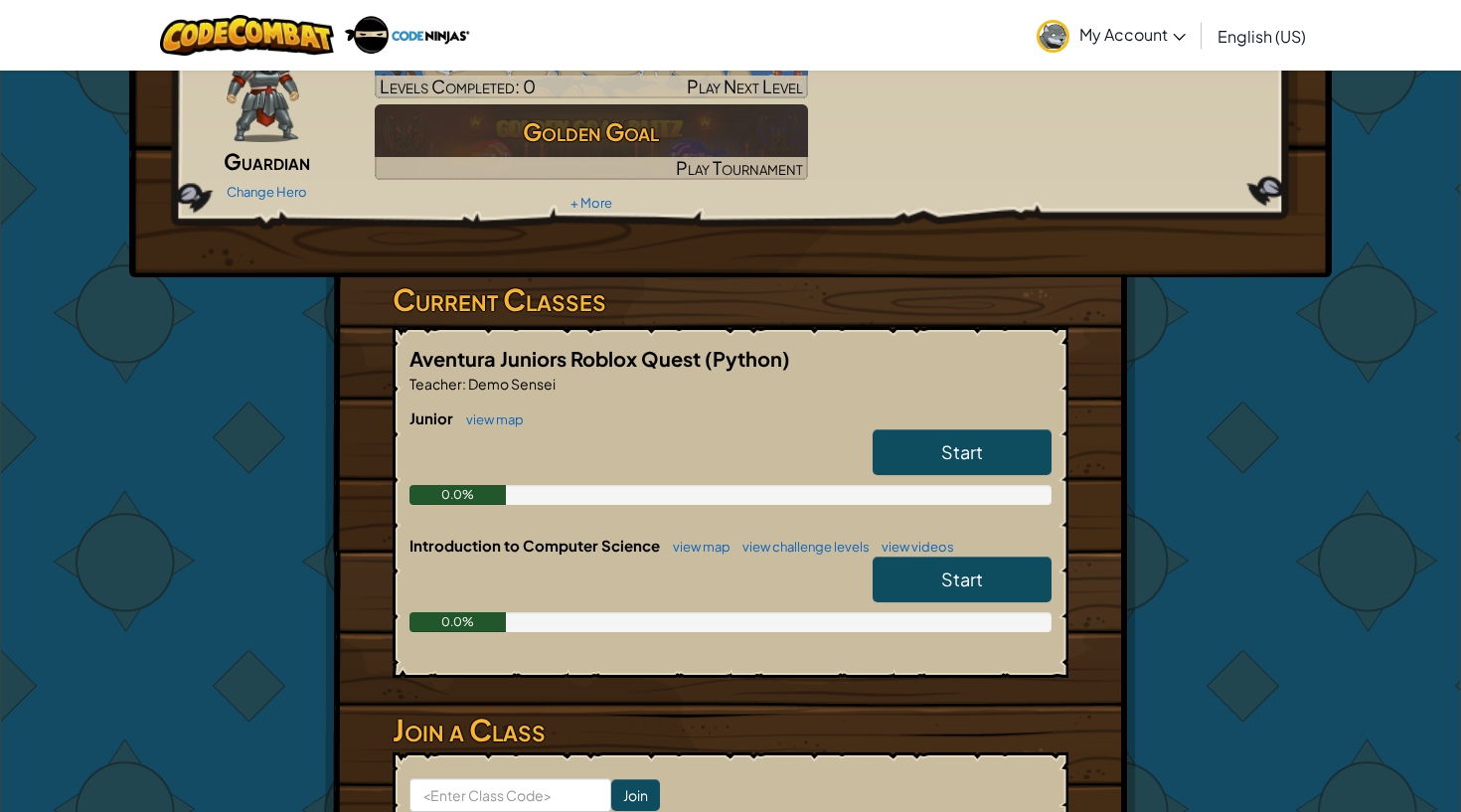 scroll, scrollTop: 132, scrollLeft: 0, axis: vertical 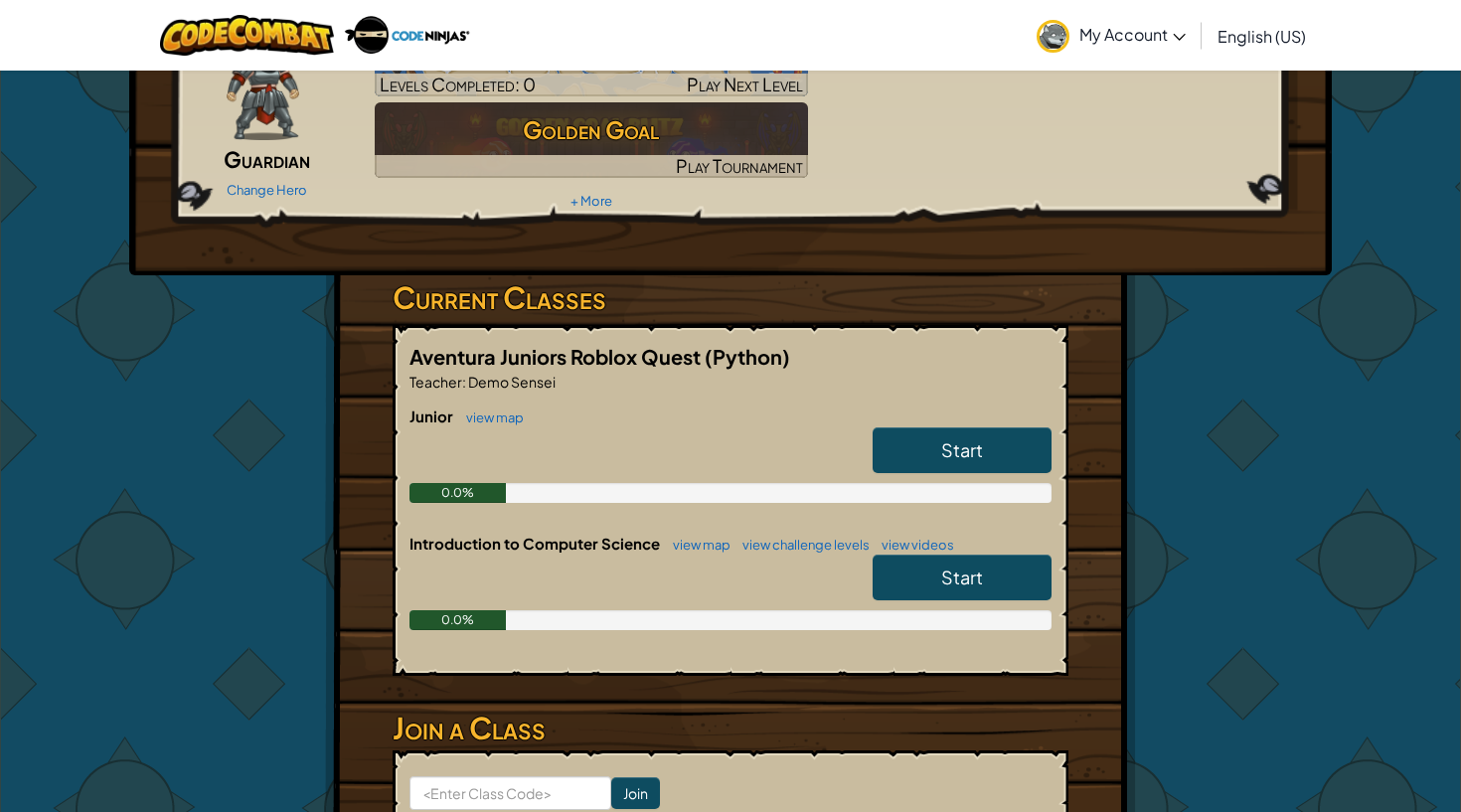 click on "Start" at bounding box center [962, 450] 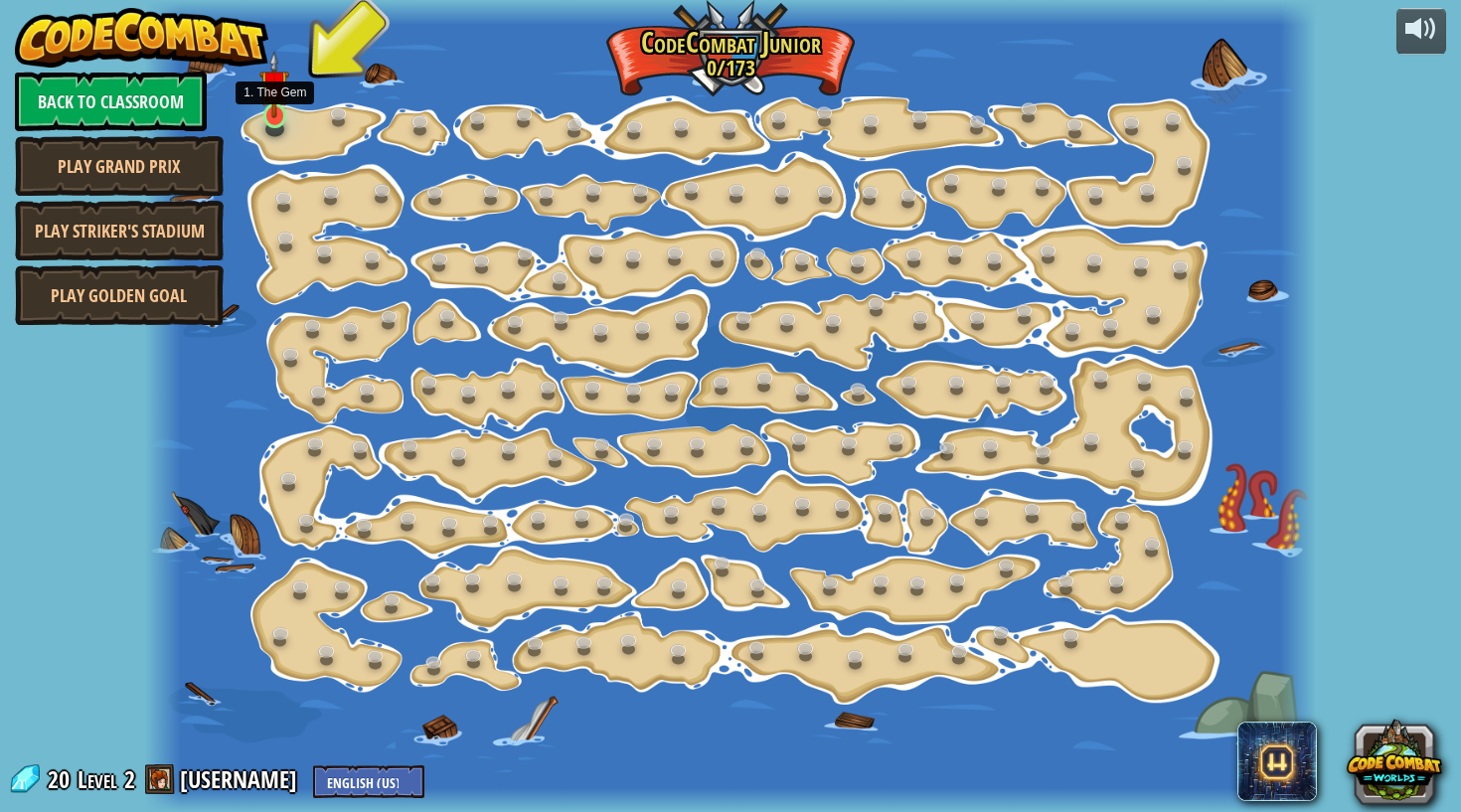 click at bounding box center (274, 84) 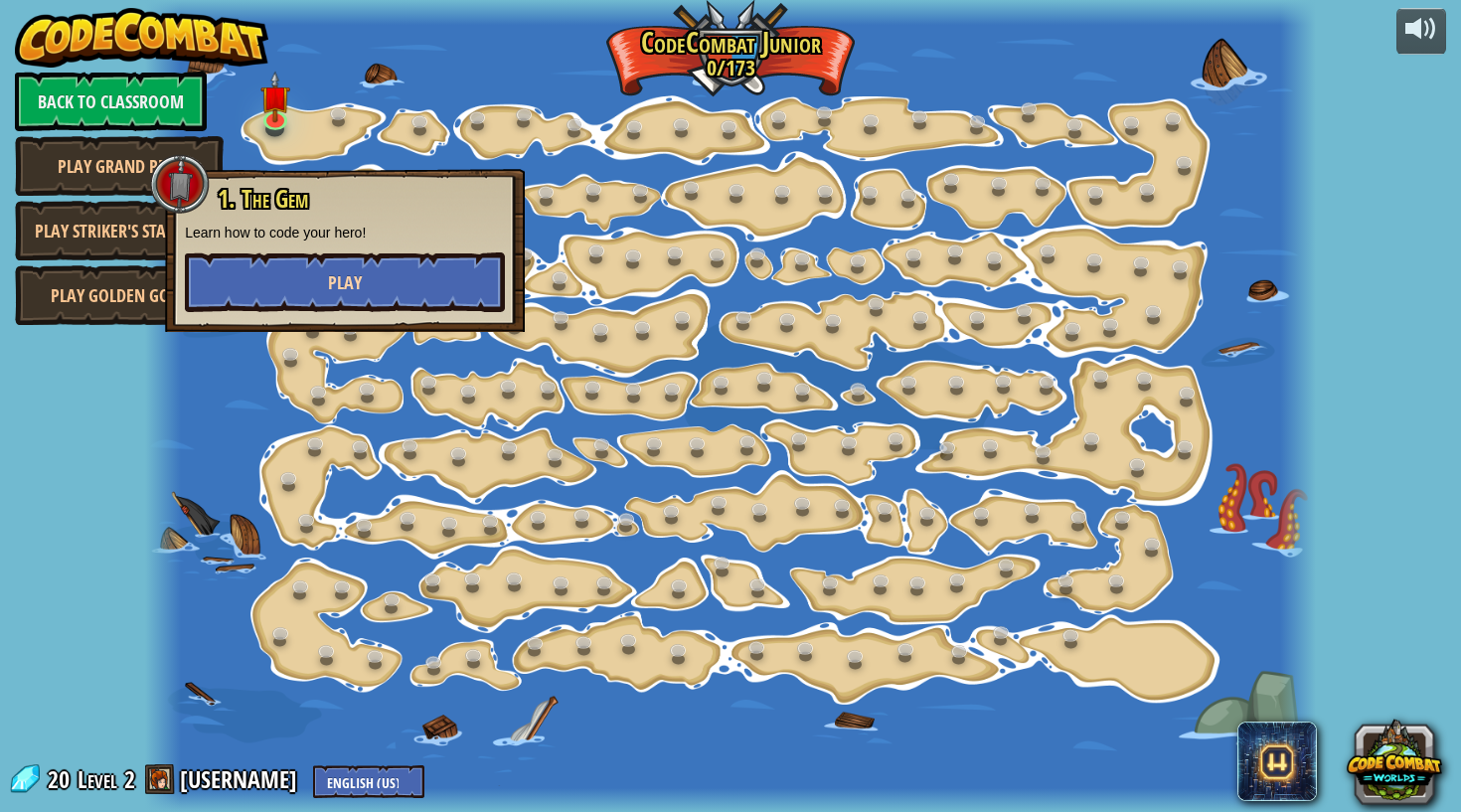 click on "Play" at bounding box center [345, 282] 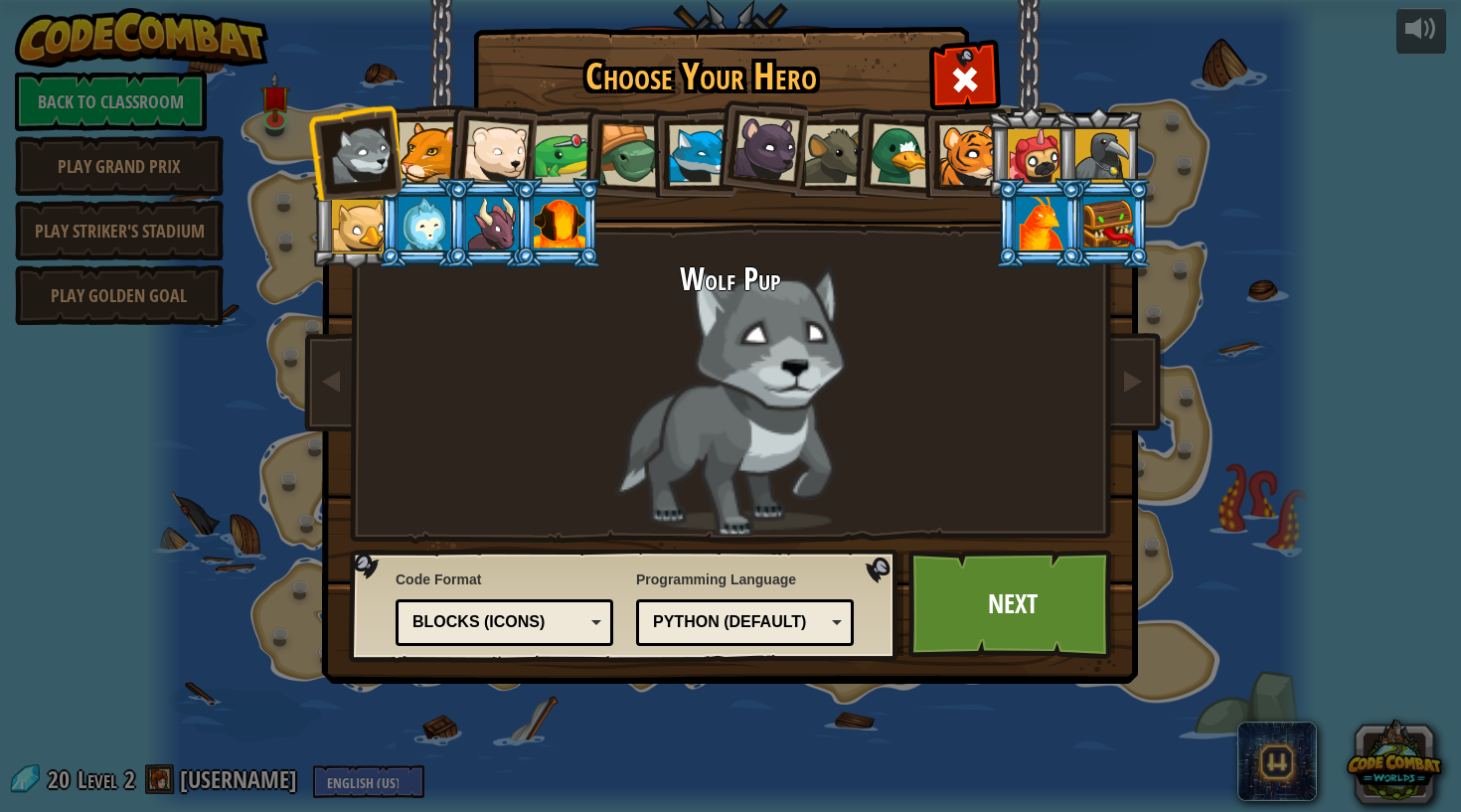 click at bounding box center [490, 223] 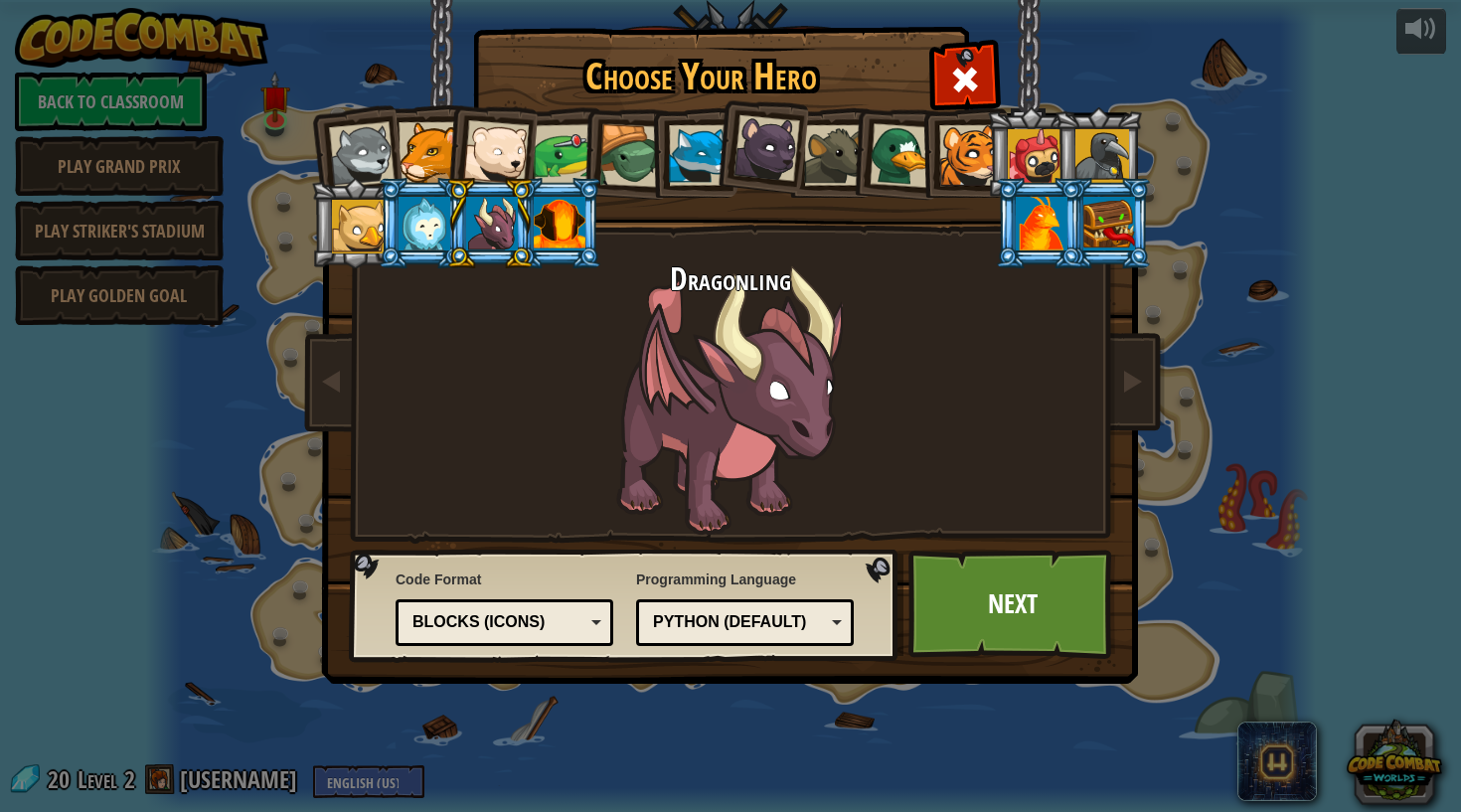 click at bounding box center [766, 148] 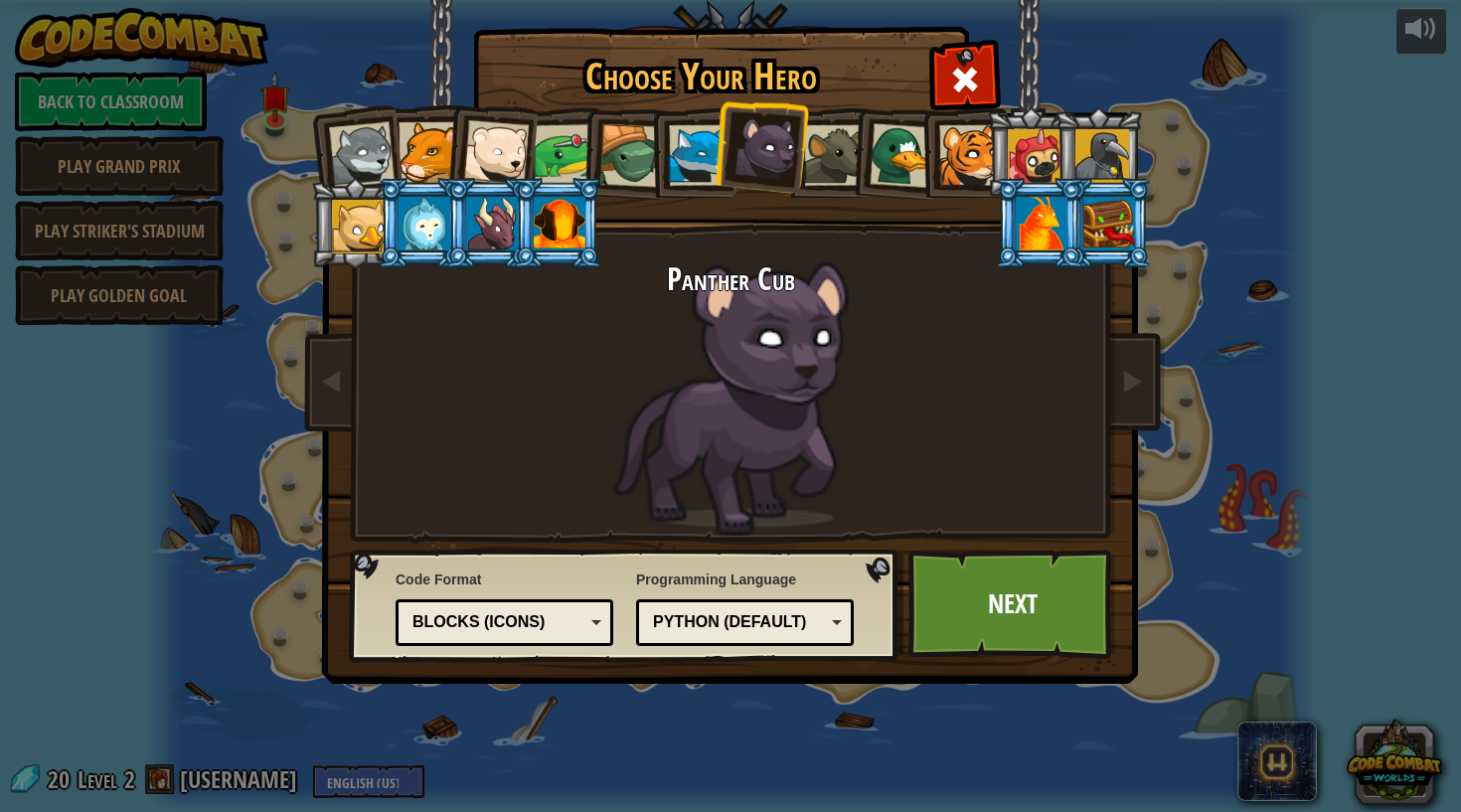 click on "Blocks (Icons)" at bounding box center [504, 622] 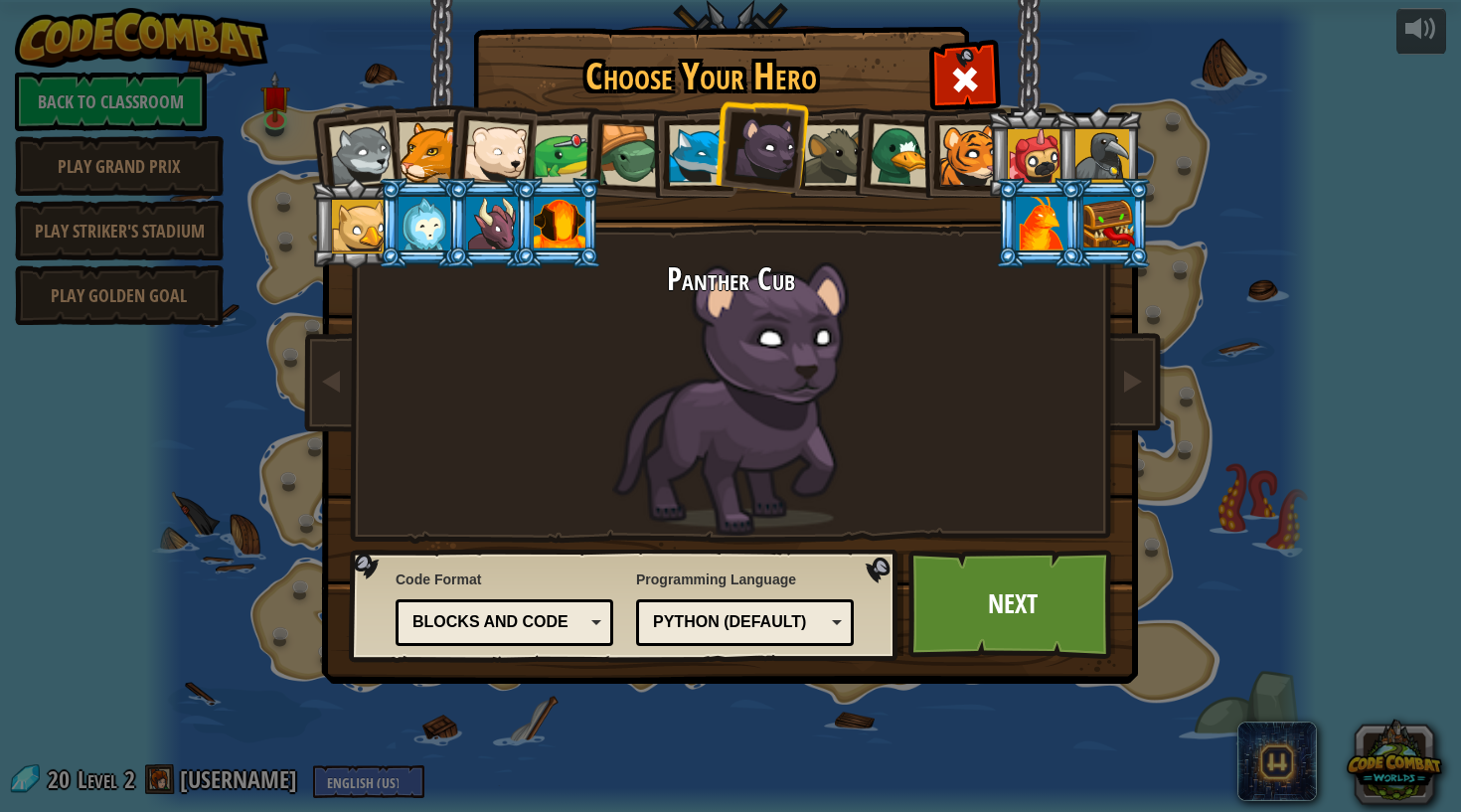 click on "Blocks and code" at bounding box center [498, 622] 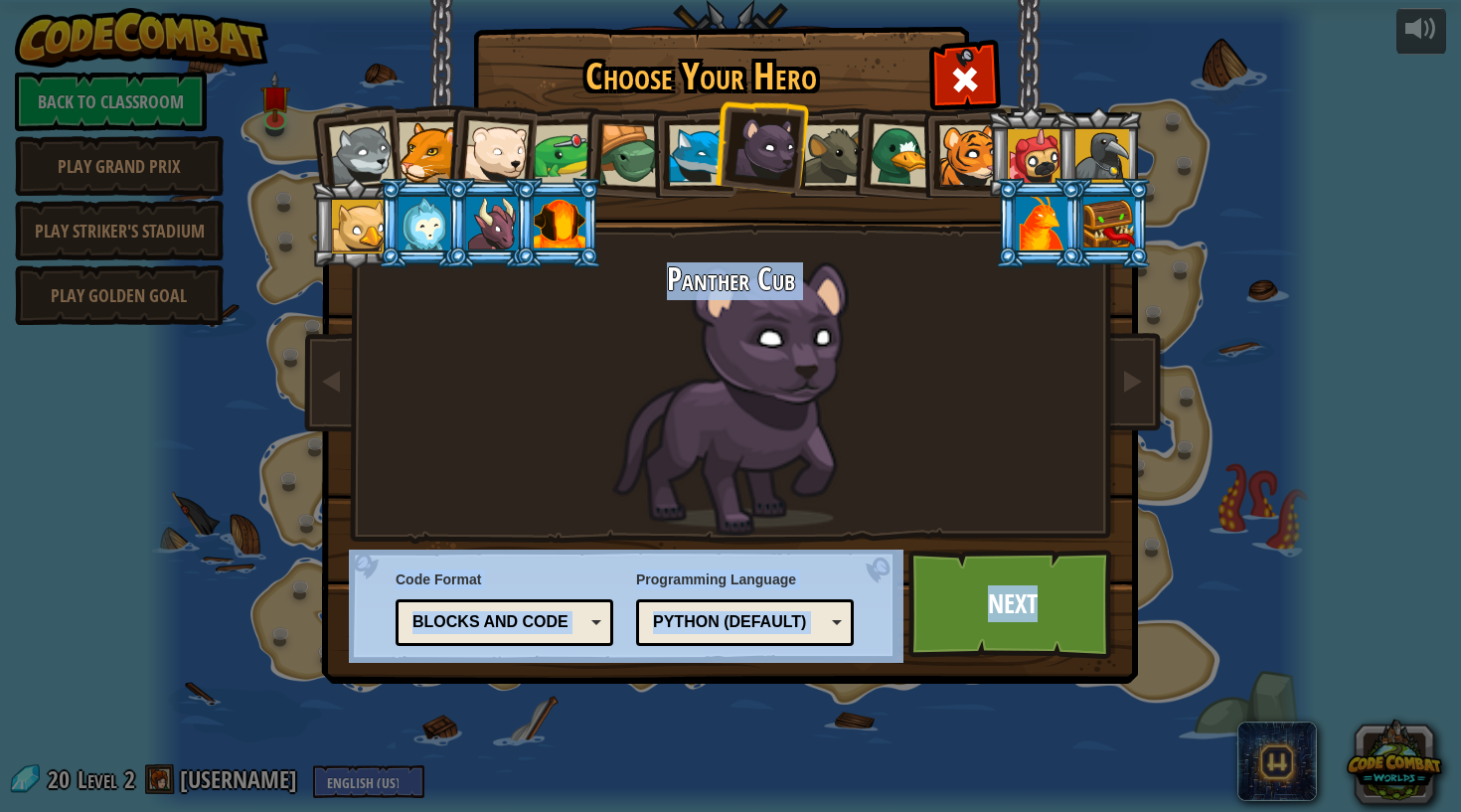 drag, startPoint x: 1058, startPoint y: 610, endPoint x: 770, endPoint y: 703, distance: 302.6434 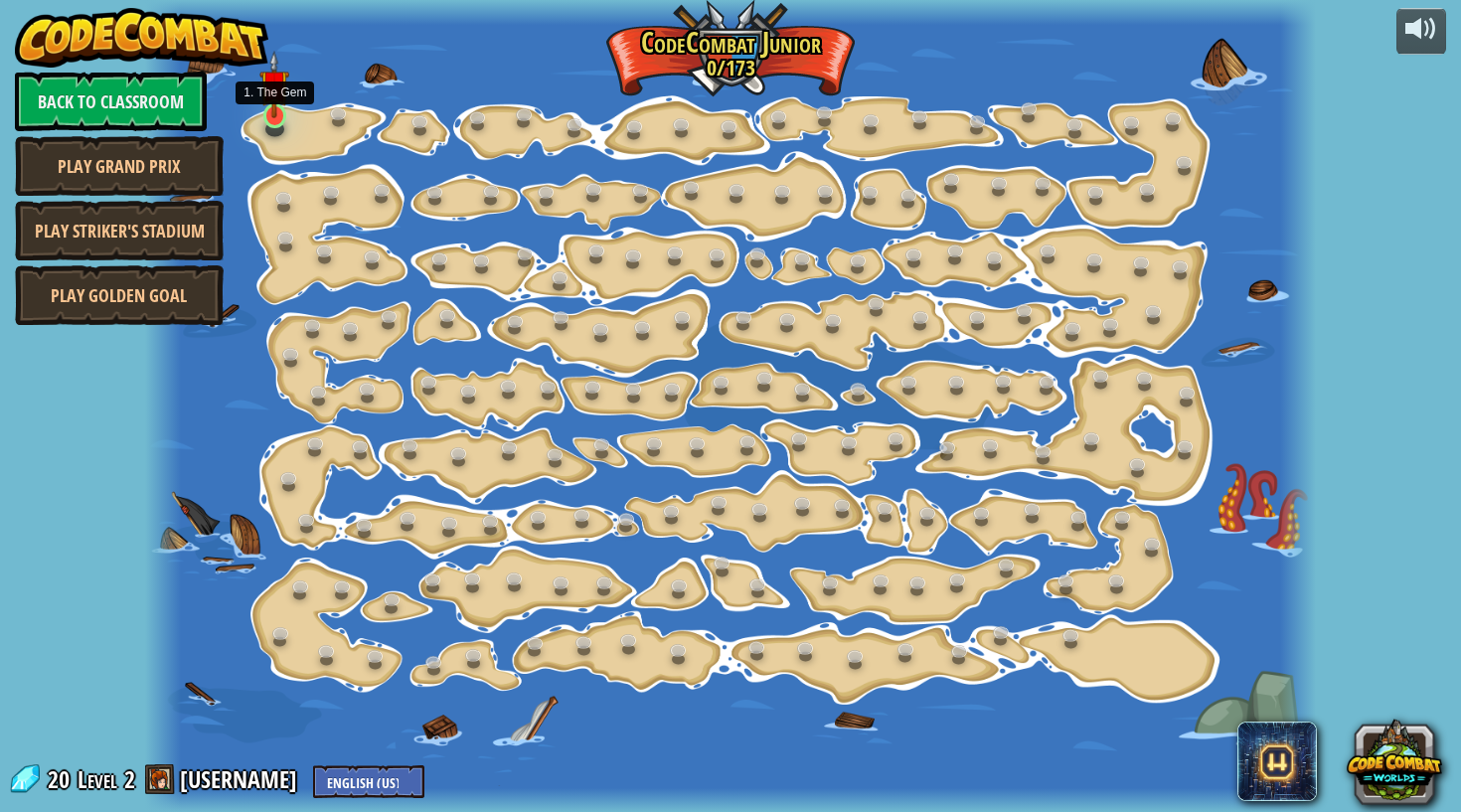 click at bounding box center (276, 116) 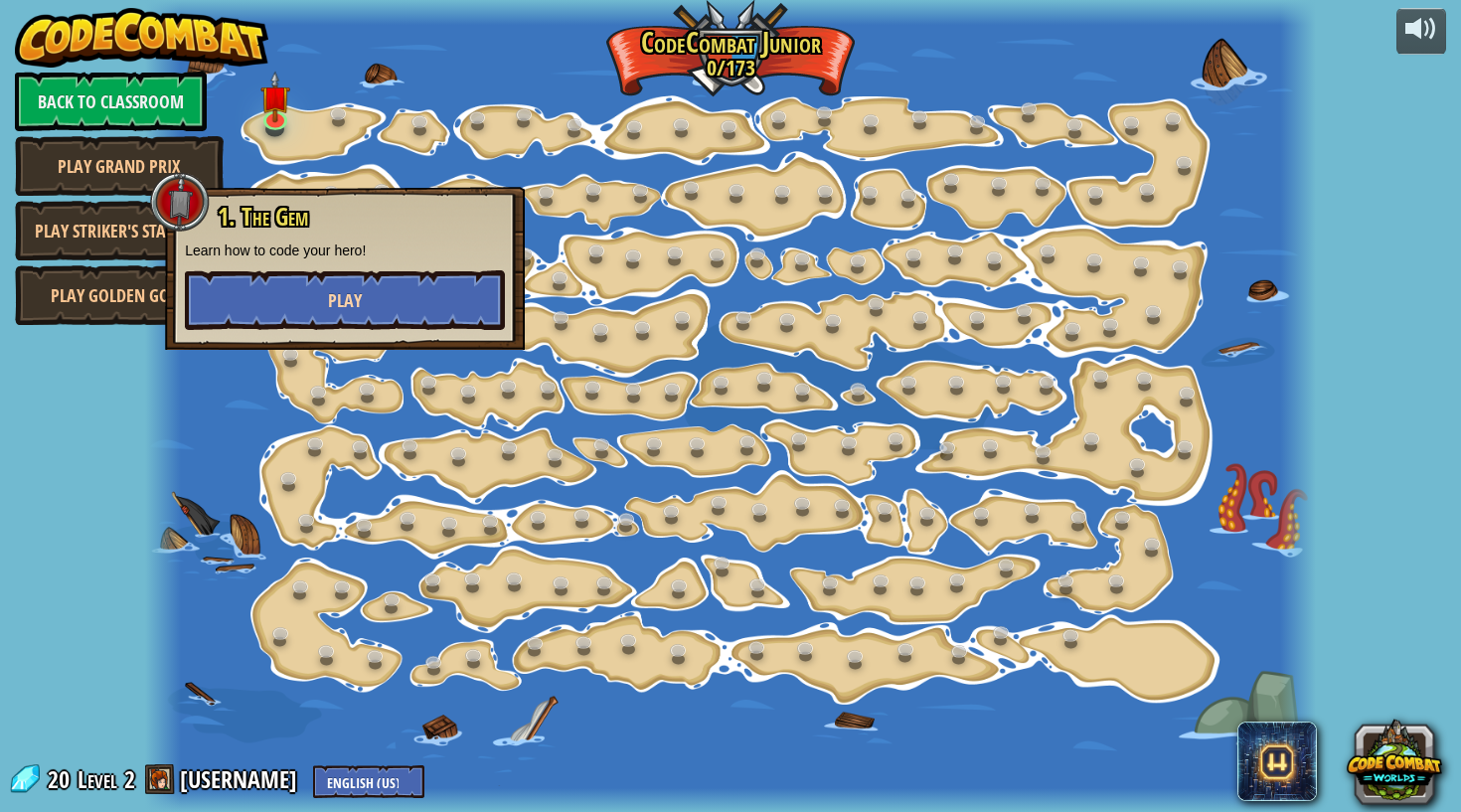 click on "Play" at bounding box center (345, 300) 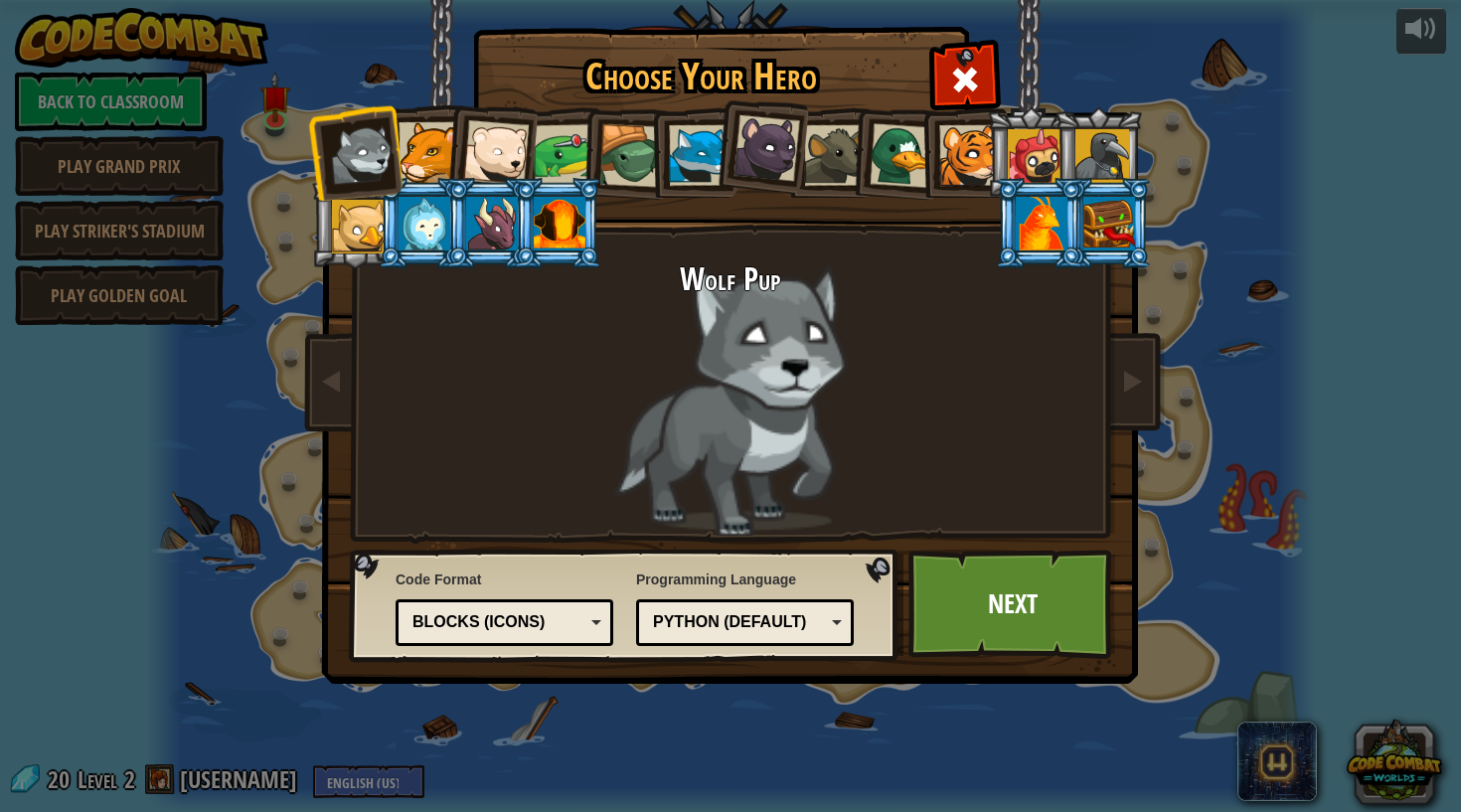 click on "Python (Default)" at bounding box center [738, 622] 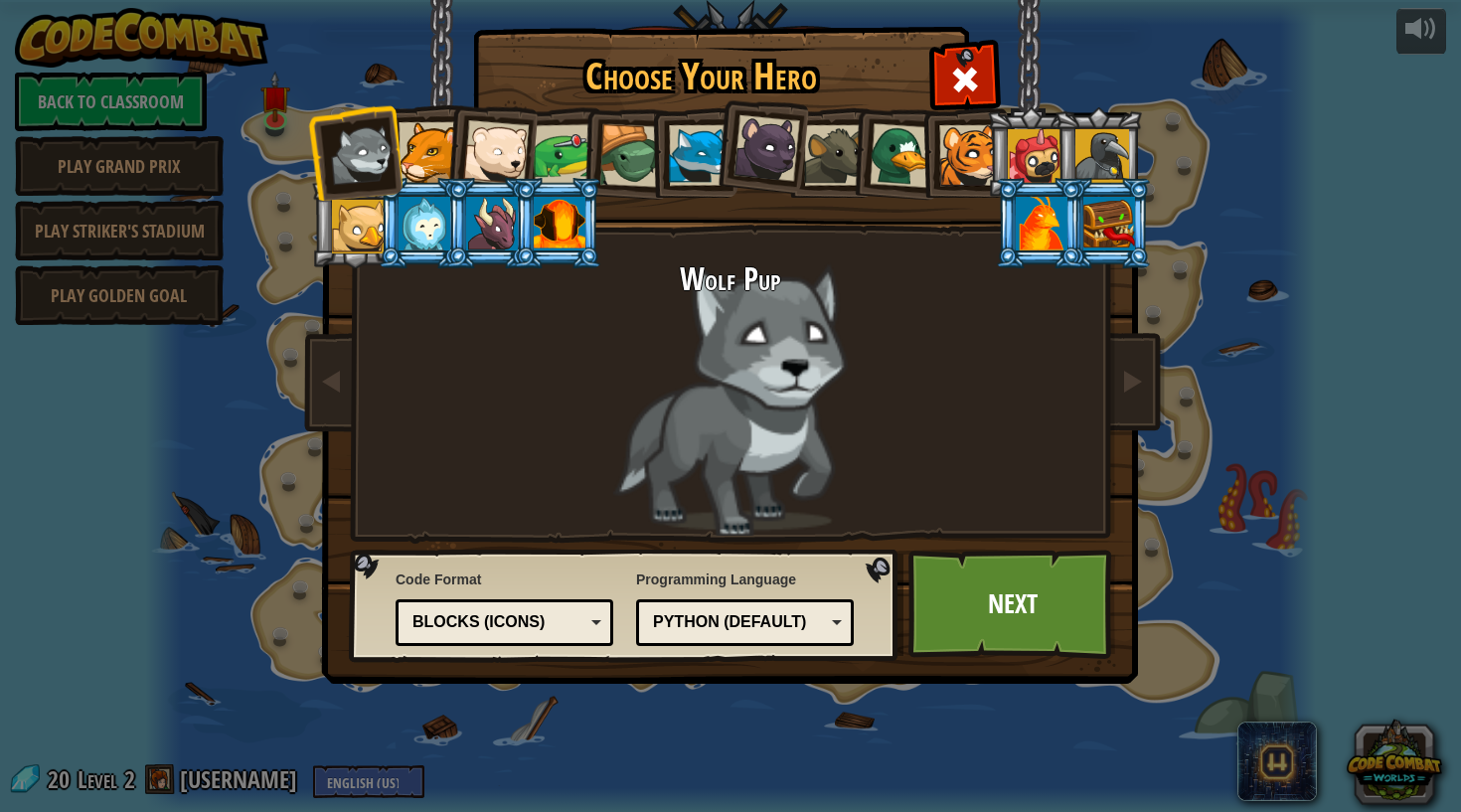 click on "Choose Your Hero [NUMBER] Wolf Pup Cougar Polar Bear Cub Frog Turtle Blue Fox Panther Cub Brown Rat Duck Tiger Cub Pugicorn Raven Baby Griffin Yetibab Mimic Phoenix Dragonling Kindling Elemental Code Format Text code Blocks and code Blocks Blocks (Icons) Blocks and code Blocks - Drag and drop blocks for tablets or younger learners Blocks and code - Blocks and text code side-by-side Blocks (Icons) - Icon-based blocks for phones or pre-readers Text code - Type text-based code in a real code editor Programming Language Python (Default) JavaScript Lua C++ Java (Experimental) Python (Default) C++ - (Subscriber Only) Game development and high performance computing. Java (Experimental) - (Subscriber Only) Android and enterprise. JavaScript - The language of the web. (Not the same as Java.) Lua - Game scripting language. Python (Default) - Simple yet powerful, great for beginners and experts. Next" at bounding box center (730, 406) 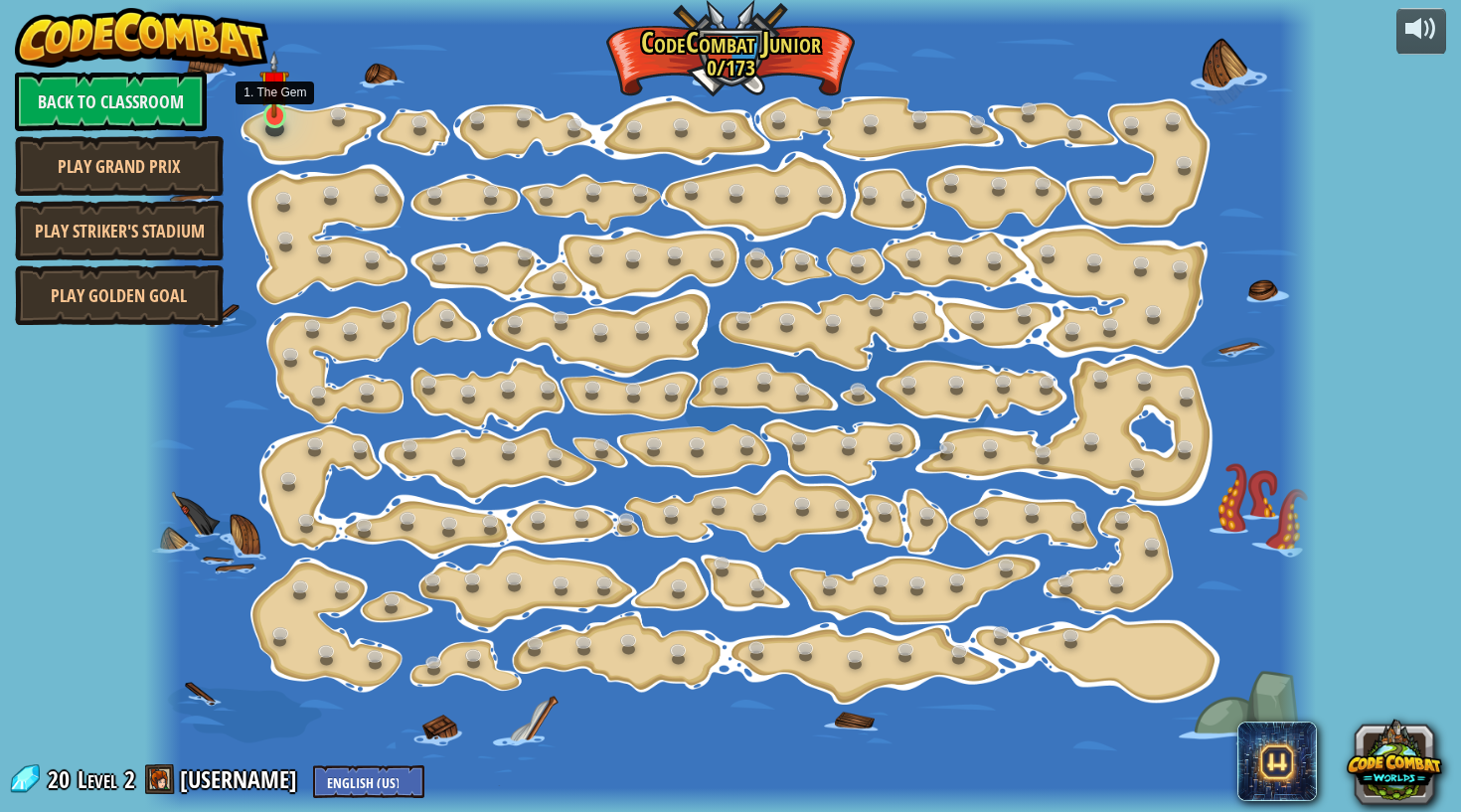 click at bounding box center (274, 84) 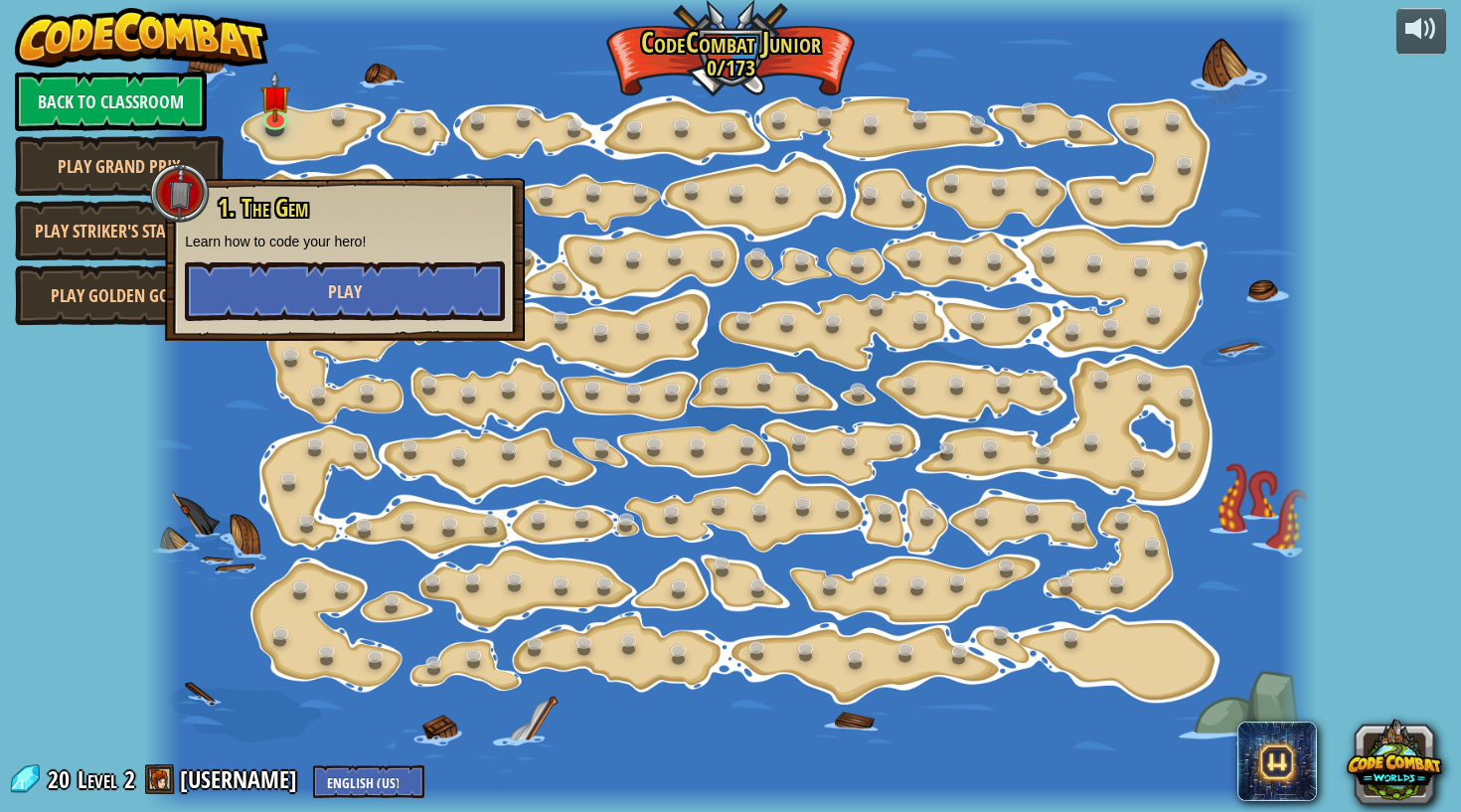 click on "Play" at bounding box center [345, 291] 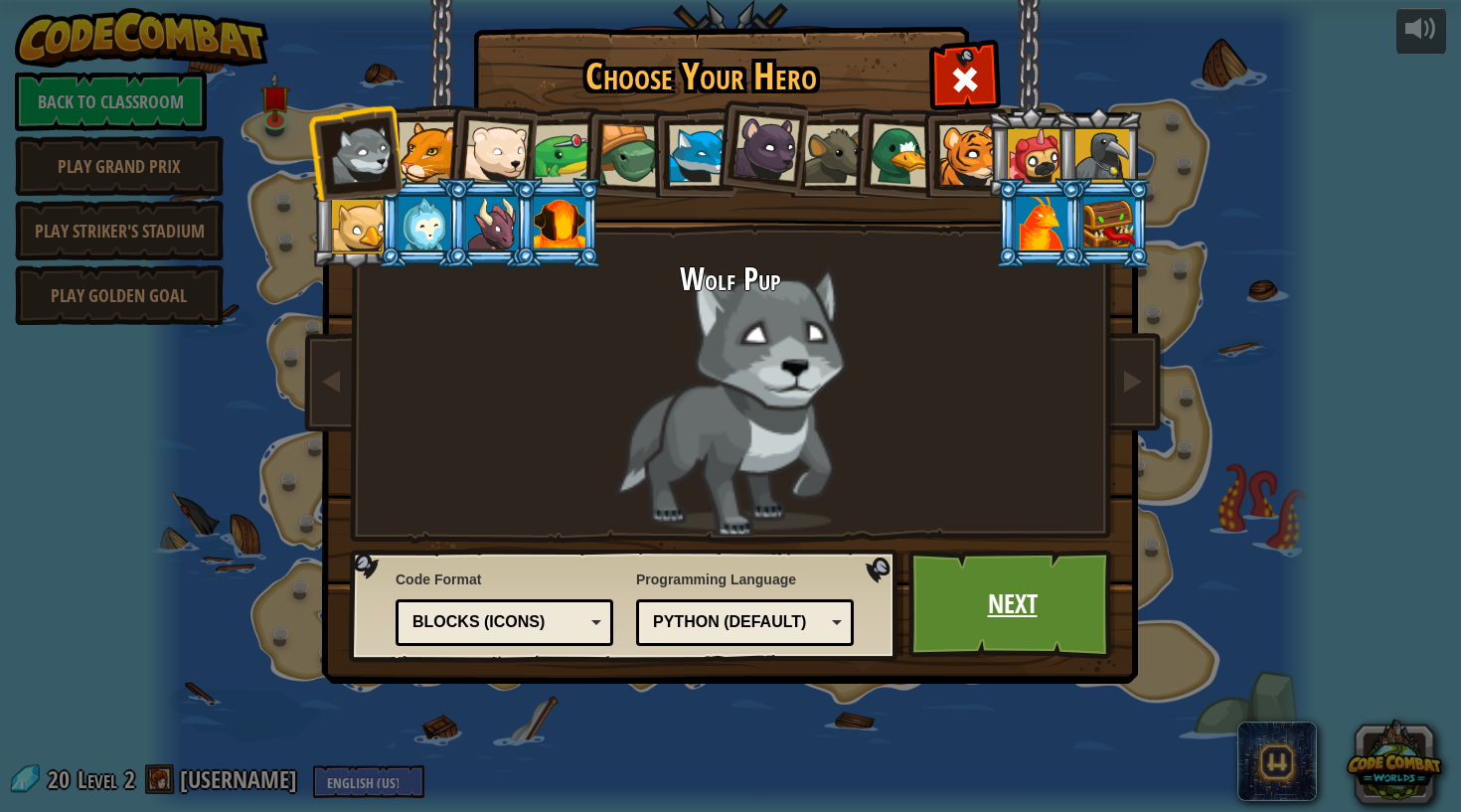 click on "Next" at bounding box center (1012, 604) 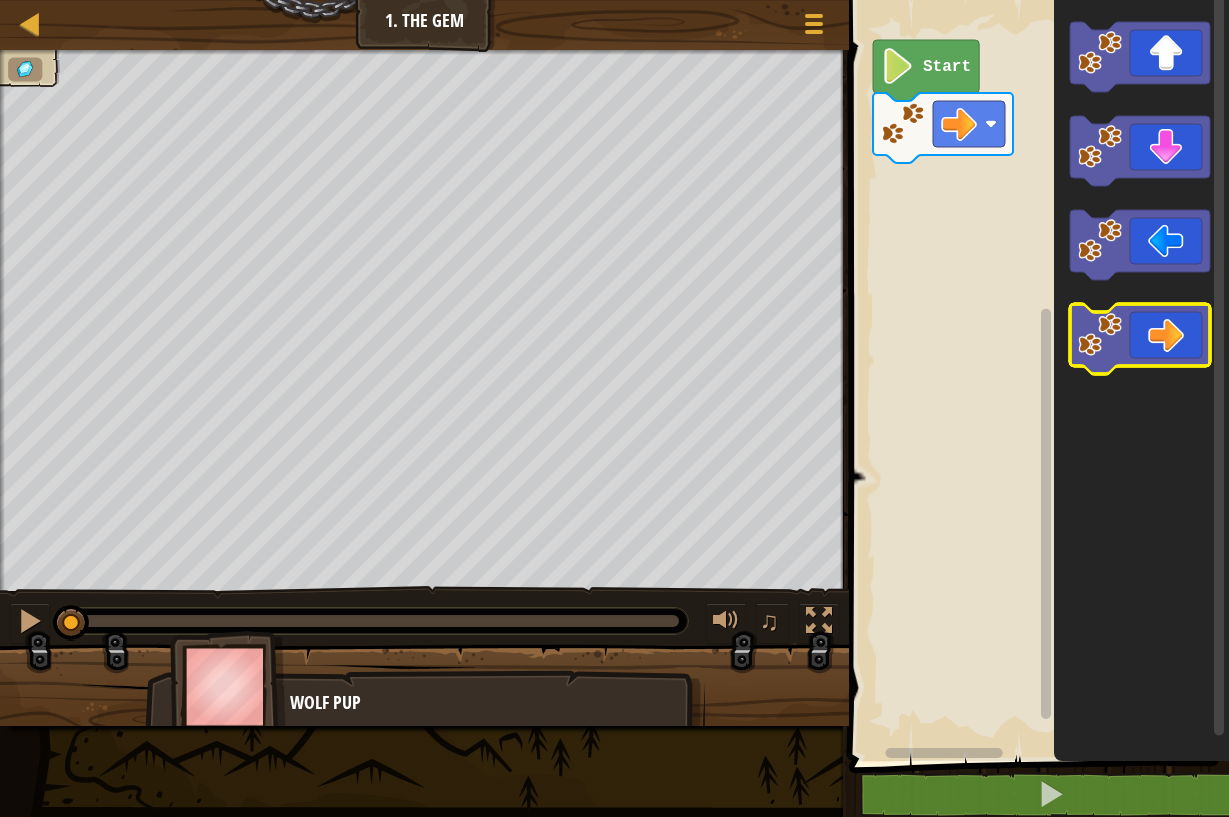 click 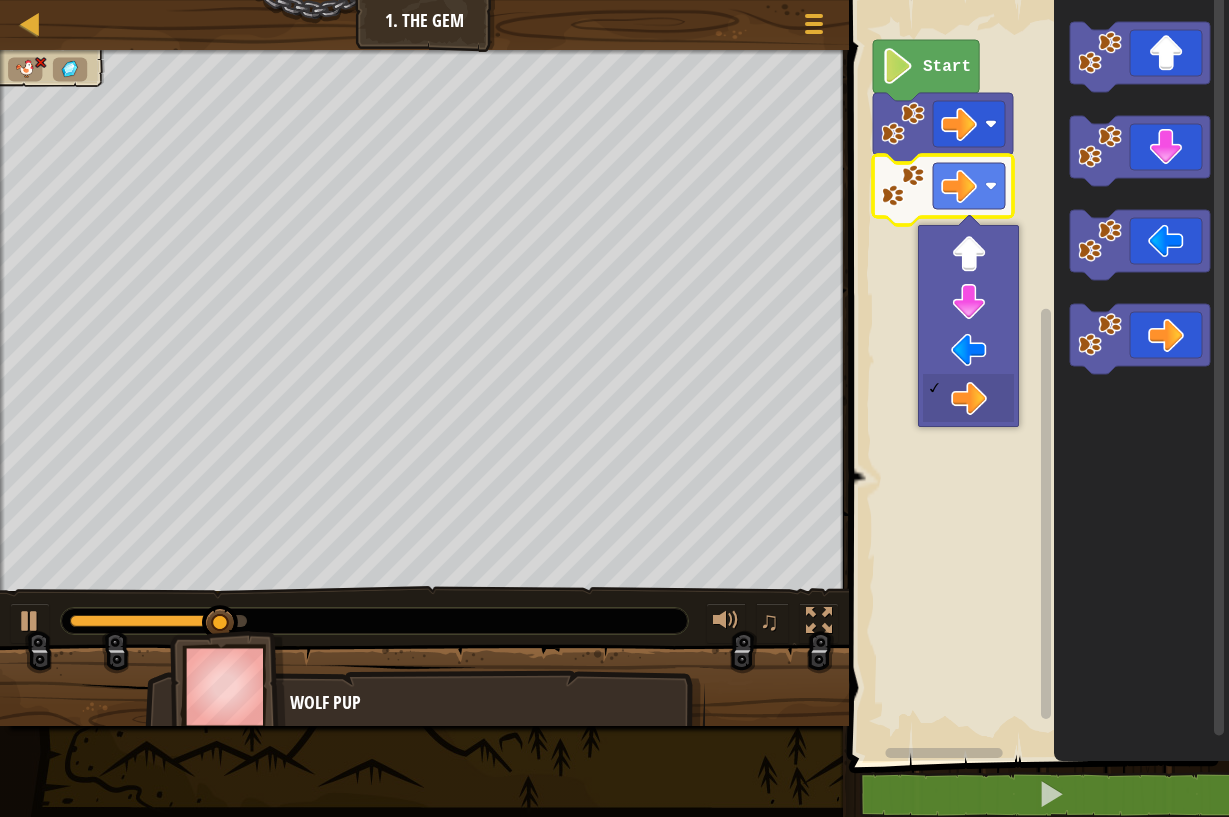 click 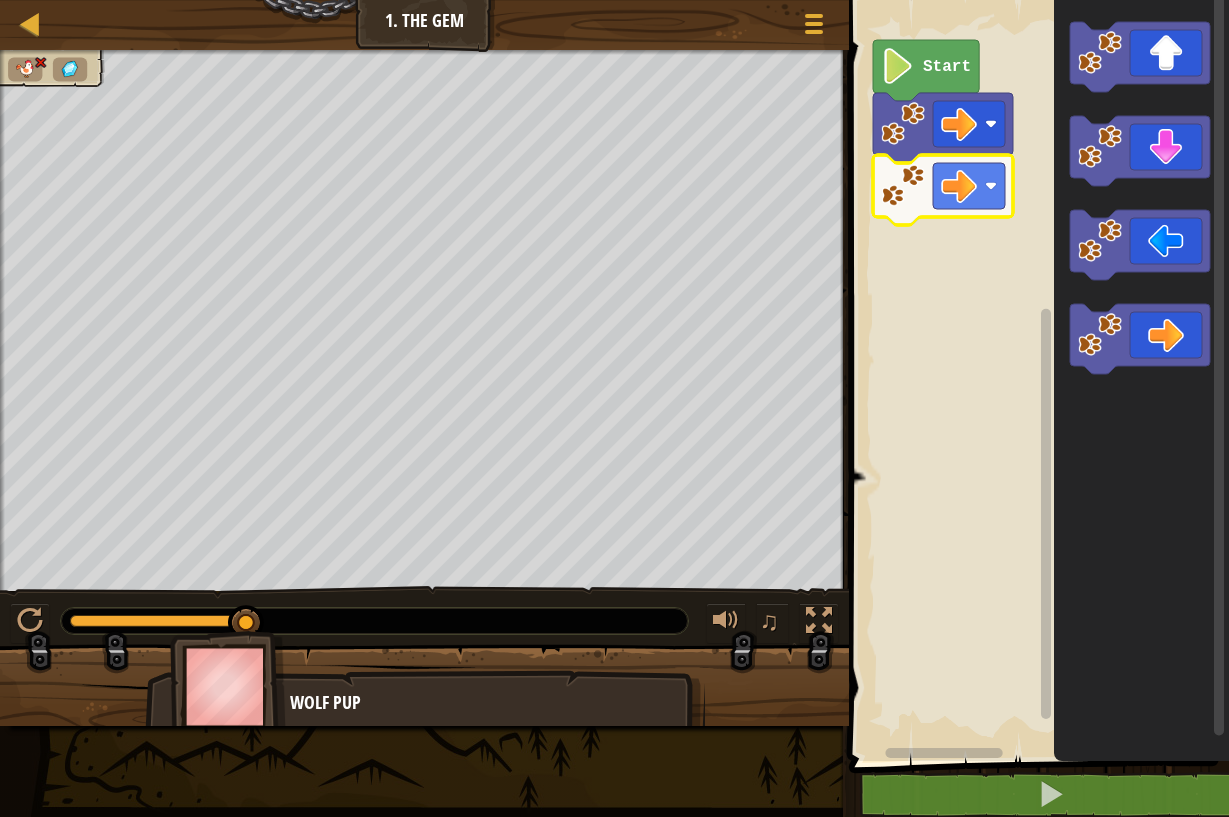 click 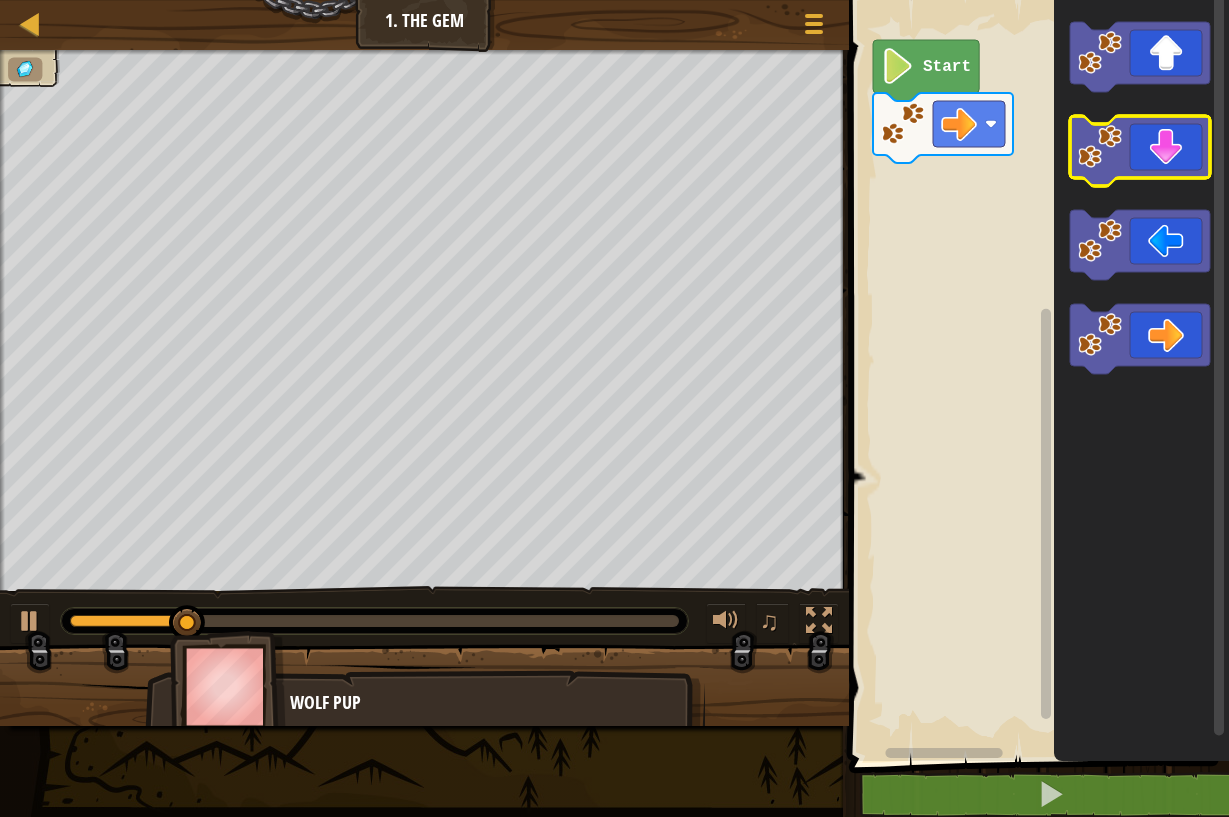 click 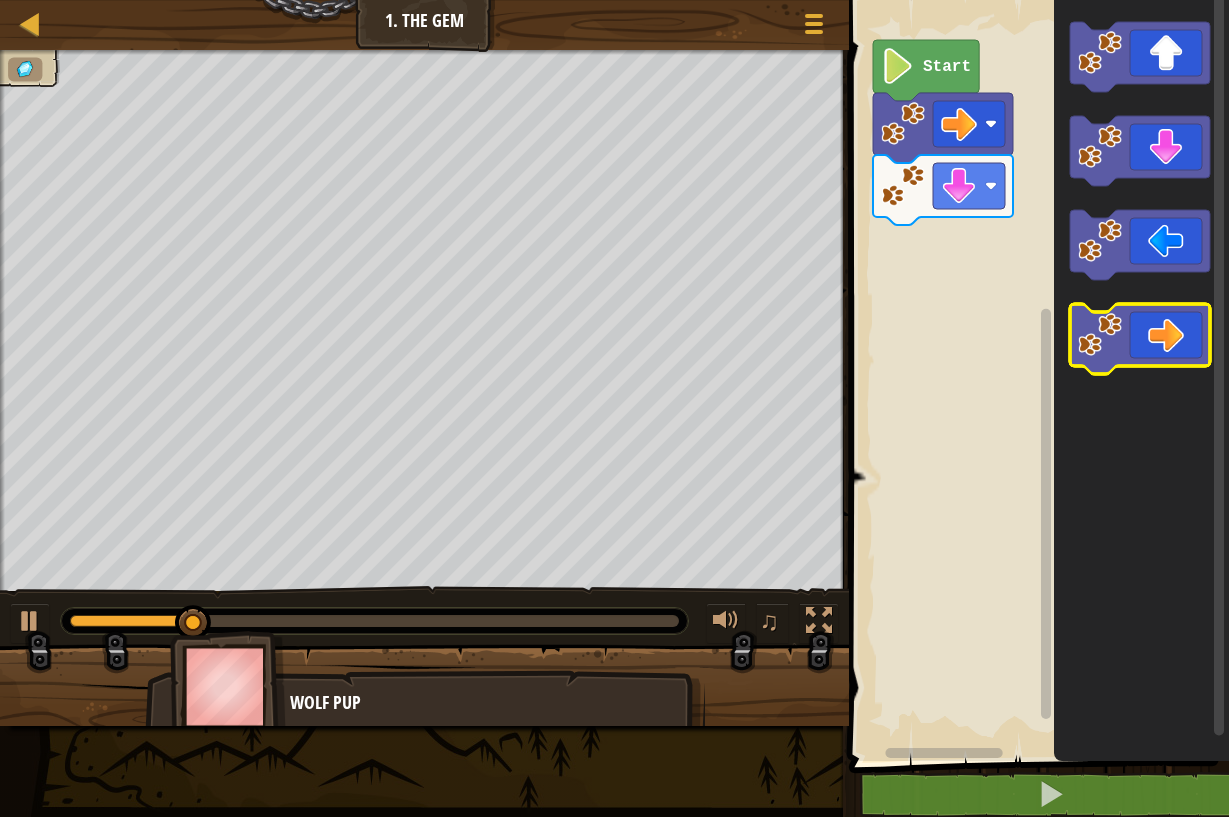 click 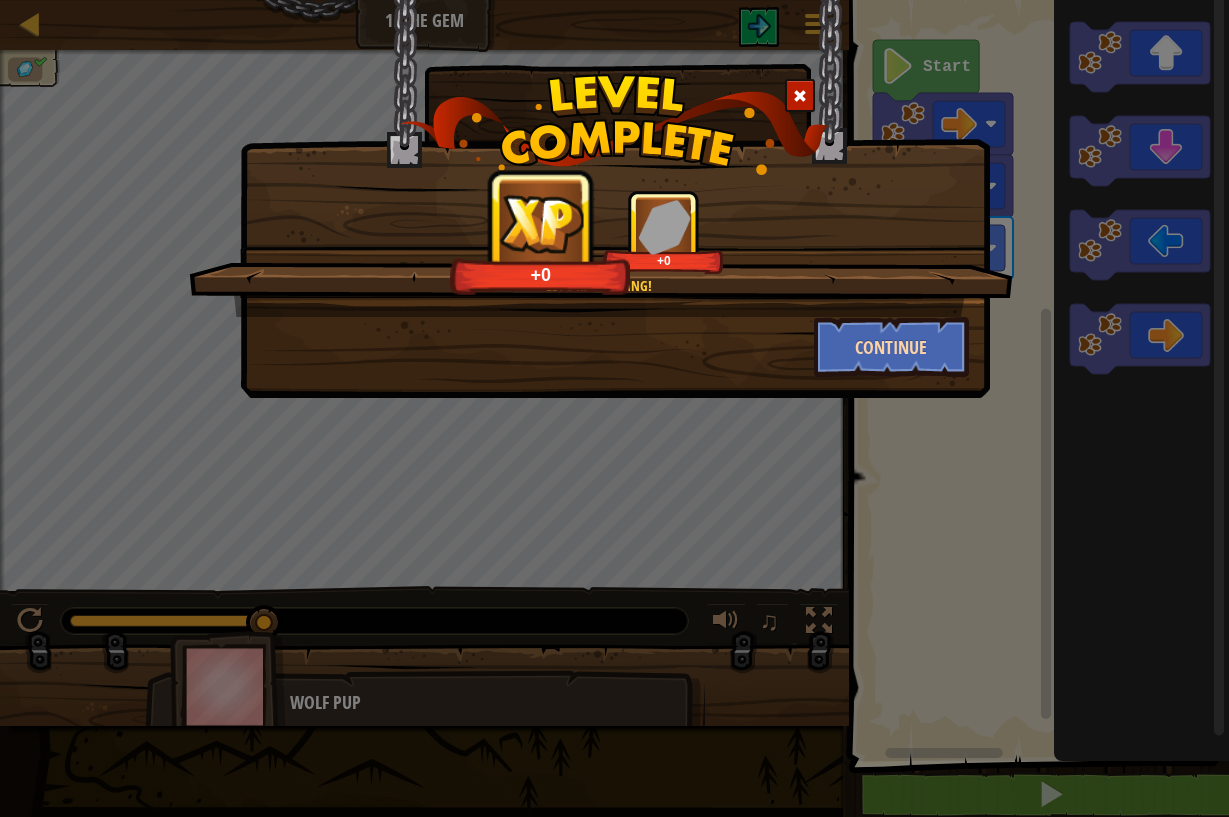 click on "Continue" at bounding box center (891, 347) 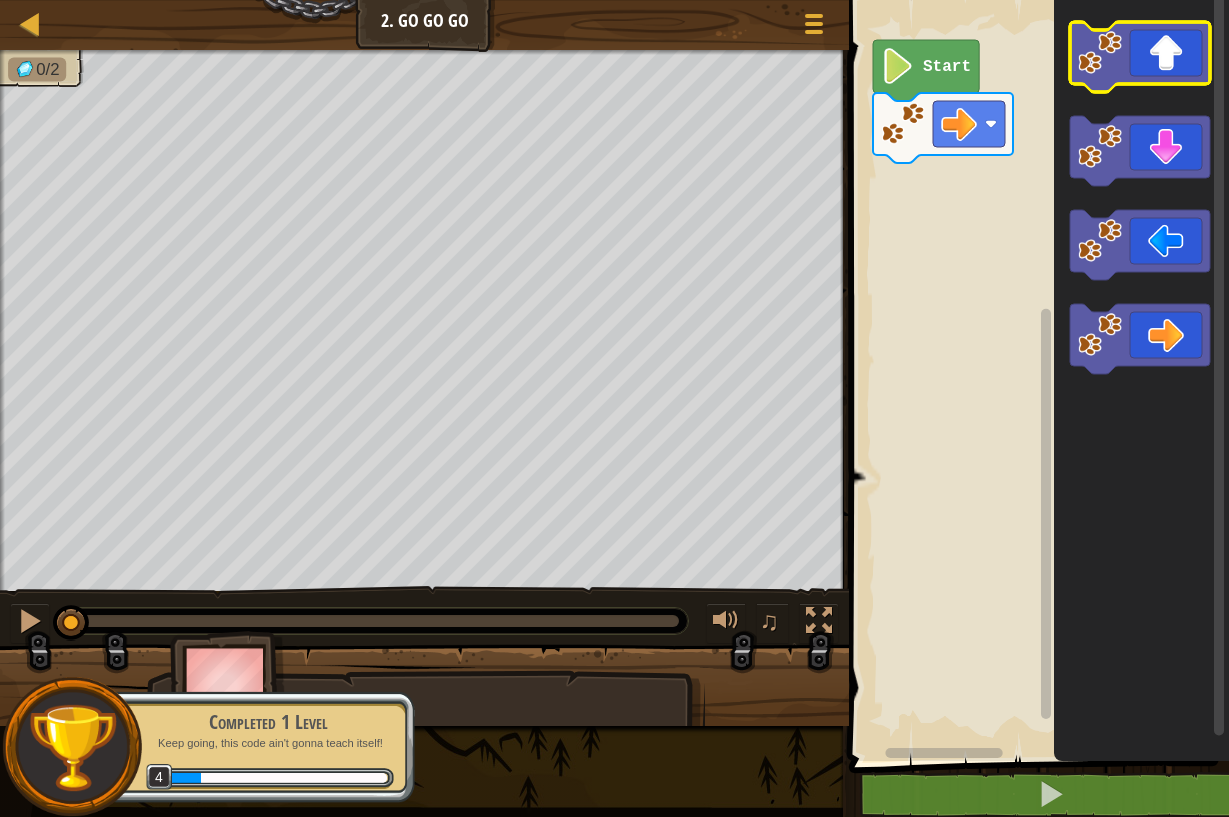 click 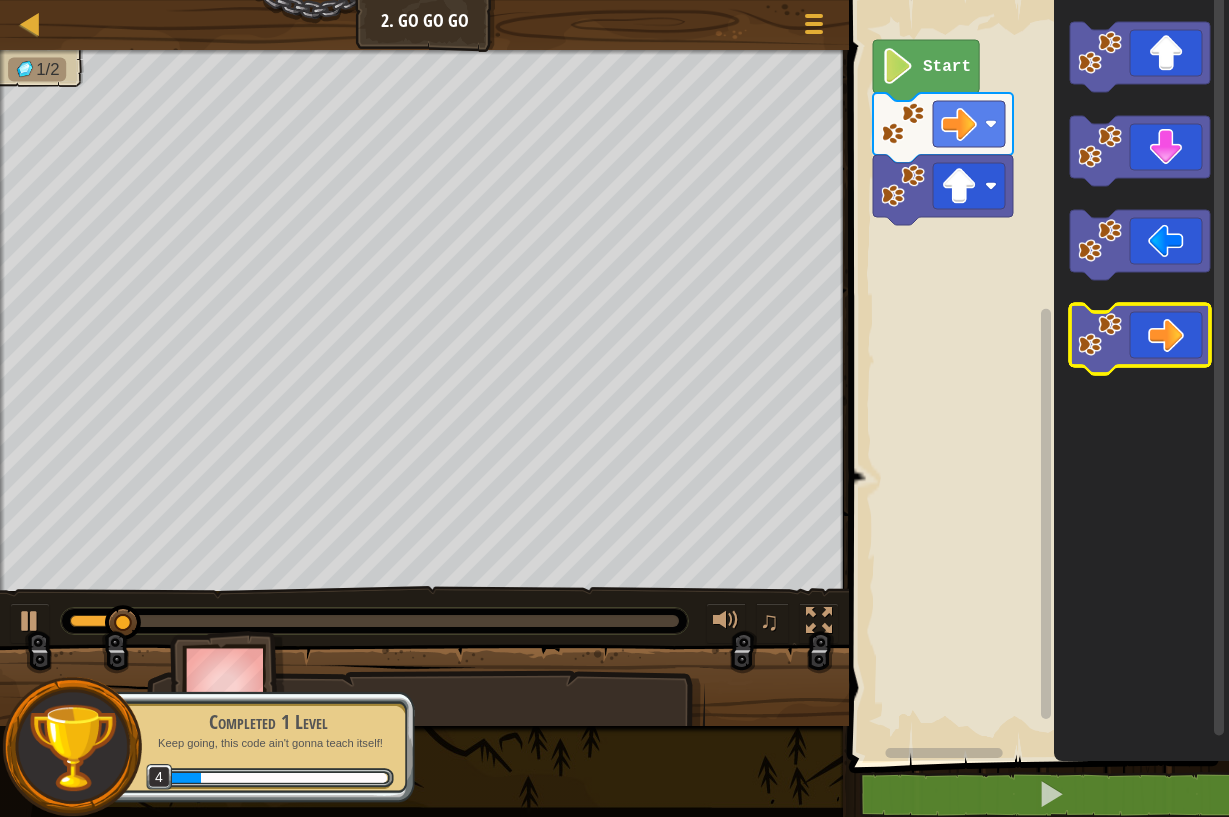 click 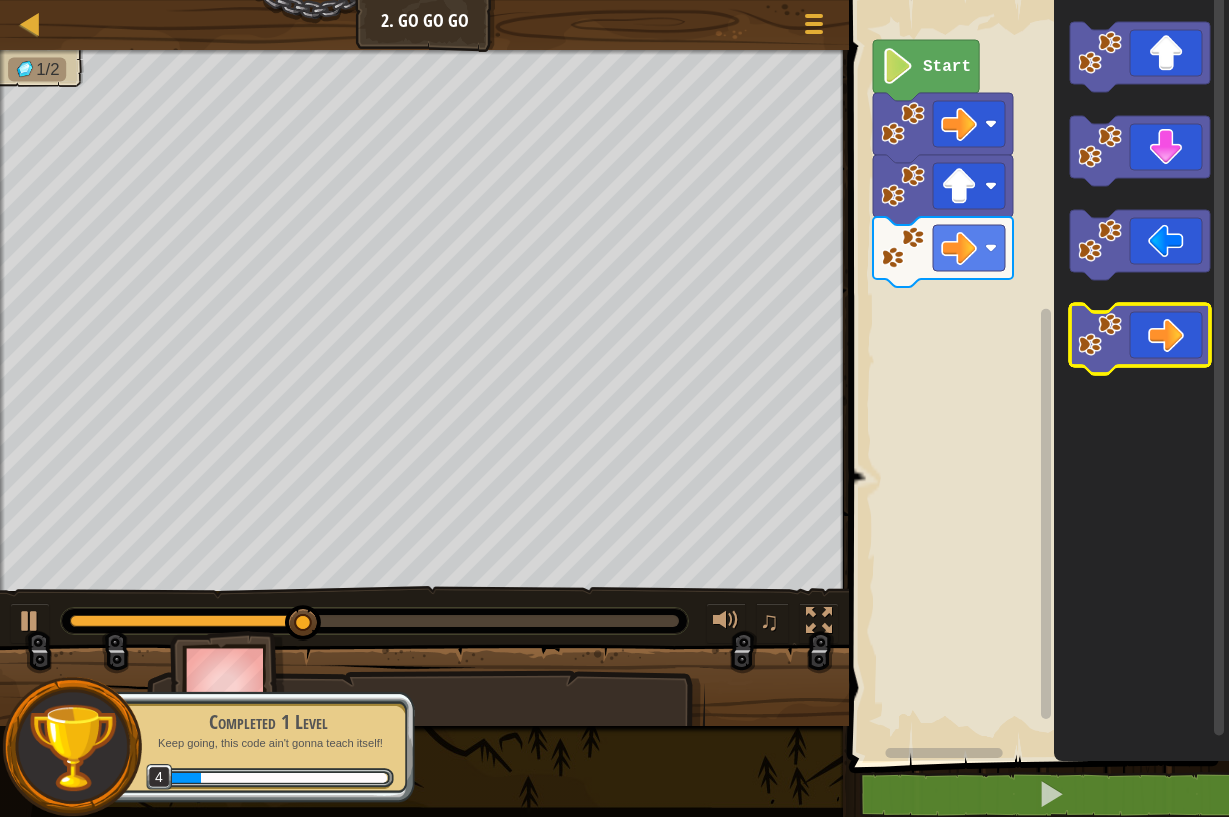 click 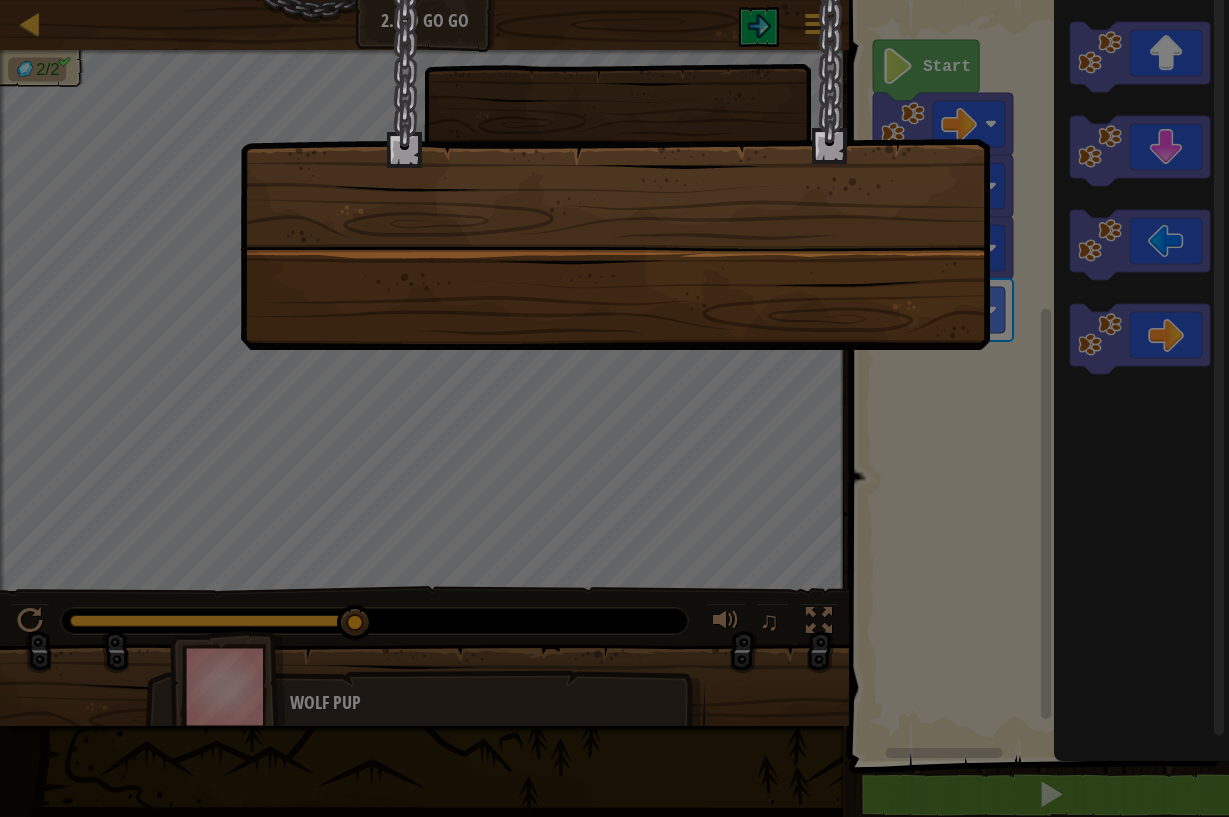 click at bounding box center [615, 20] 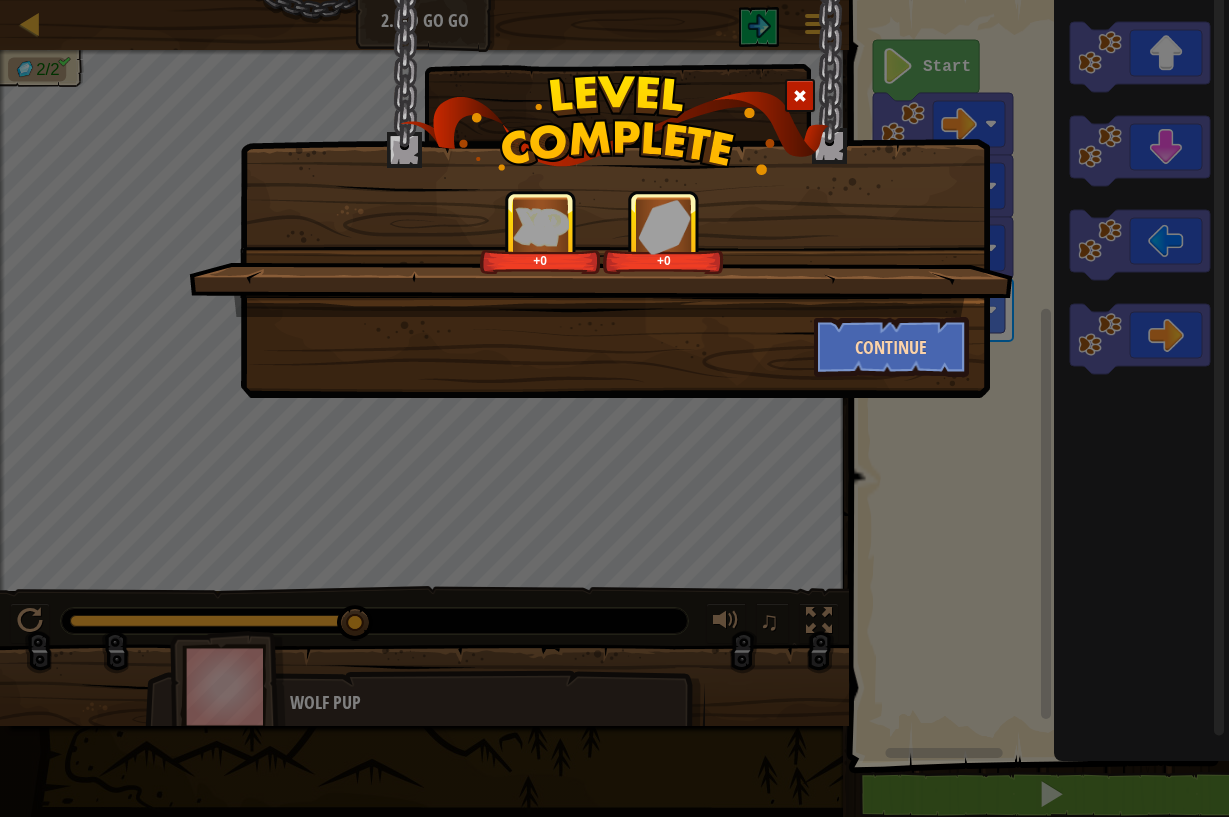 click on "Continue" at bounding box center [891, 347] 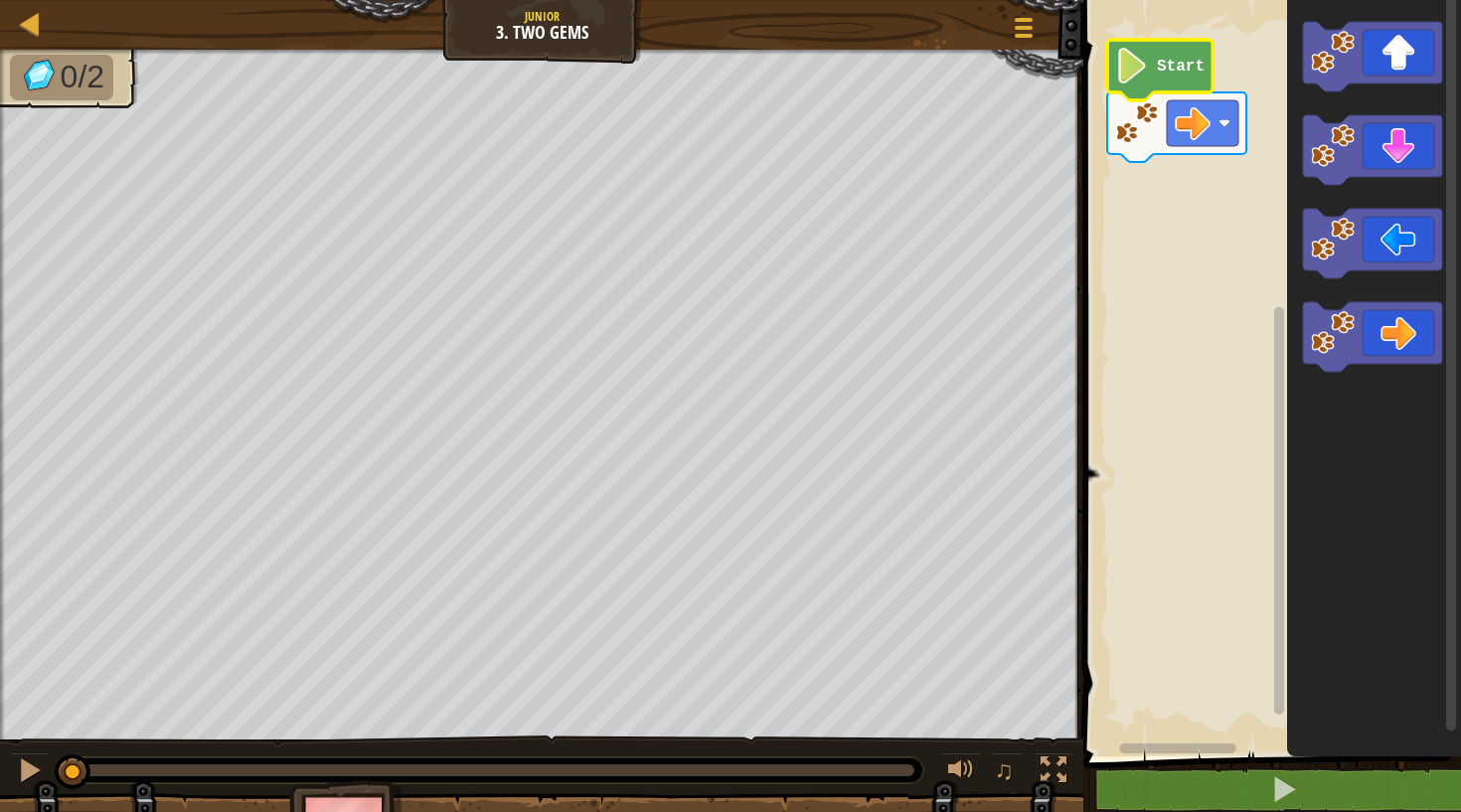 click on "Start" 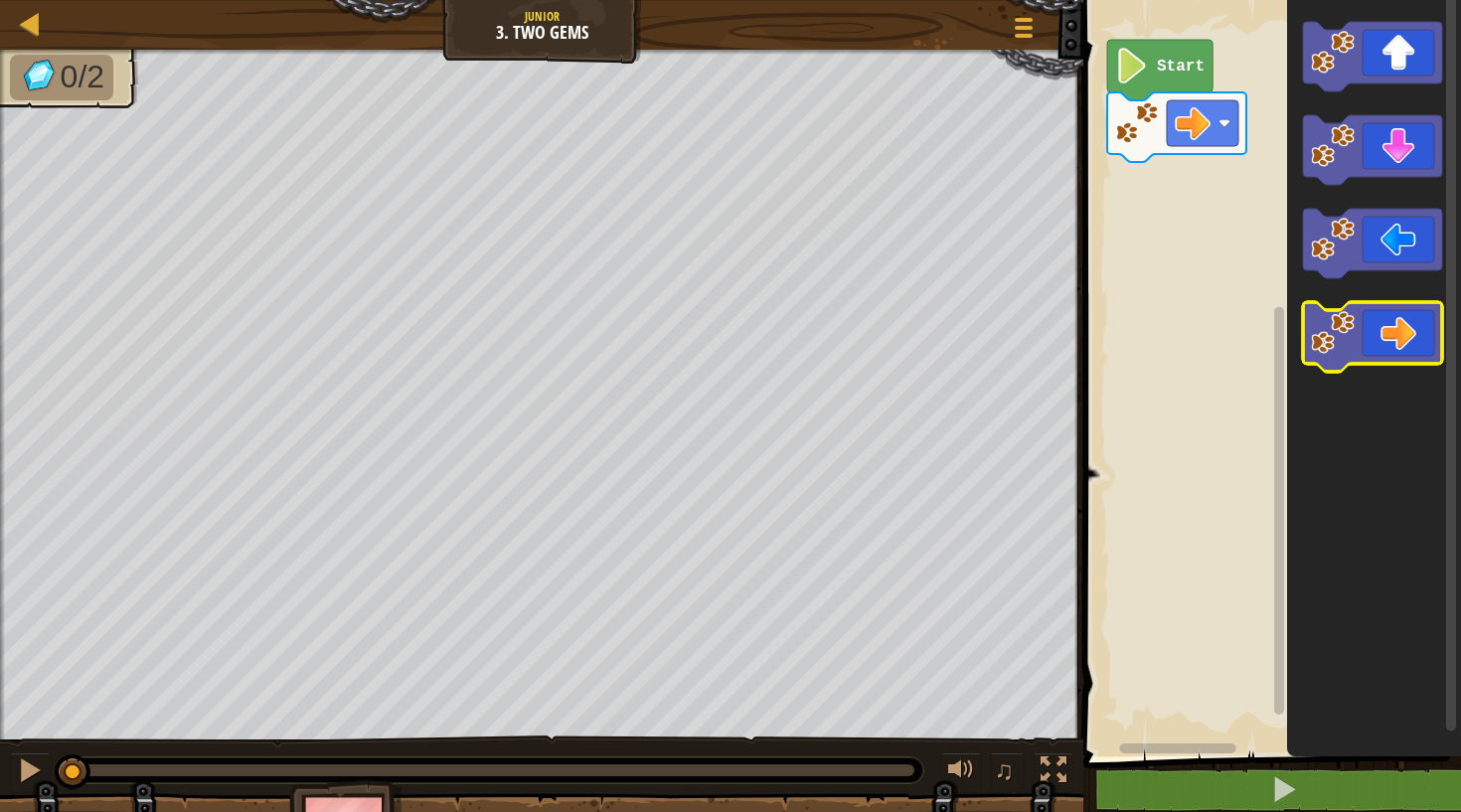 click 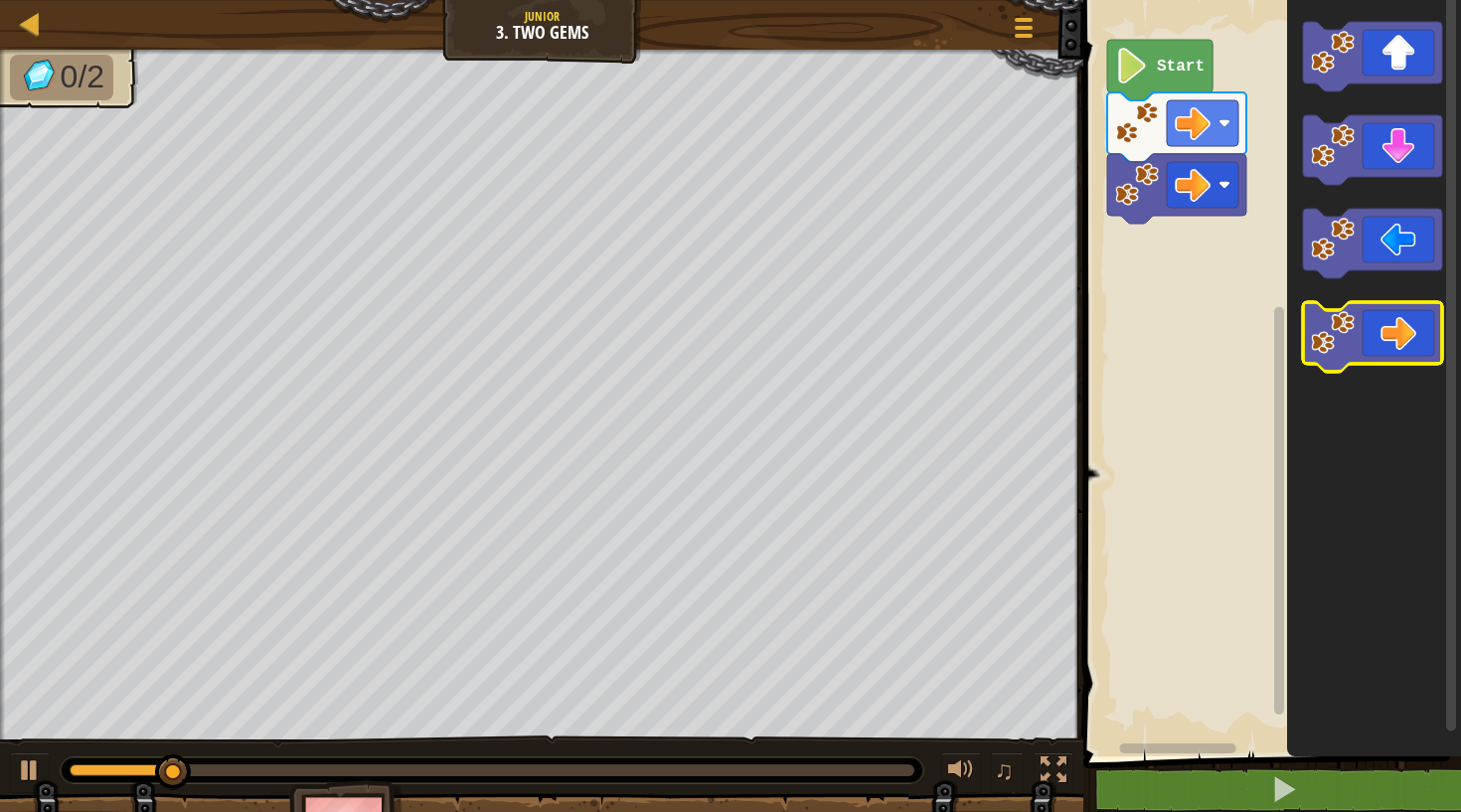 click 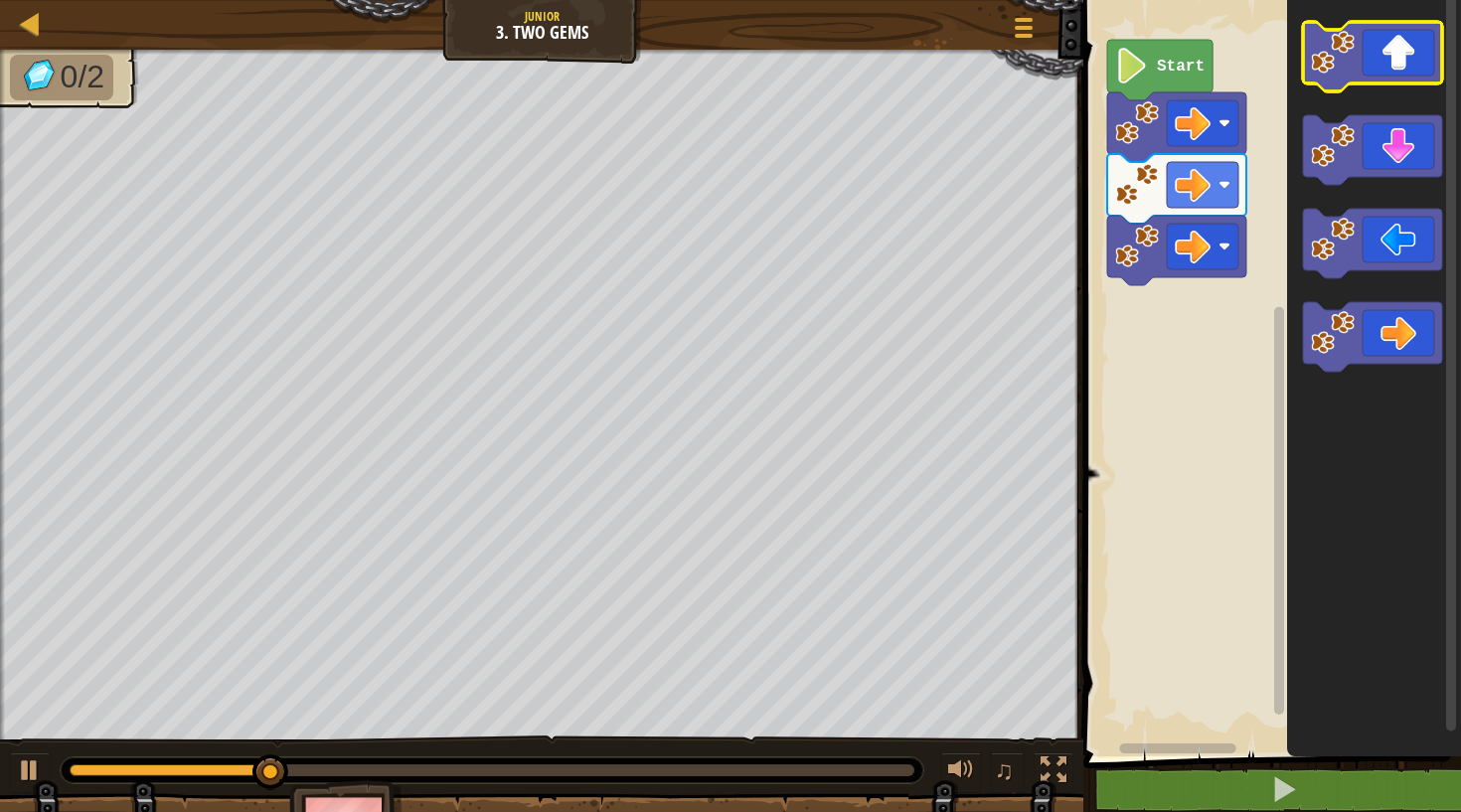 click 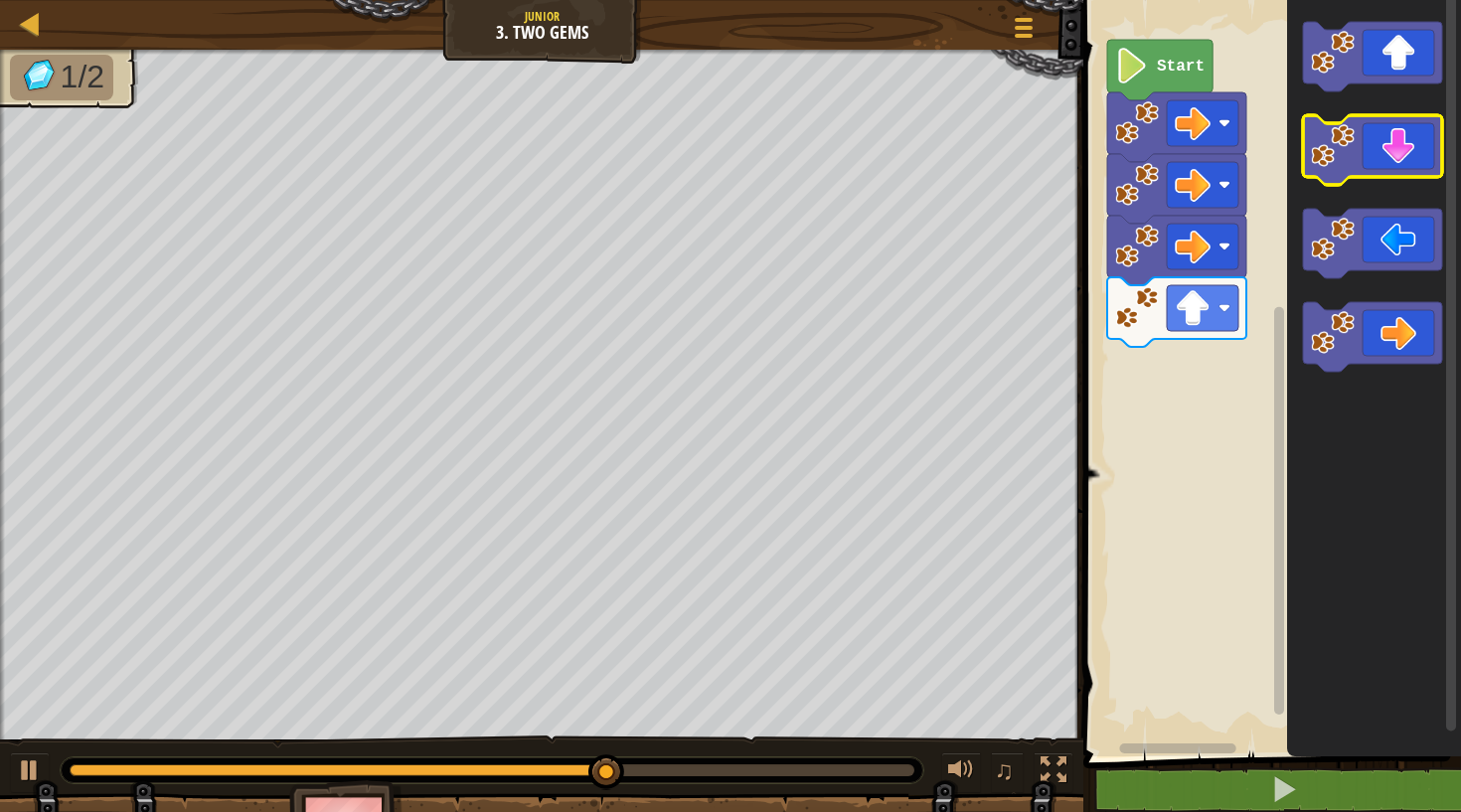 click 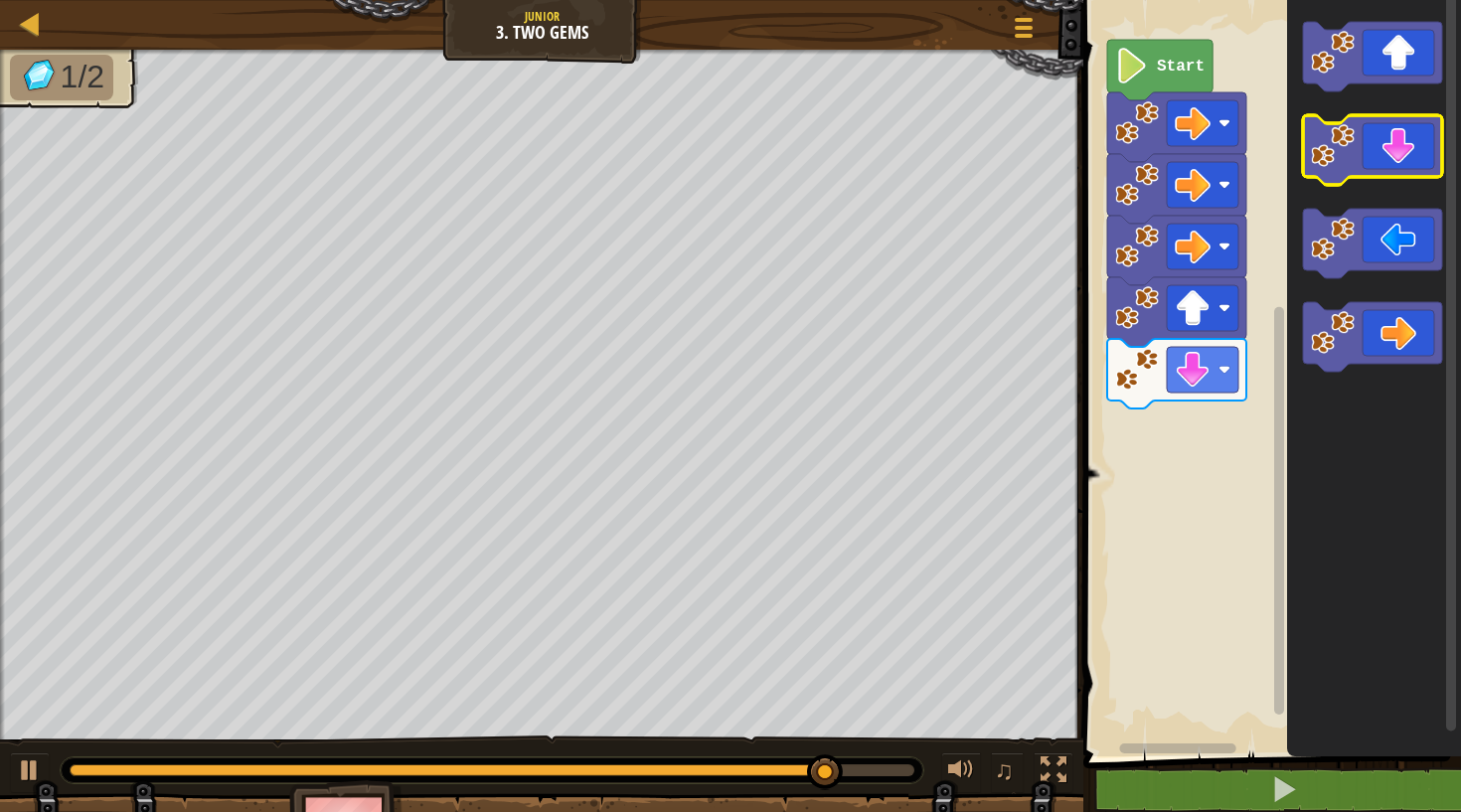 click 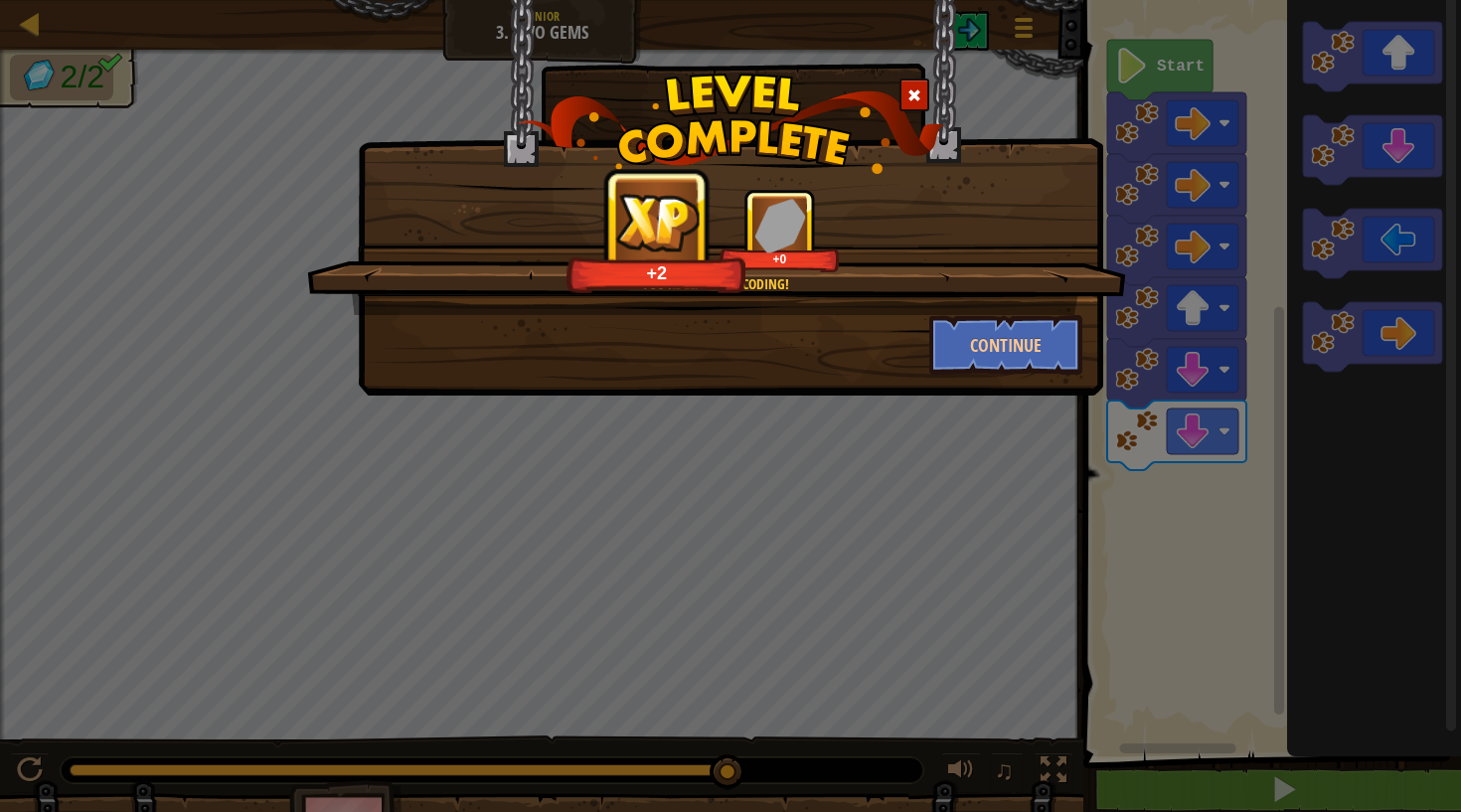 click on "You're learning coding! +2 +0 Continue" at bounding box center (730, 198) 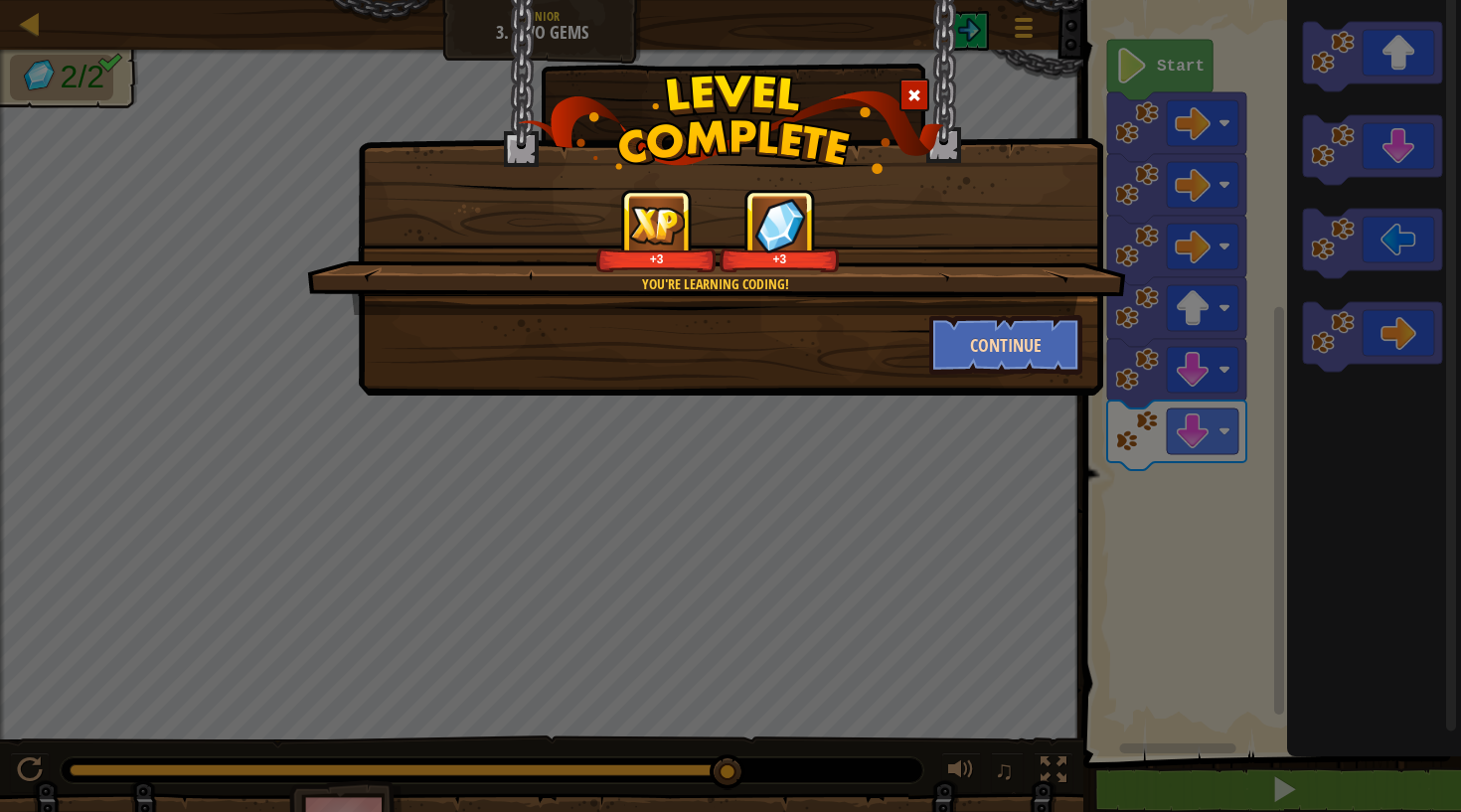 click on "Continue" at bounding box center [1006, 345] 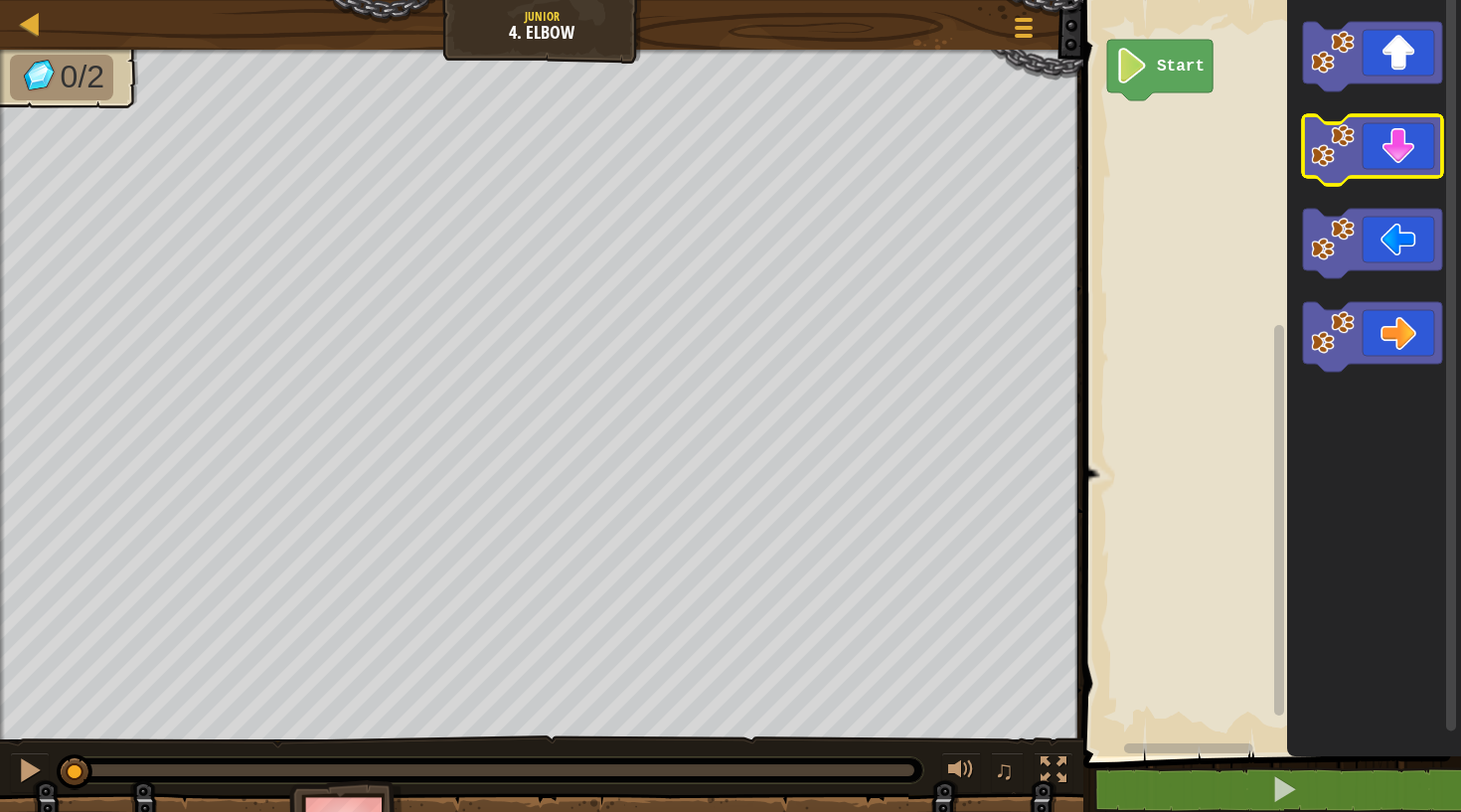 click 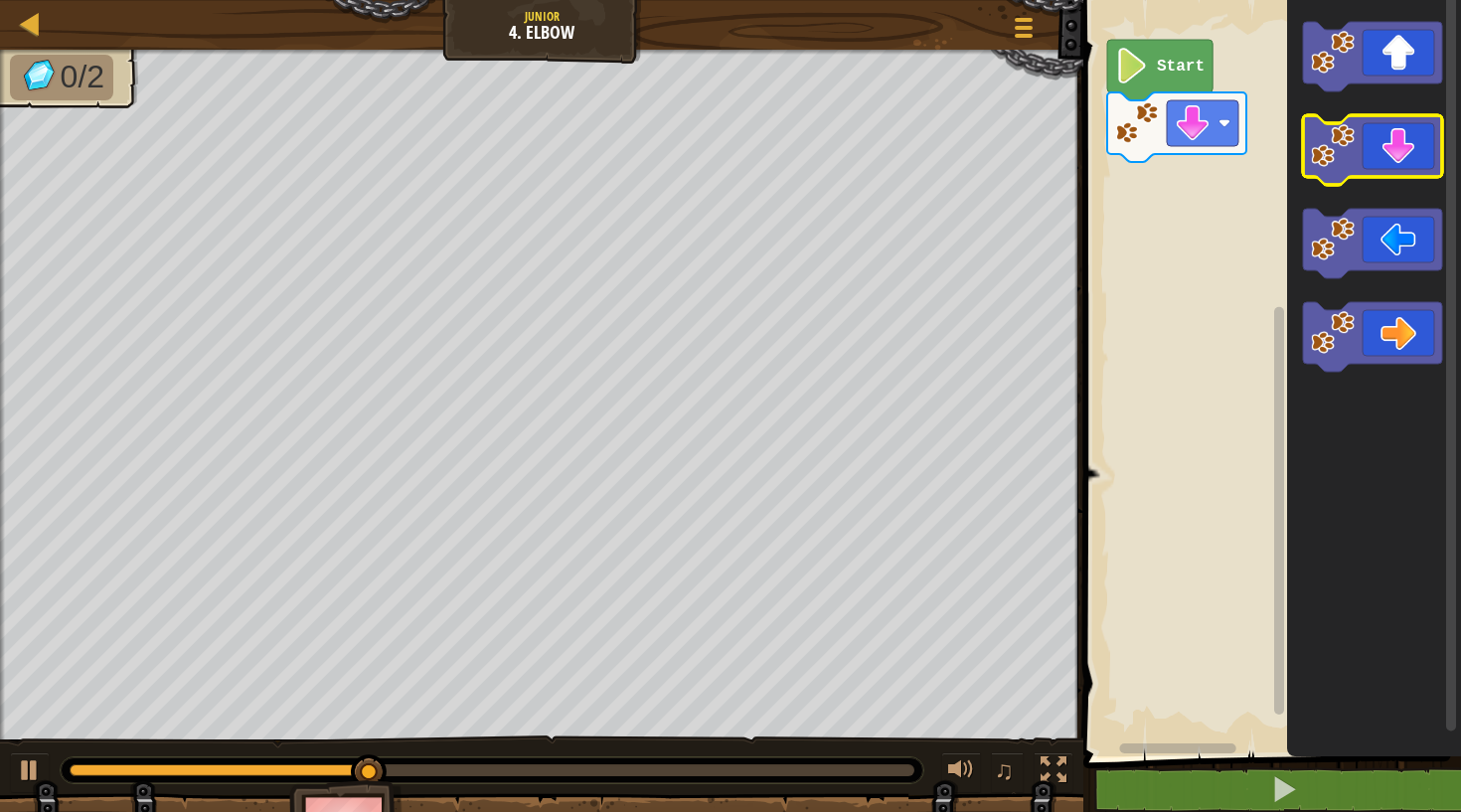 click 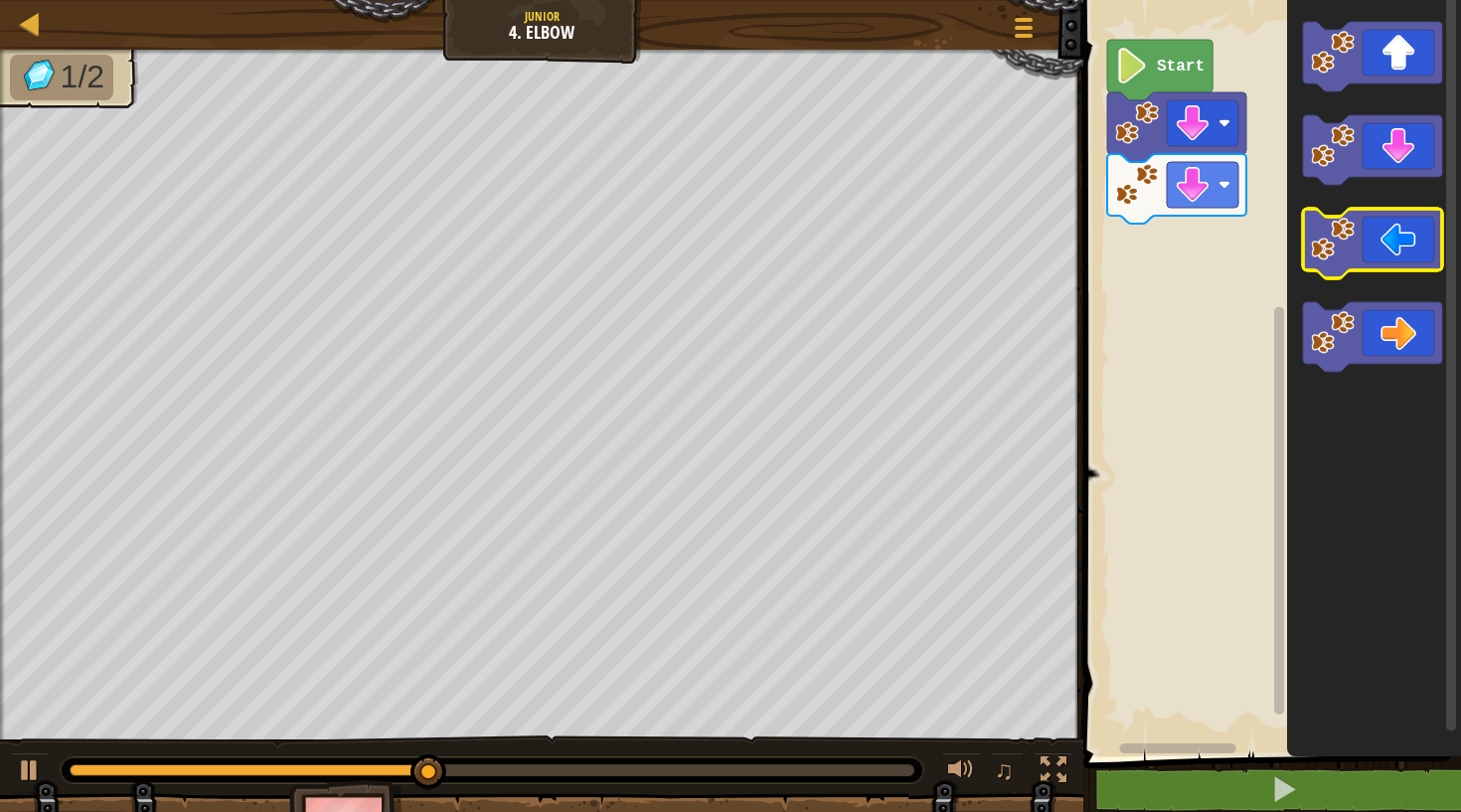 click 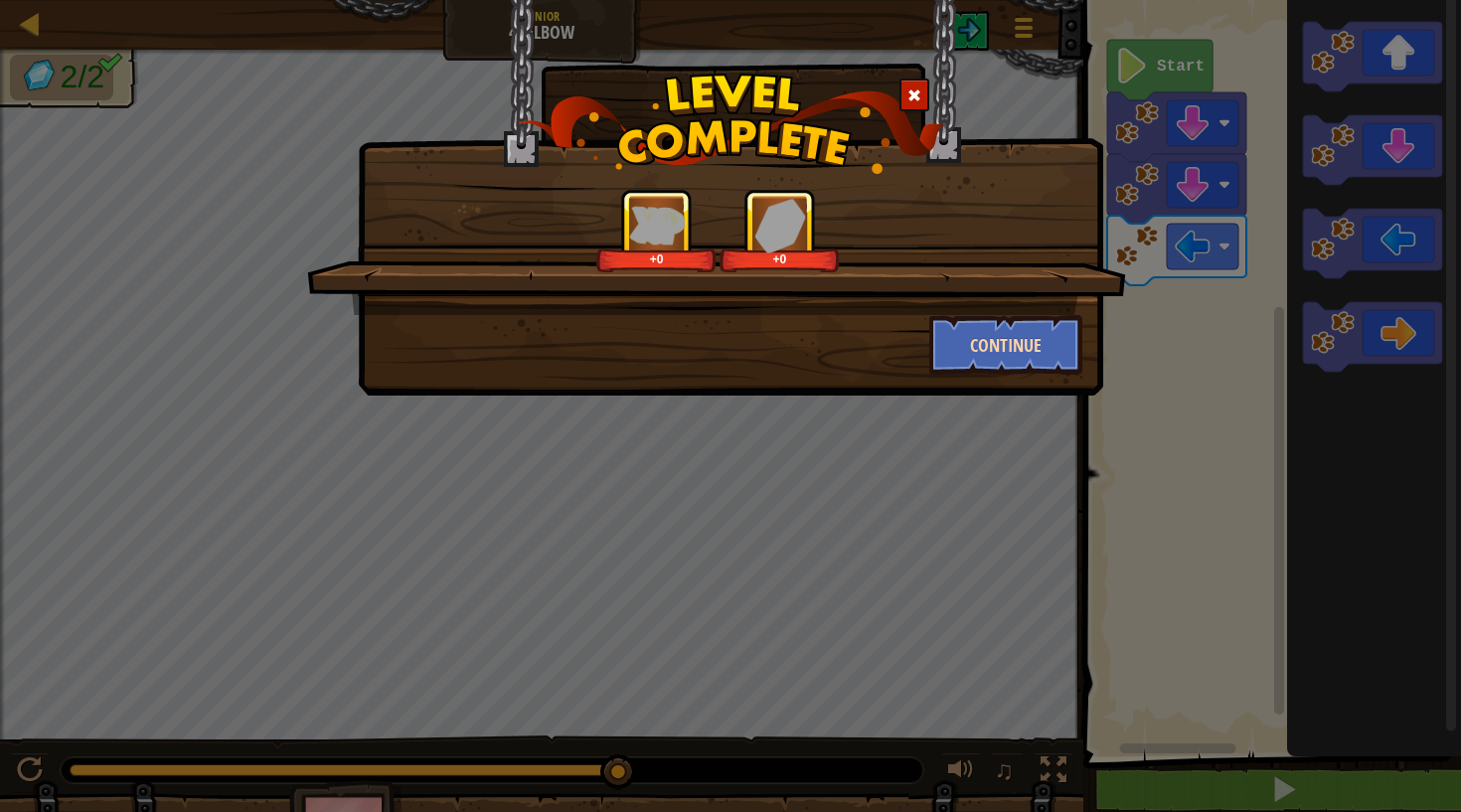 click on "Continue" at bounding box center [1006, 345] 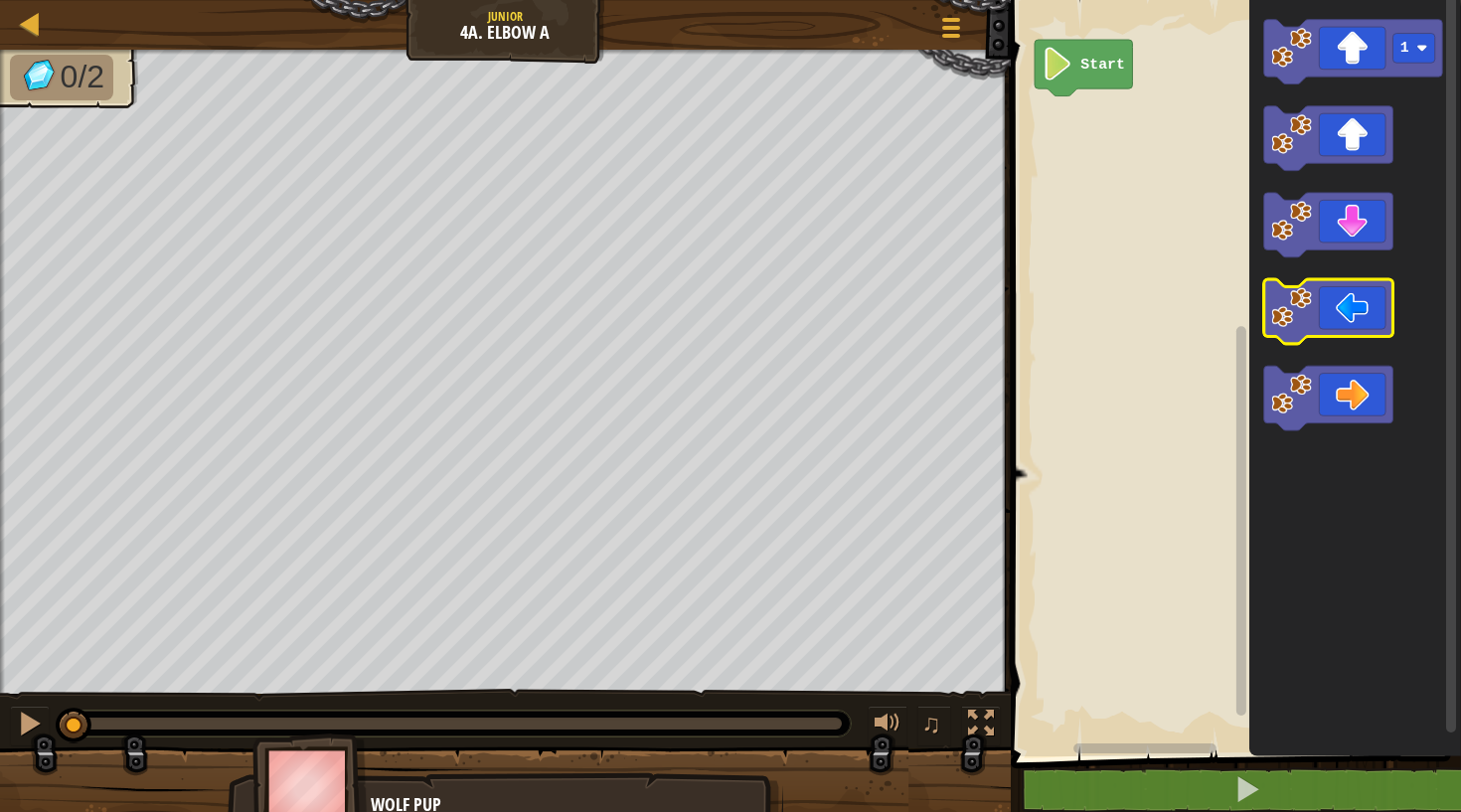 click 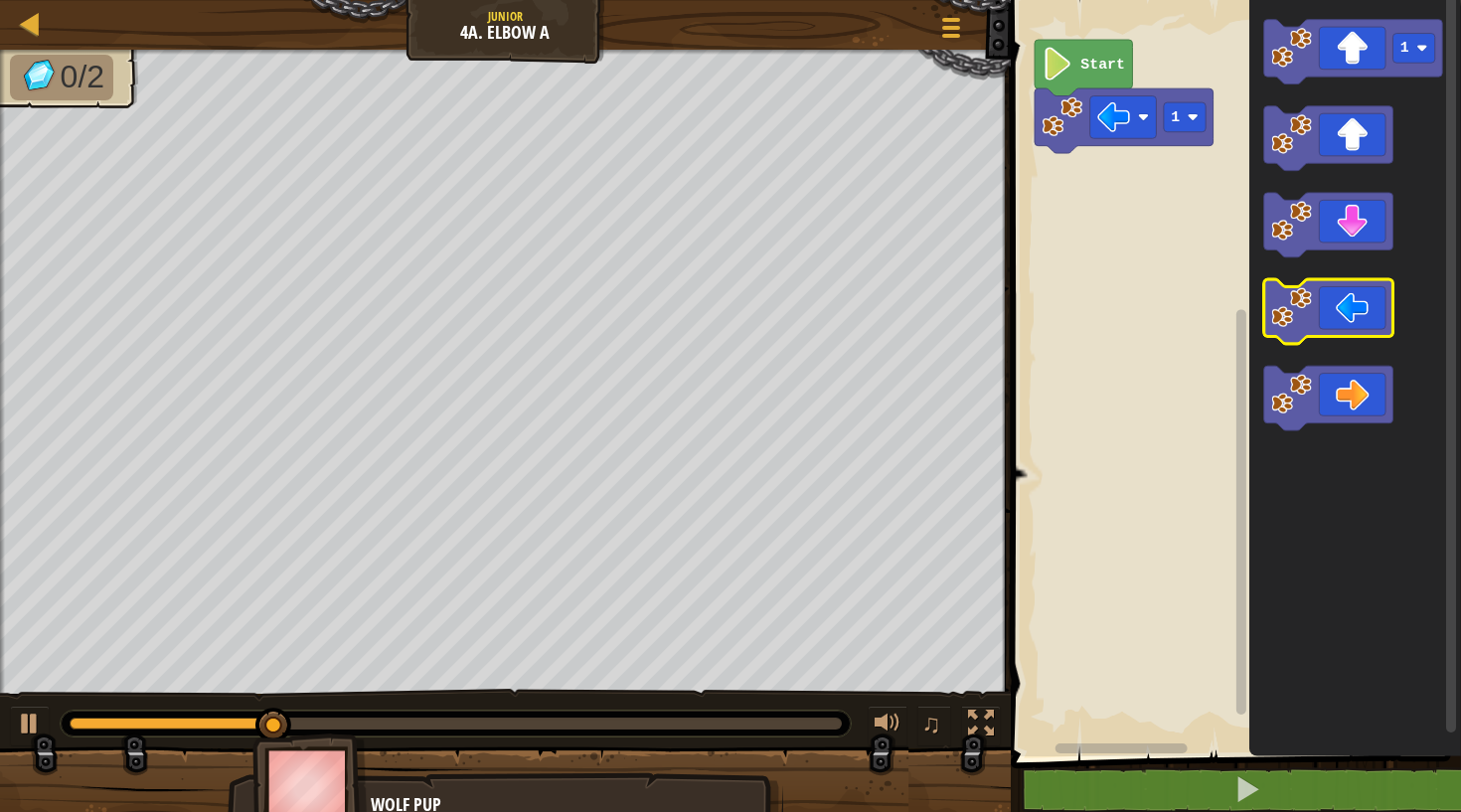 click 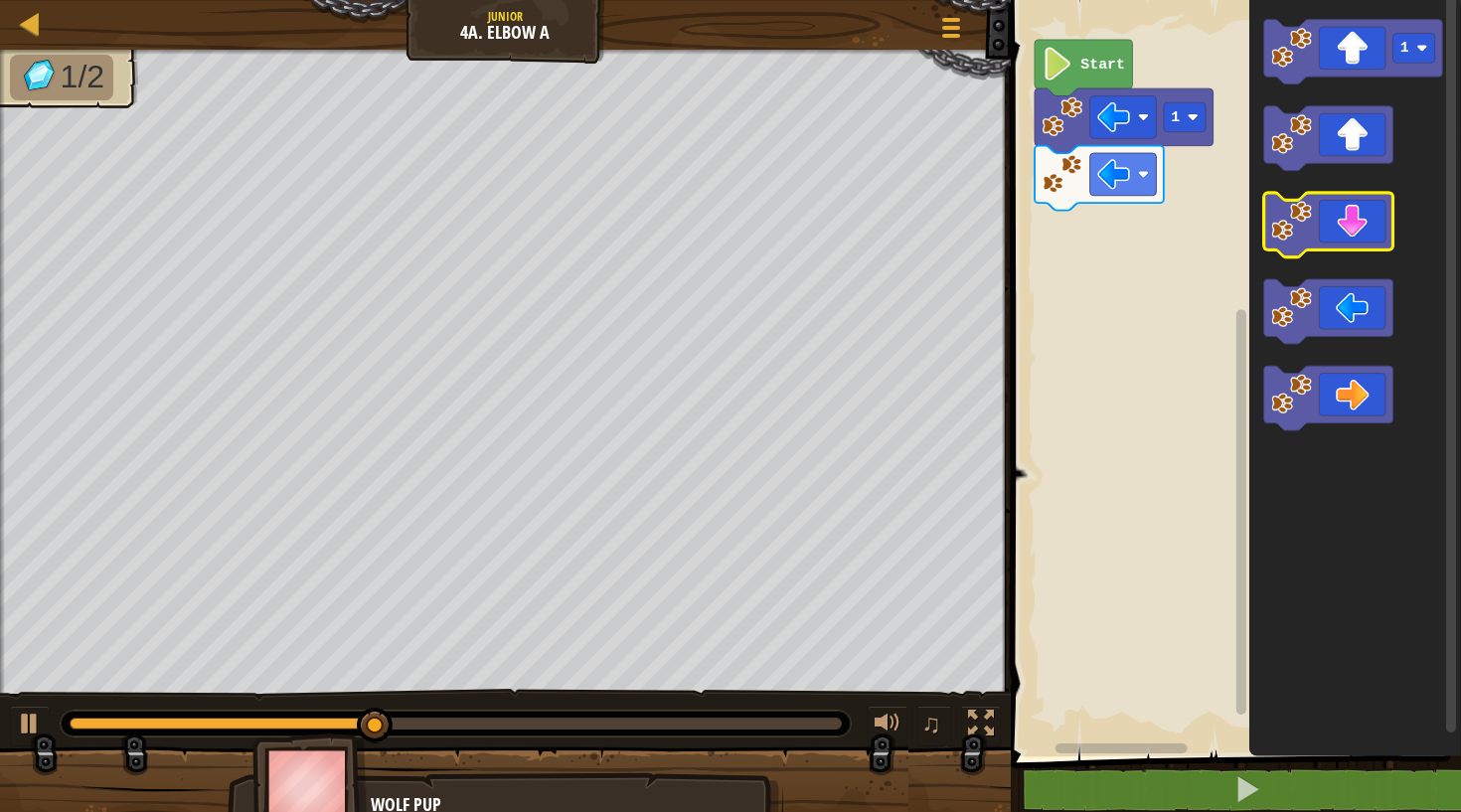 click 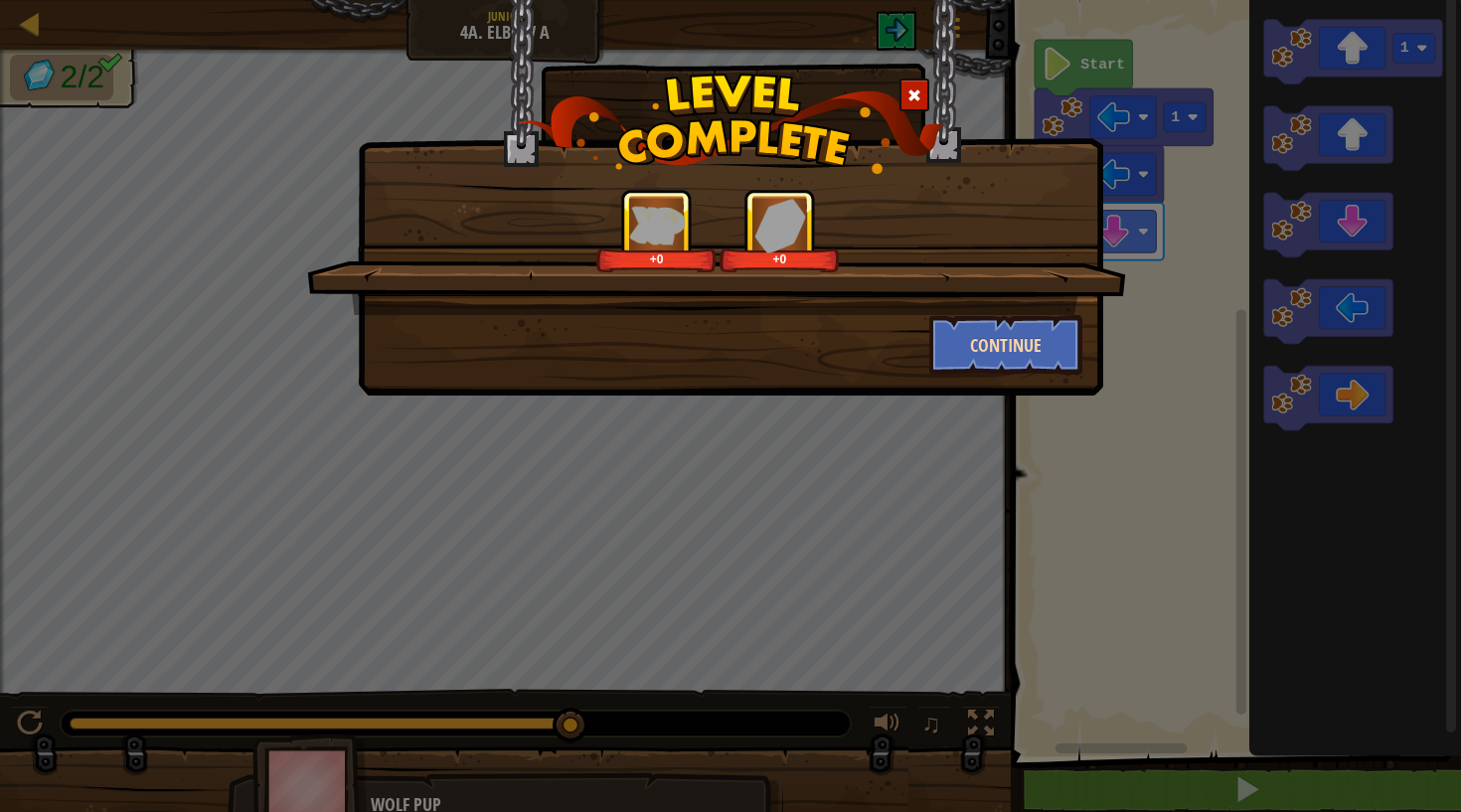 click on "Continue" at bounding box center (1006, 345) 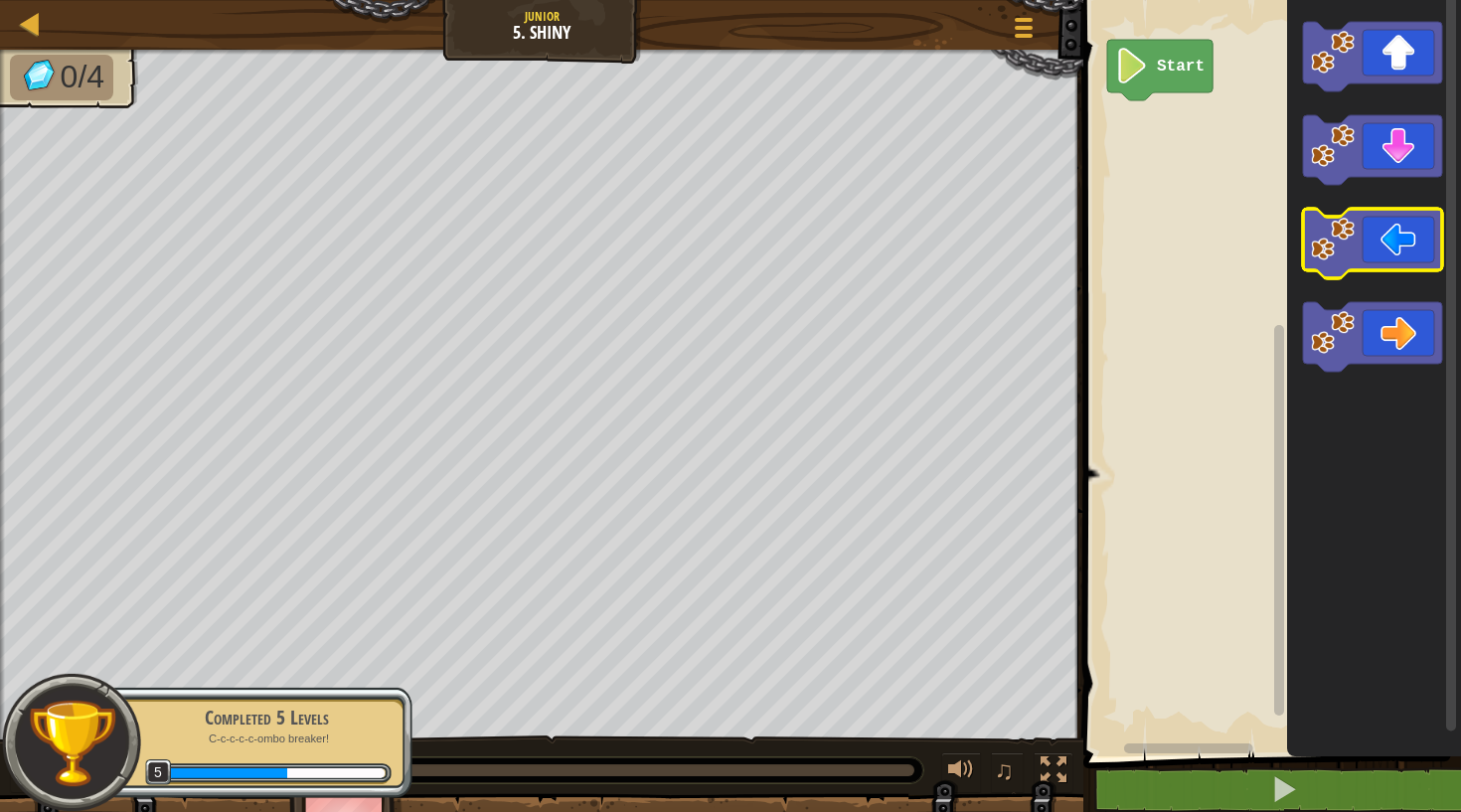 click 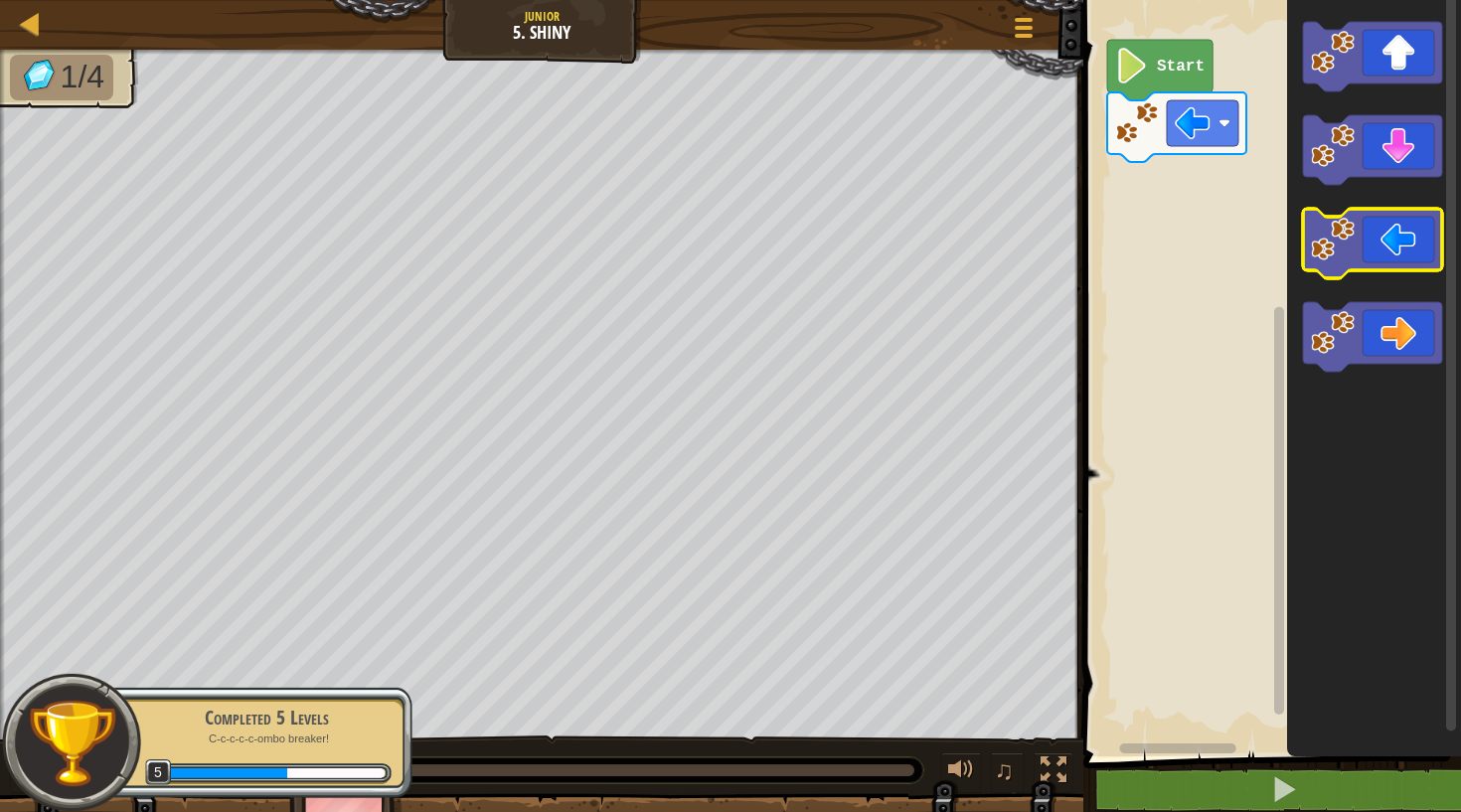 click 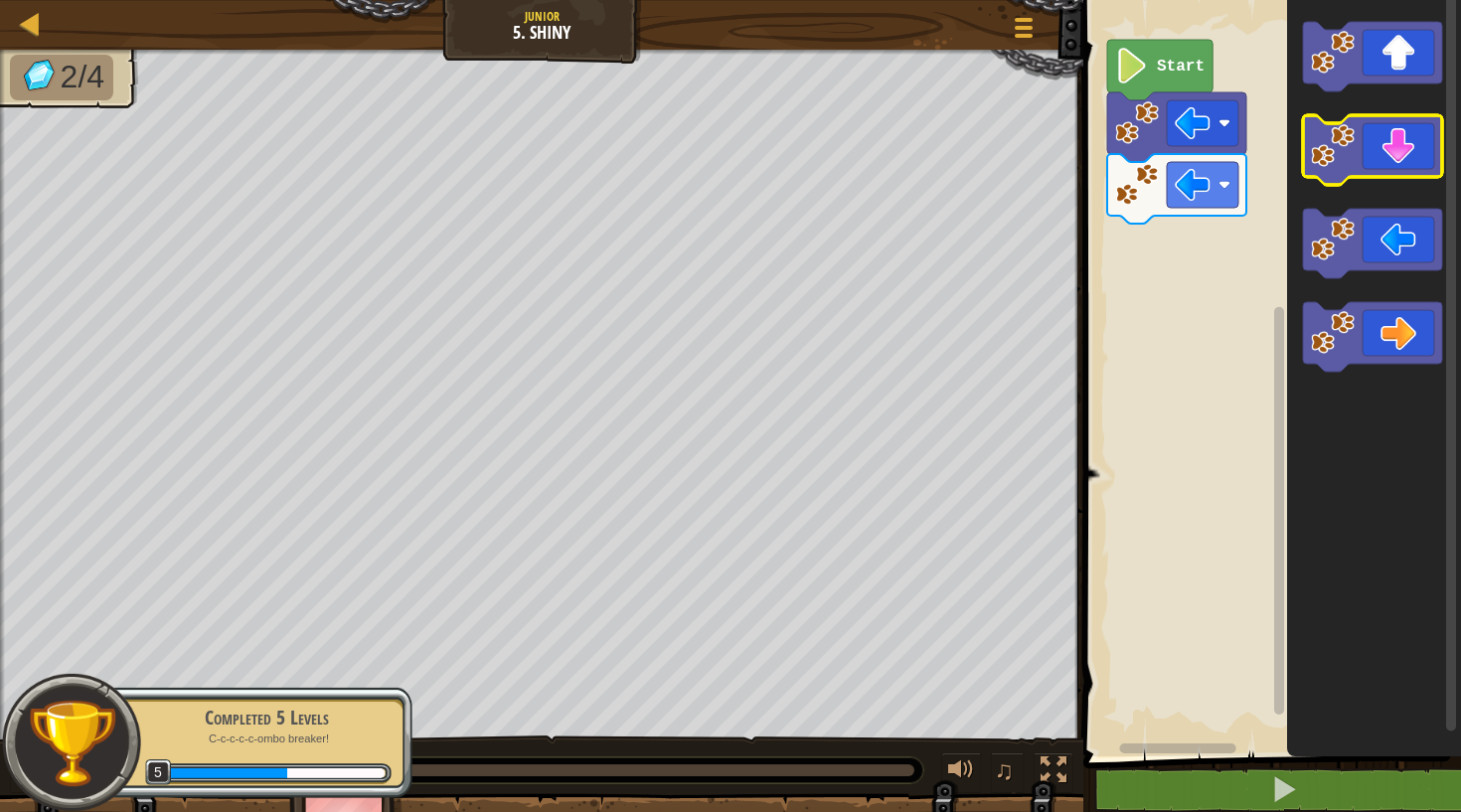 click 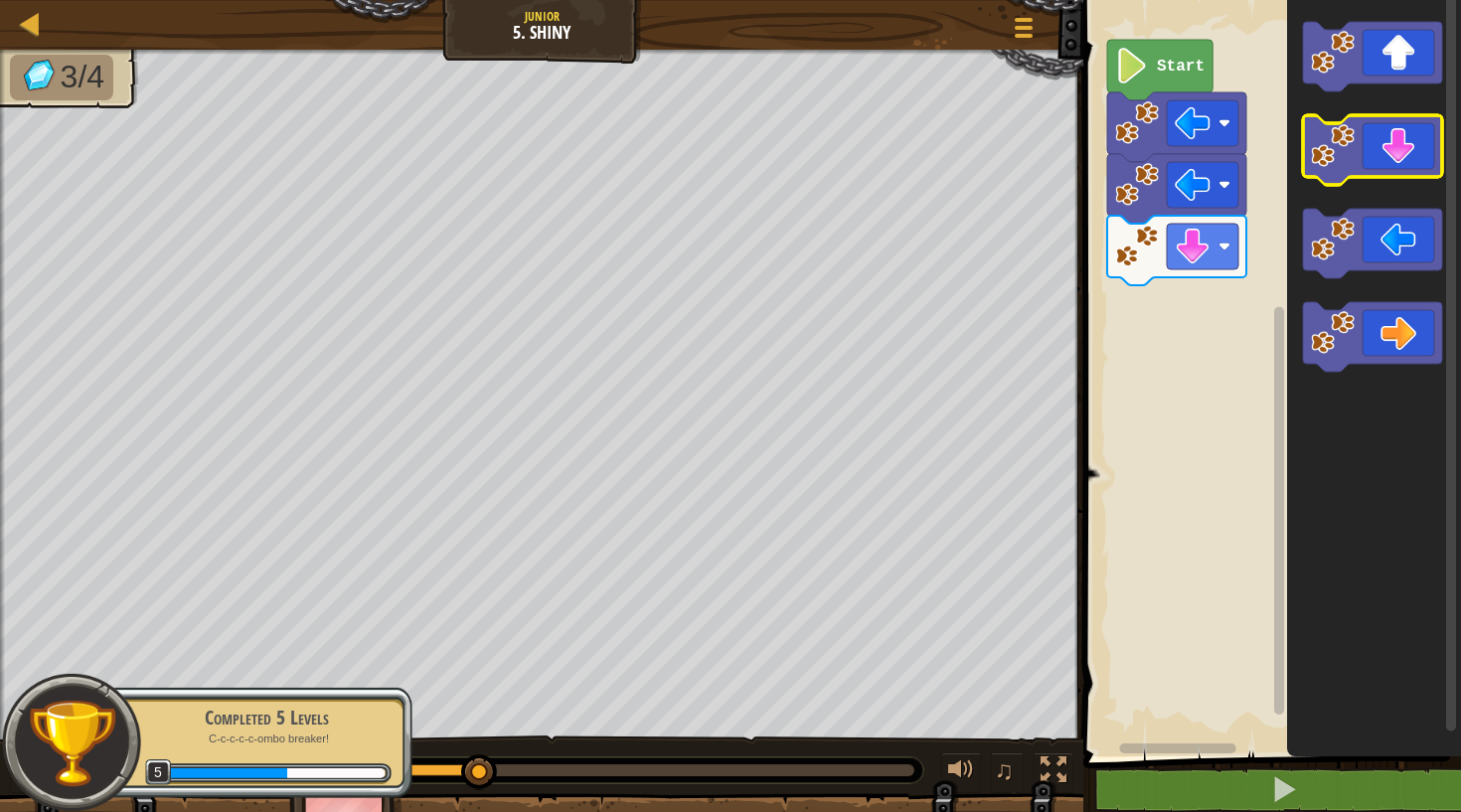 click 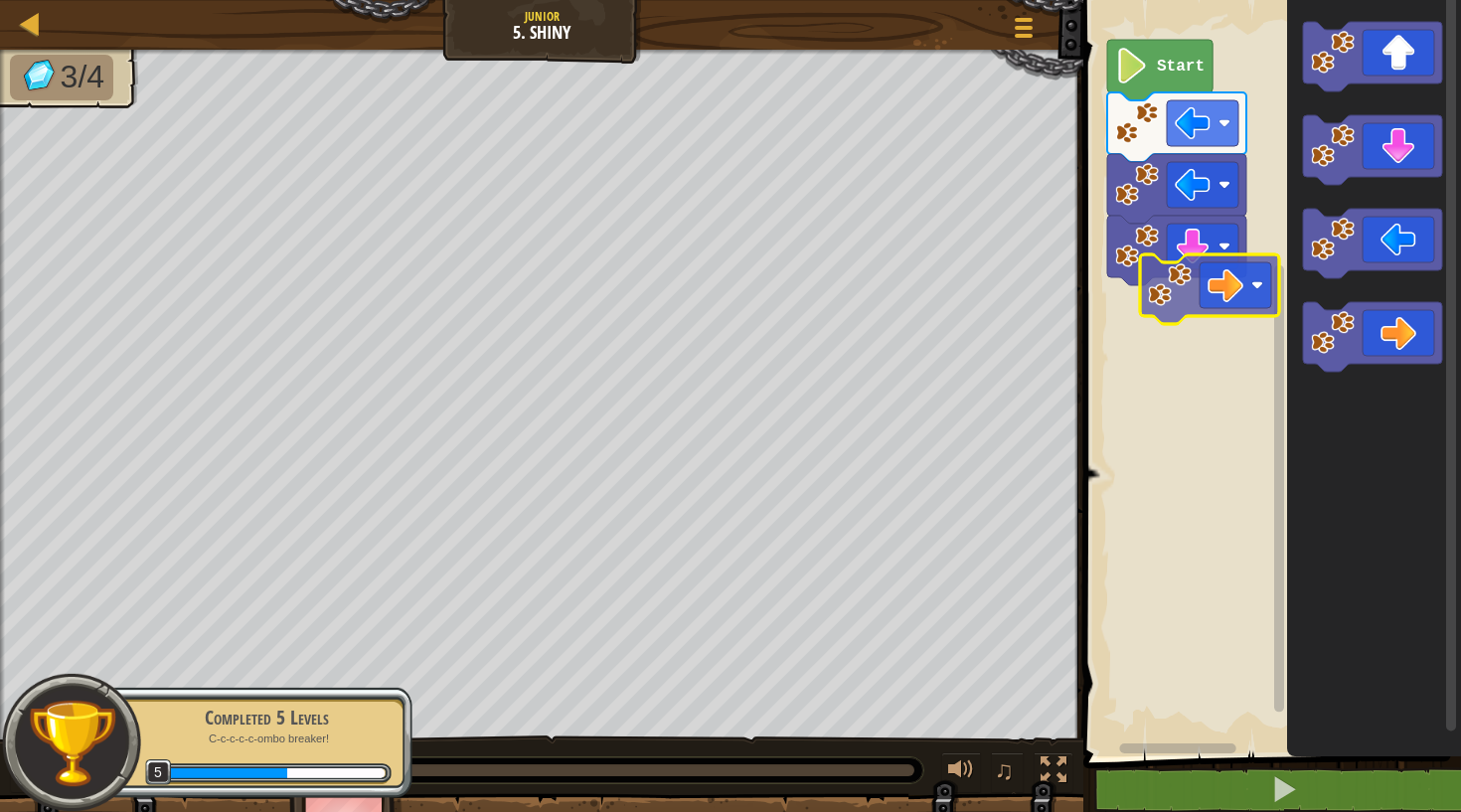 click on "Start" at bounding box center [1269, 373] 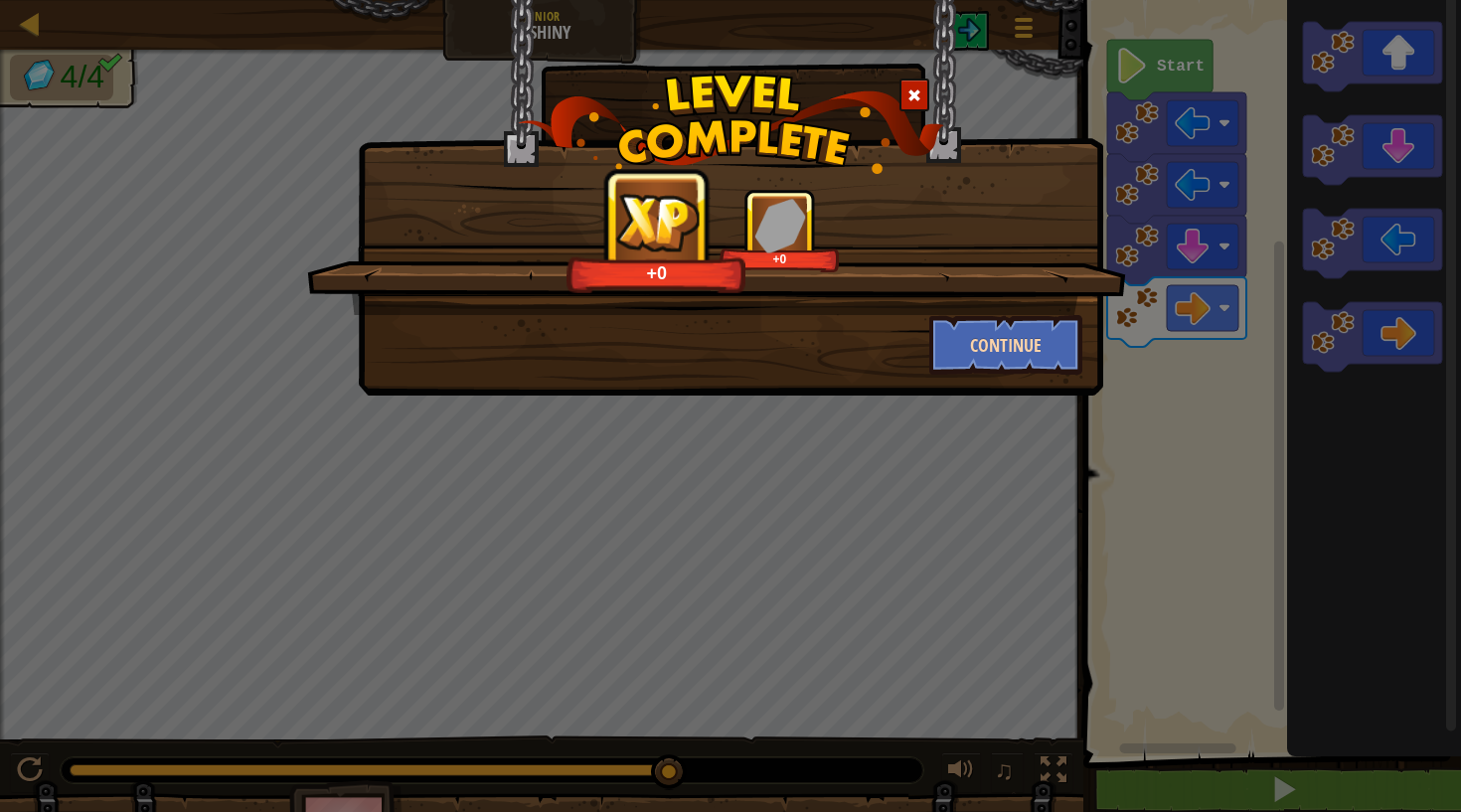 click on "Continue" at bounding box center (1006, 345) 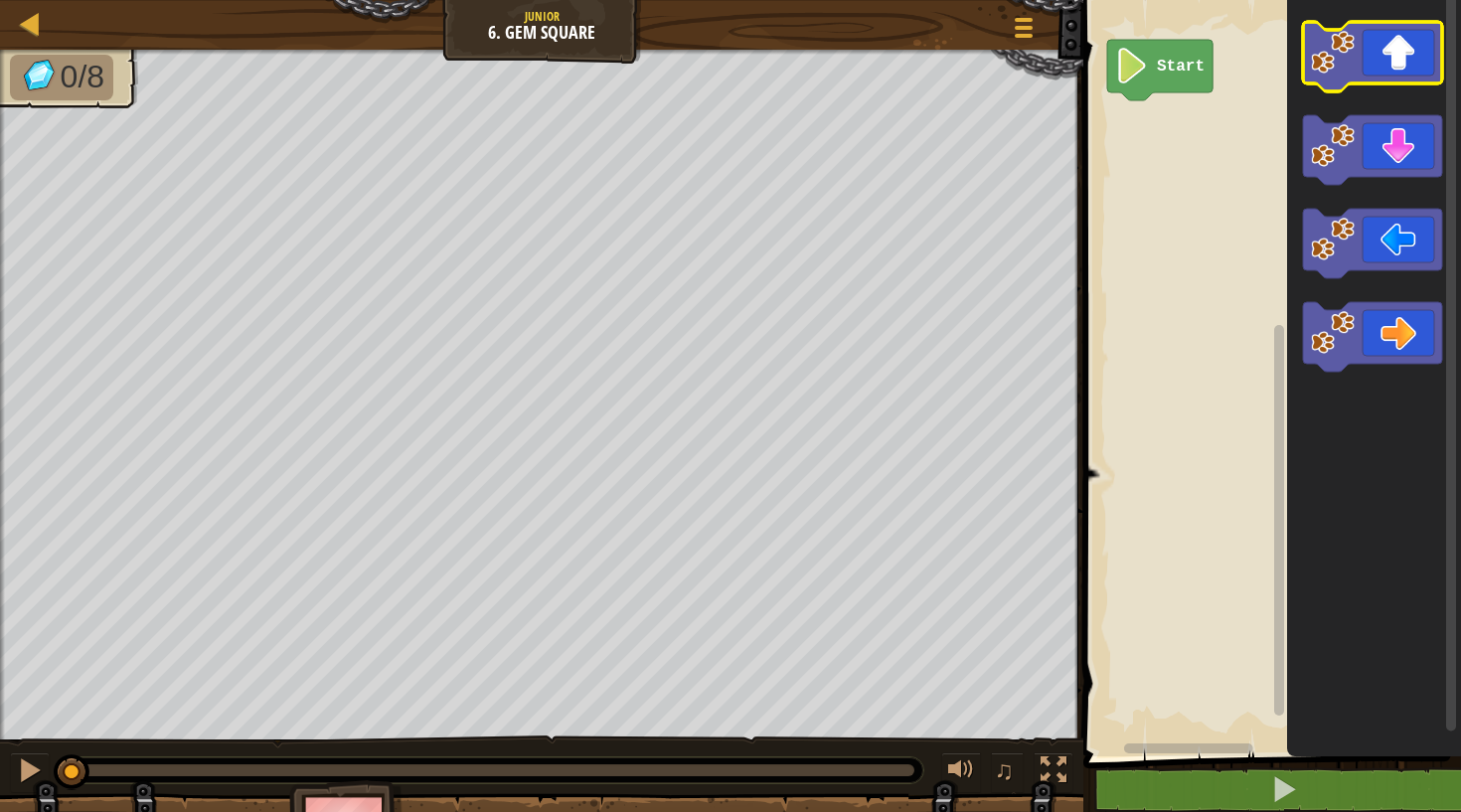 click 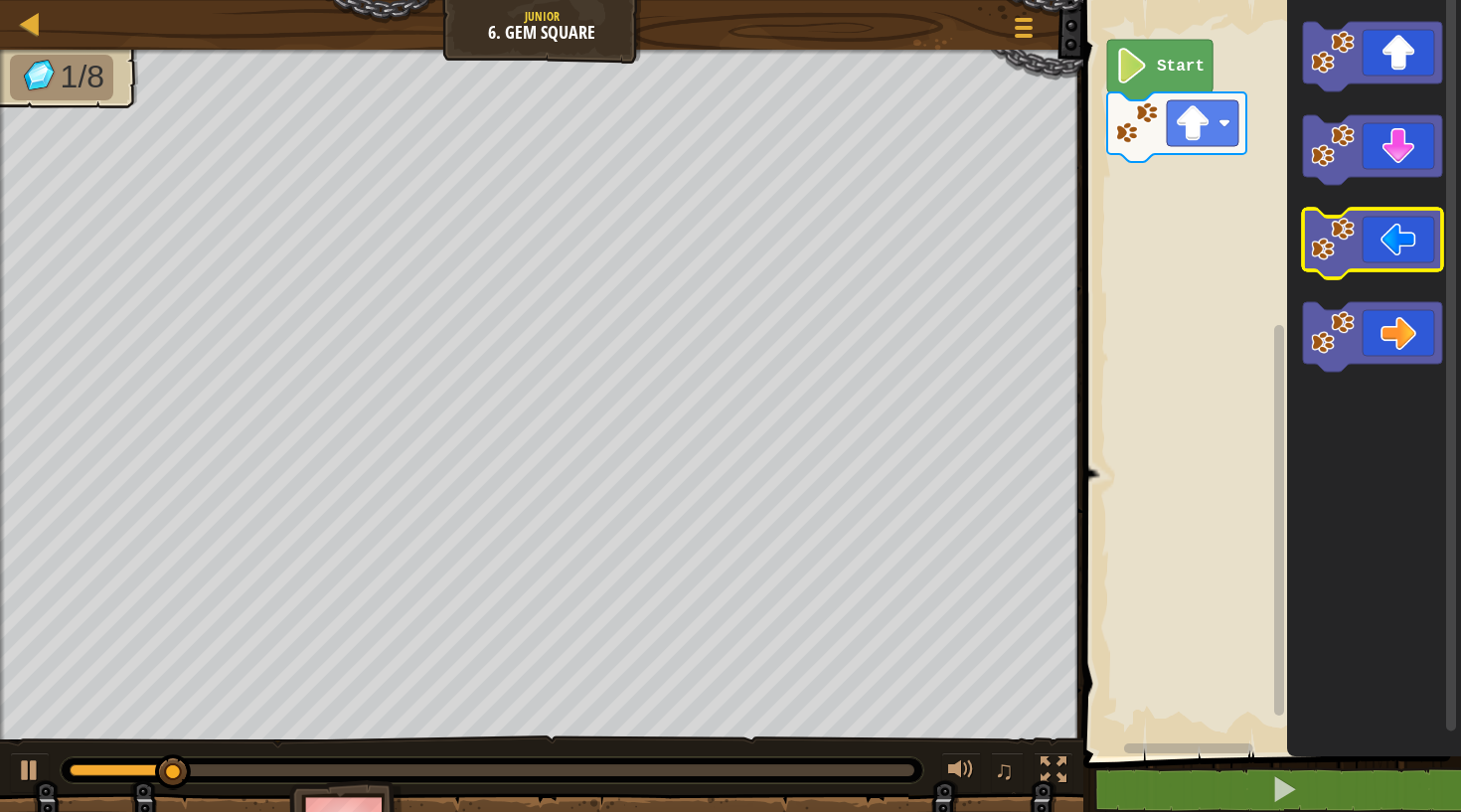 click 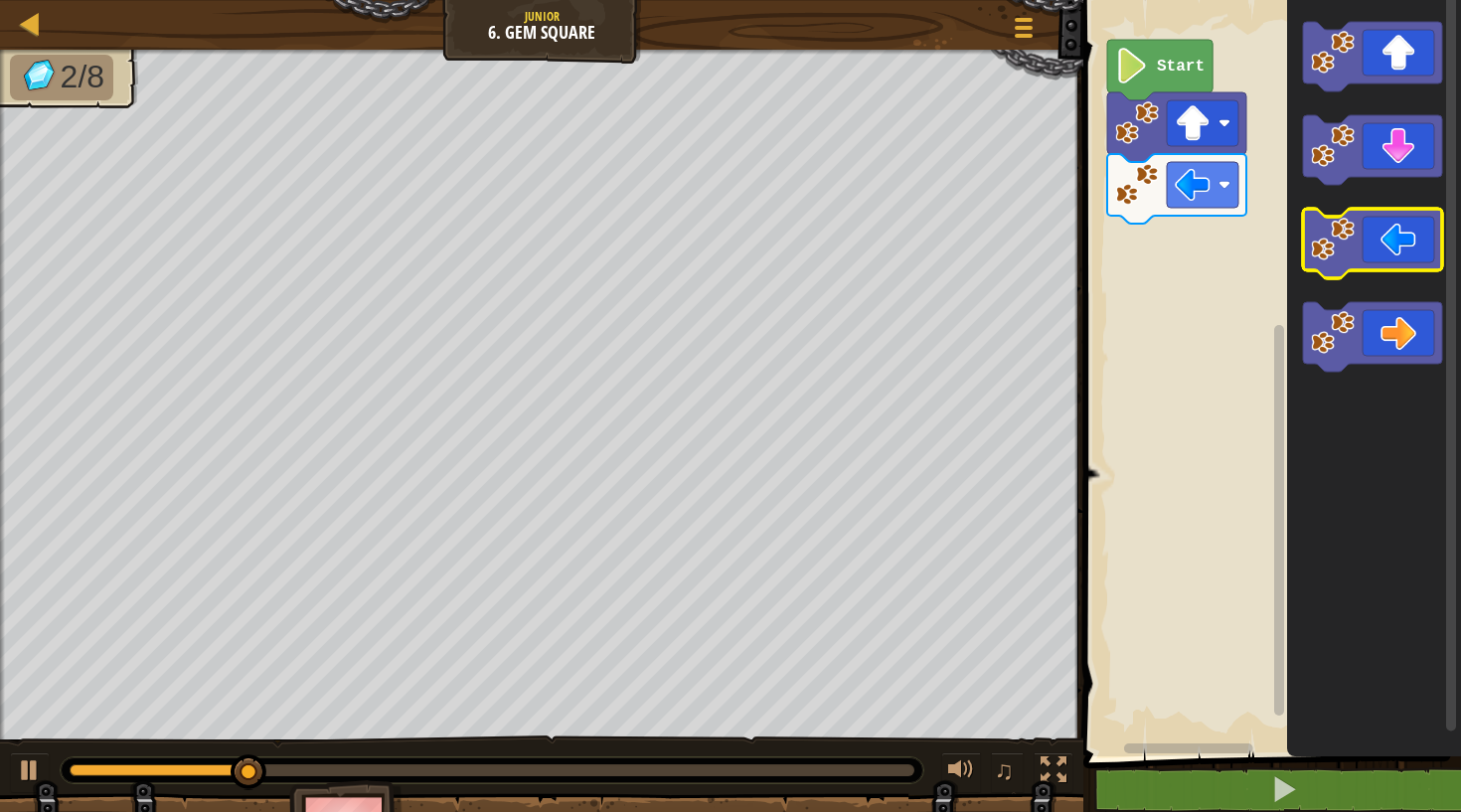 click 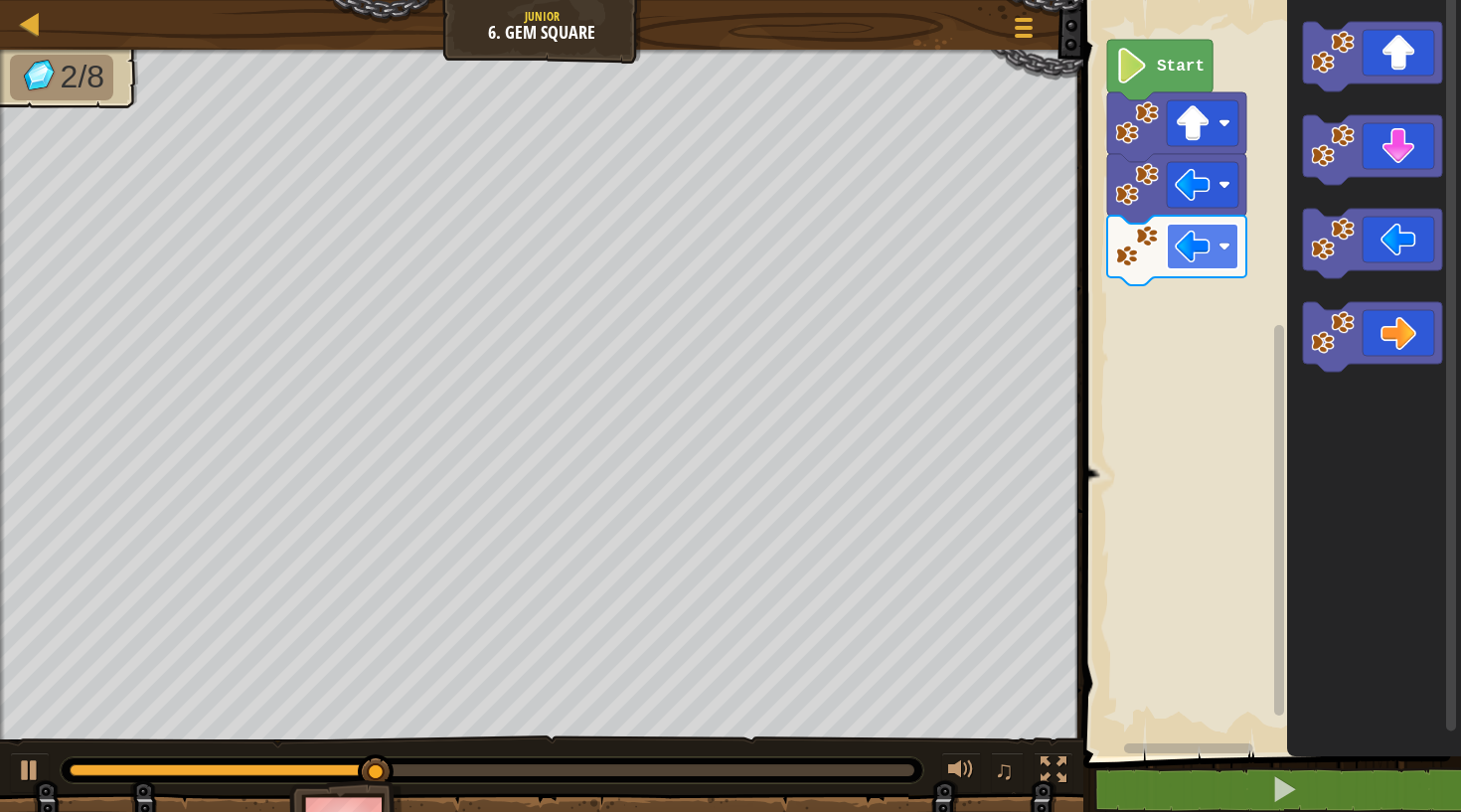 click 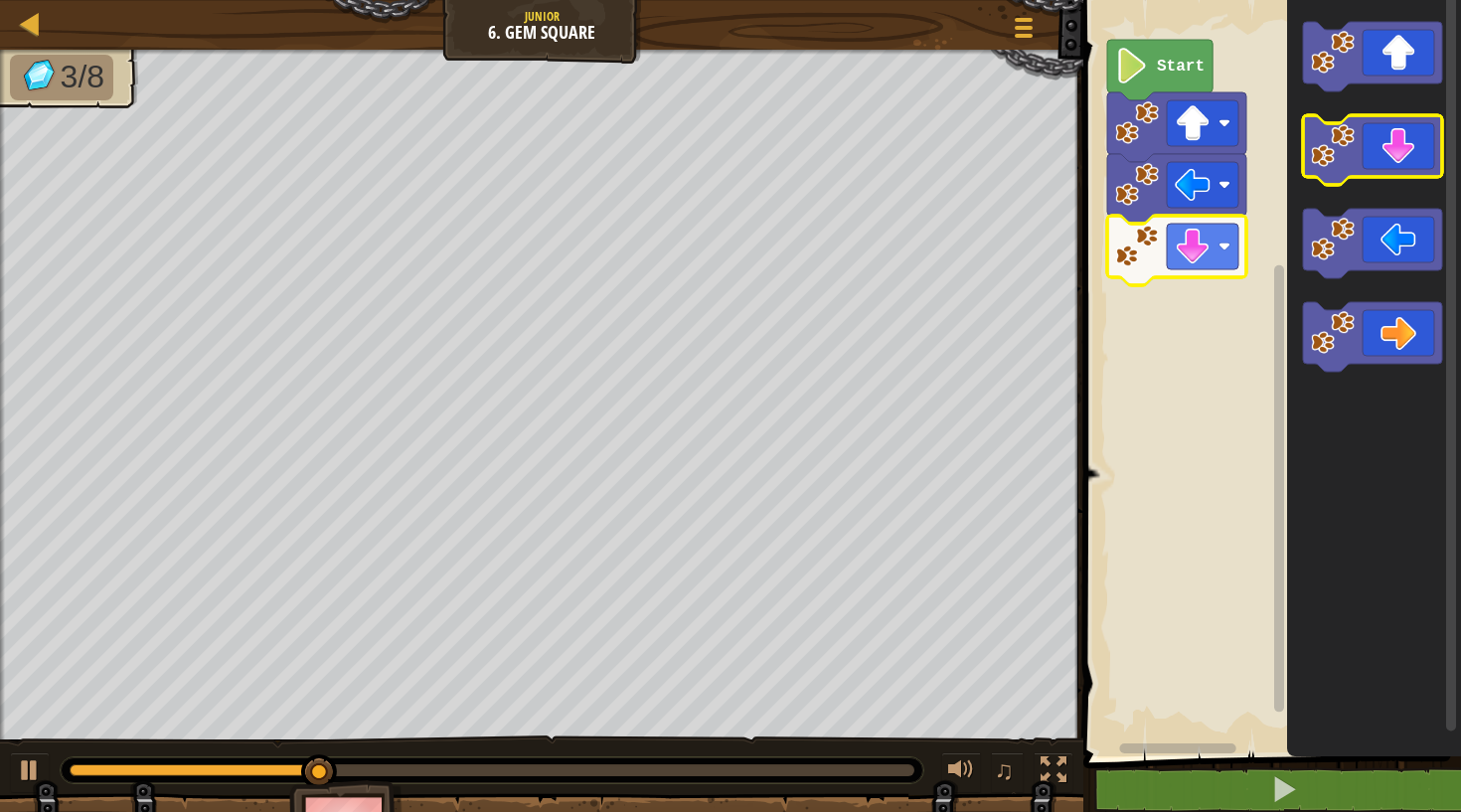 click 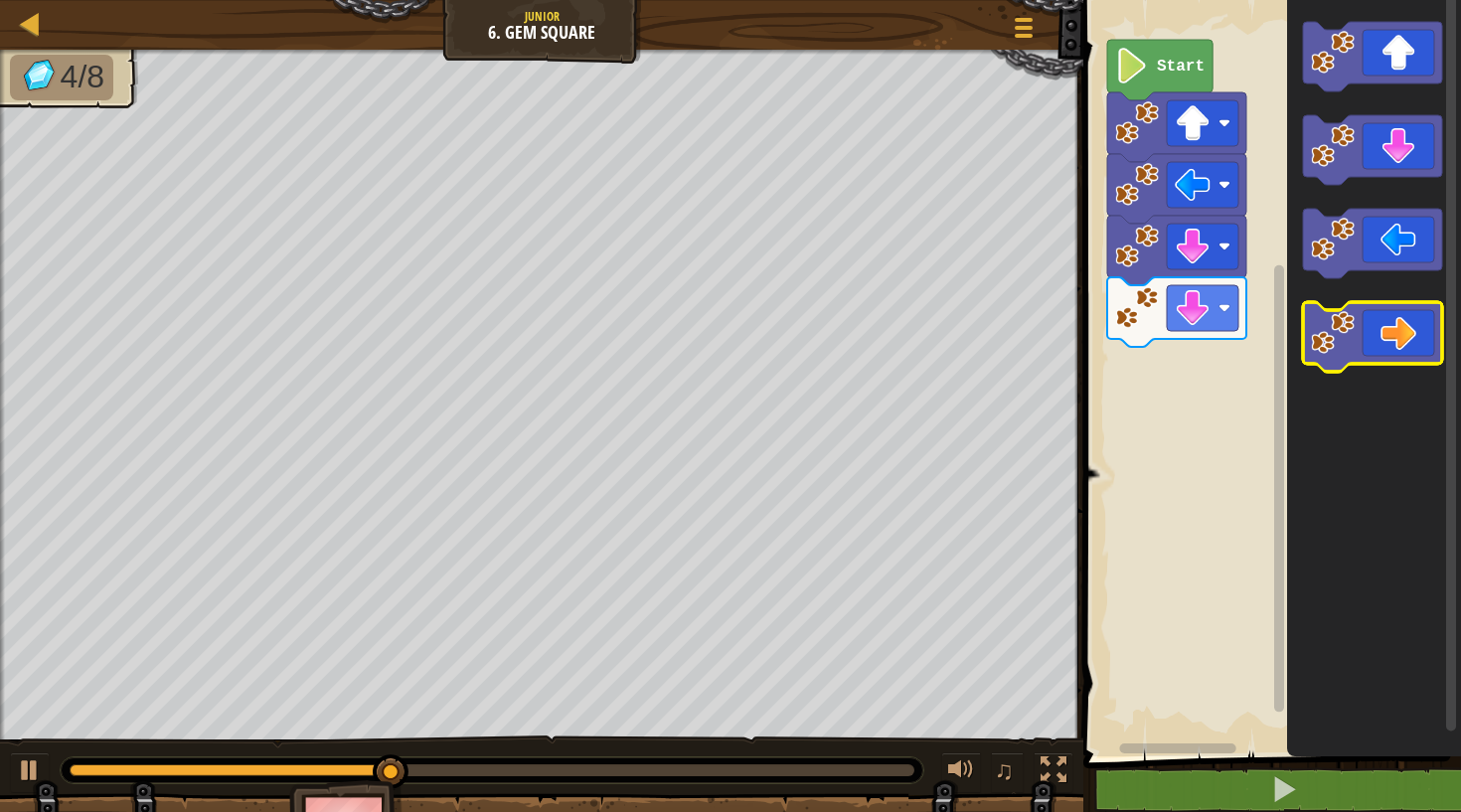 click 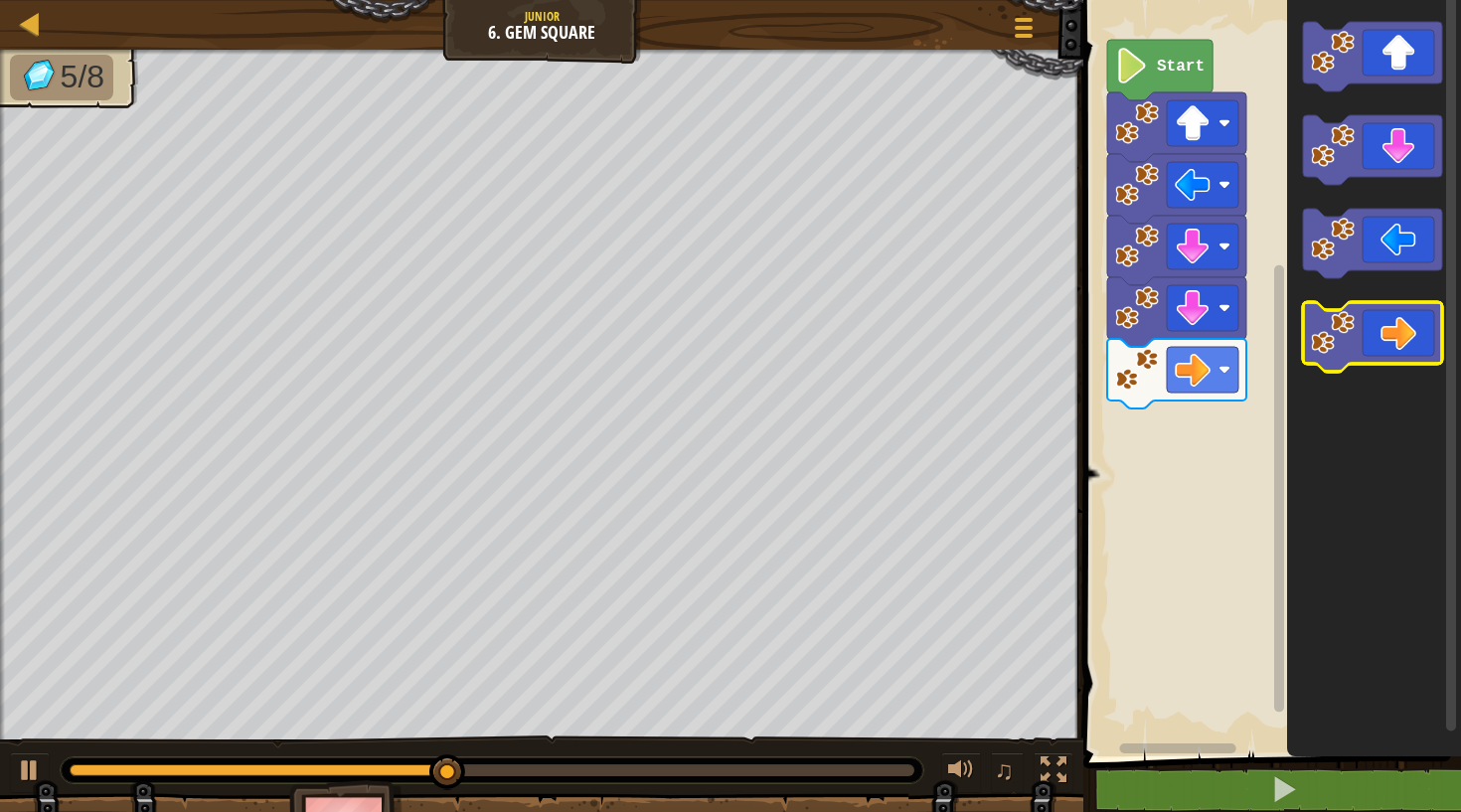 click 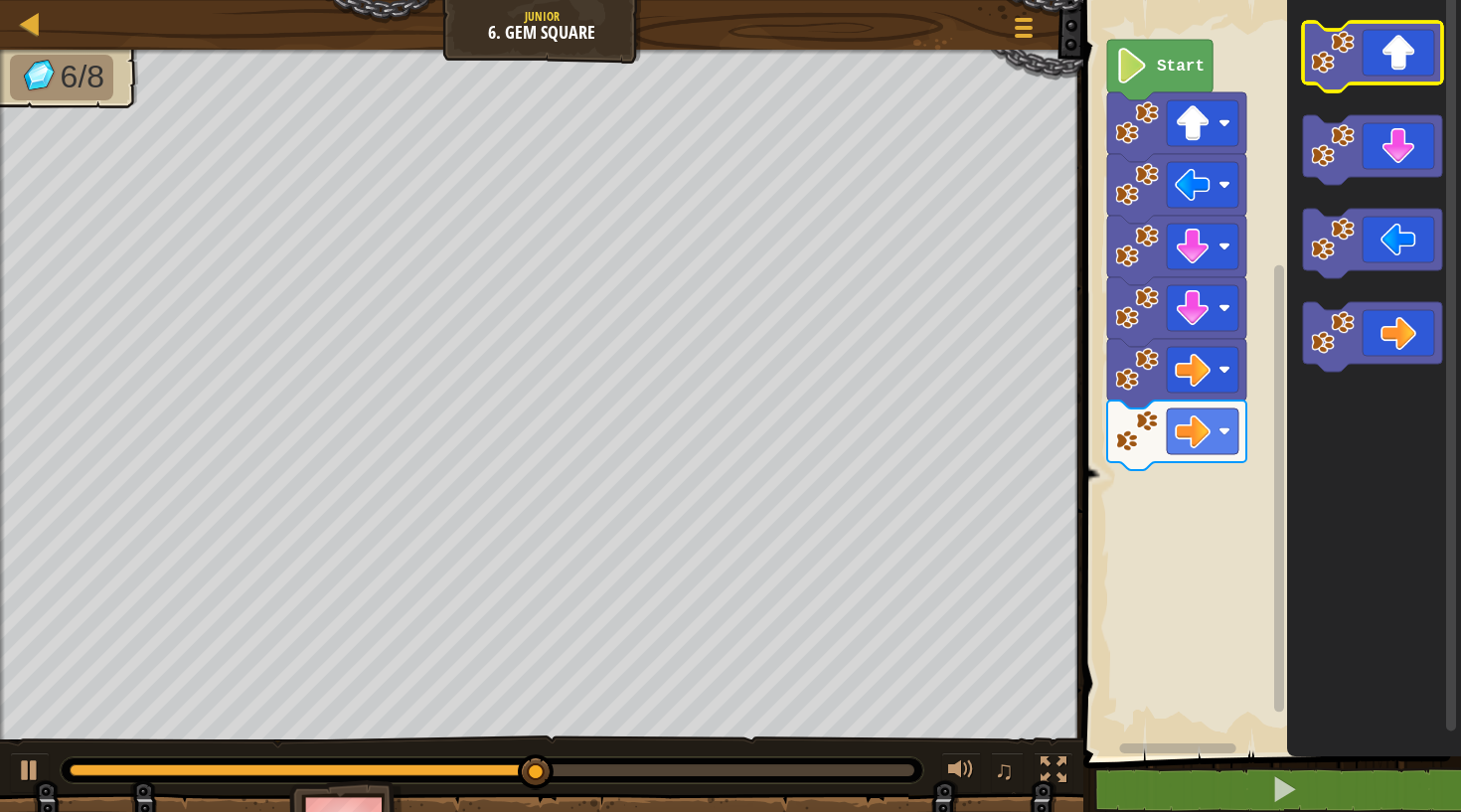 click 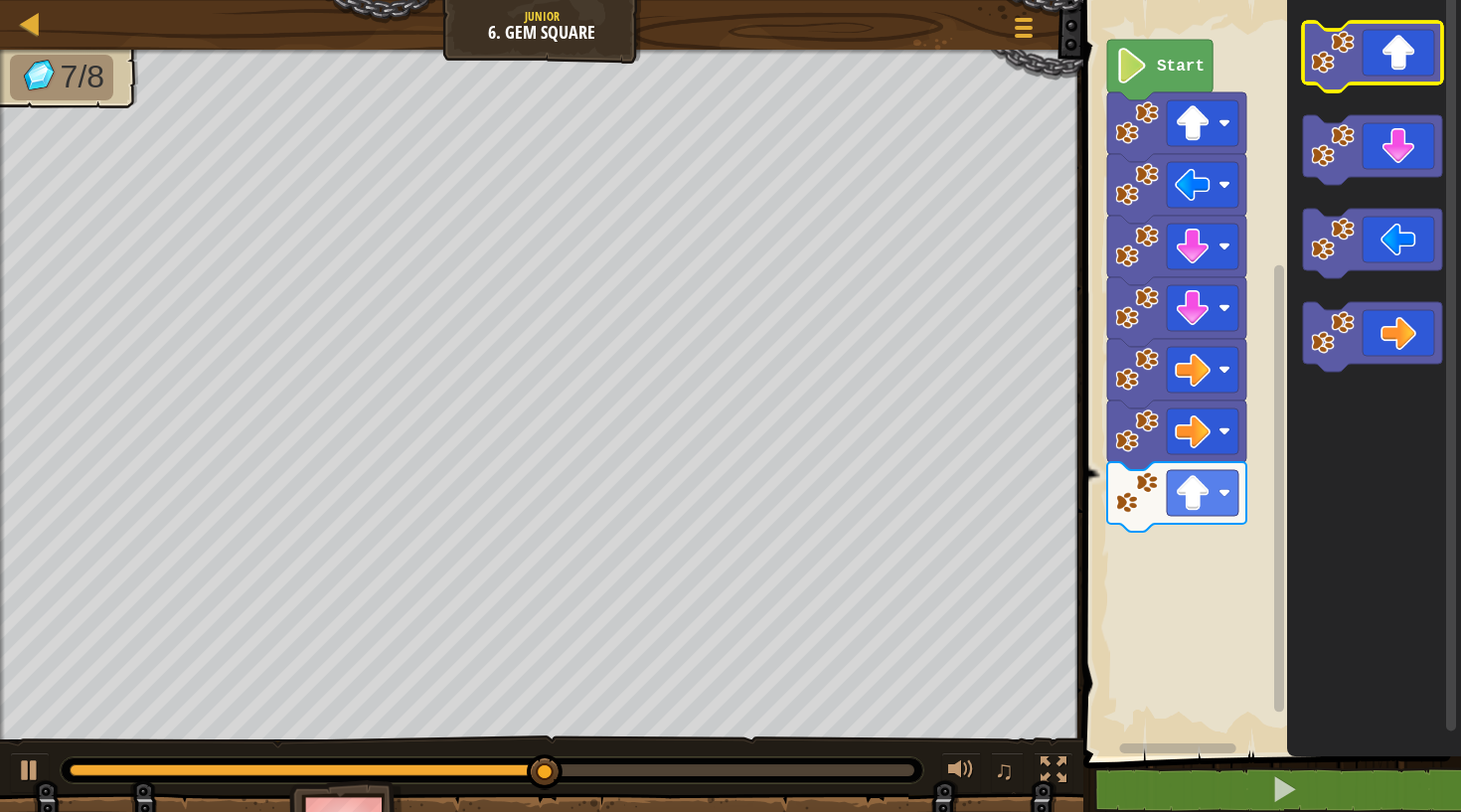 click 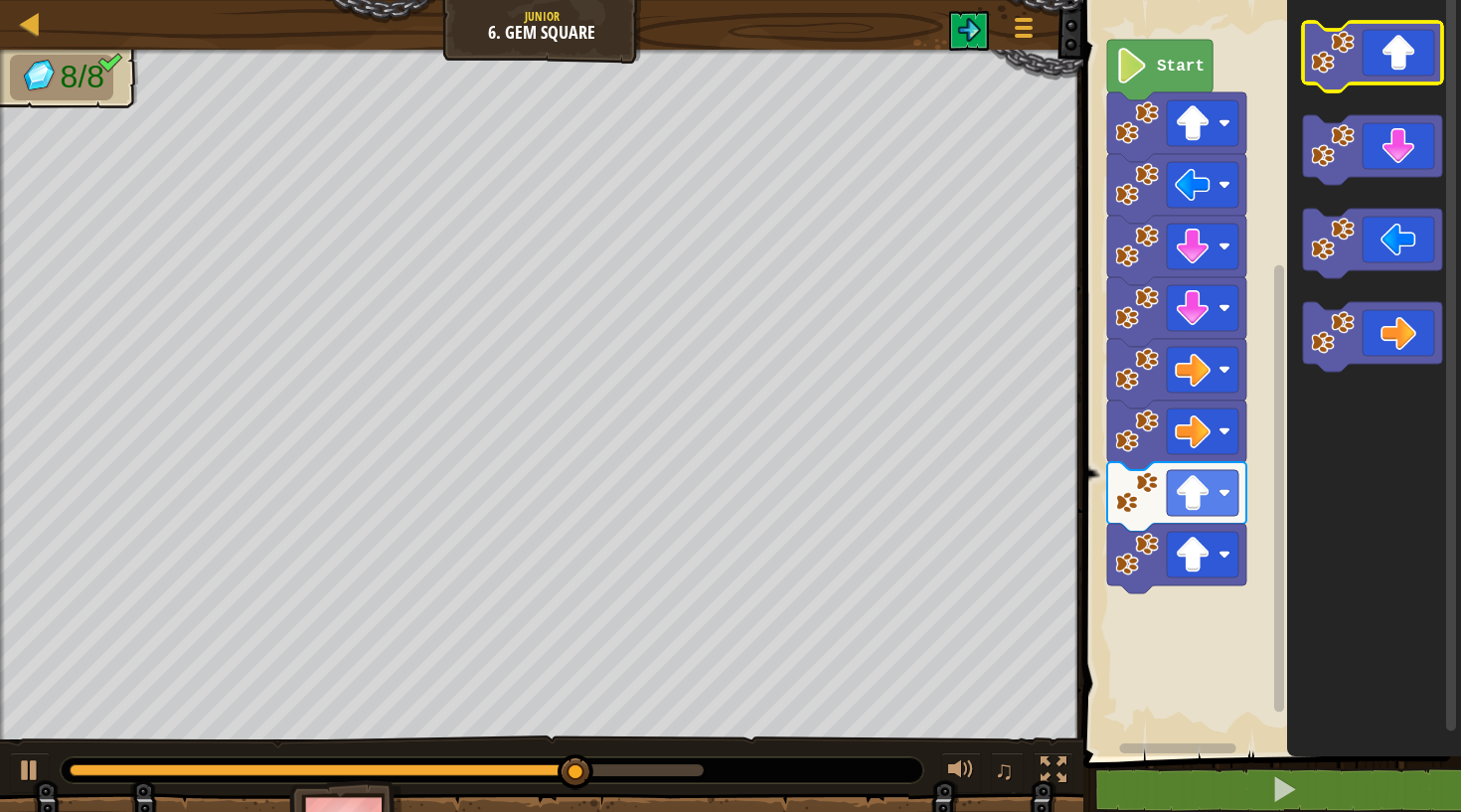 click 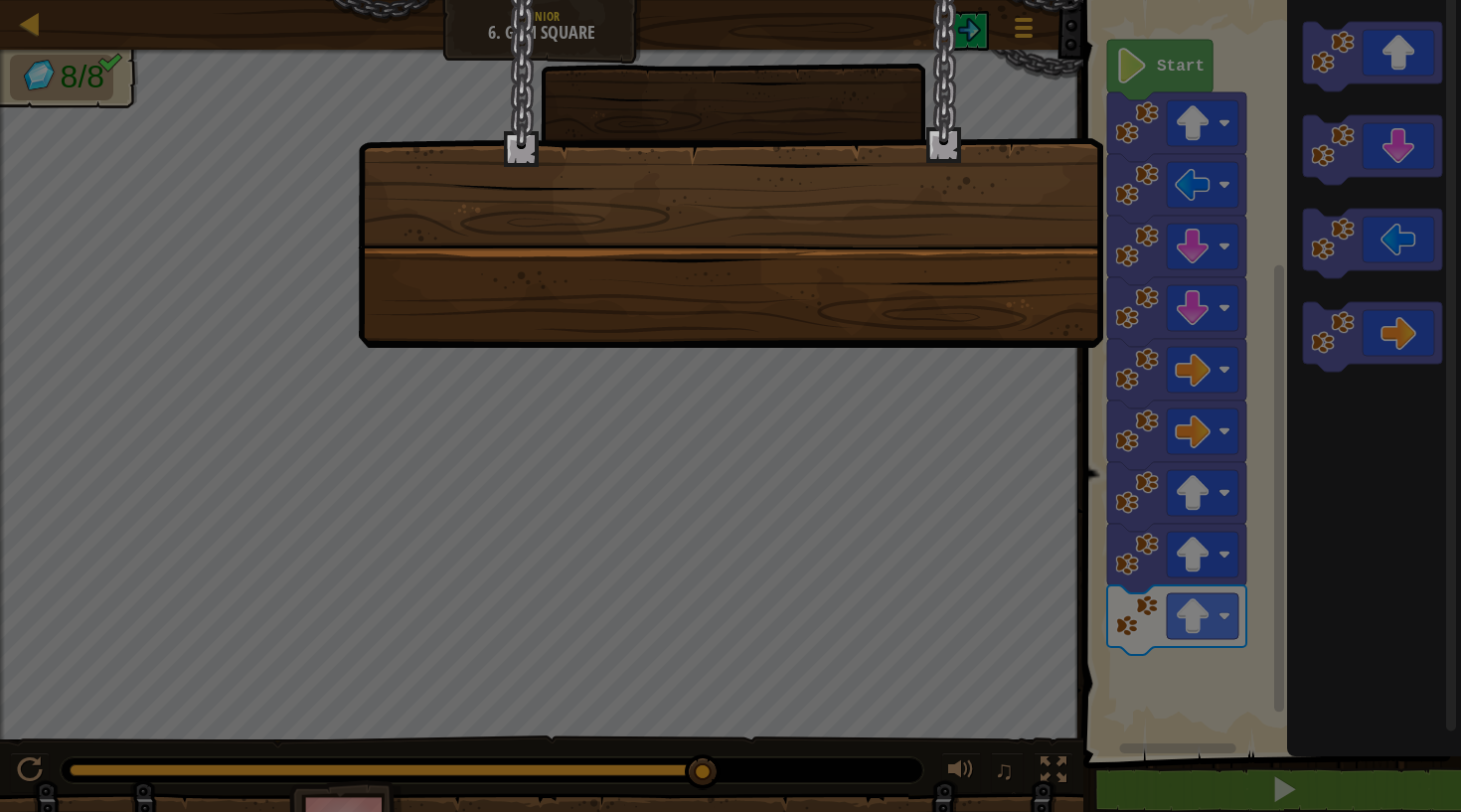 drag, startPoint x: 1150, startPoint y: 631, endPoint x: 1386, endPoint y: 632, distance: 236.0021 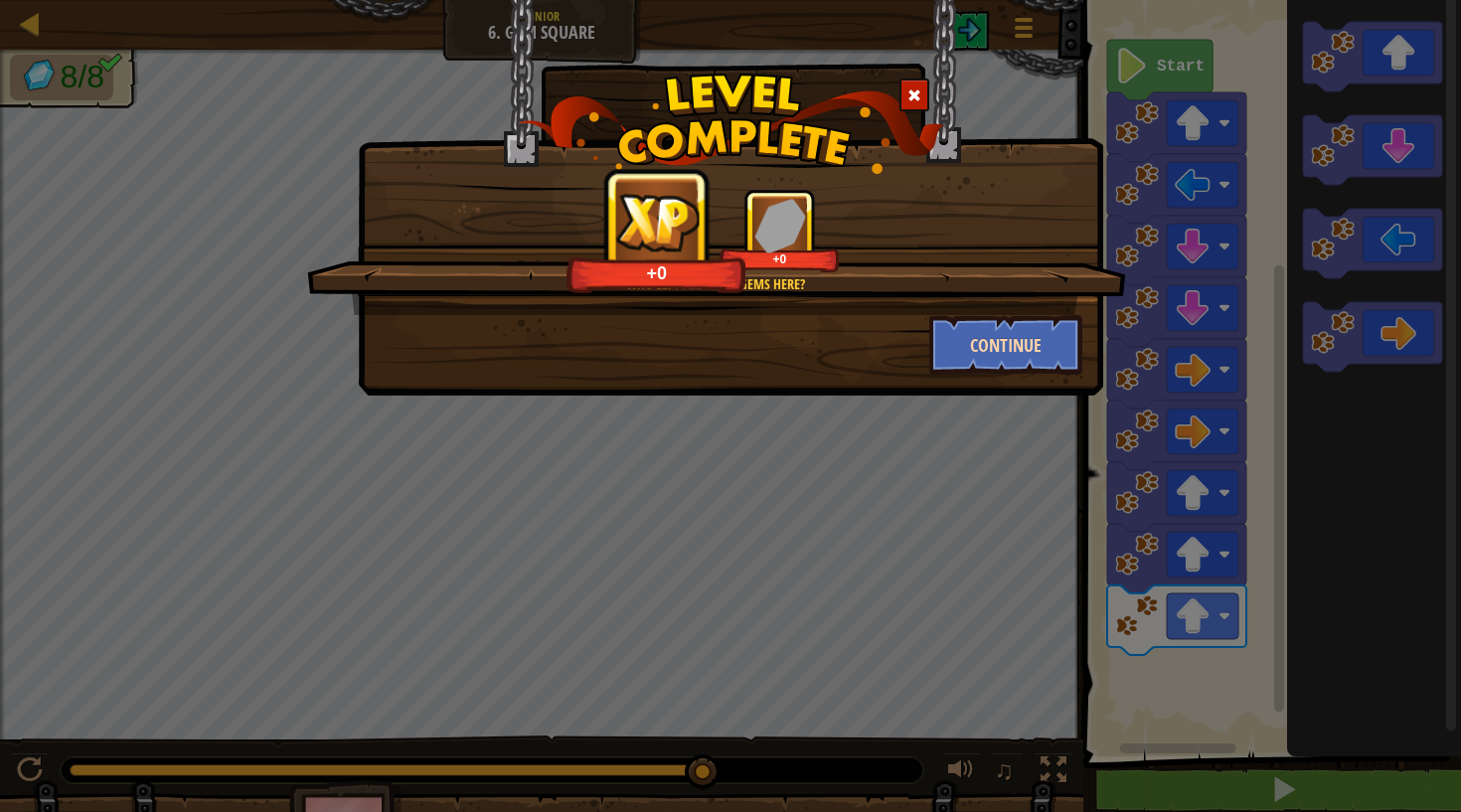 click on "Continue" at bounding box center [1006, 345] 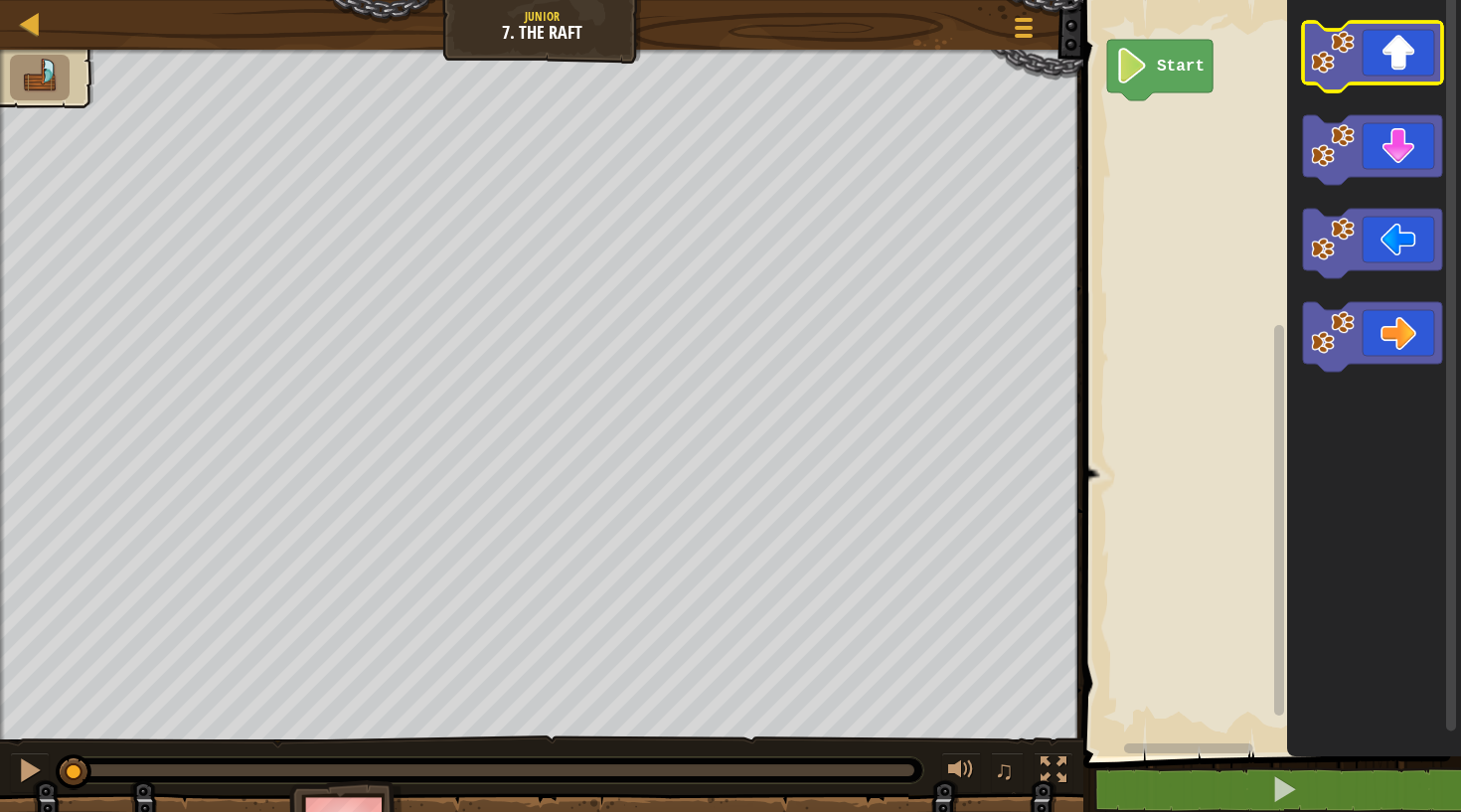 click 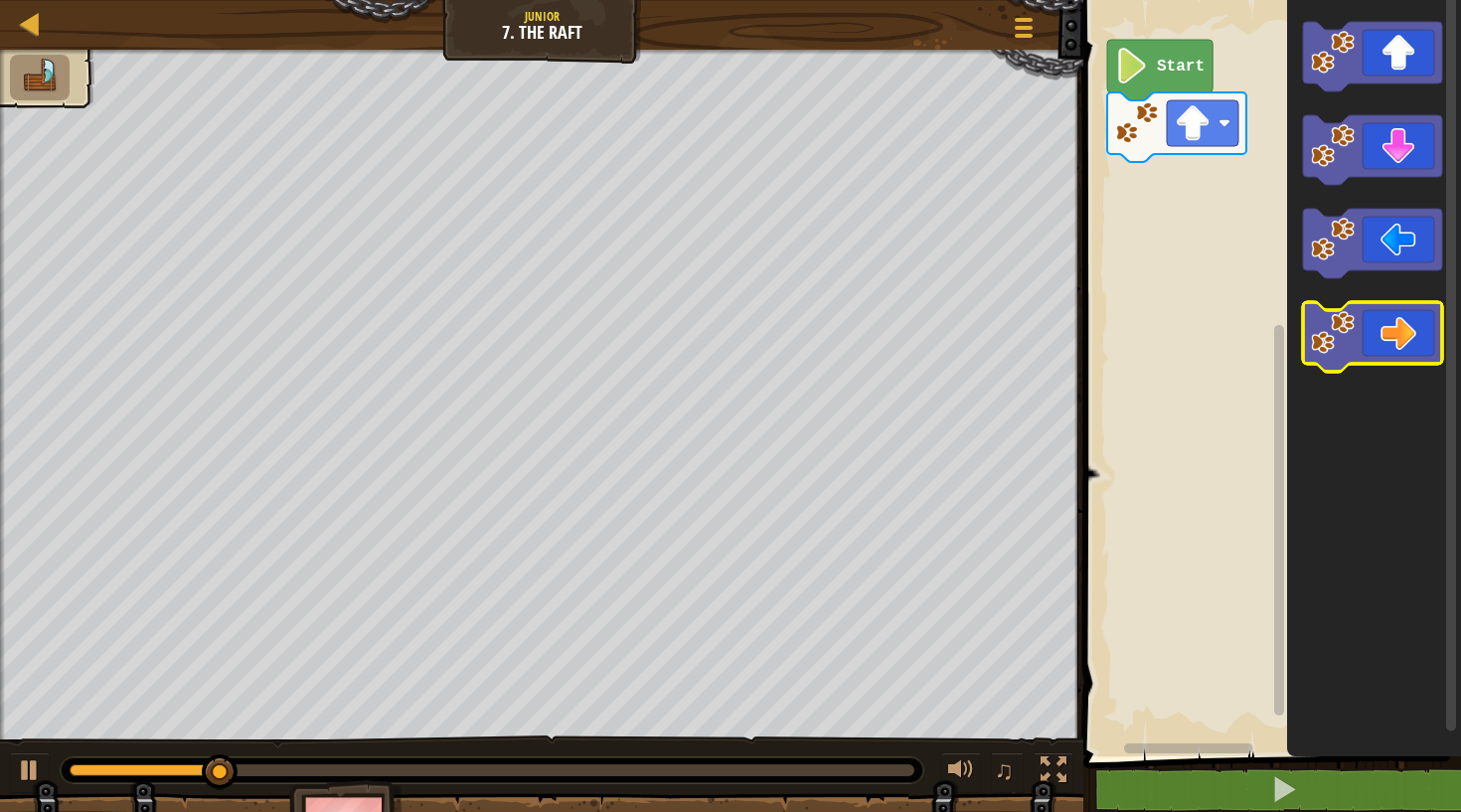 click 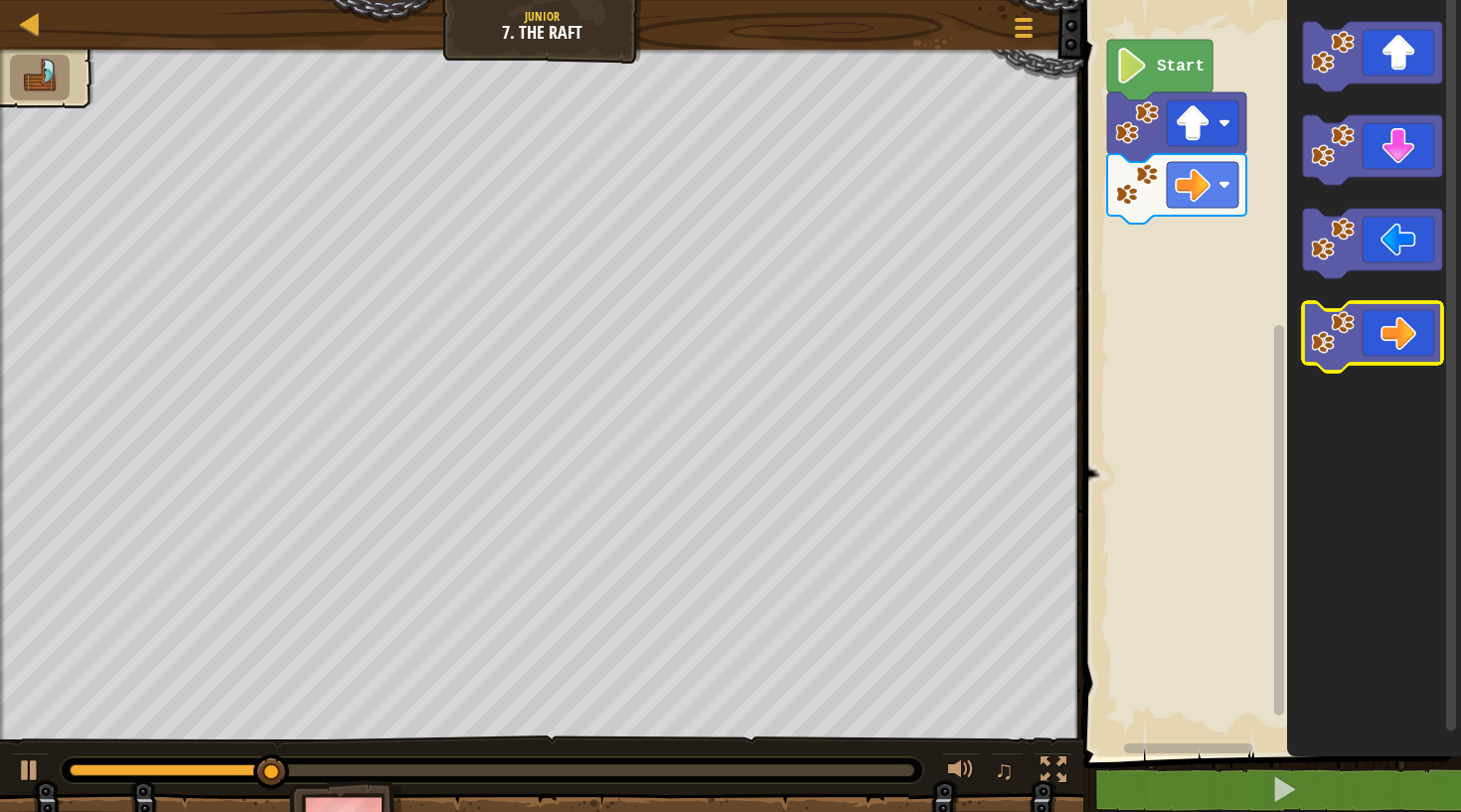 click 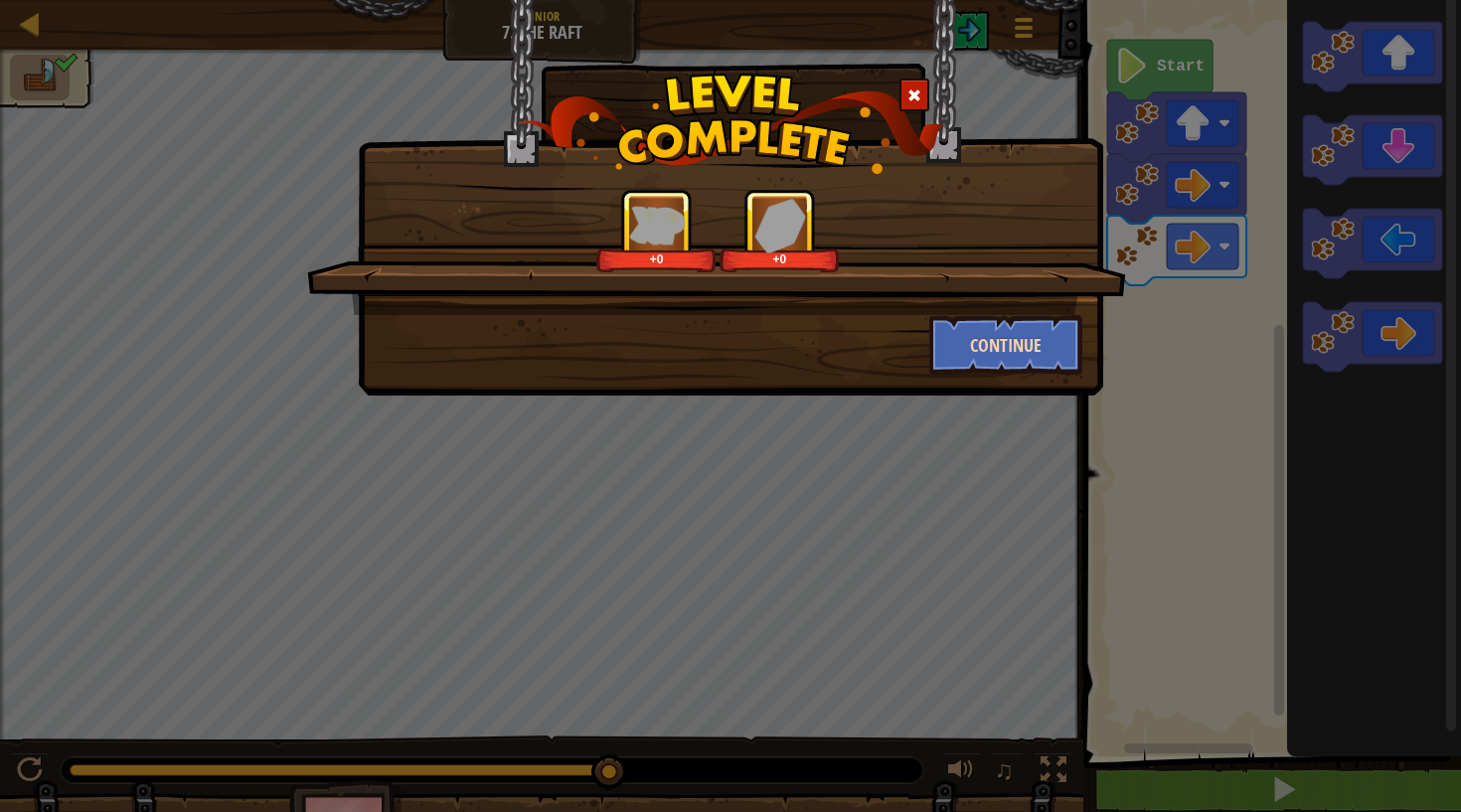 click on "Continue" at bounding box center [1006, 345] 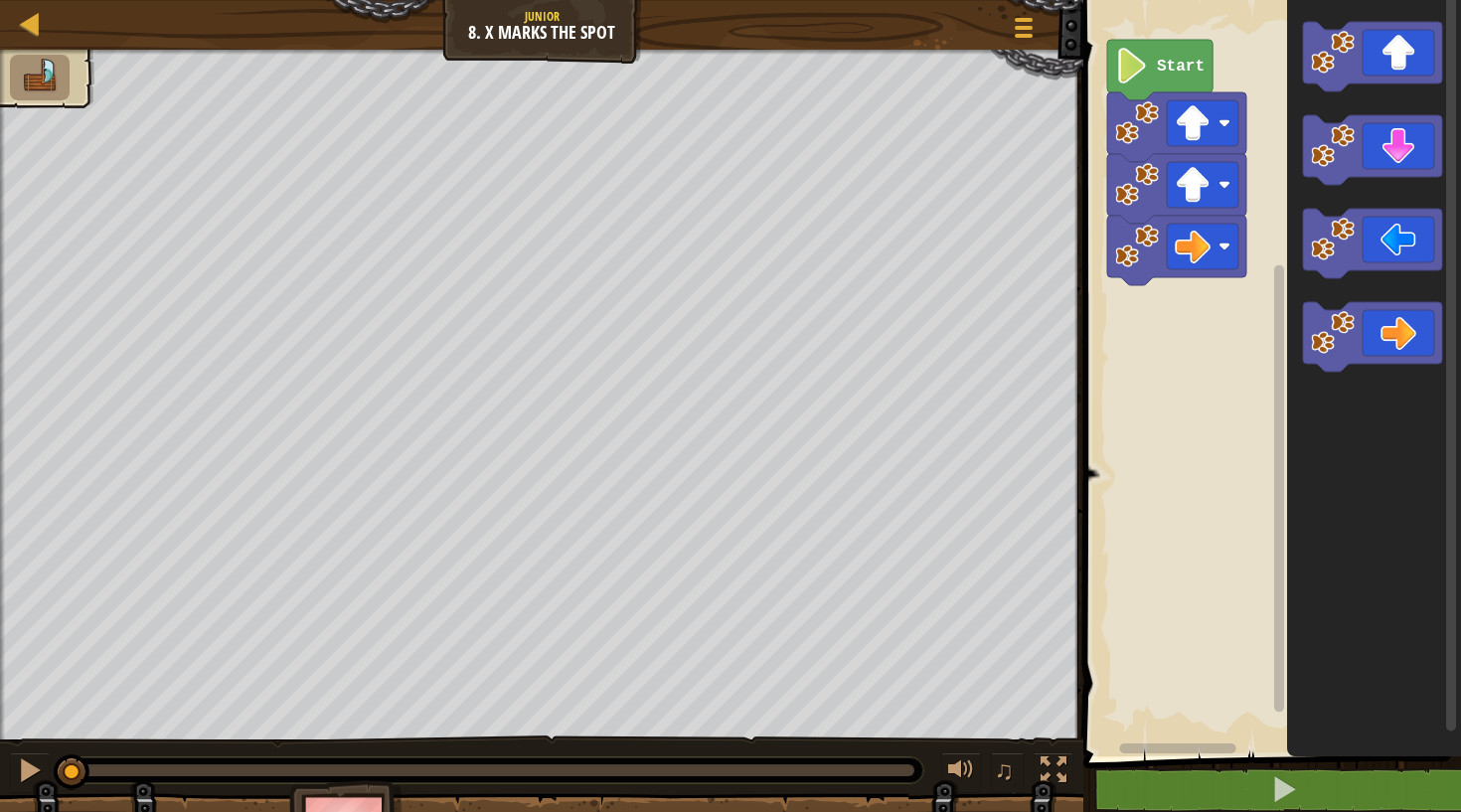 click on "Start" 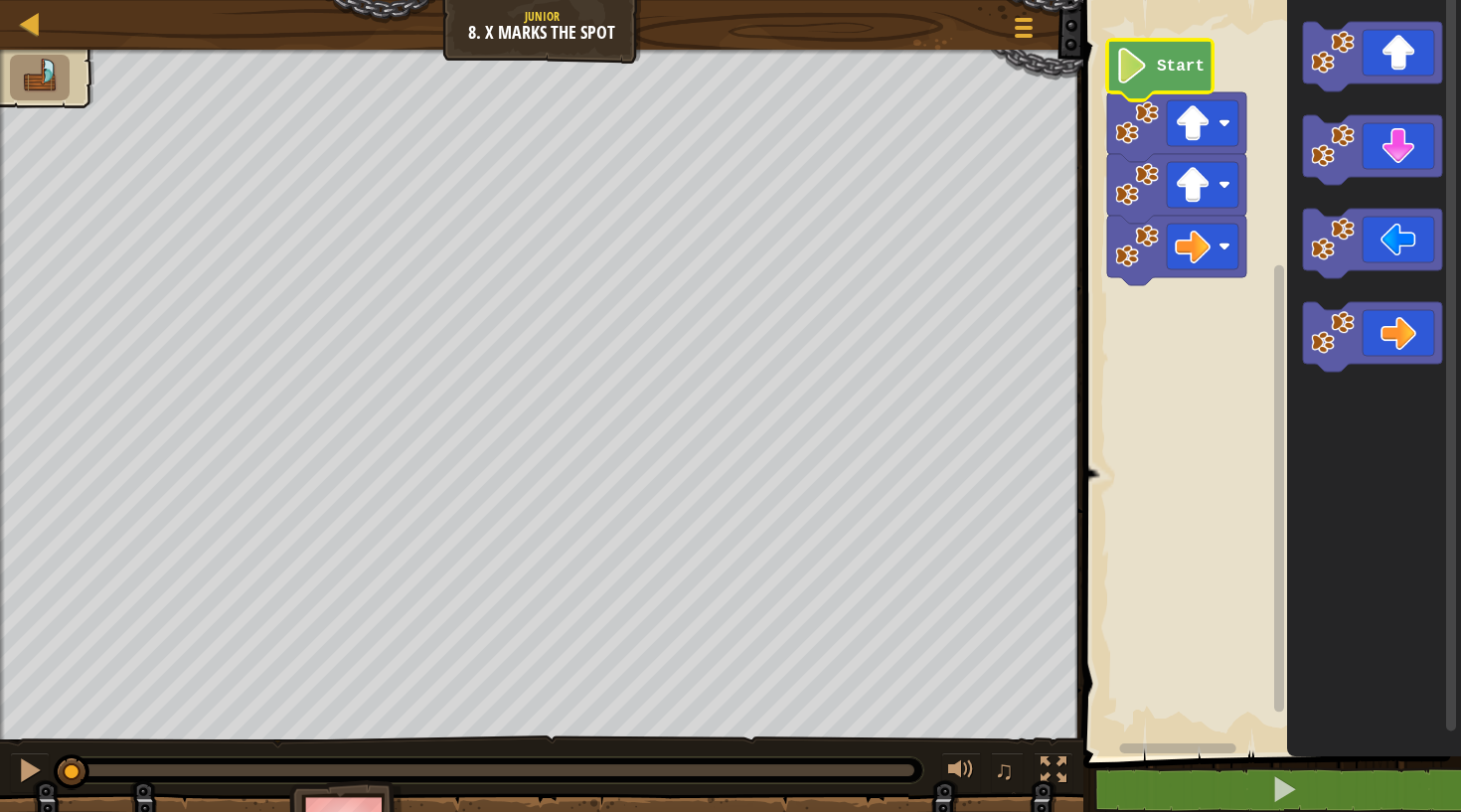 click on "Start" 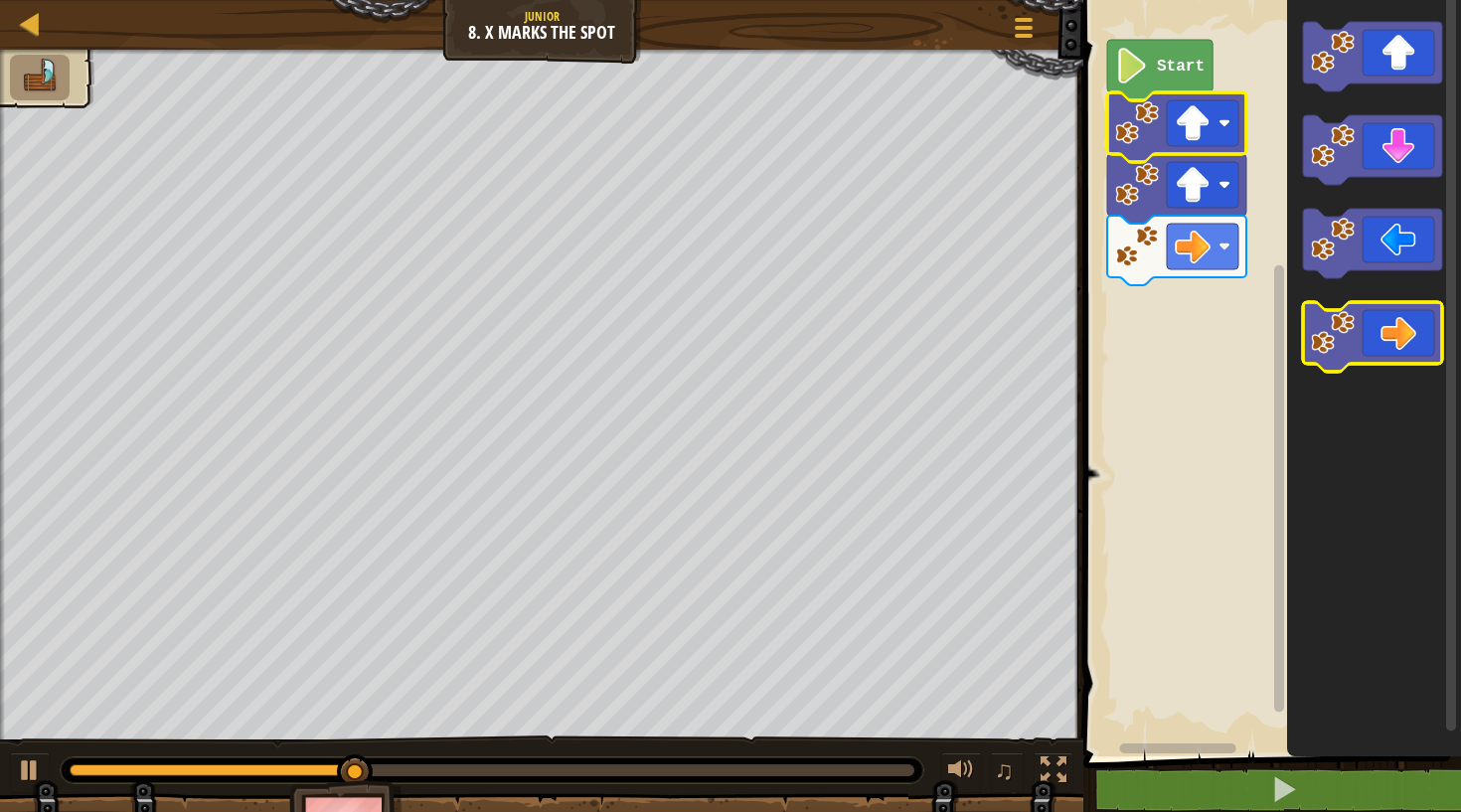 click 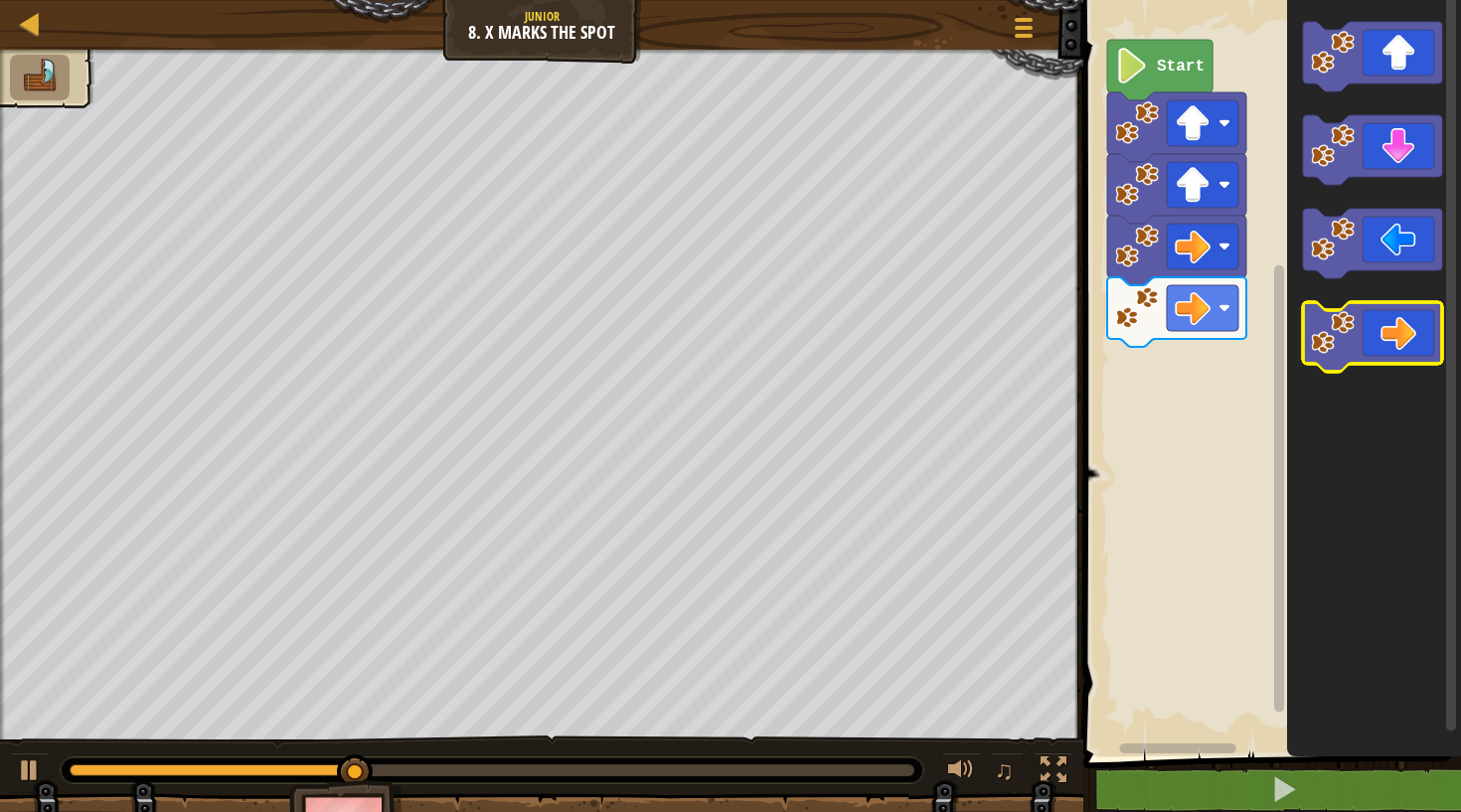 click 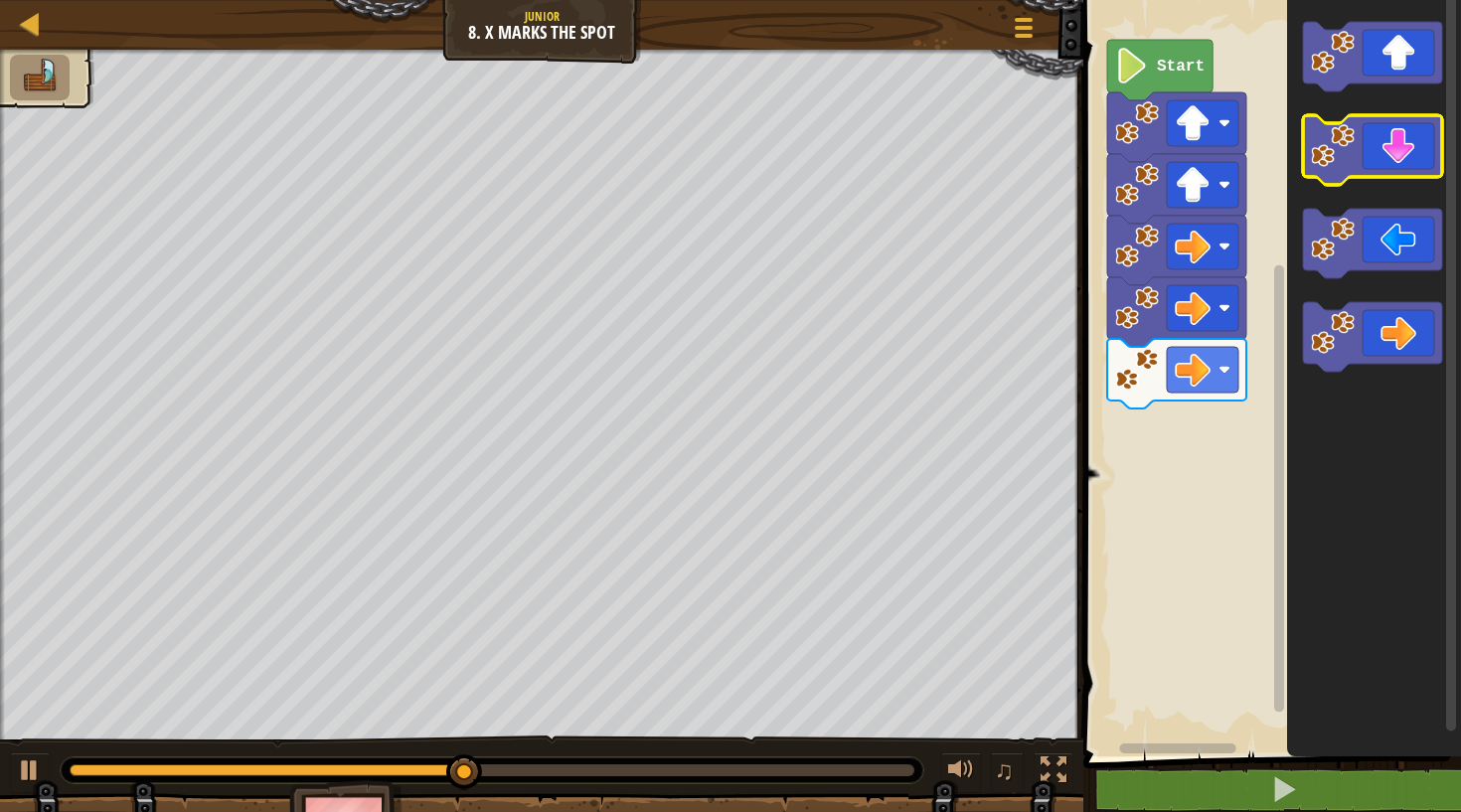 click 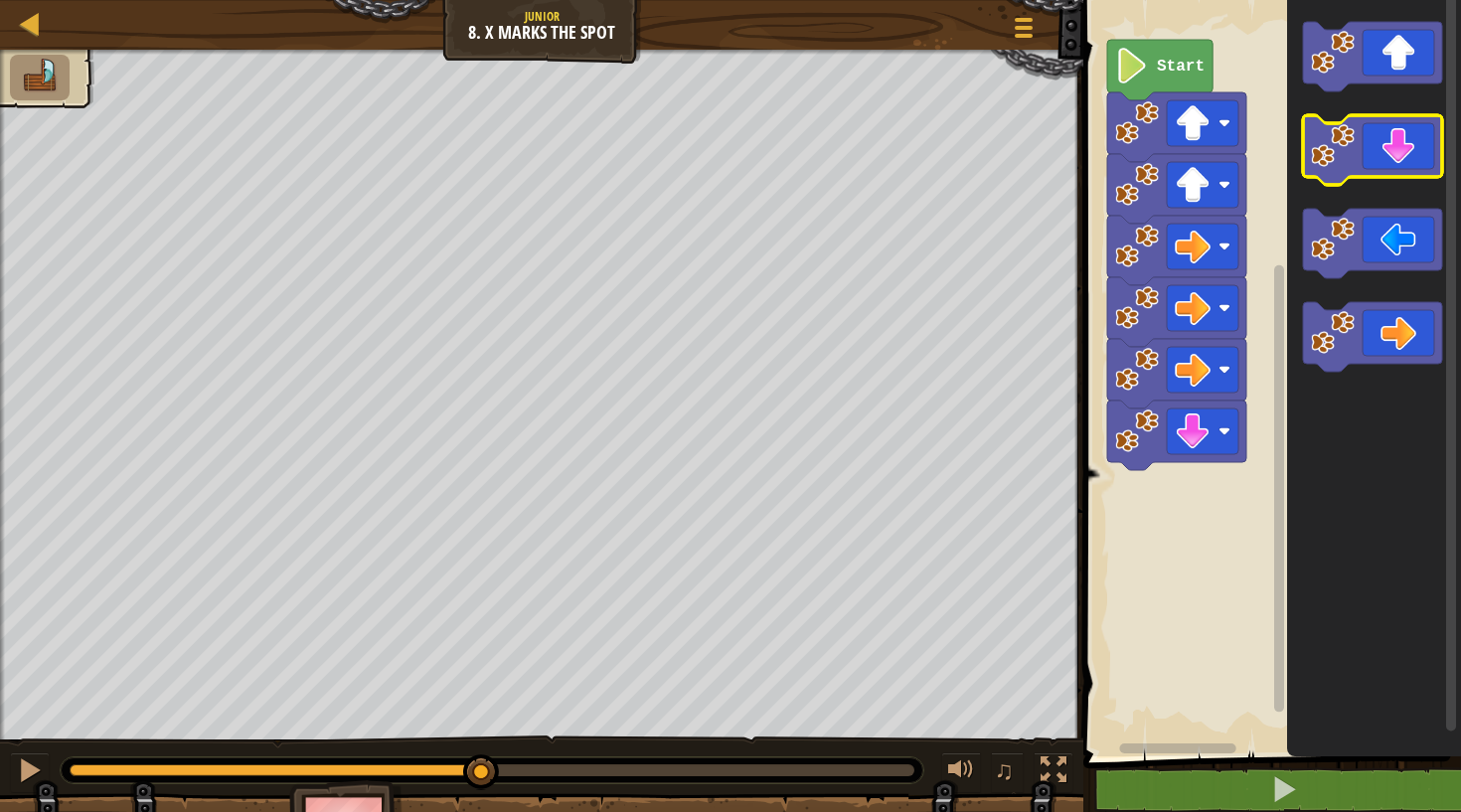 click 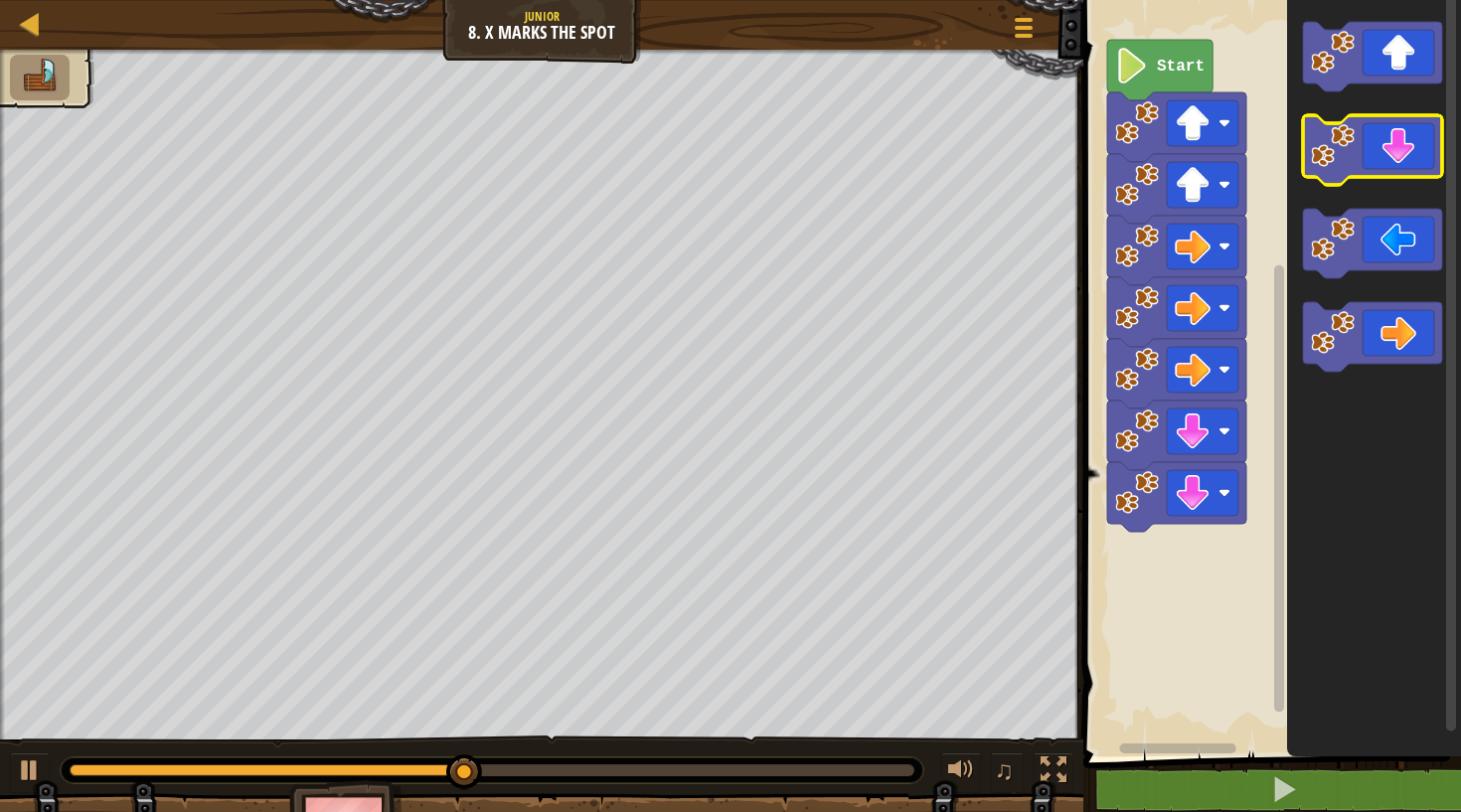 click 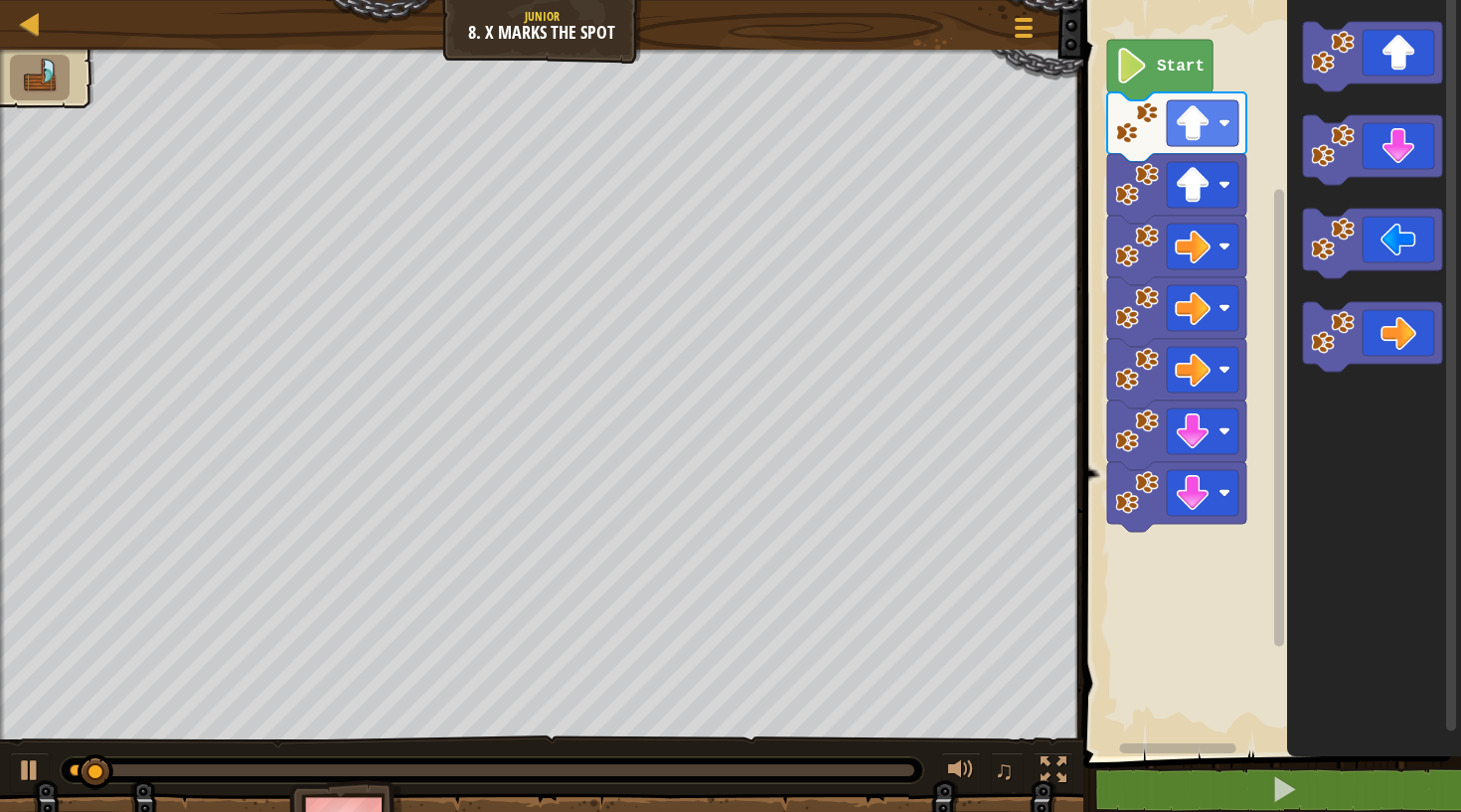 click 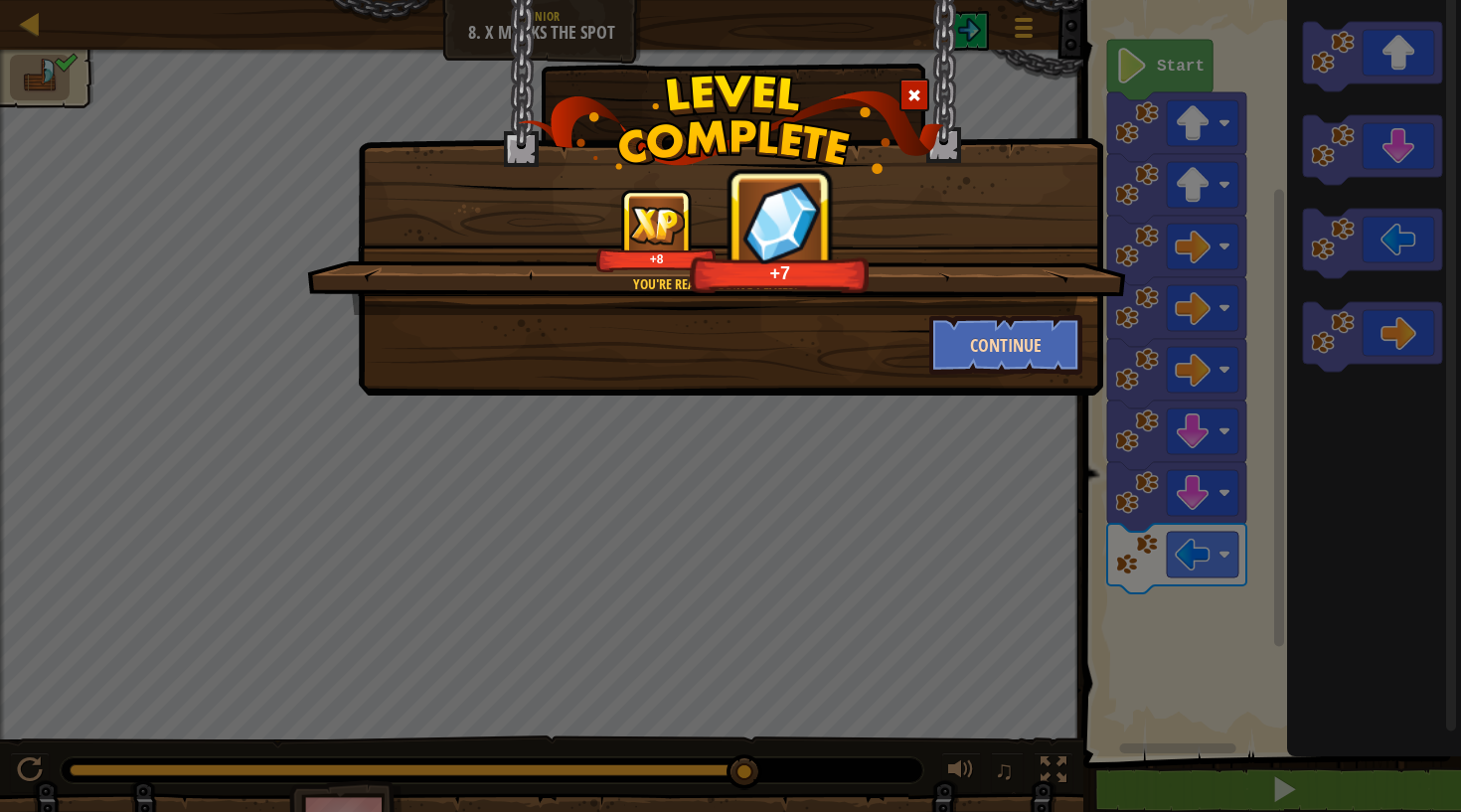 click on "Continue" at bounding box center (1006, 345) 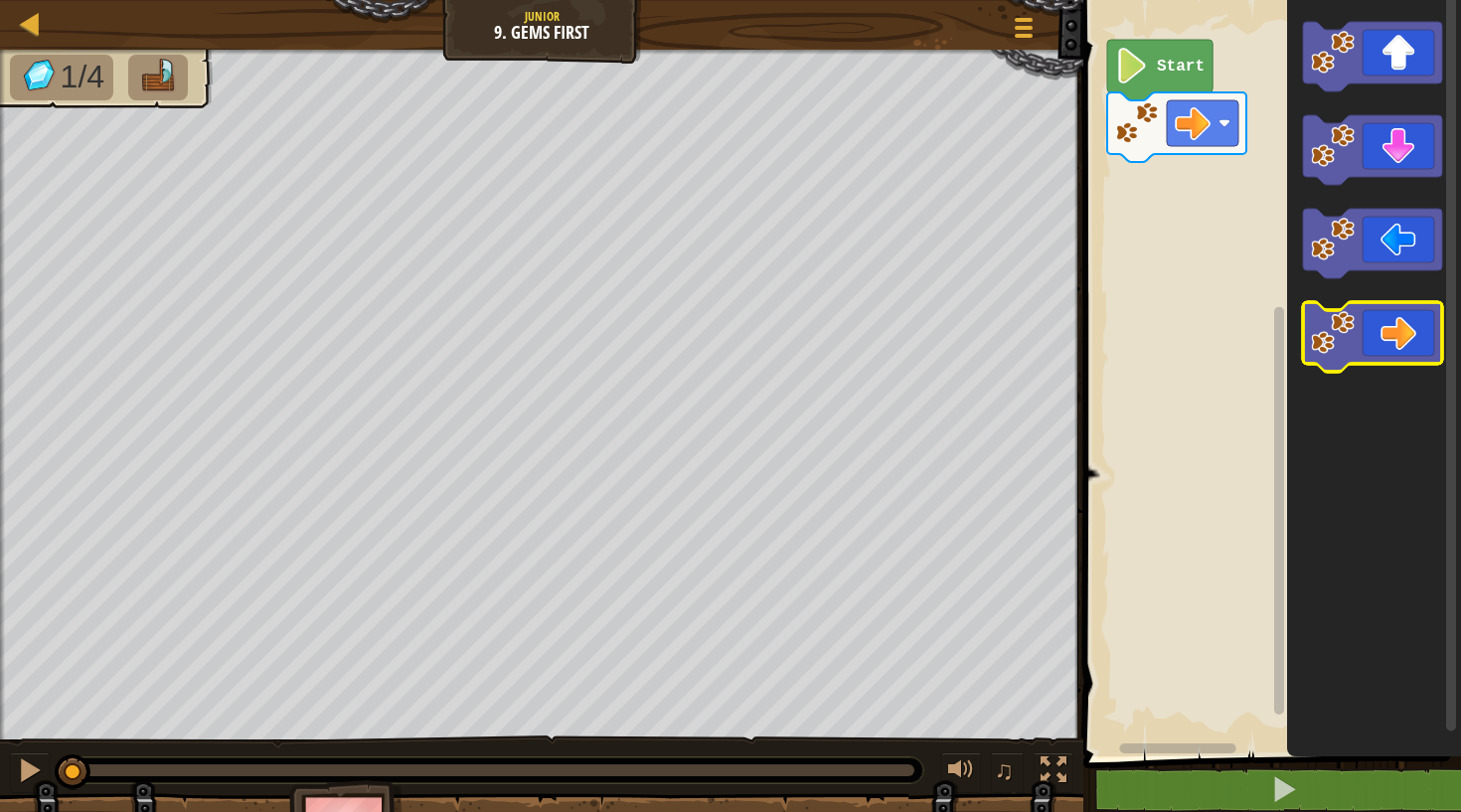 click 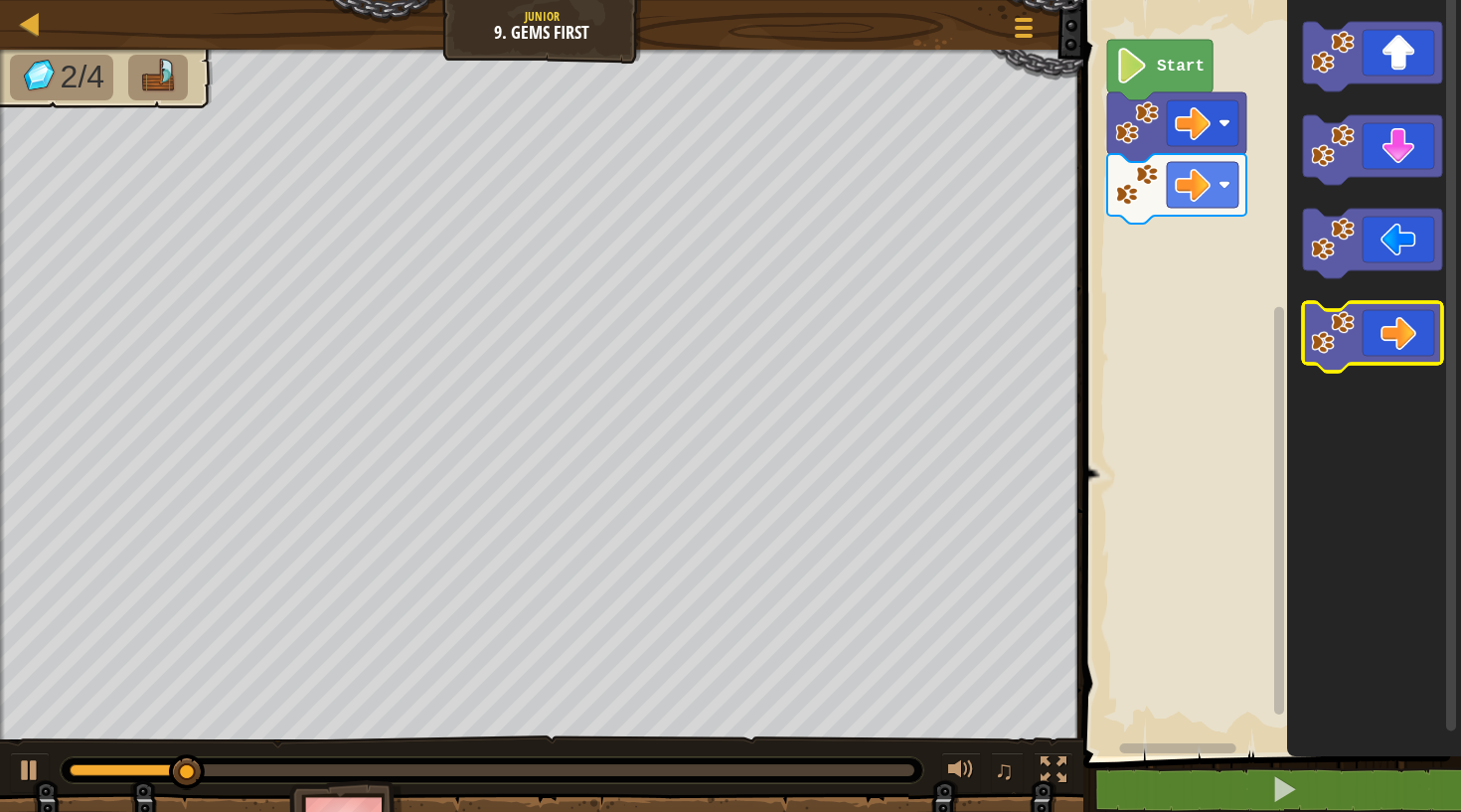 click 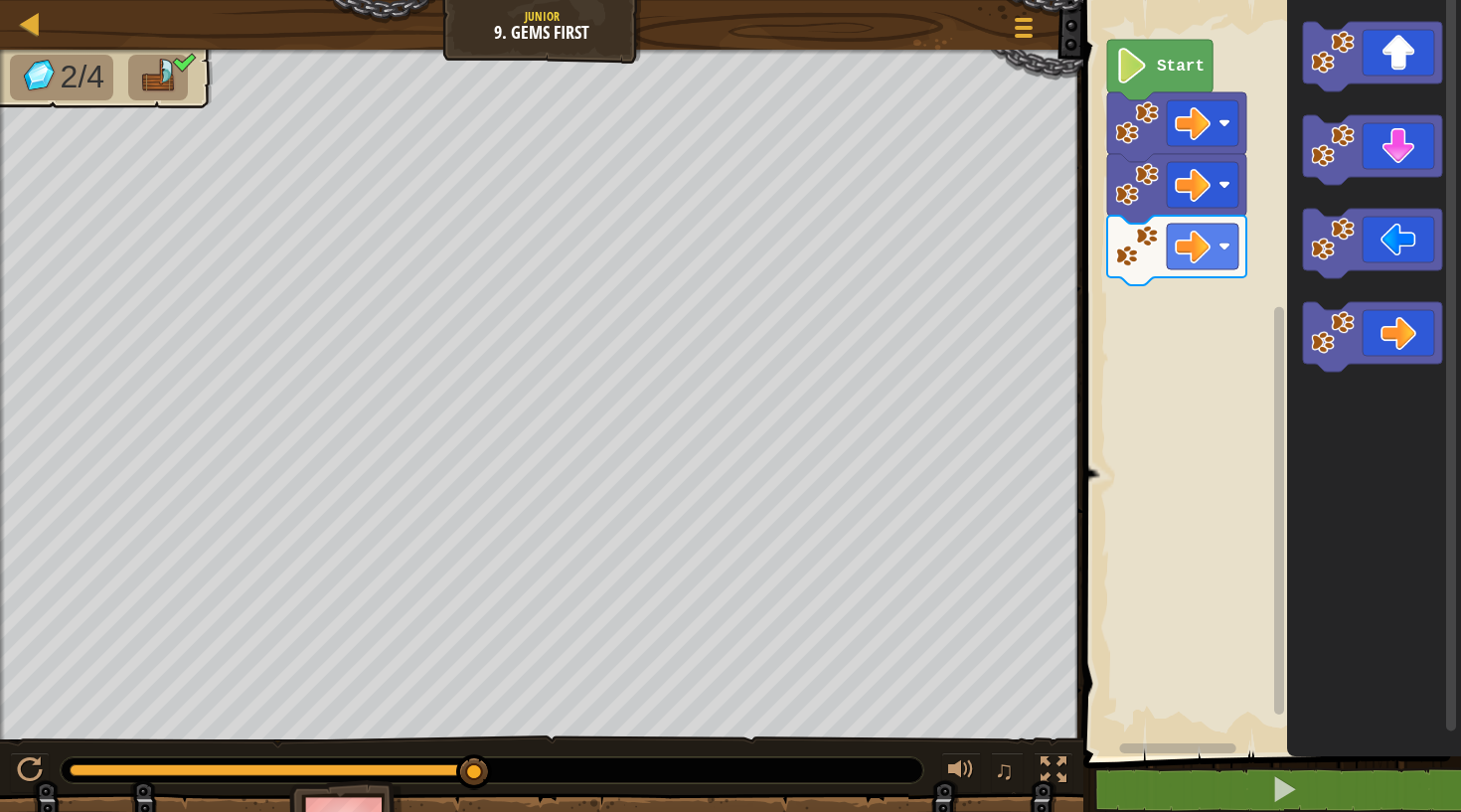 click 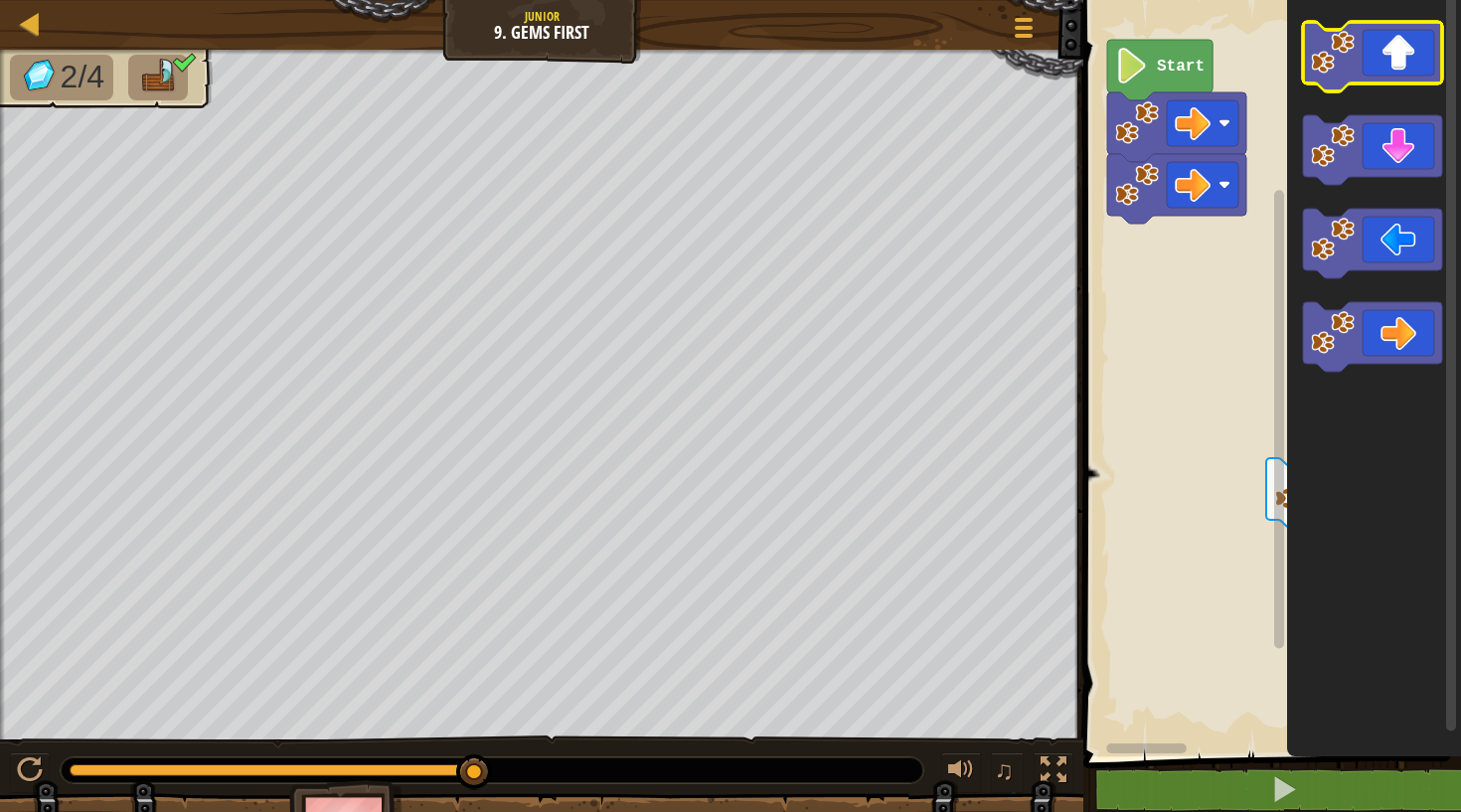 click 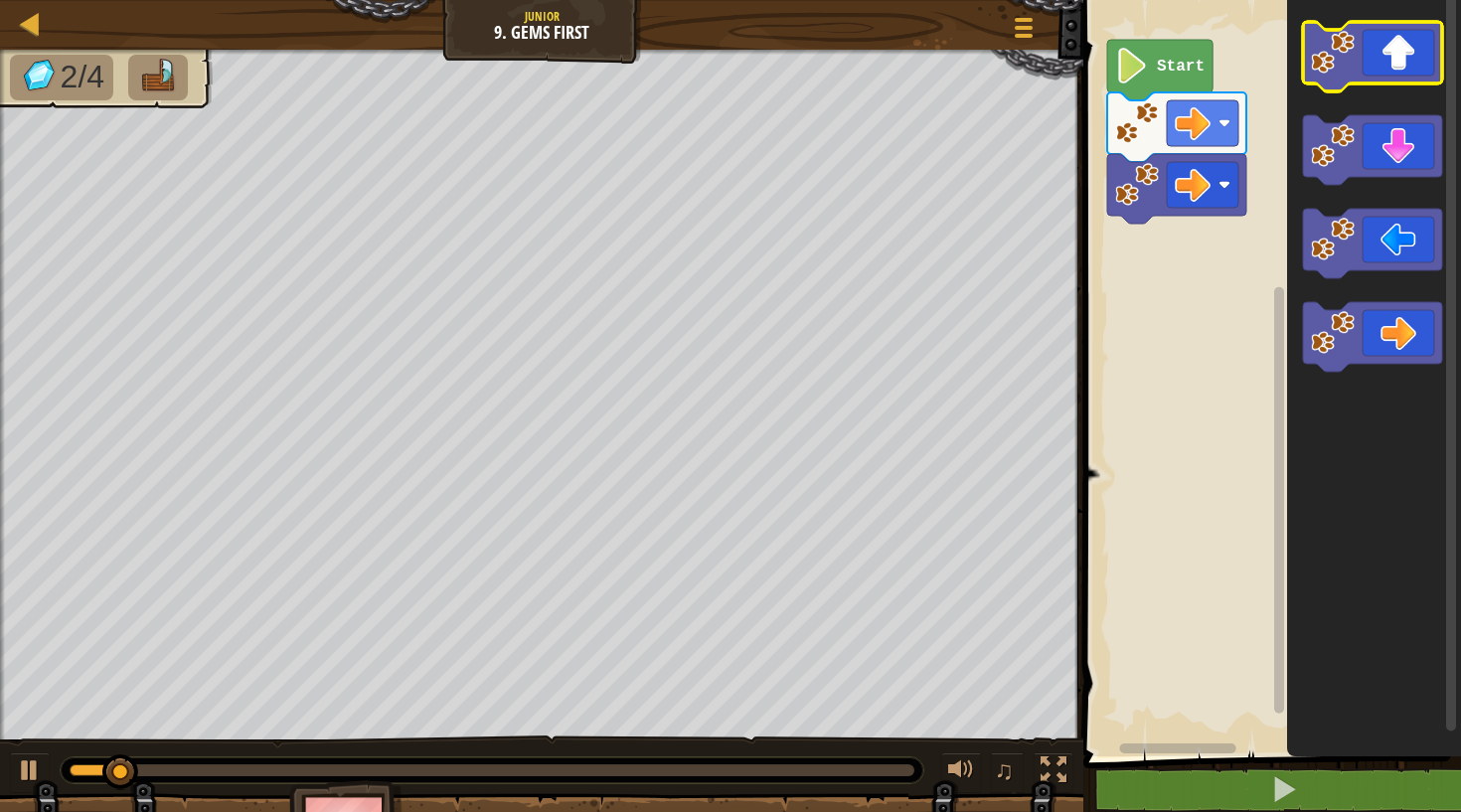 click 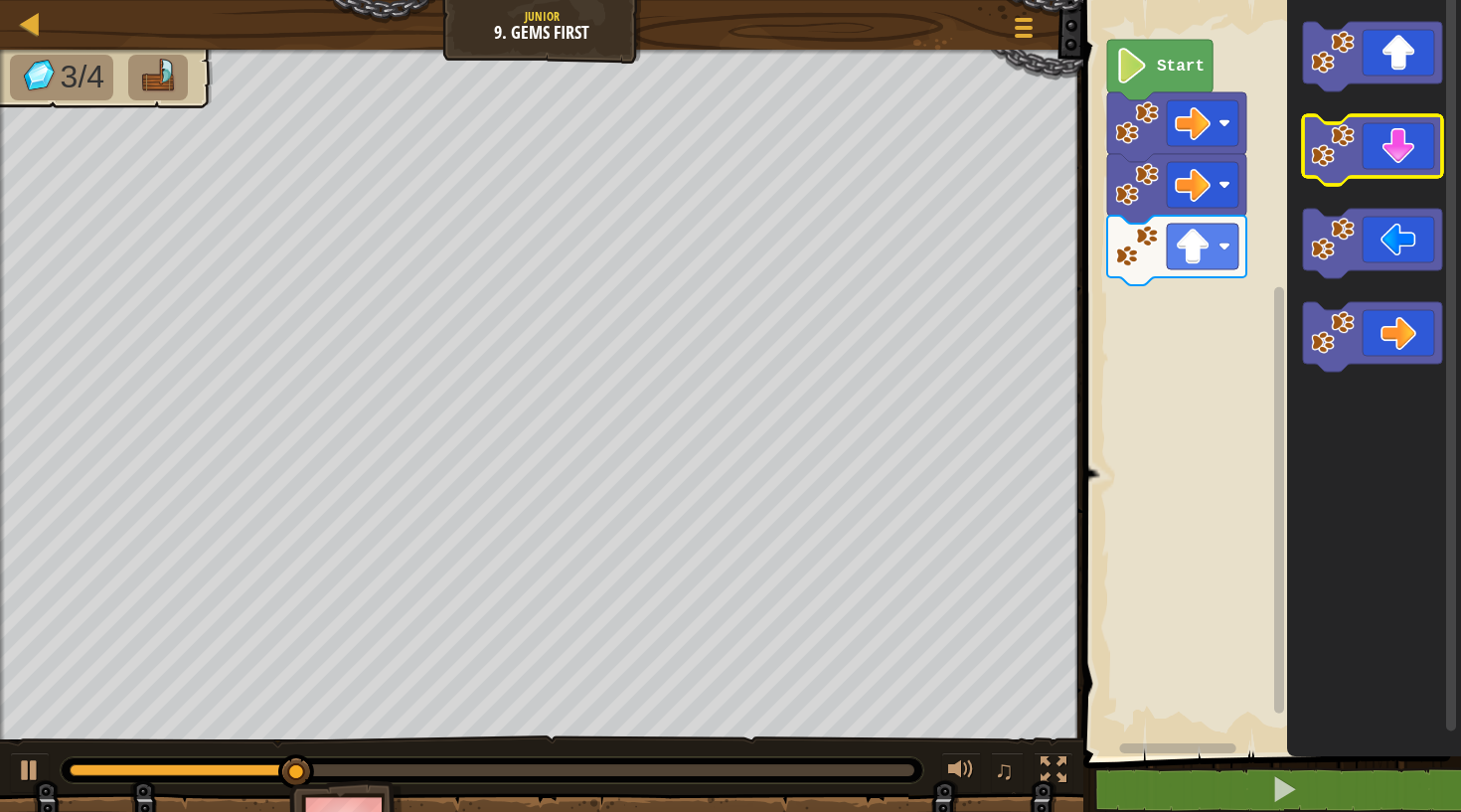 click 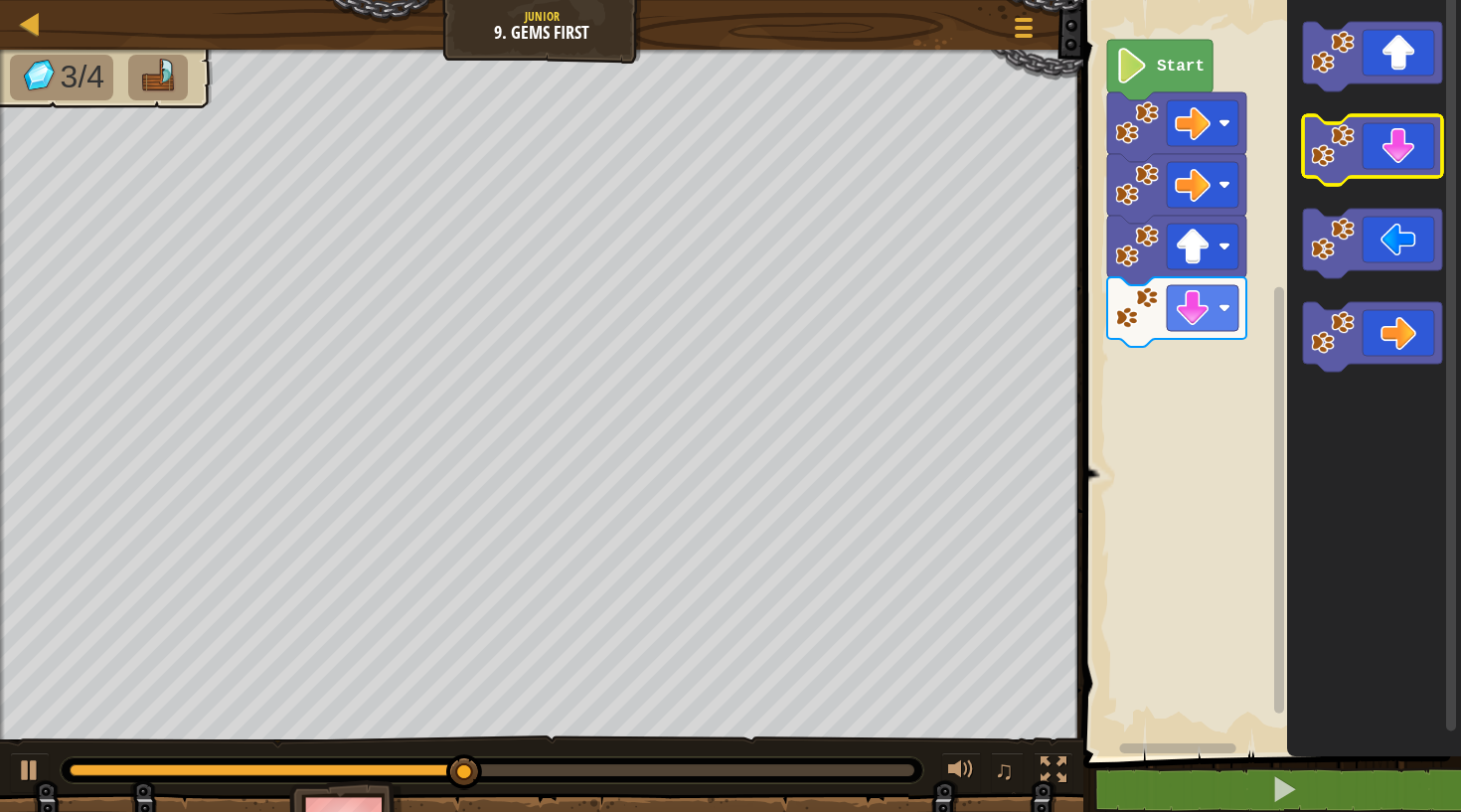click 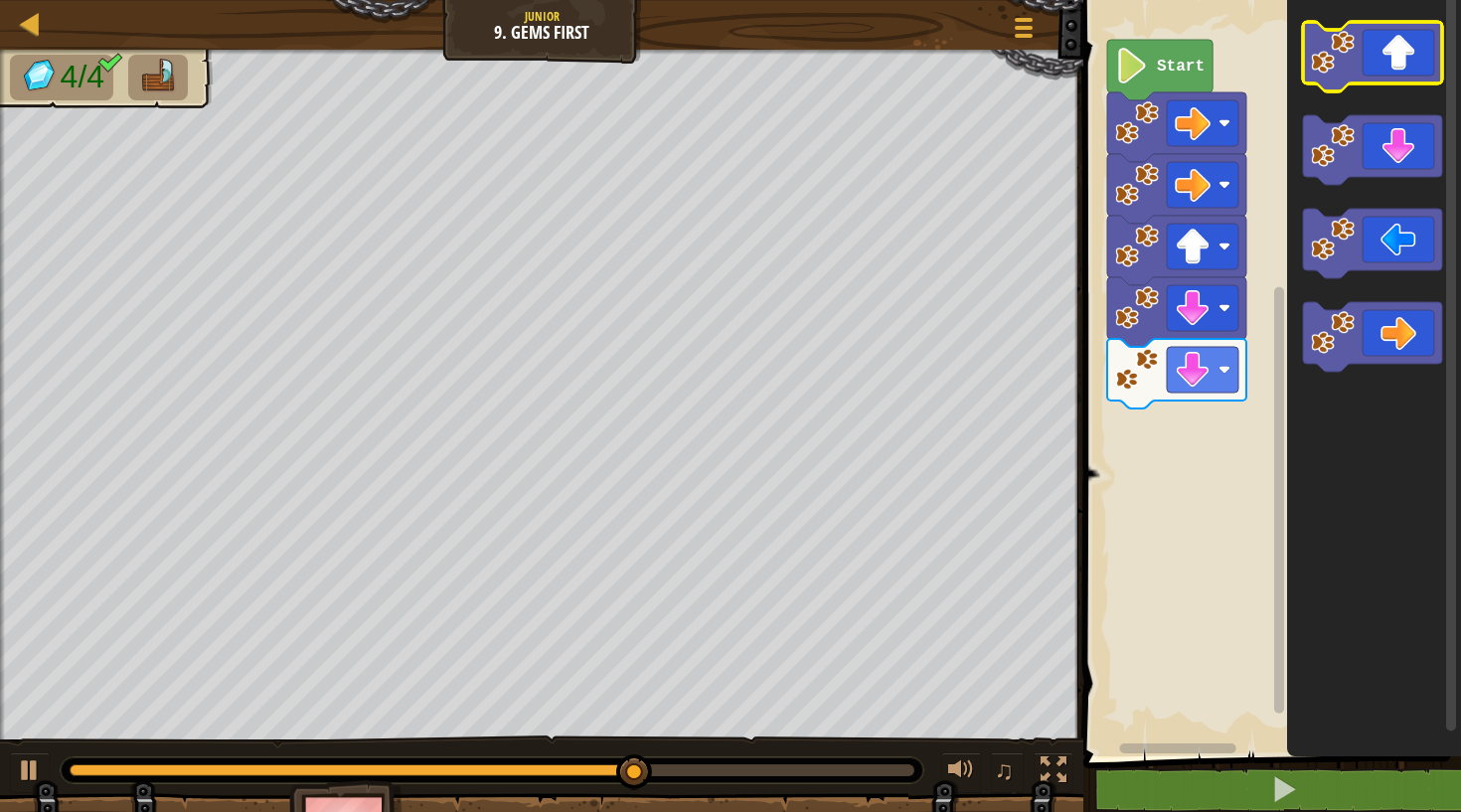 click 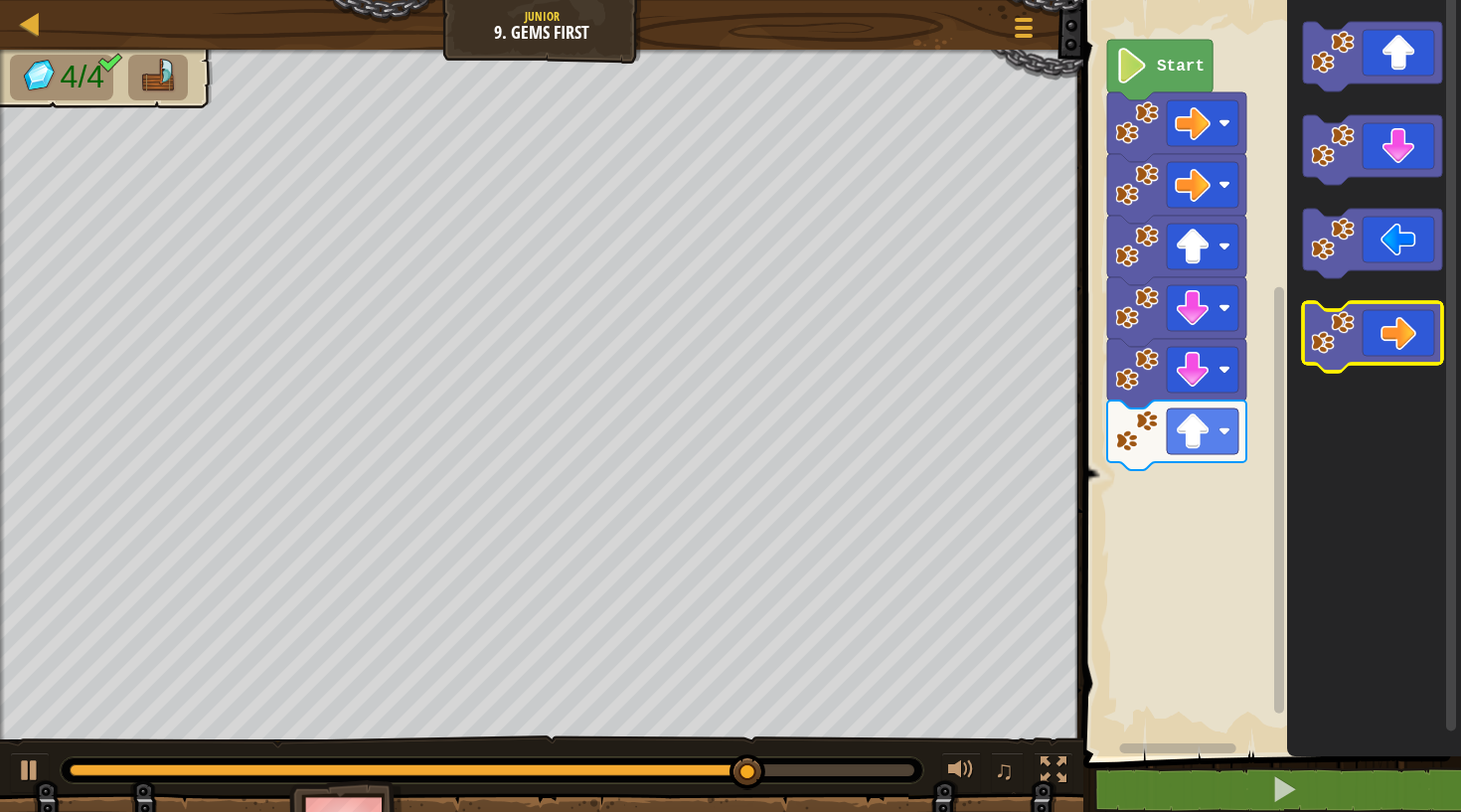click 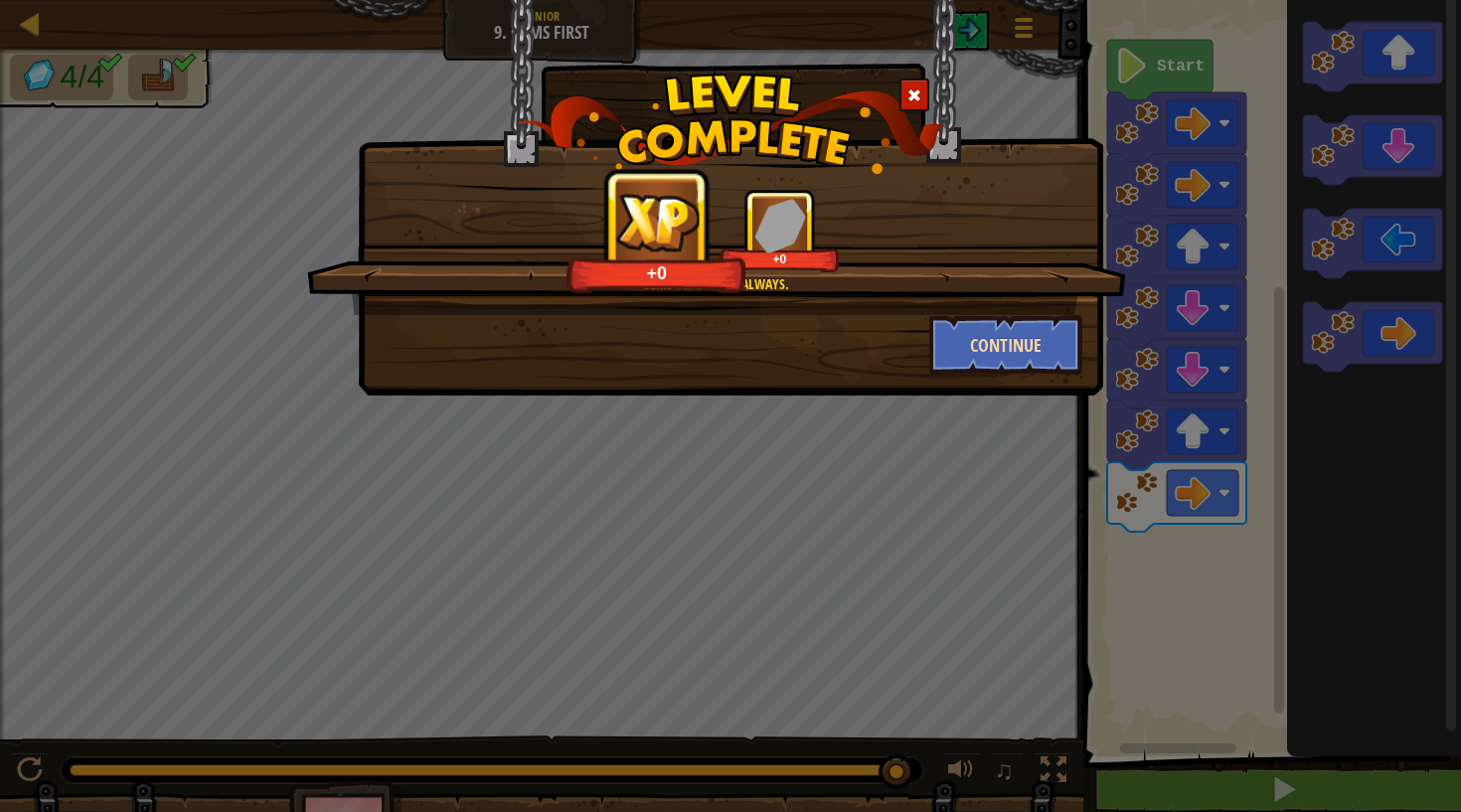 click on "Continue" at bounding box center [1006, 345] 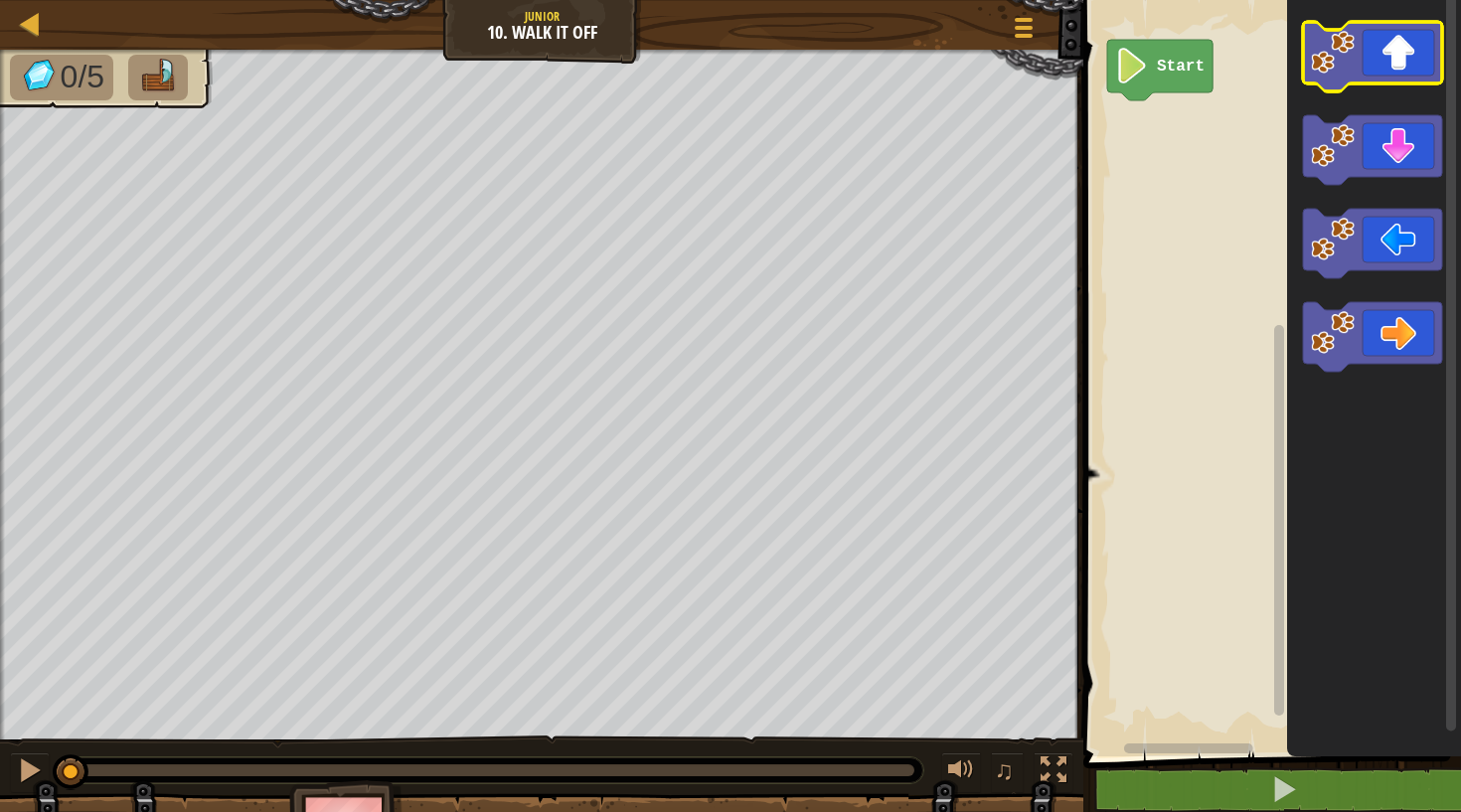 click 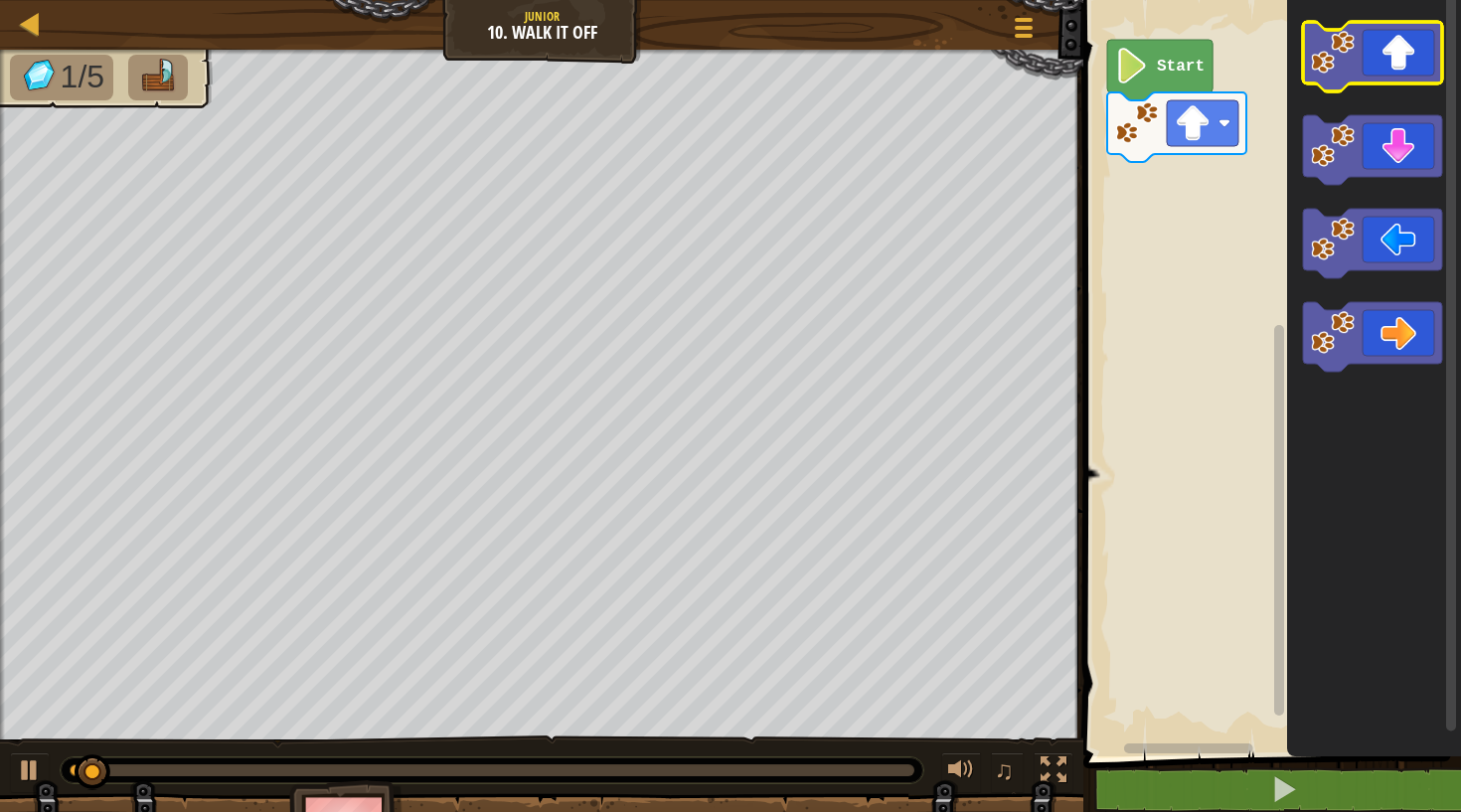 click 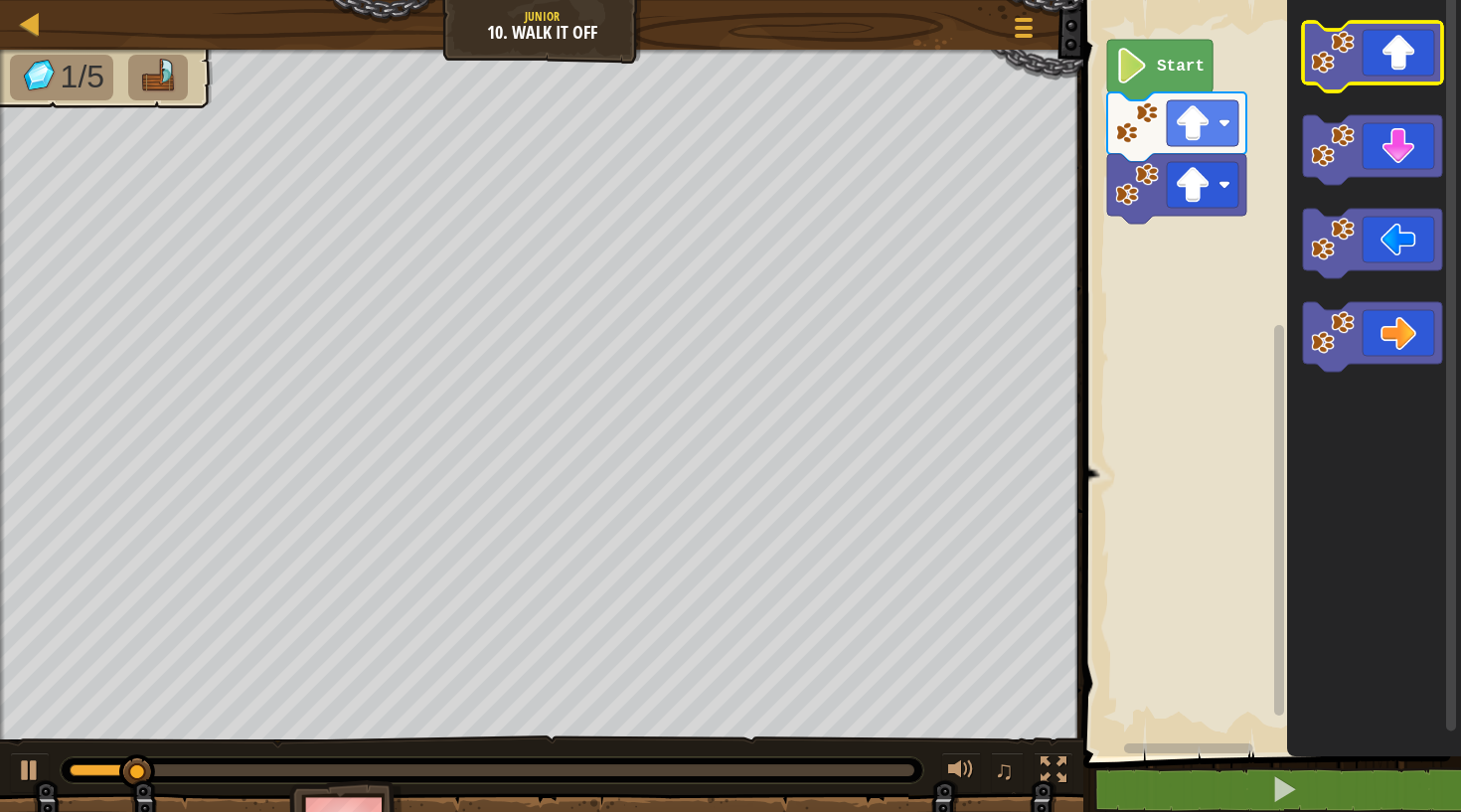 click 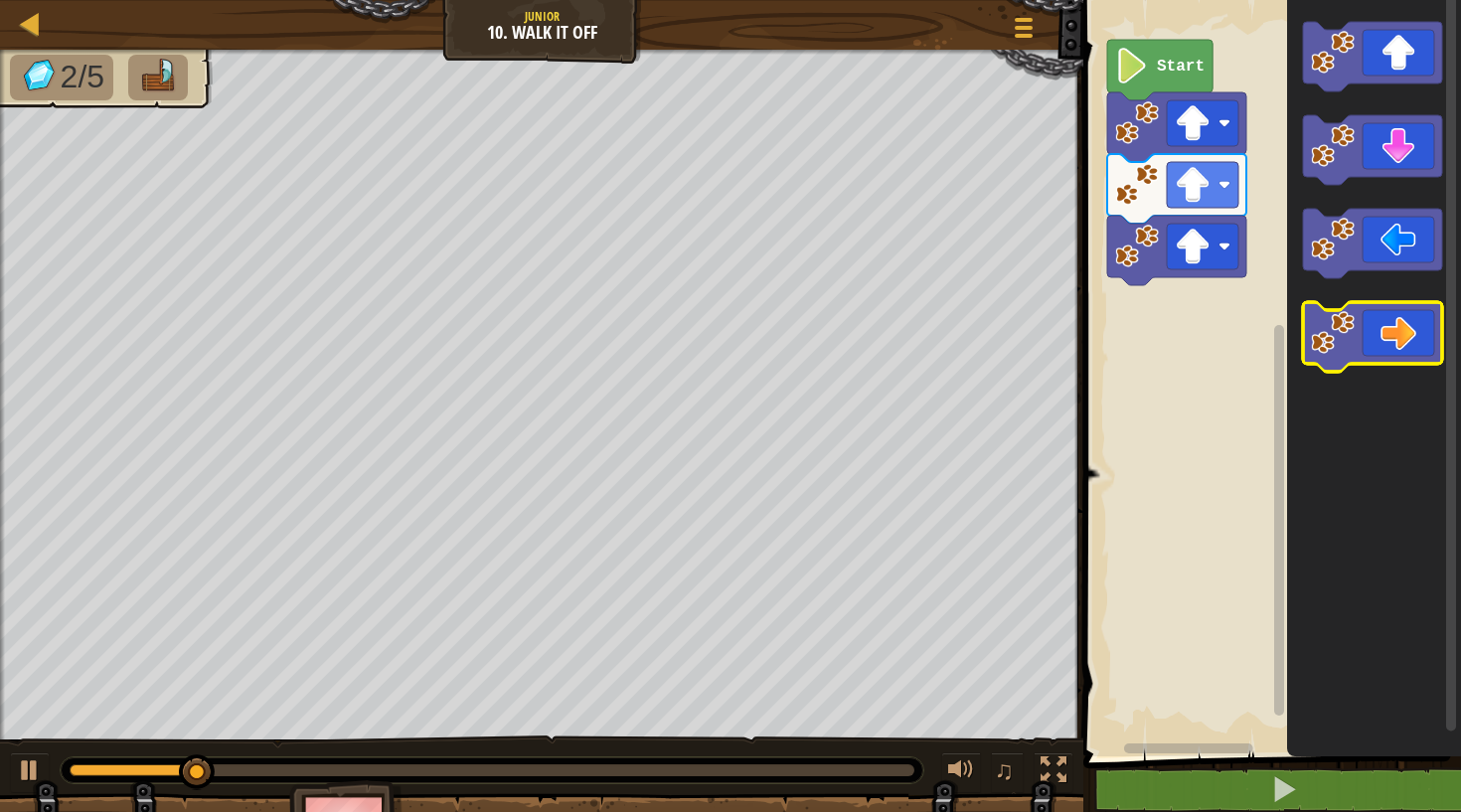 click 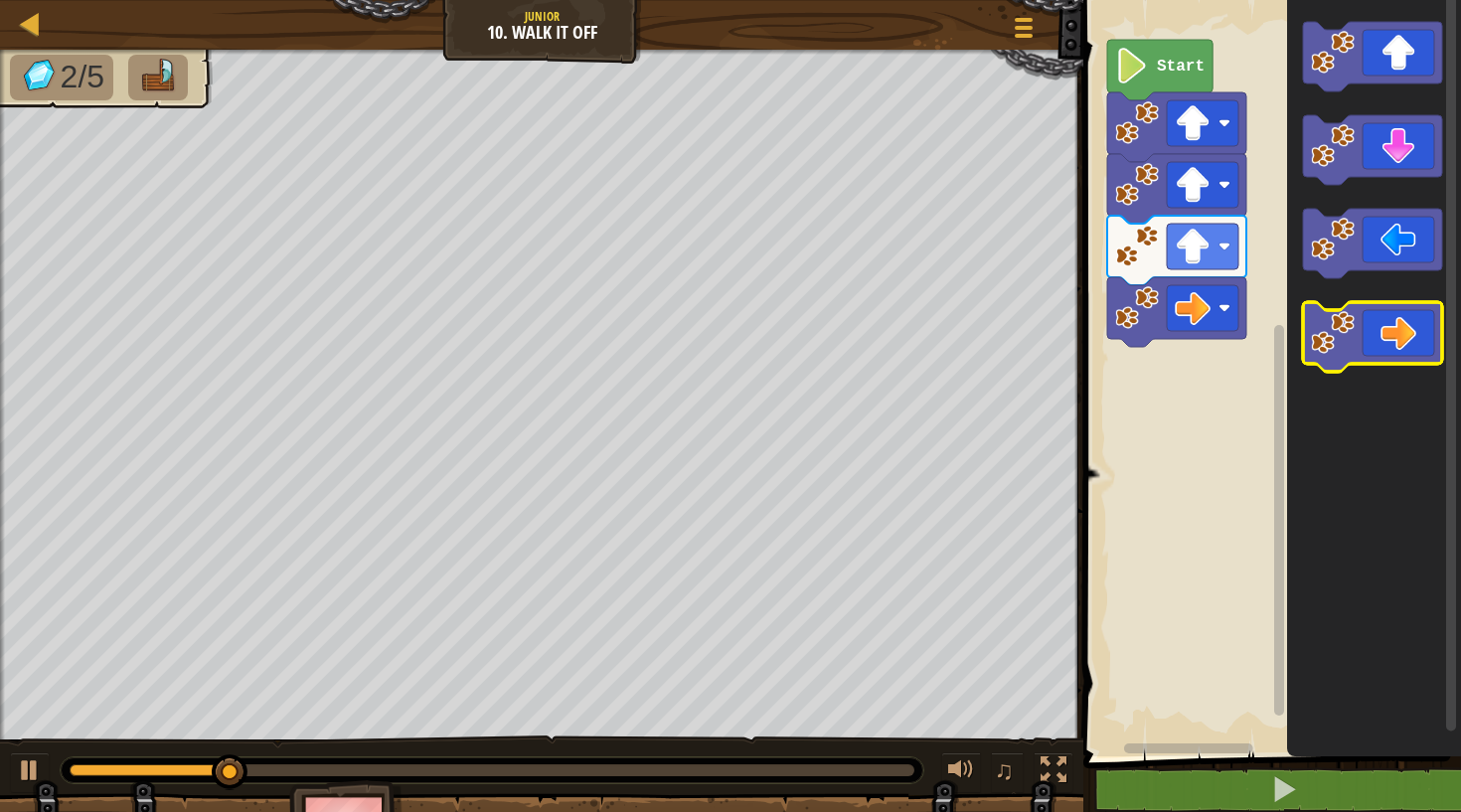 click 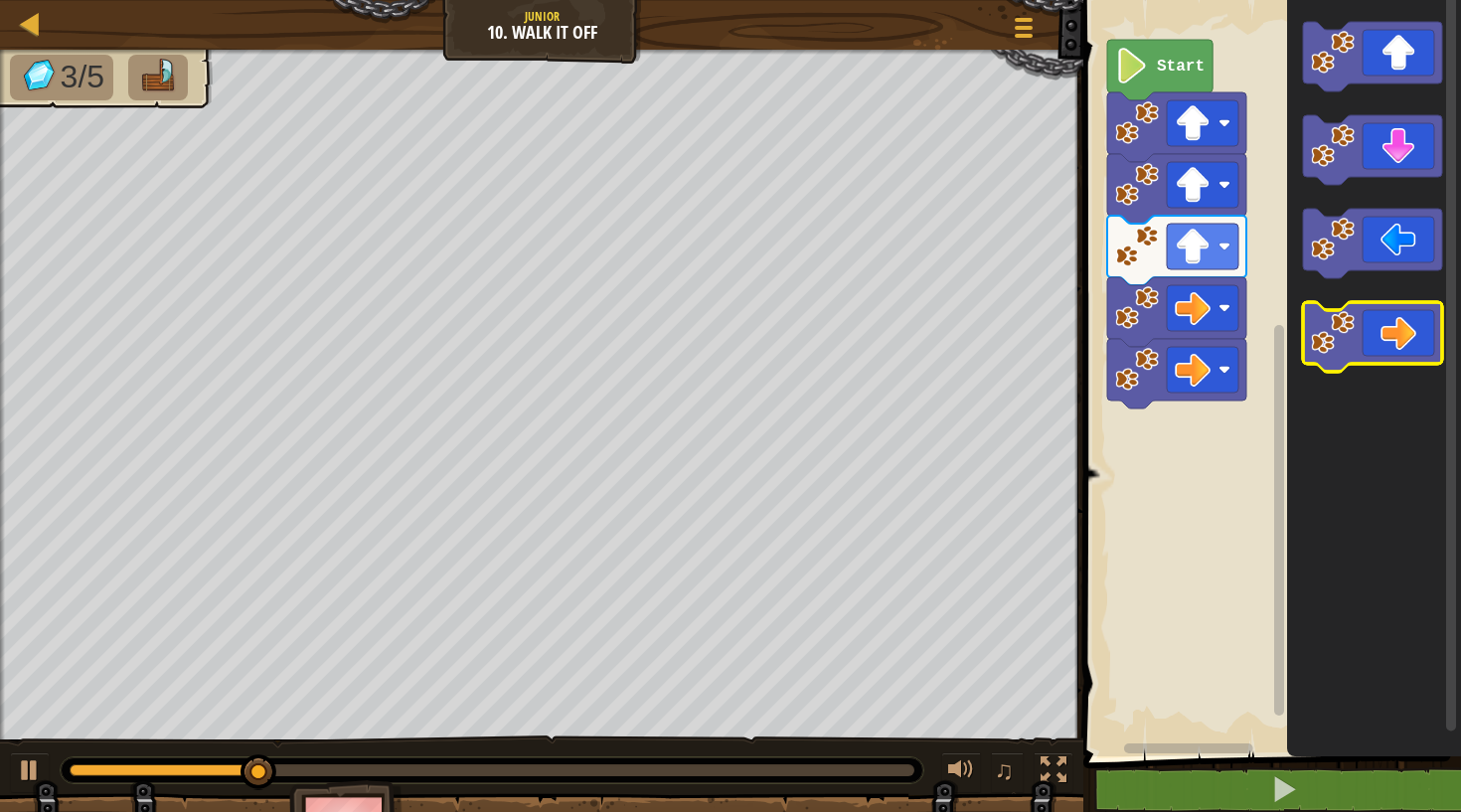 click 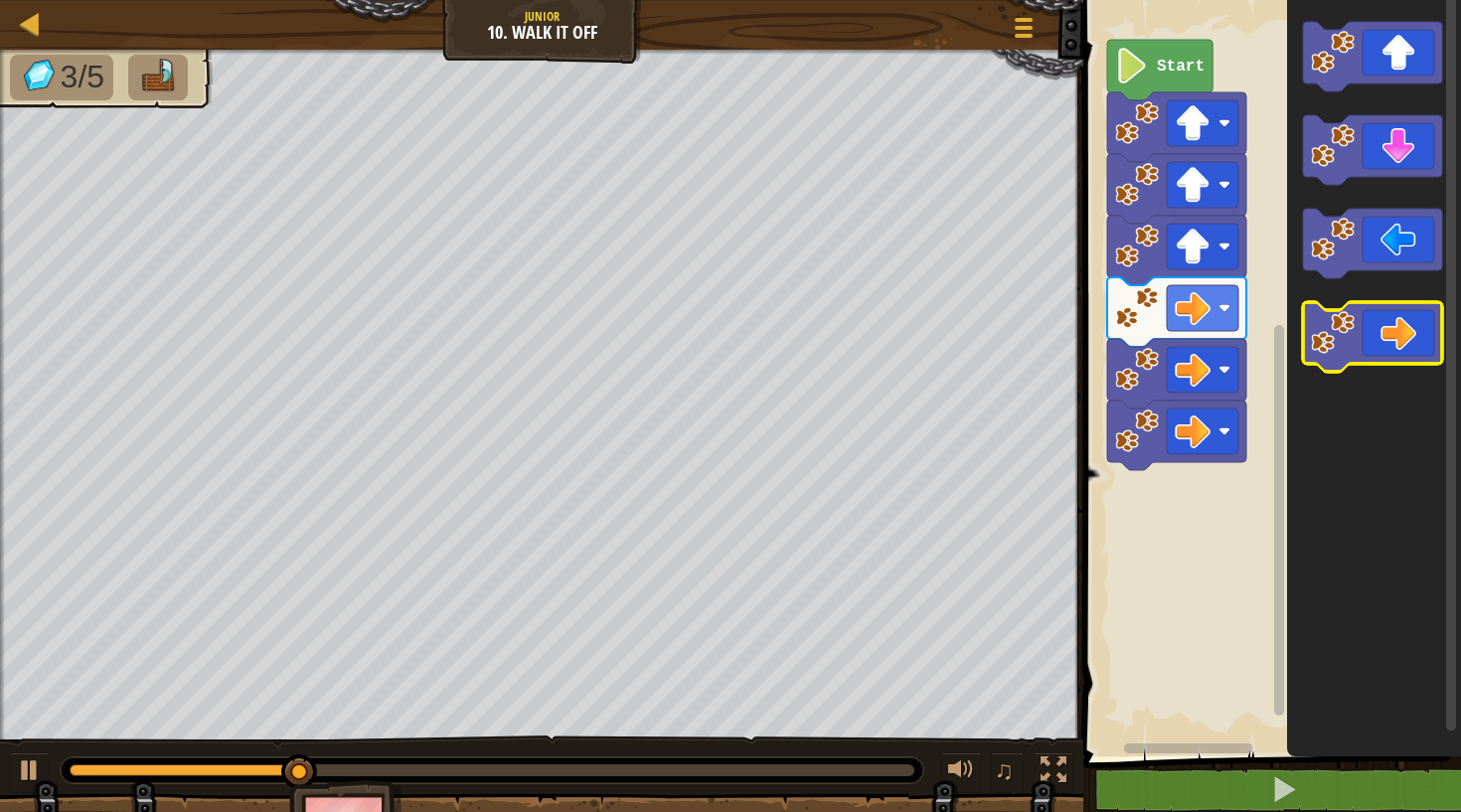 click 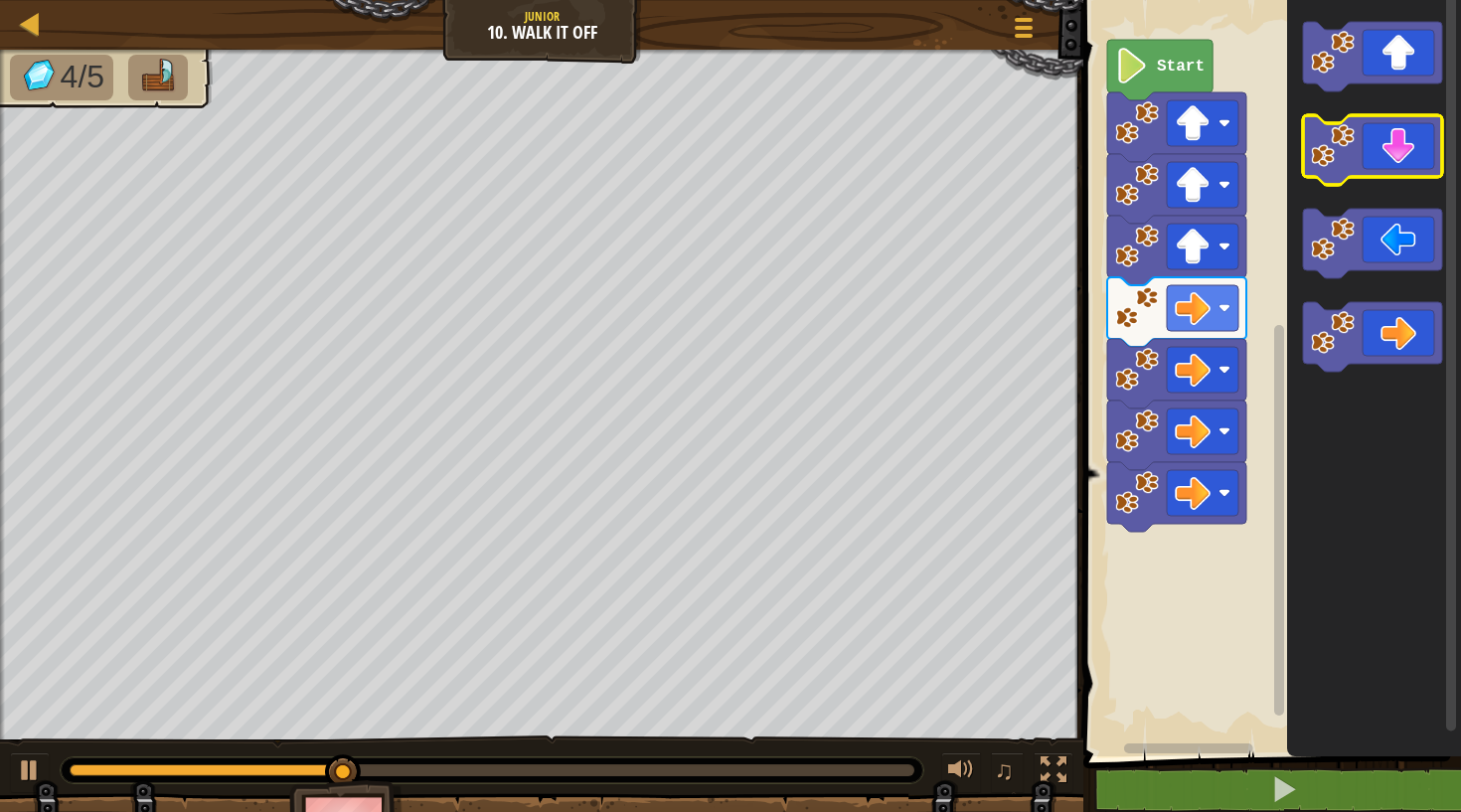 click 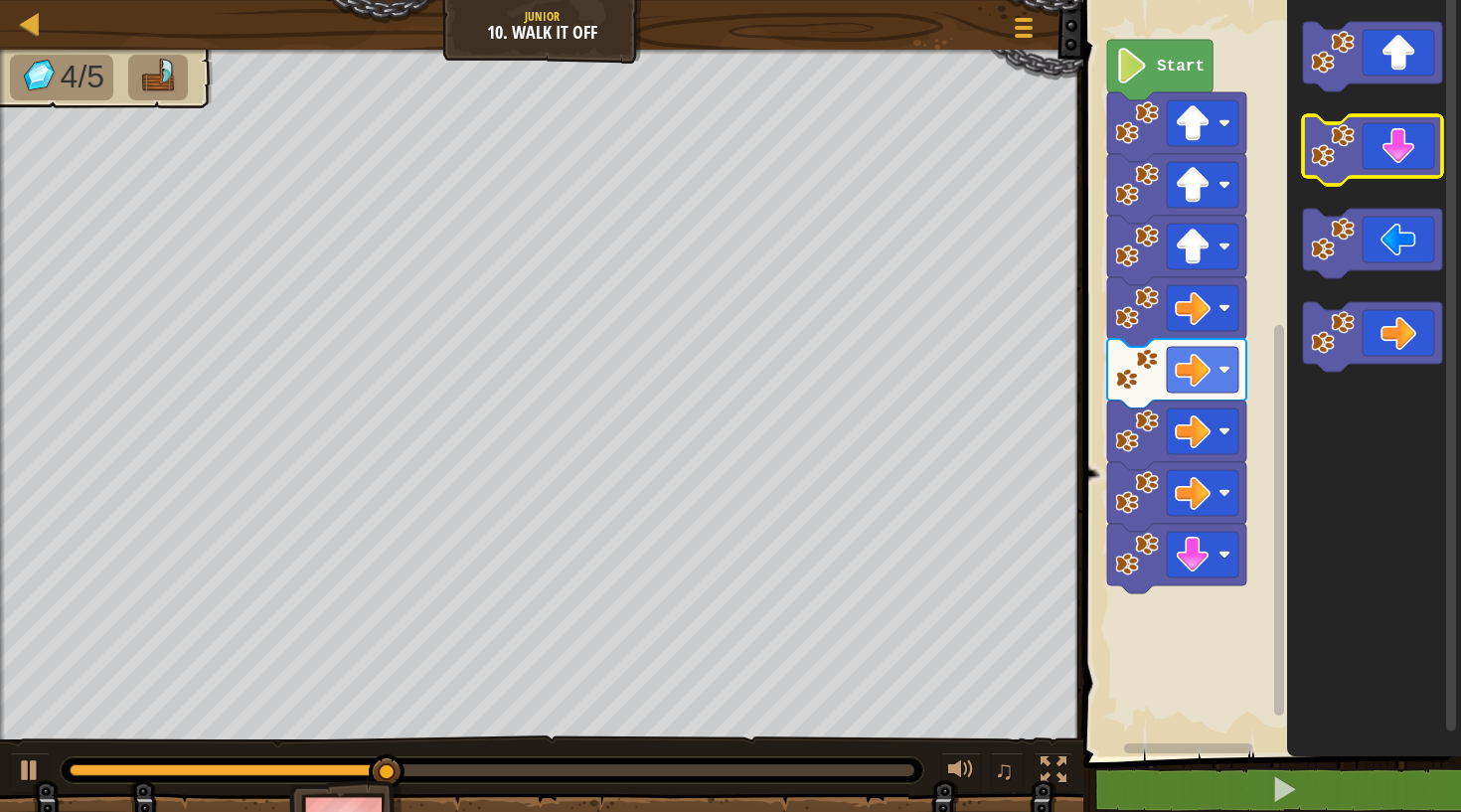 click 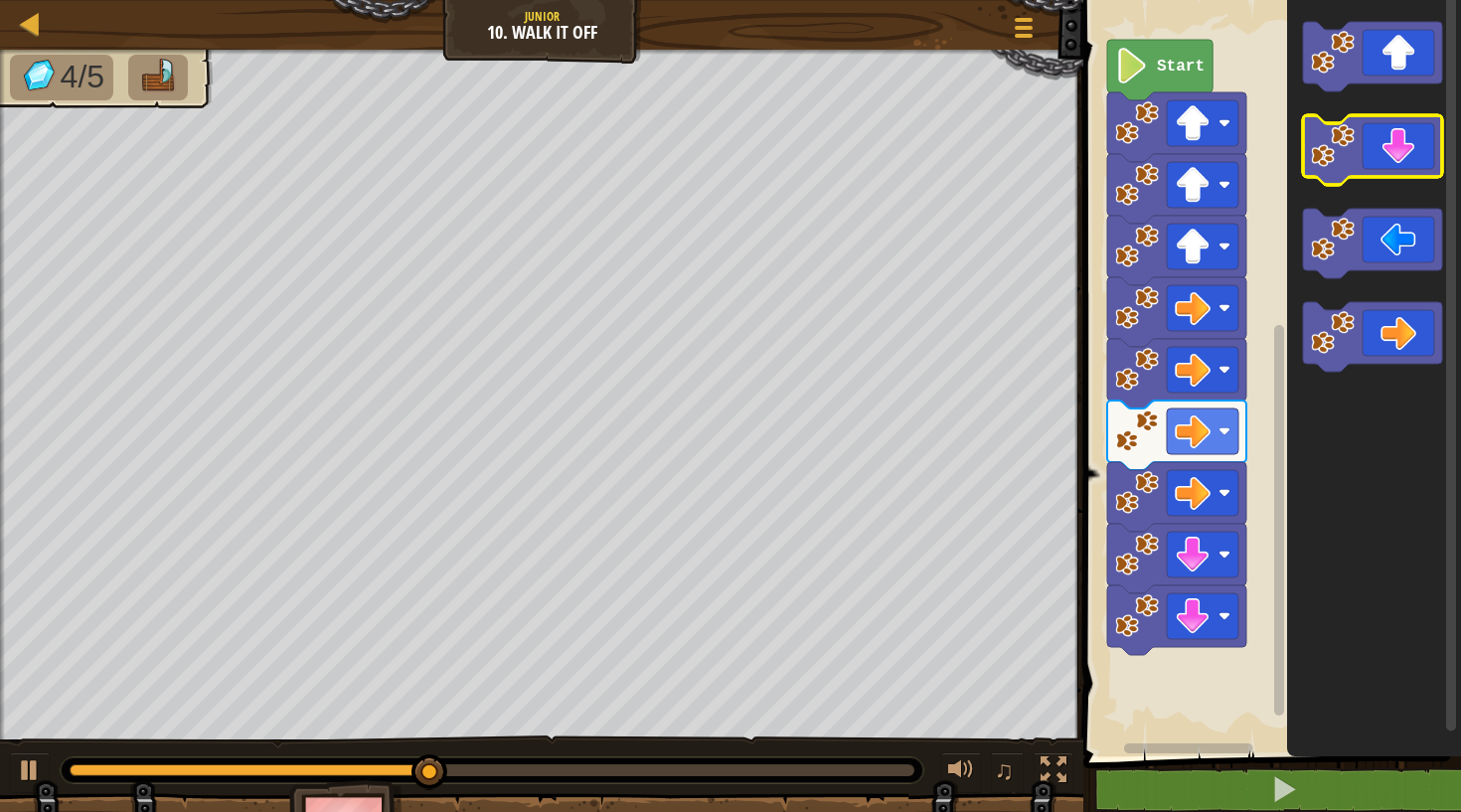 click 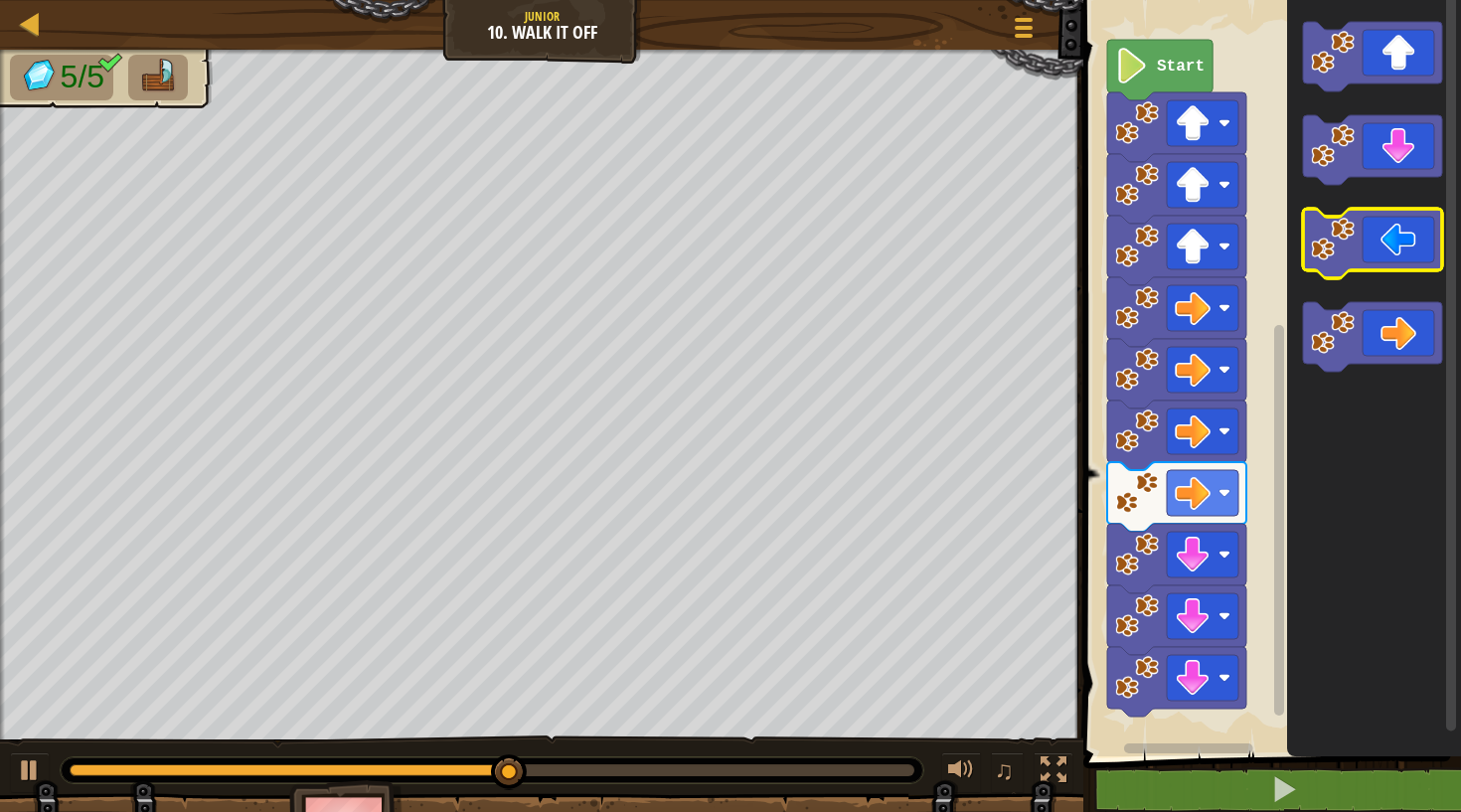 click 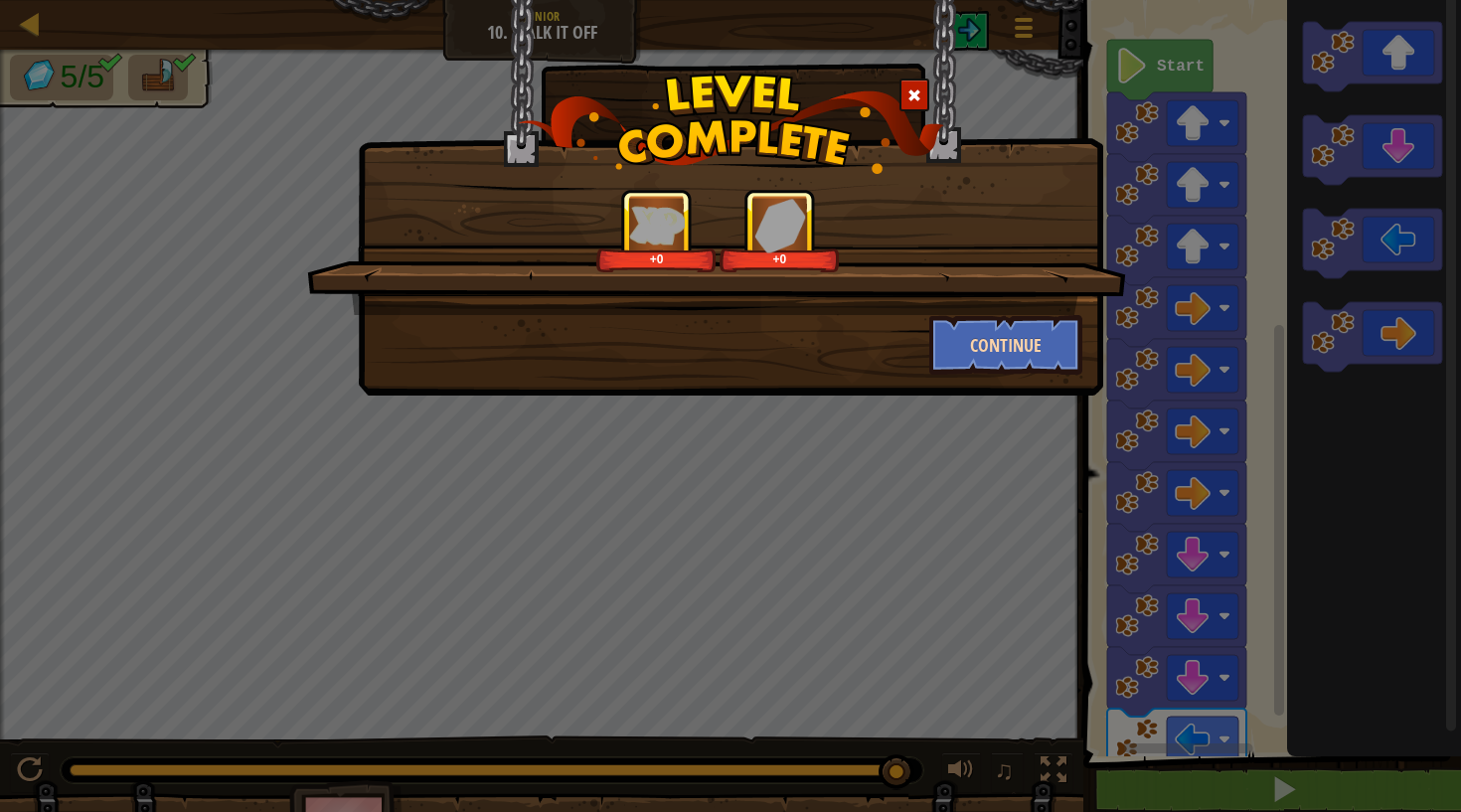 click on "Continue" at bounding box center (1006, 345) 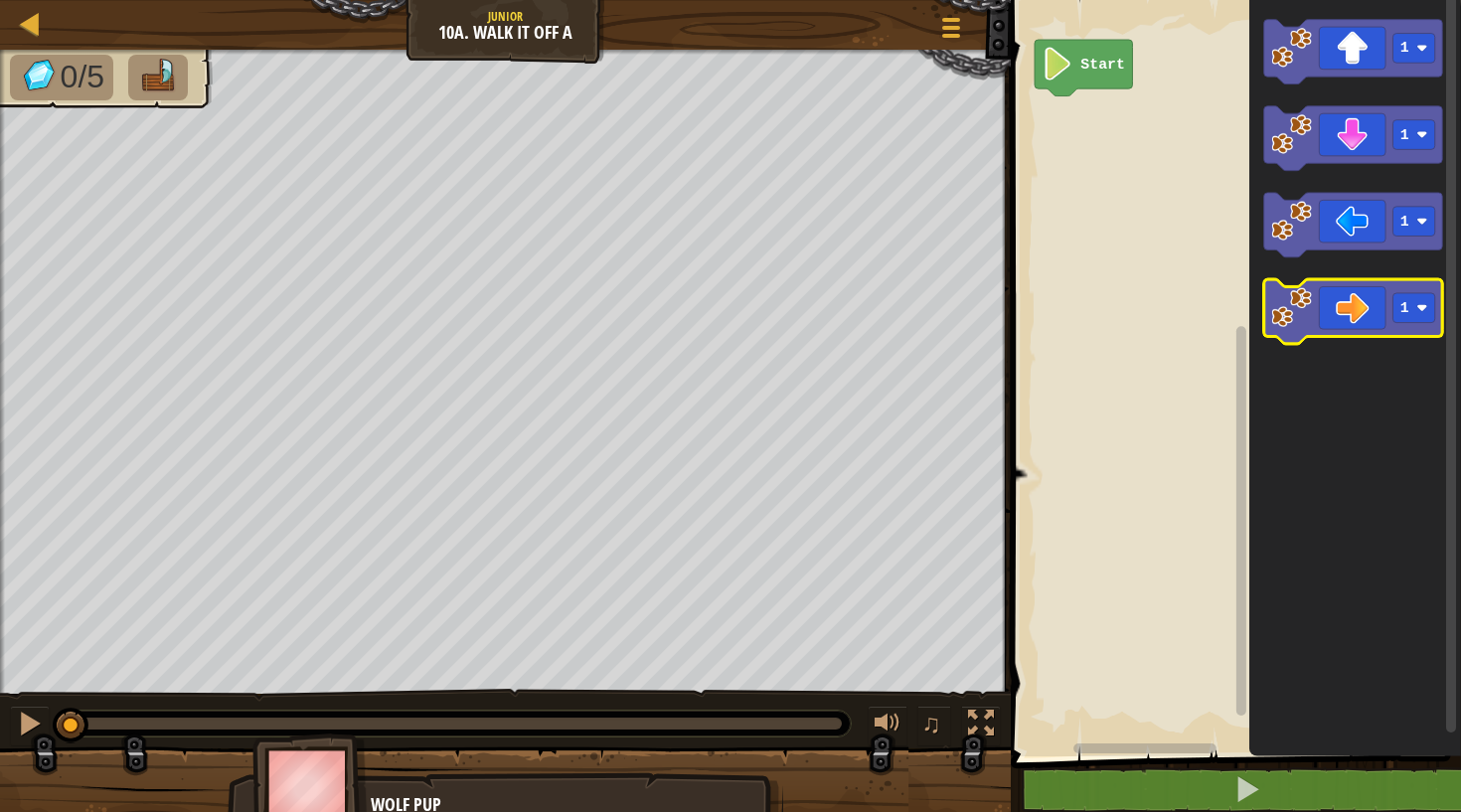 click 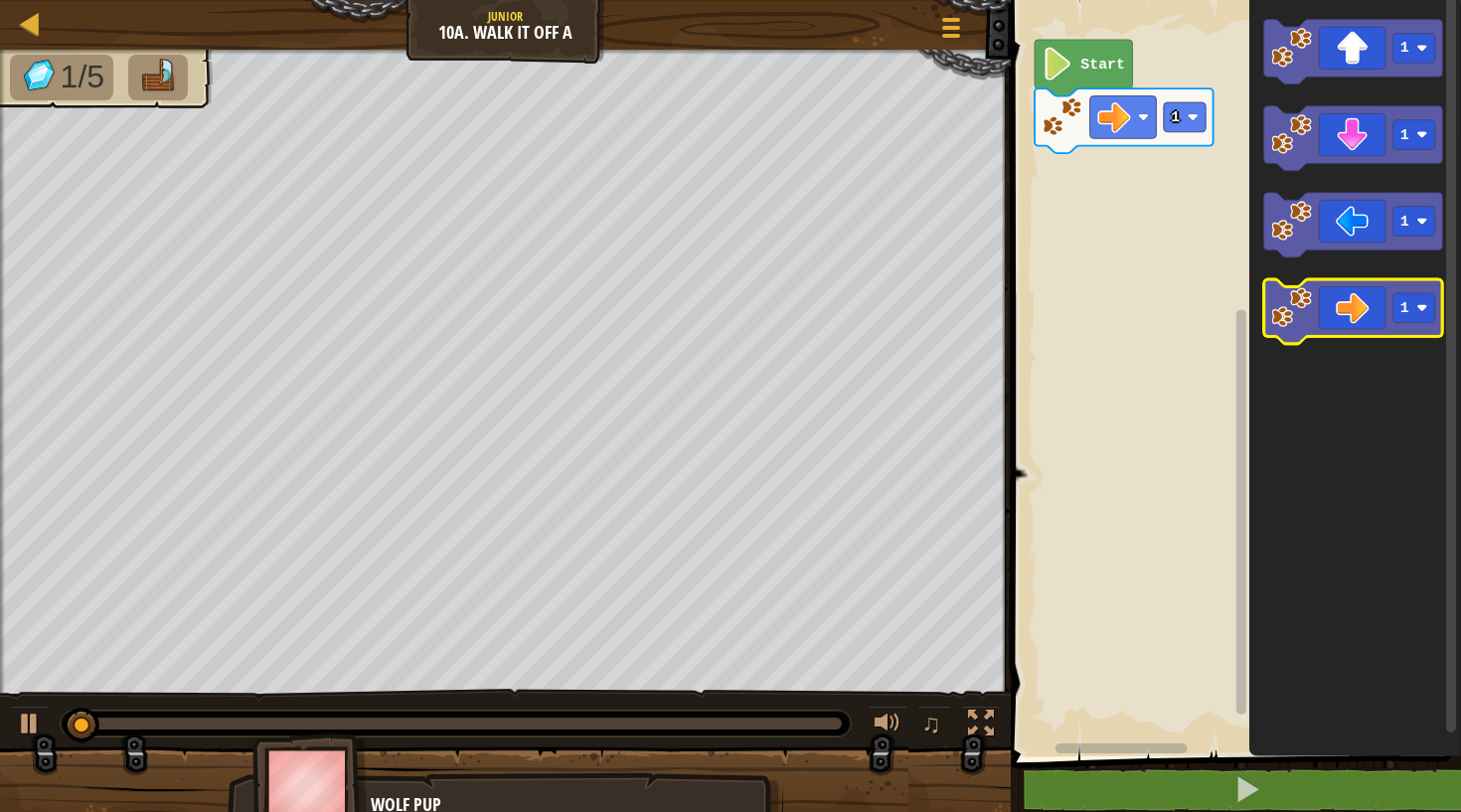 click 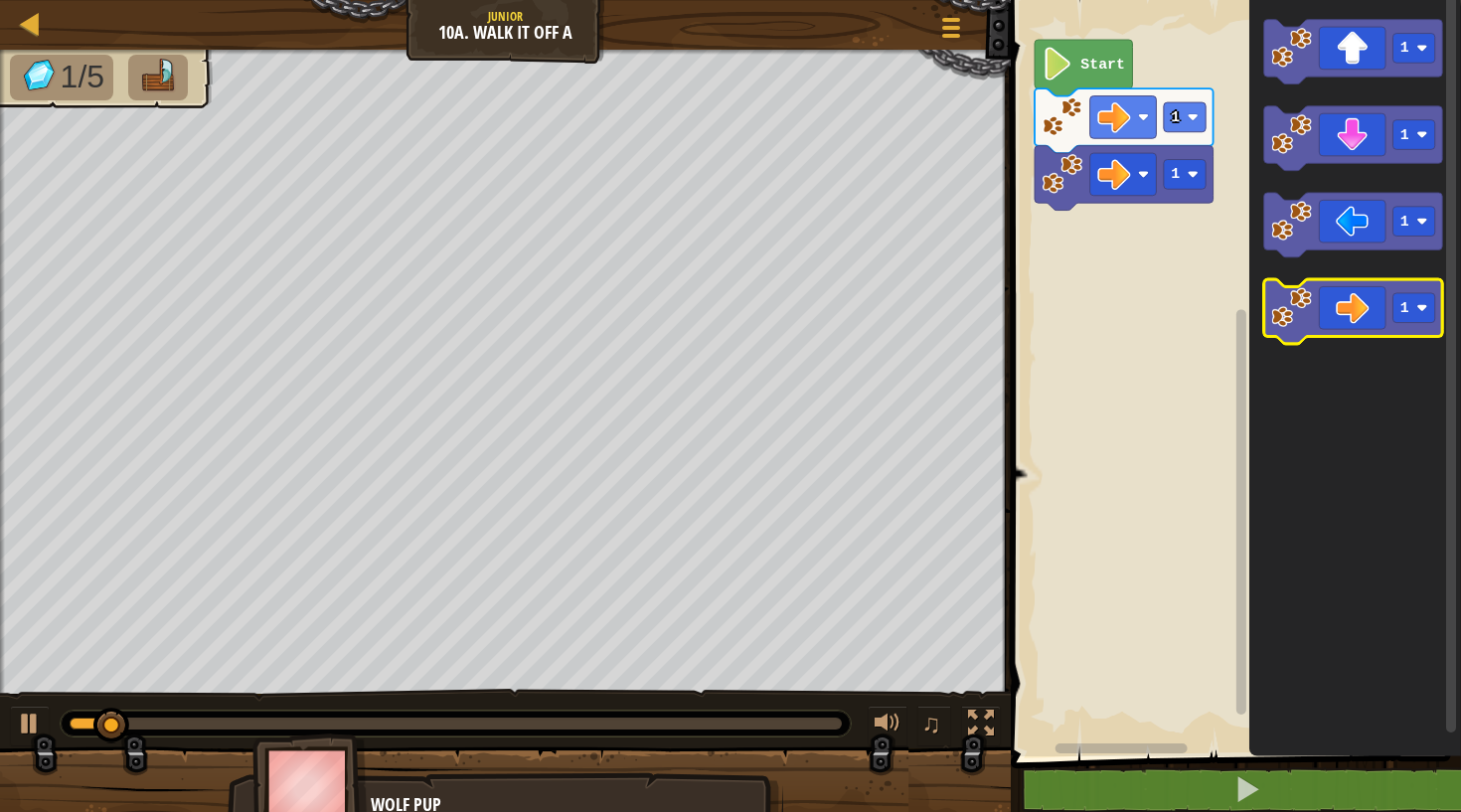 click 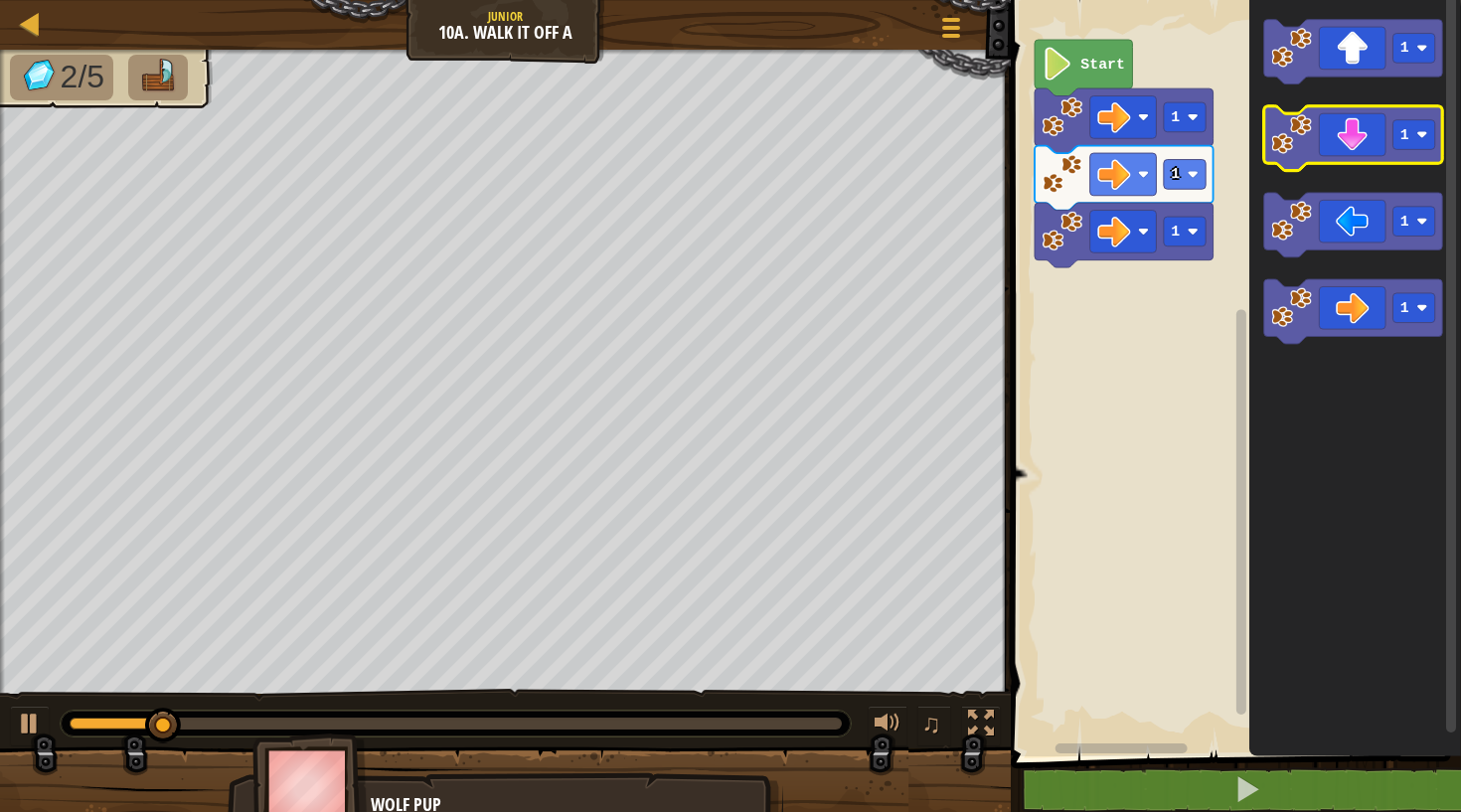 click 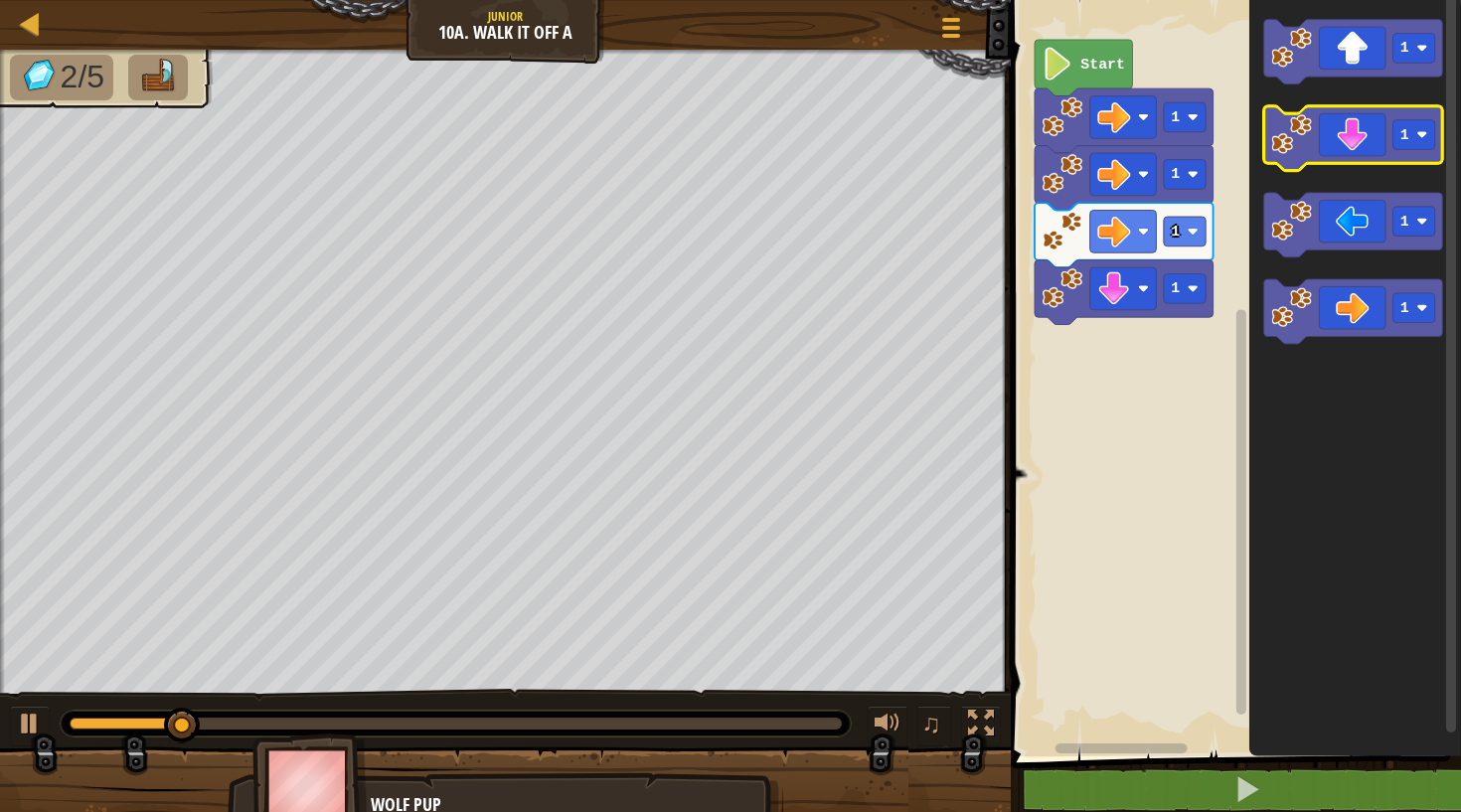 click 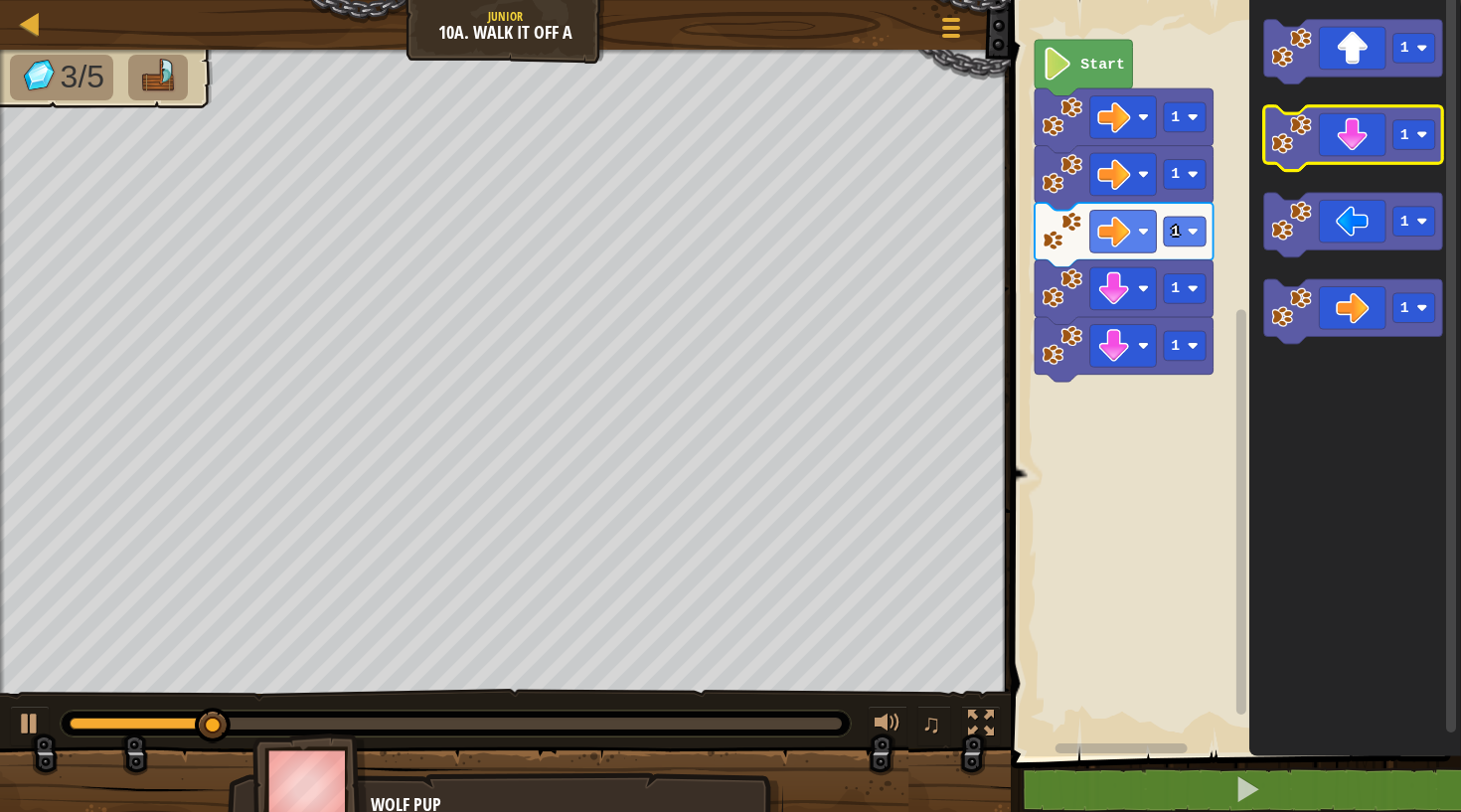 click 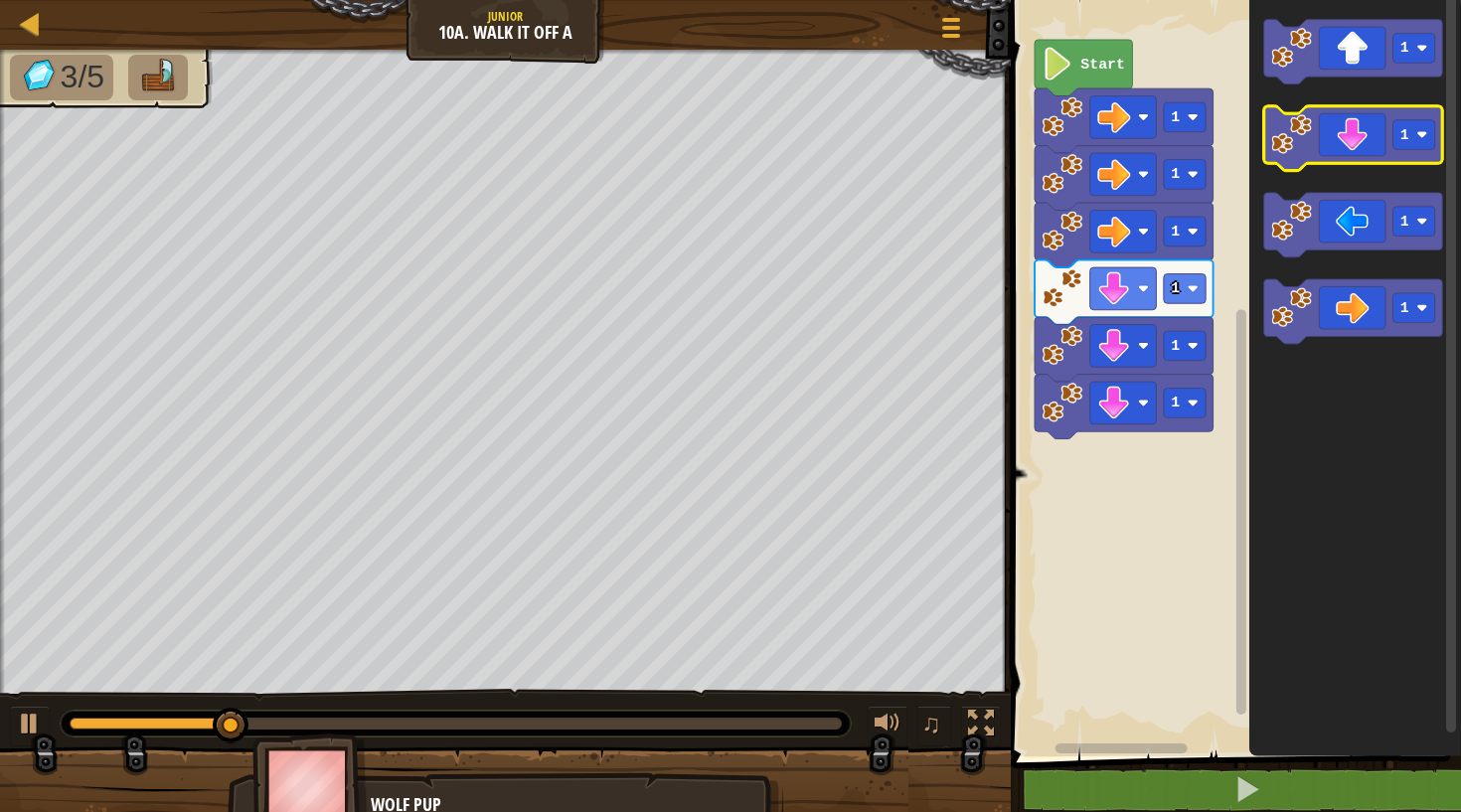 click 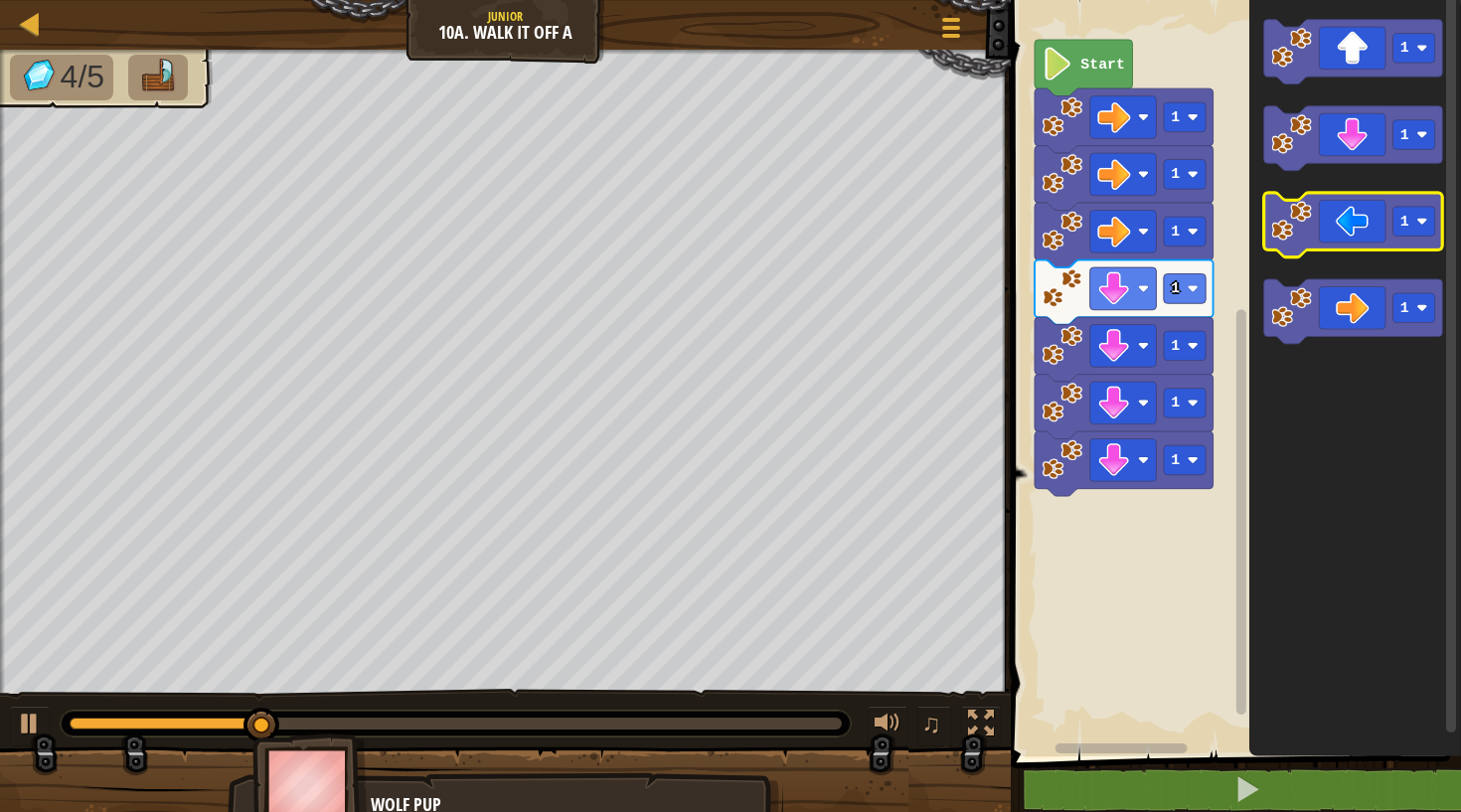 click 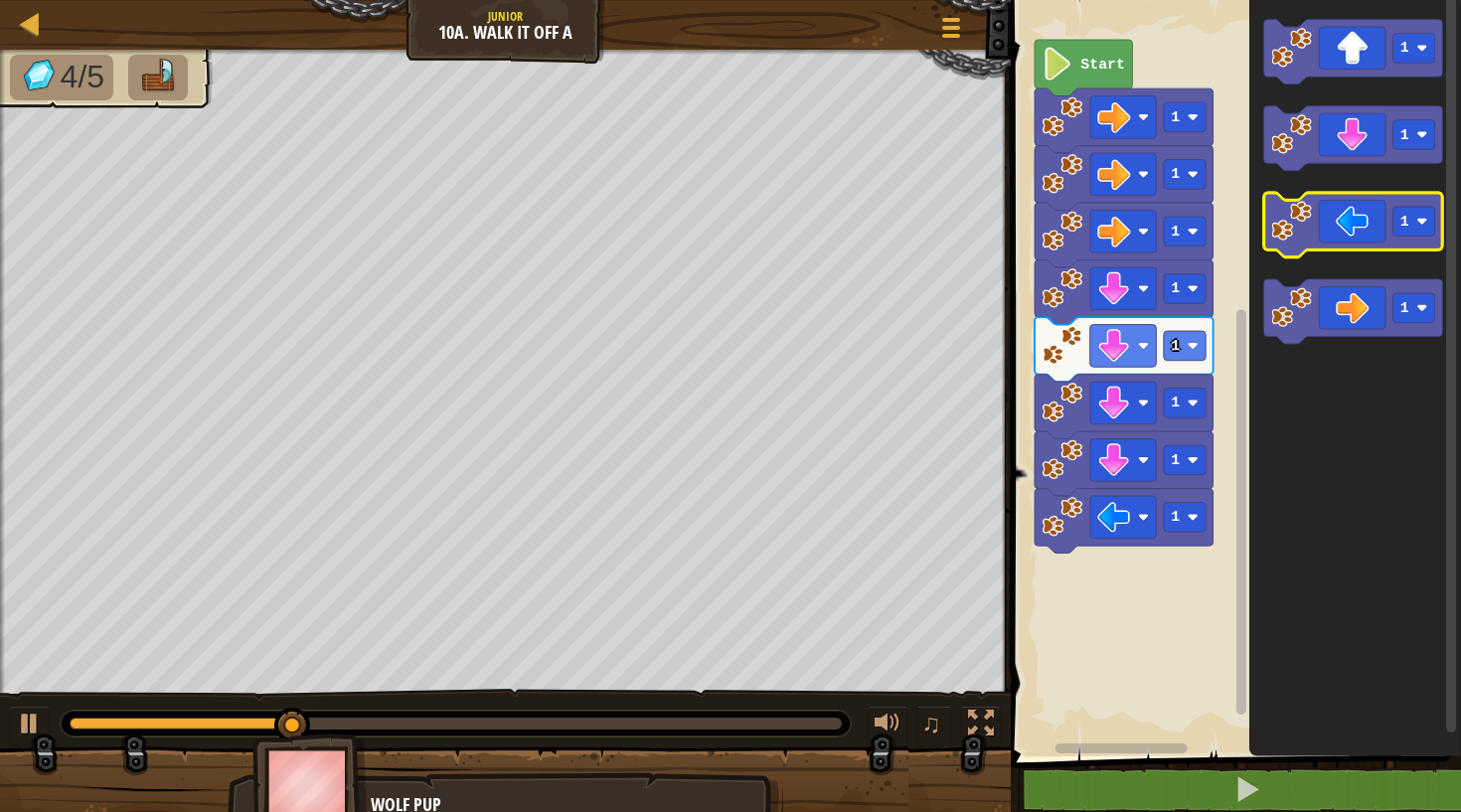 click 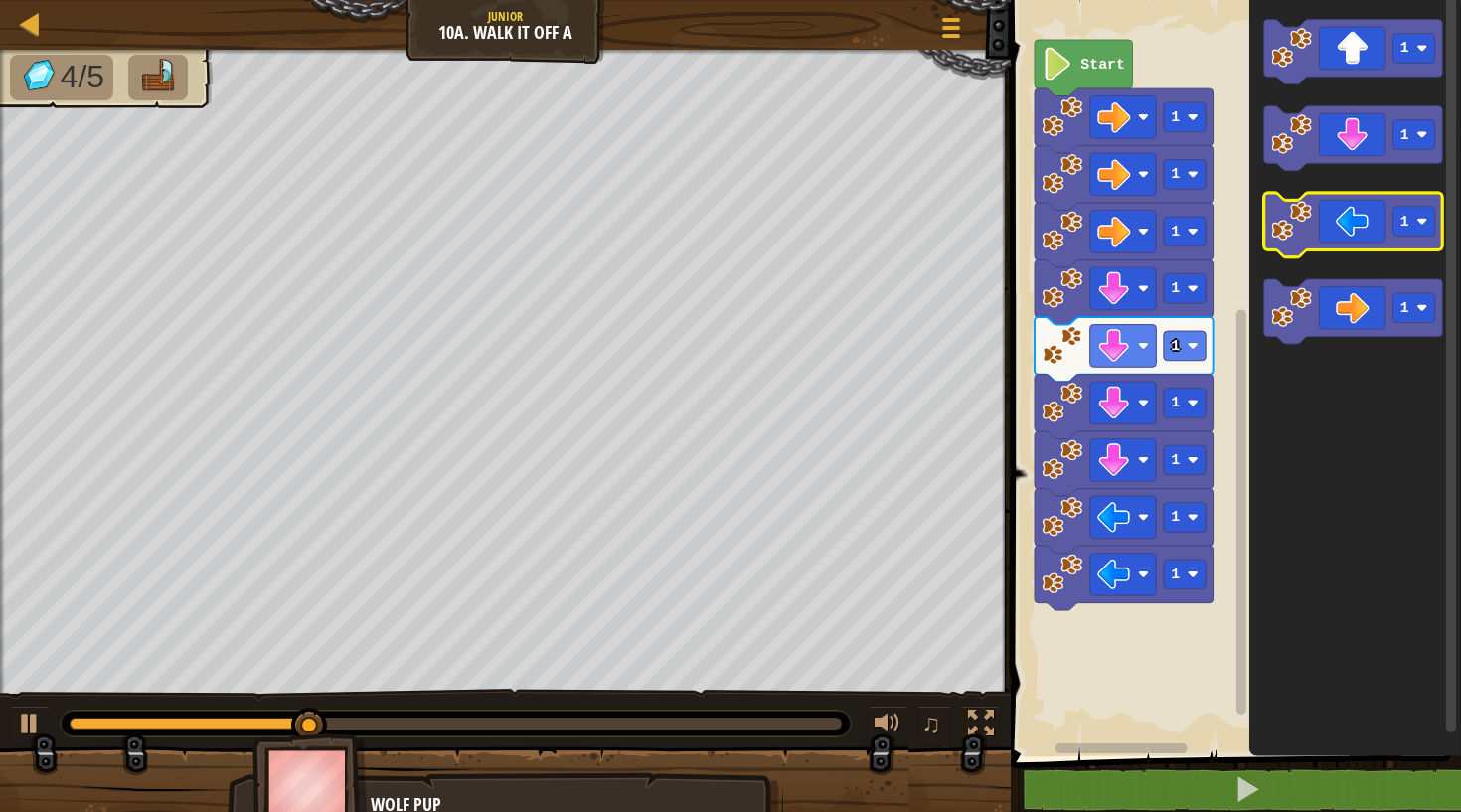 click 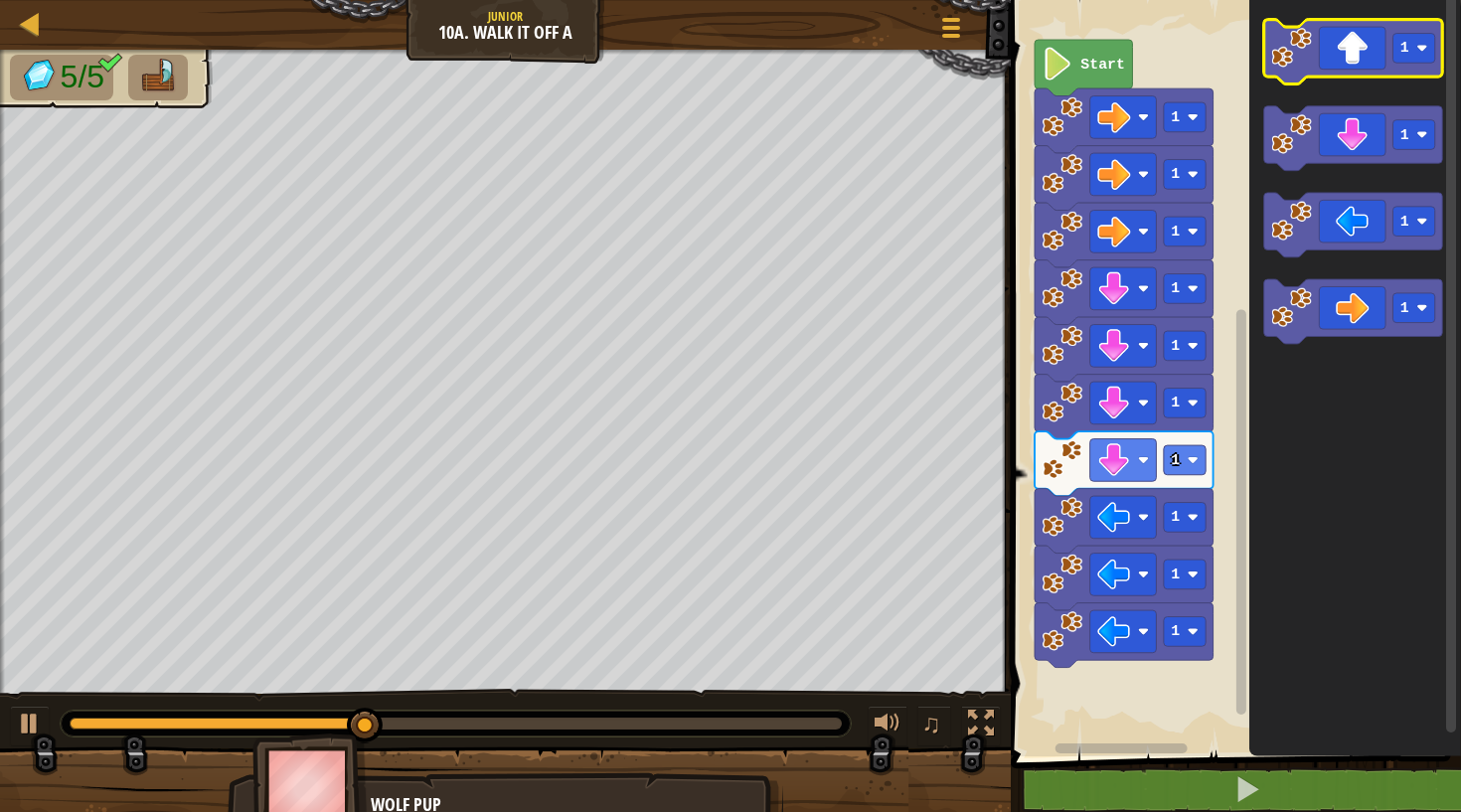 click 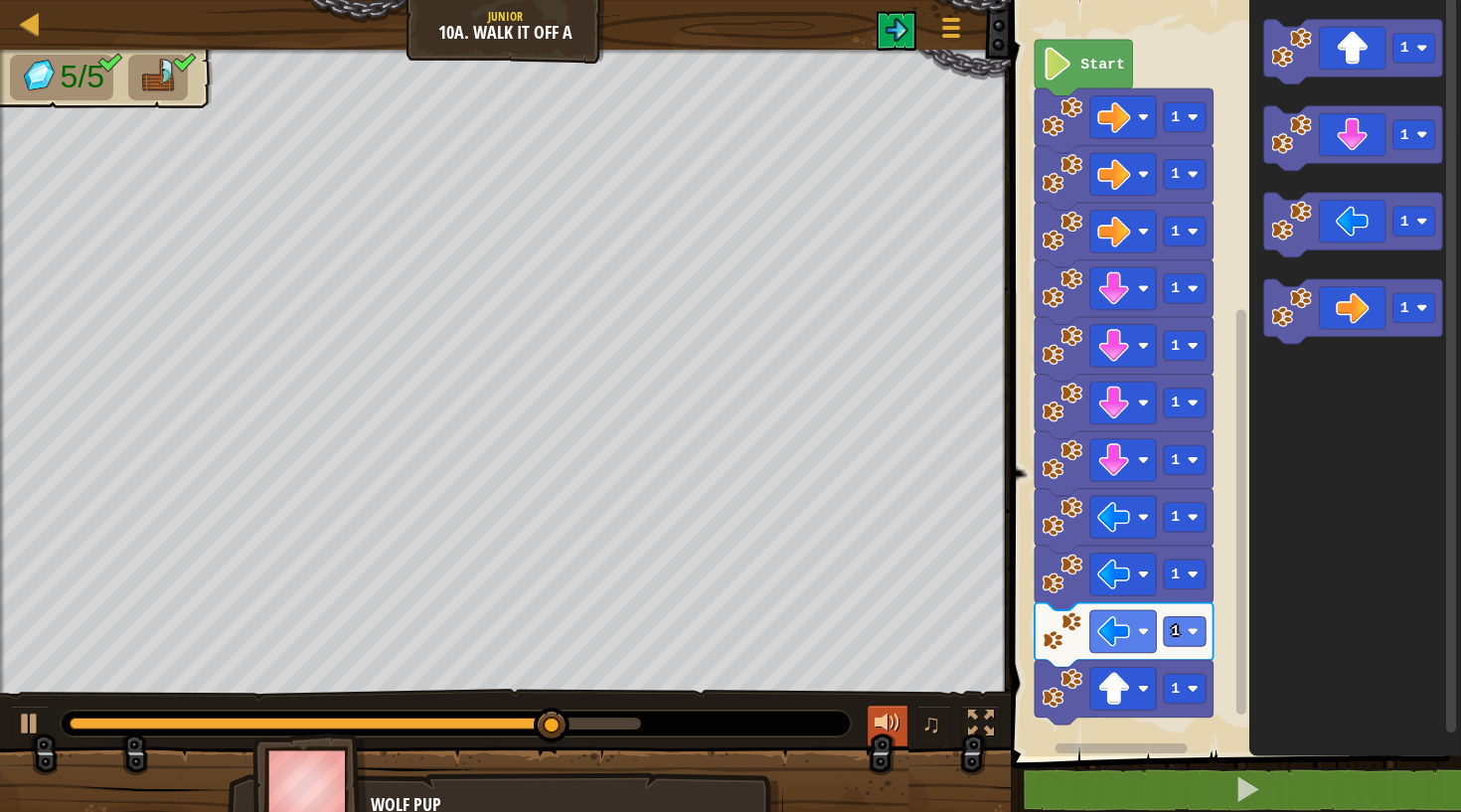 click at bounding box center [888, 724] 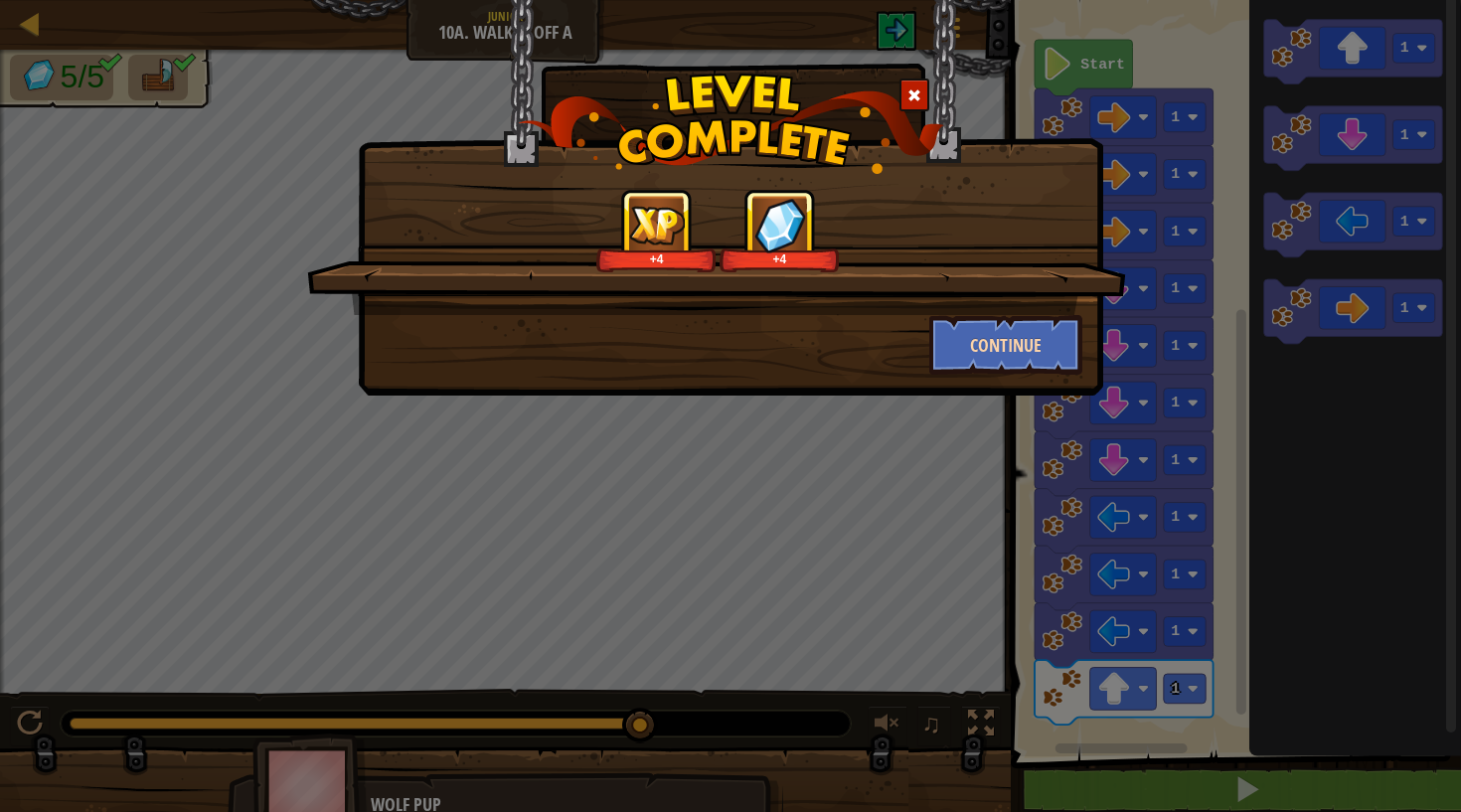 click on "Continue" at bounding box center (1006, 345) 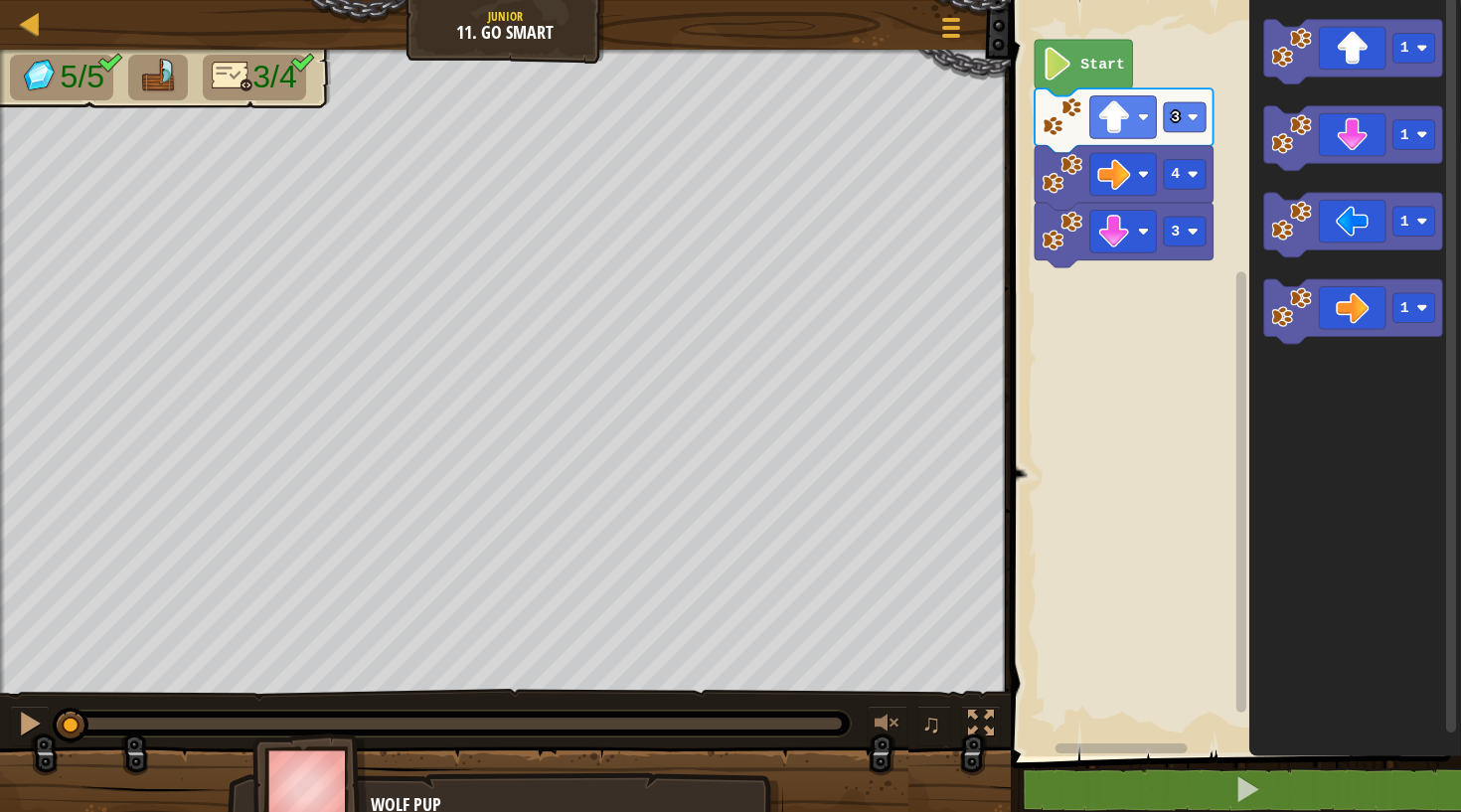 click on "Start" 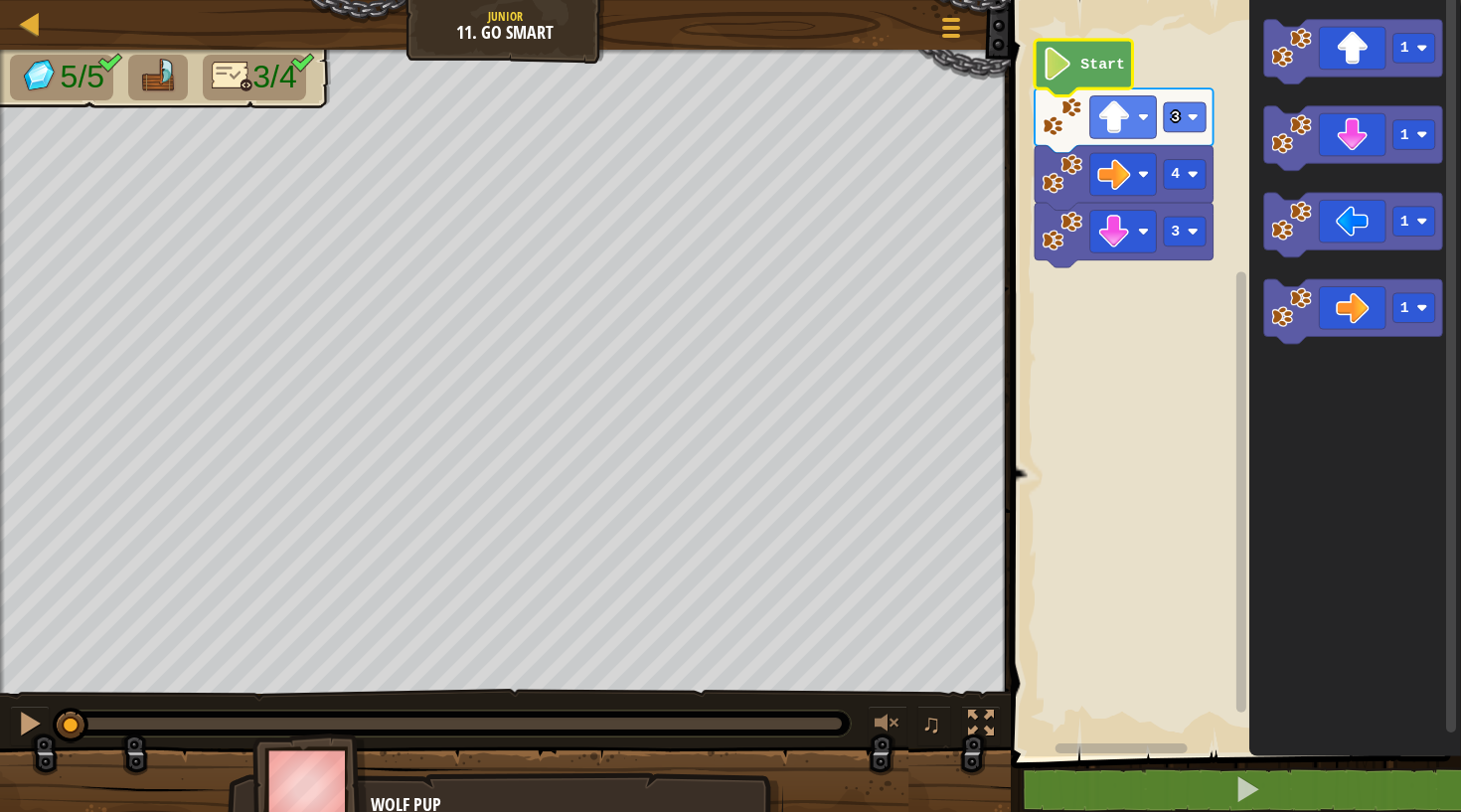click 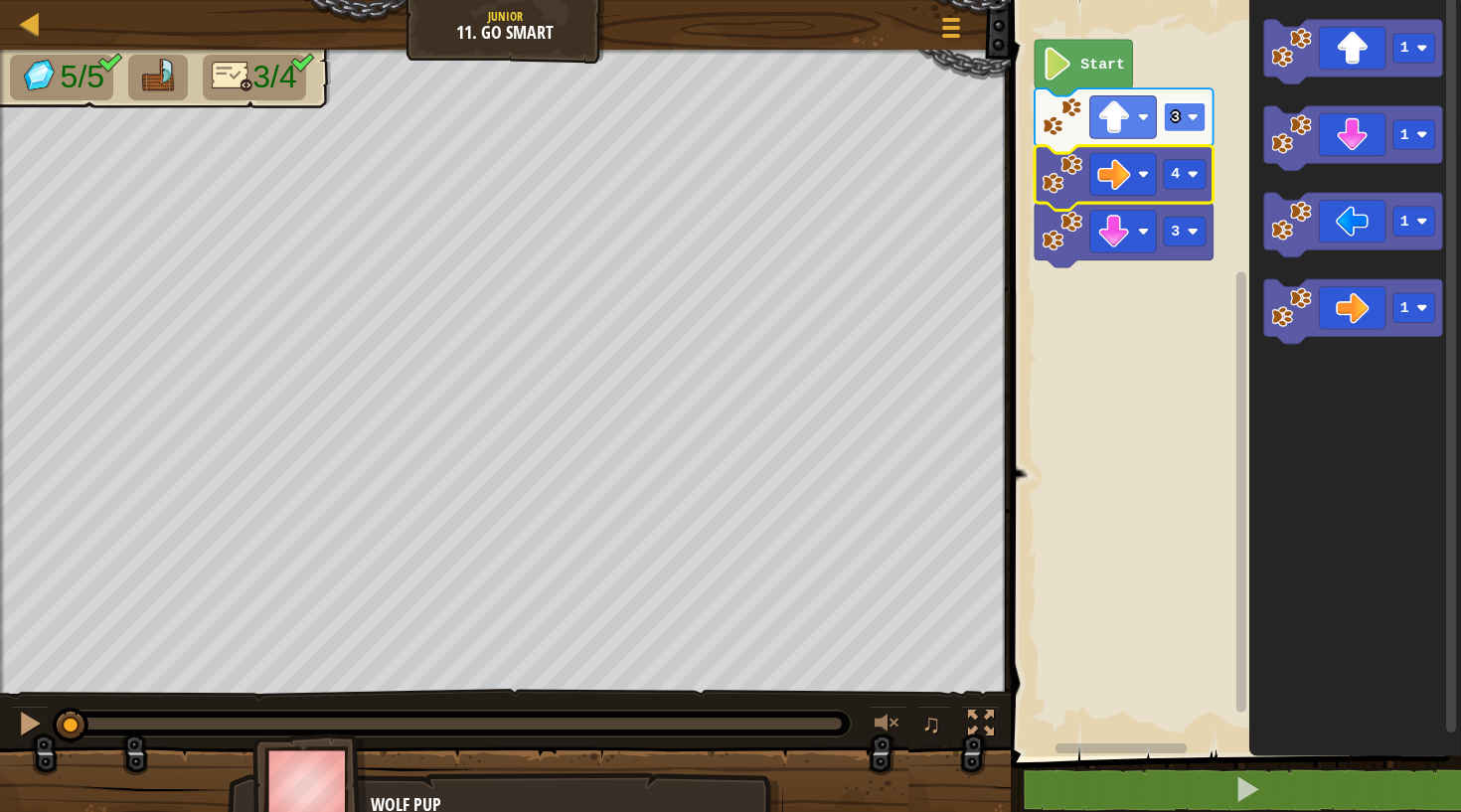 click 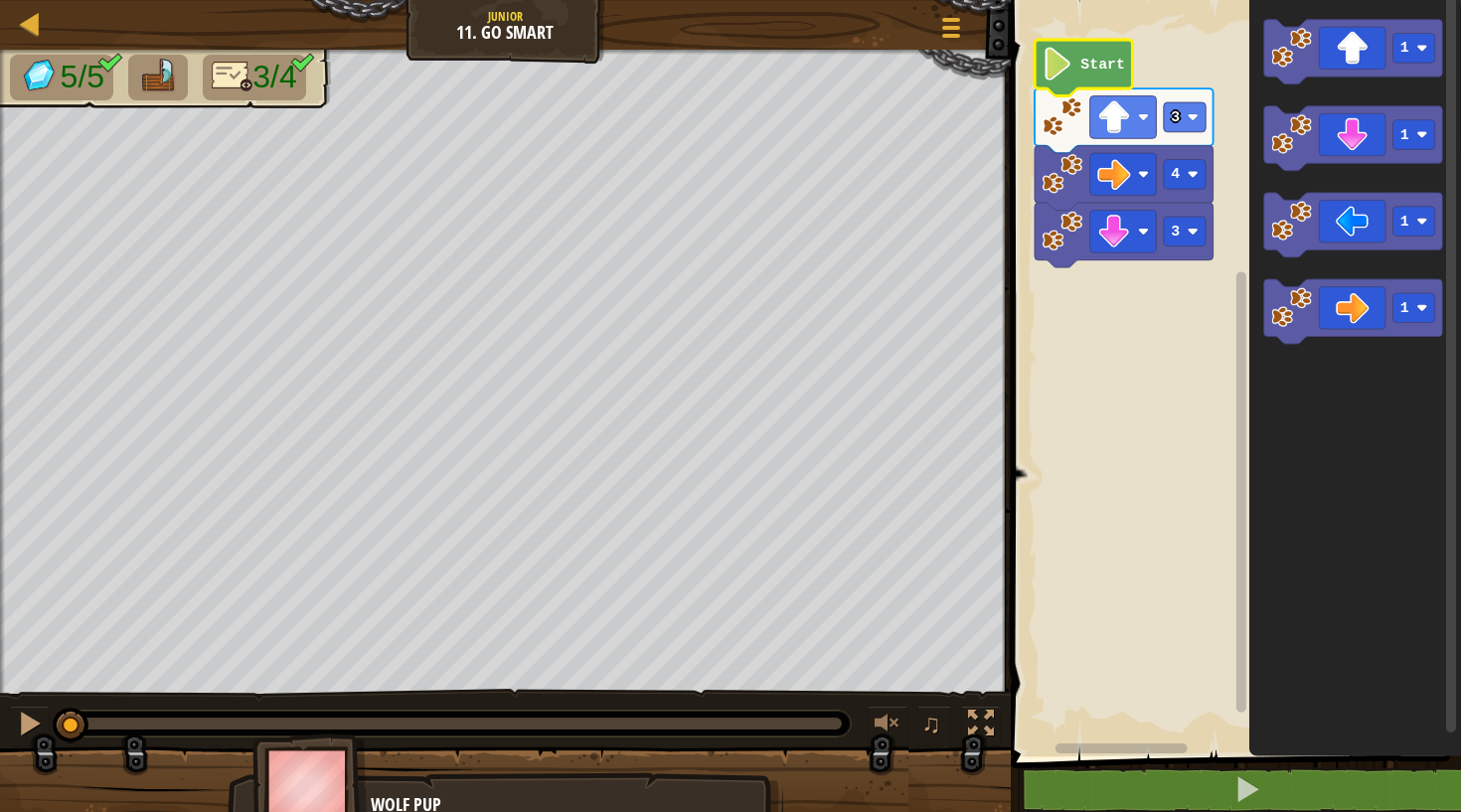 click 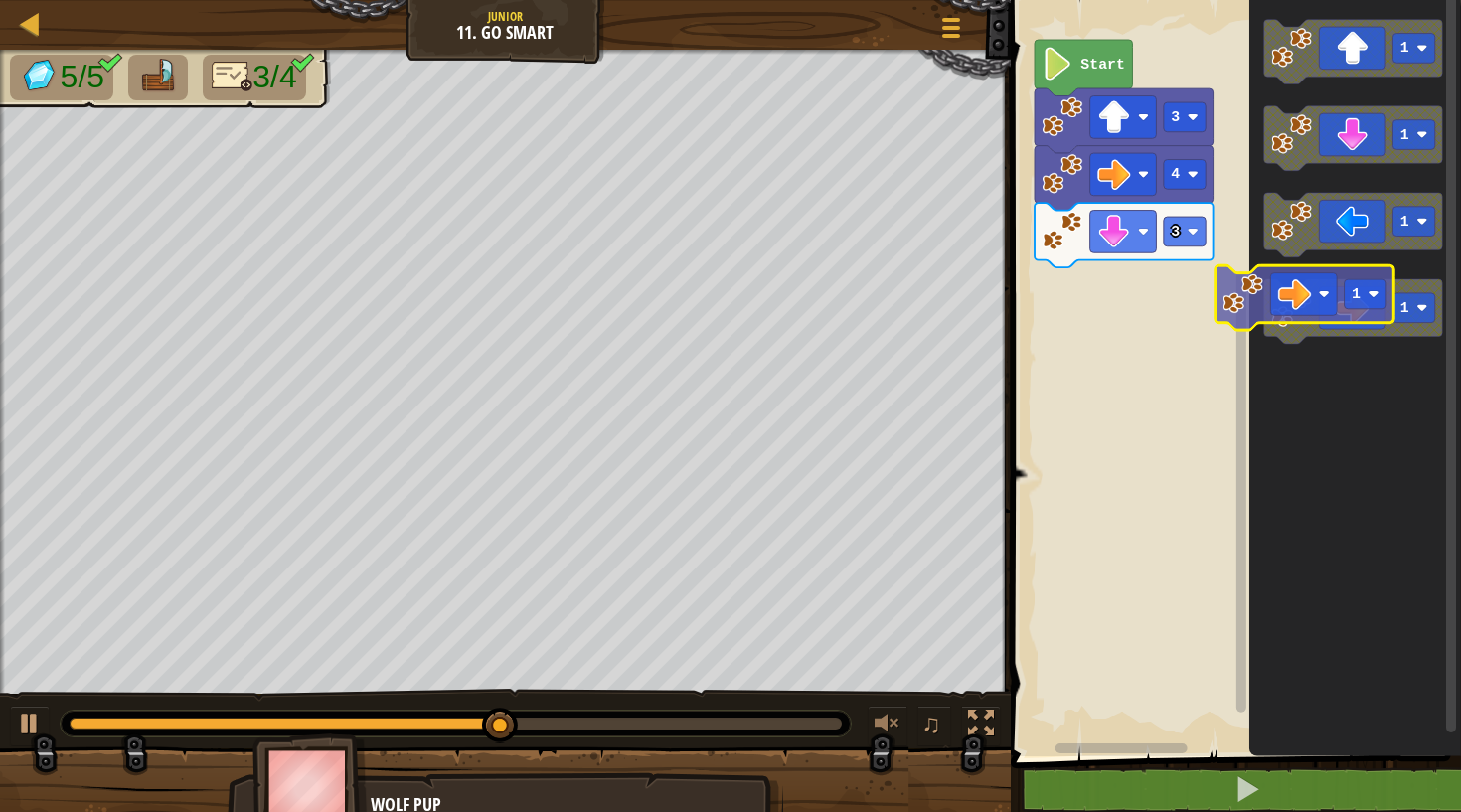 click on "1" 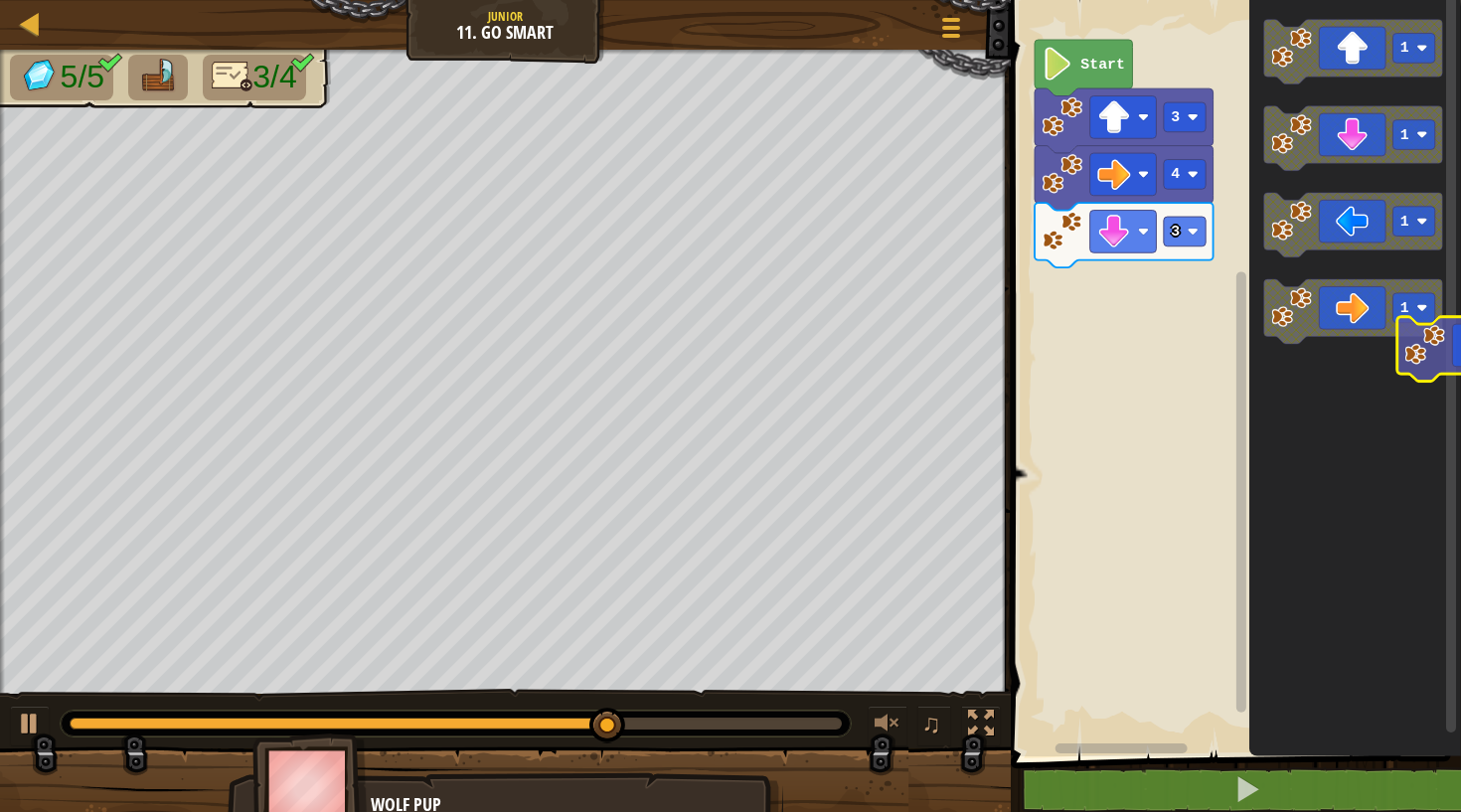 click on "1 1 1 1" 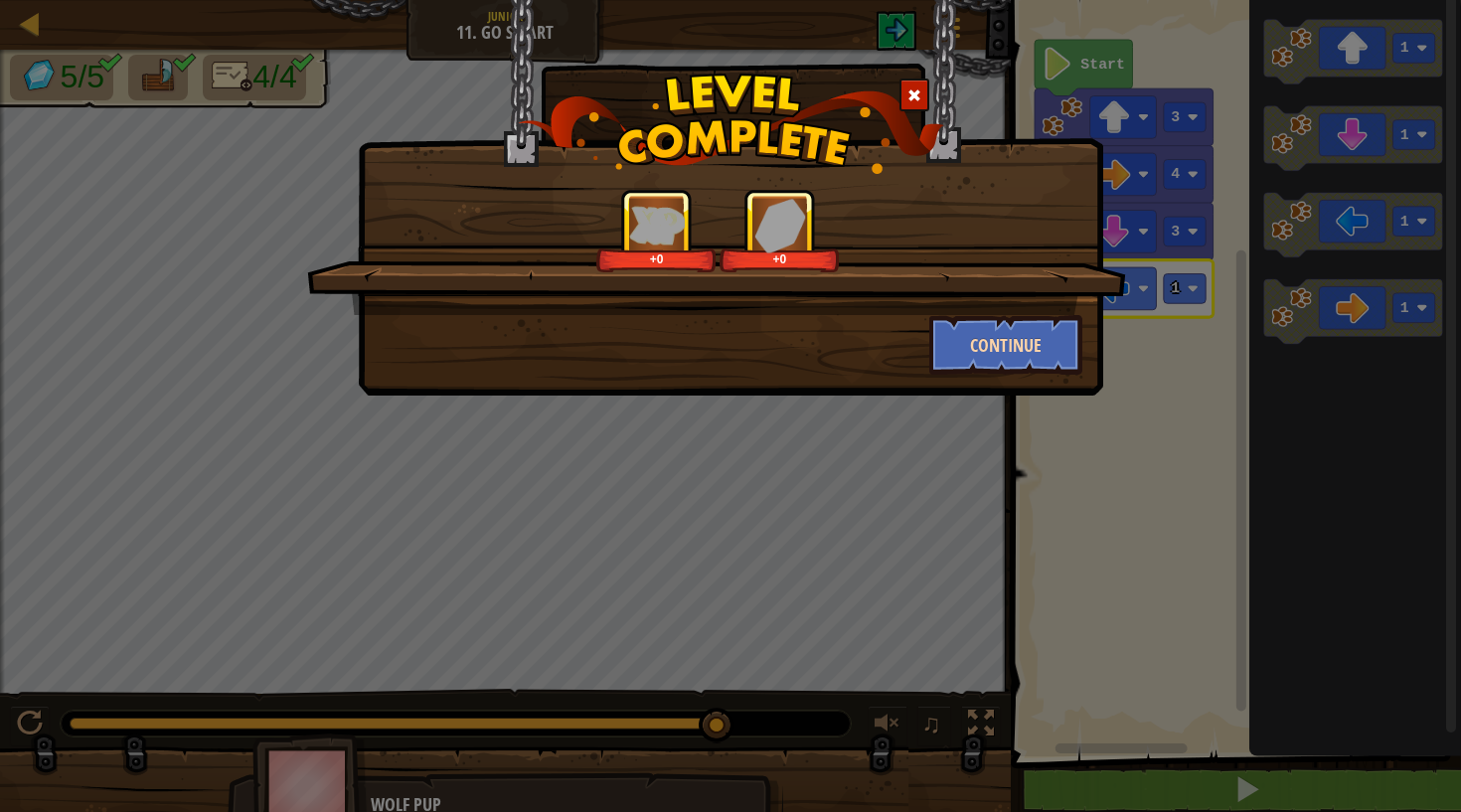 click on "Continue" at bounding box center [1006, 345] 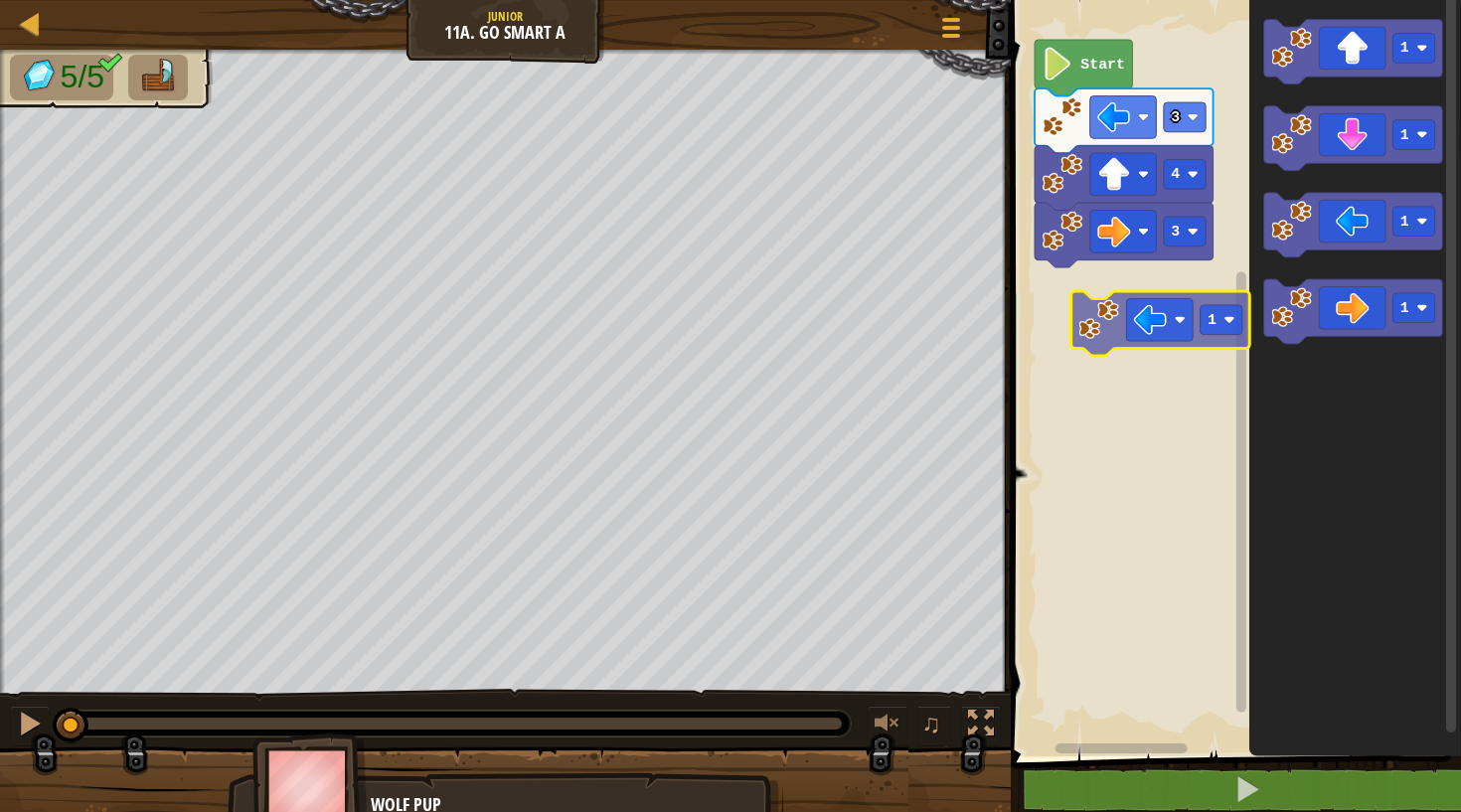 click on "Start [NUMBER] [NUMBER] [NUMBER] [NUMBER] [NUMBER] [NUMBER] [NUMBER]" at bounding box center (1232, 373) 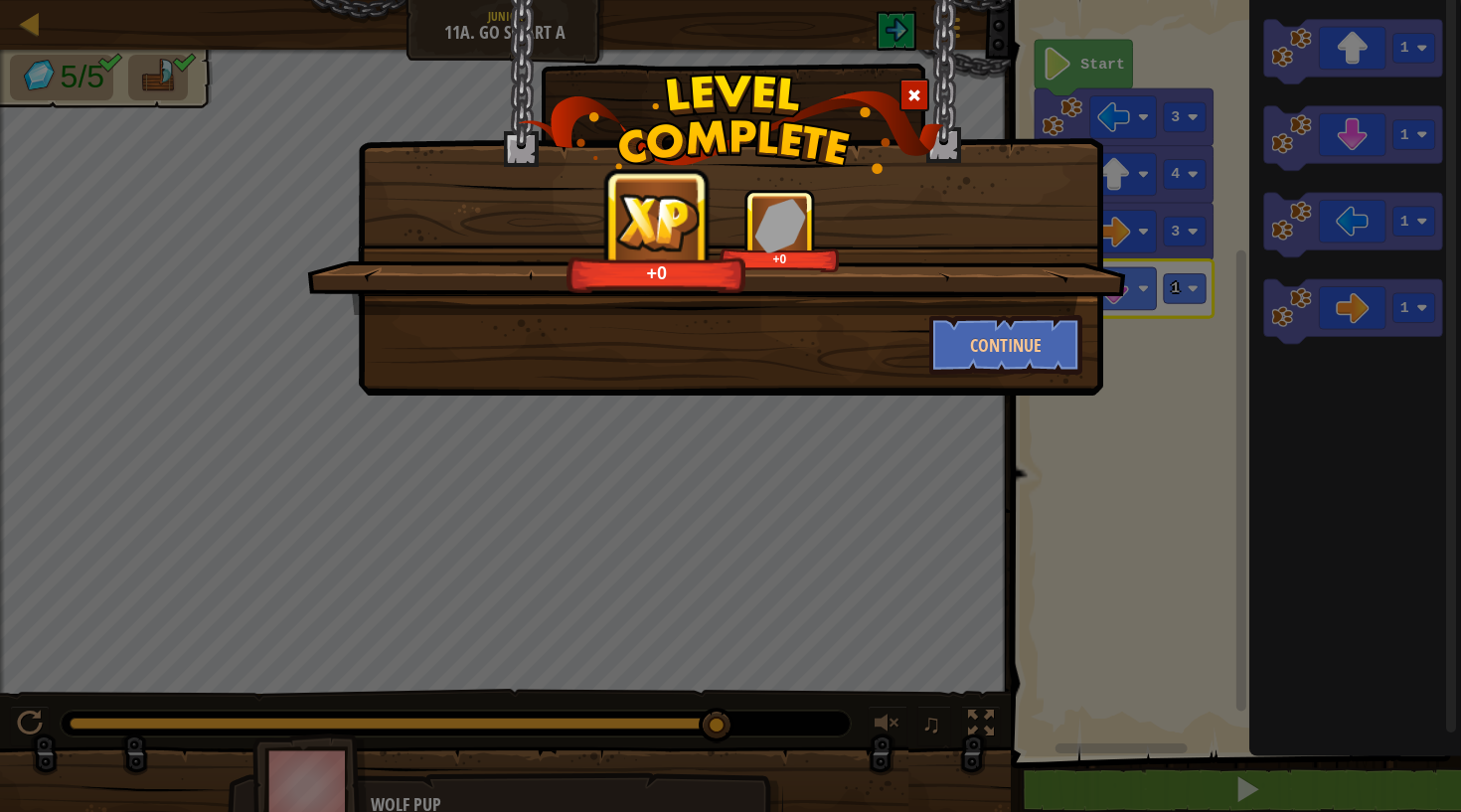click on "+0 +0" at bounding box center (717, 251) 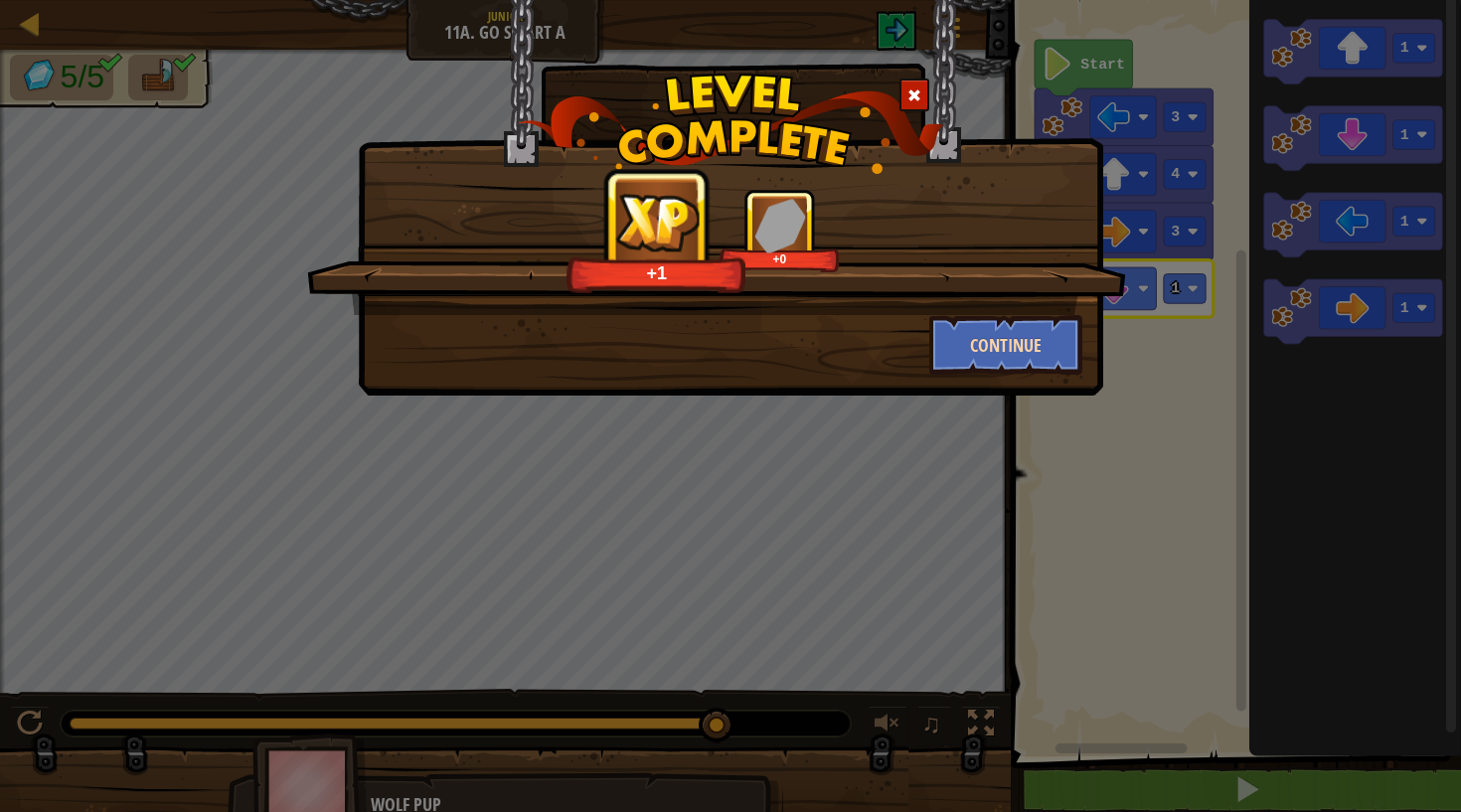 click on "Continue" at bounding box center [1006, 345] 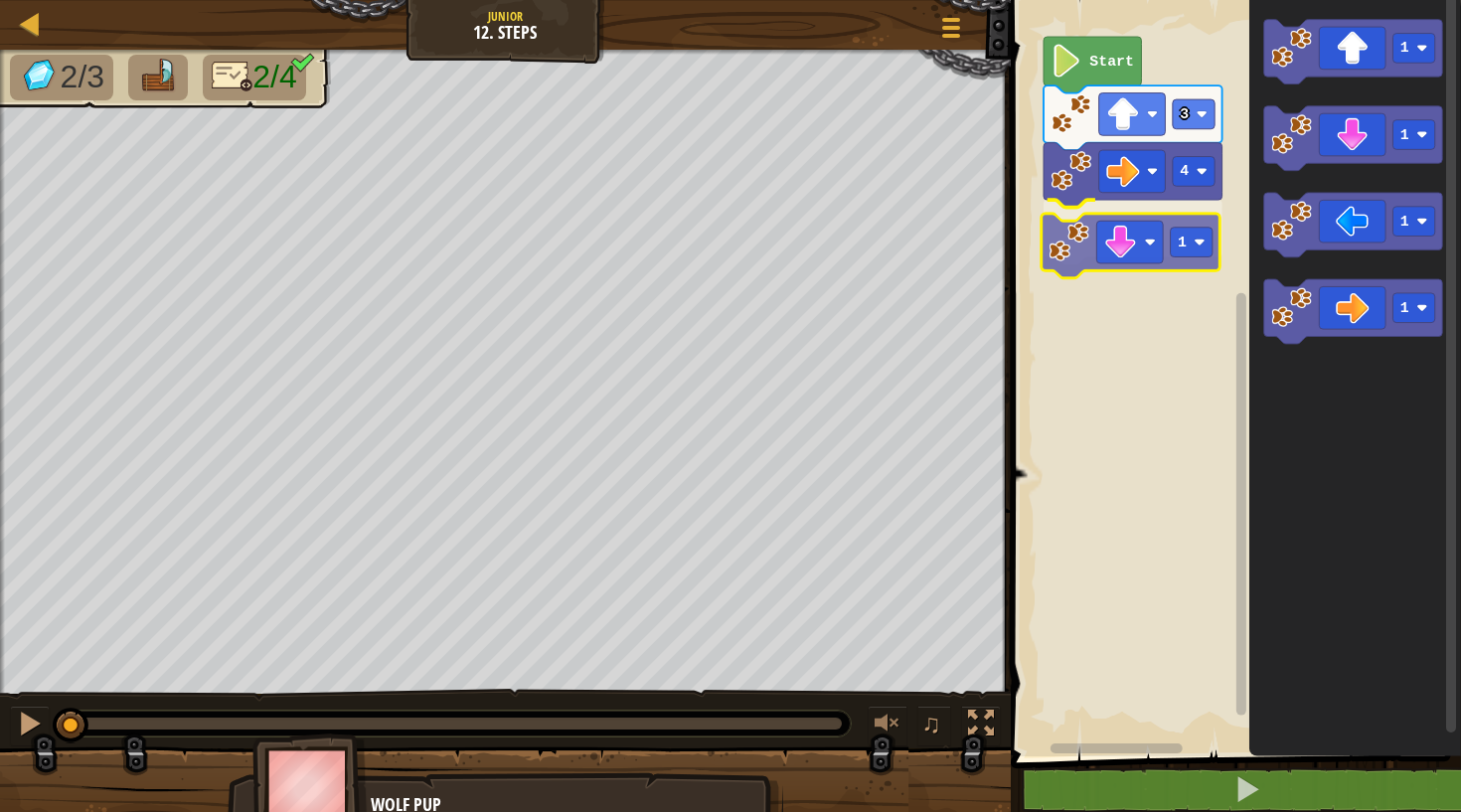 click on "4 1 3 Start 1 1 1 1 1" at bounding box center [1232, 373] 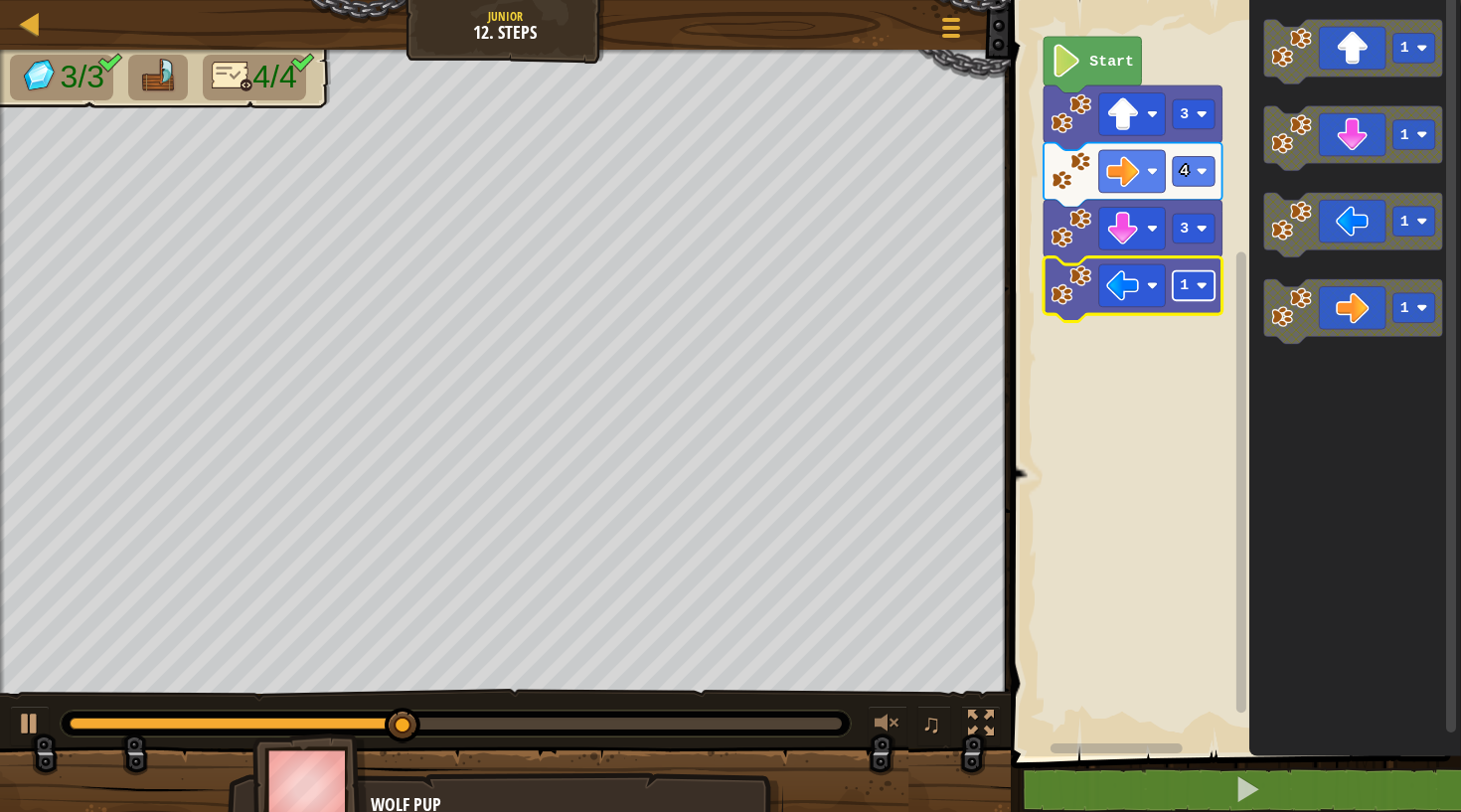 click 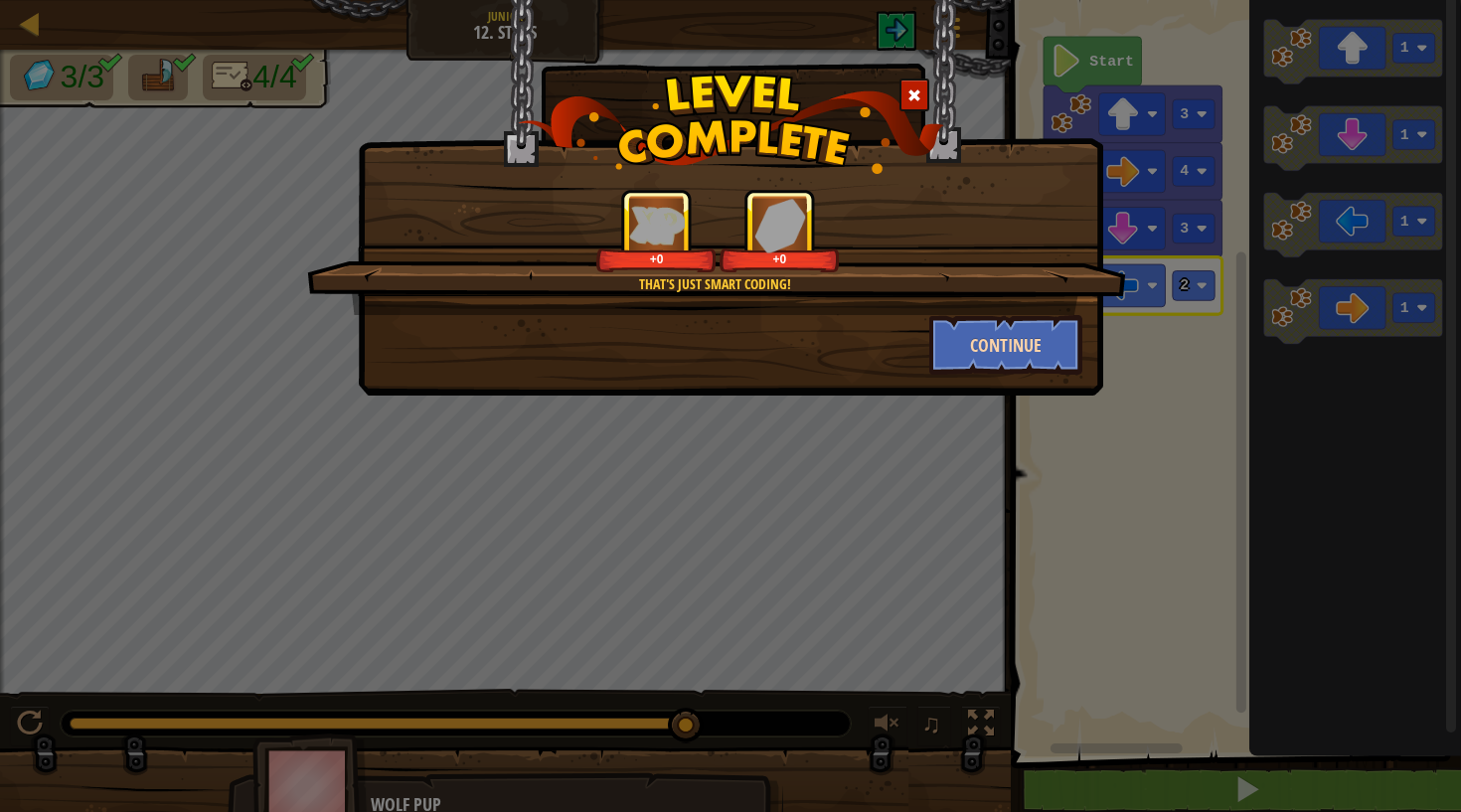 click on "Continue" at bounding box center (1006, 345) 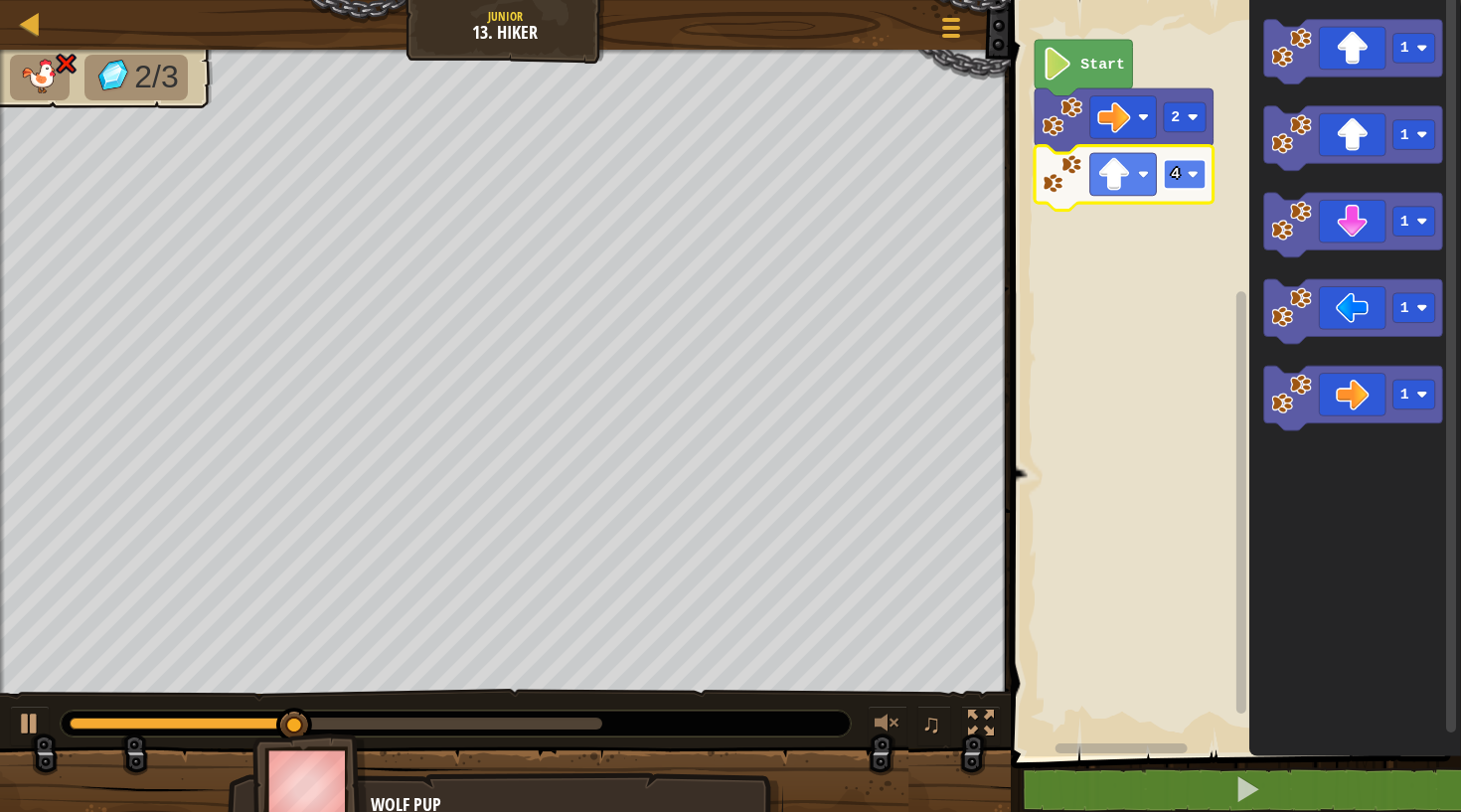 click 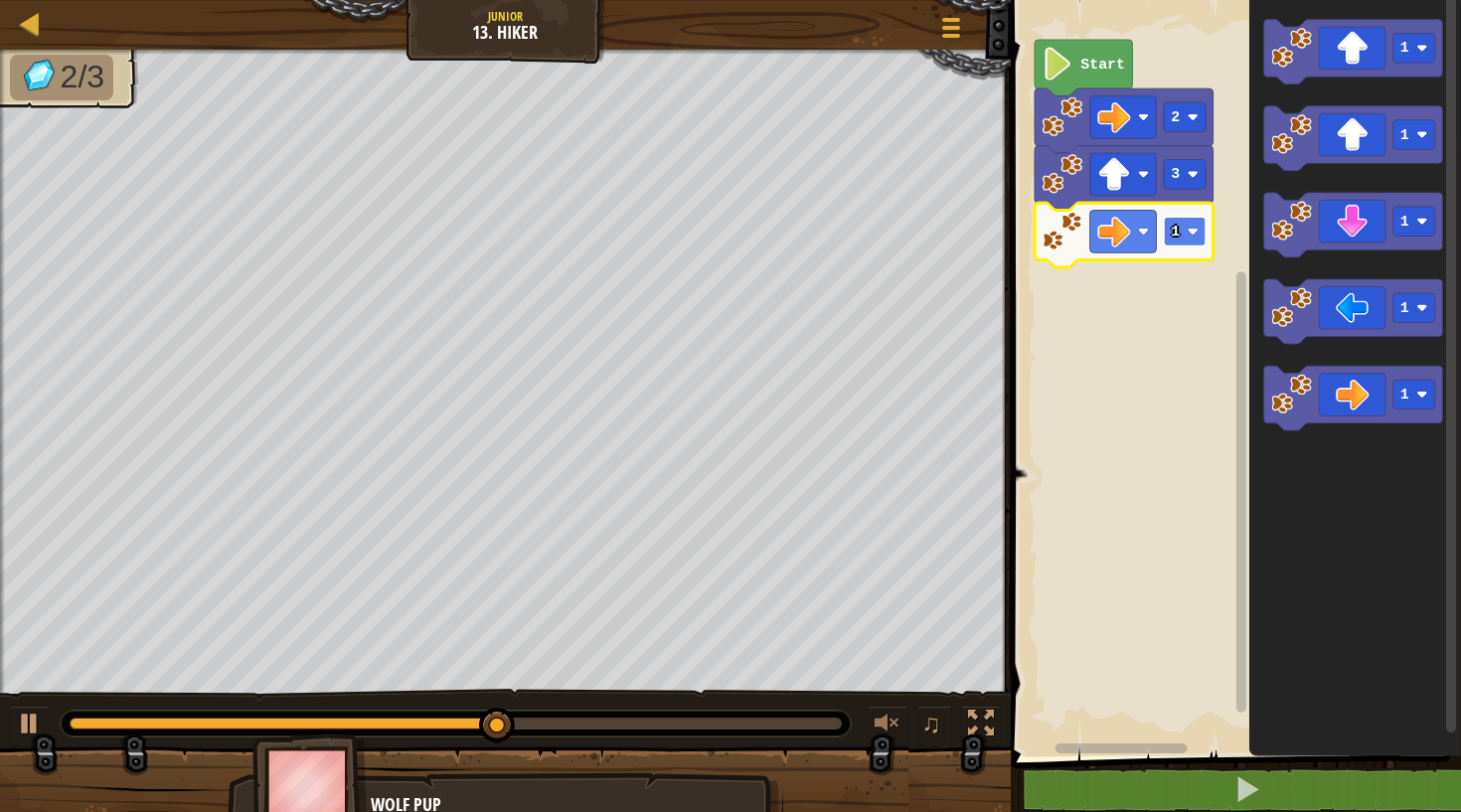 click 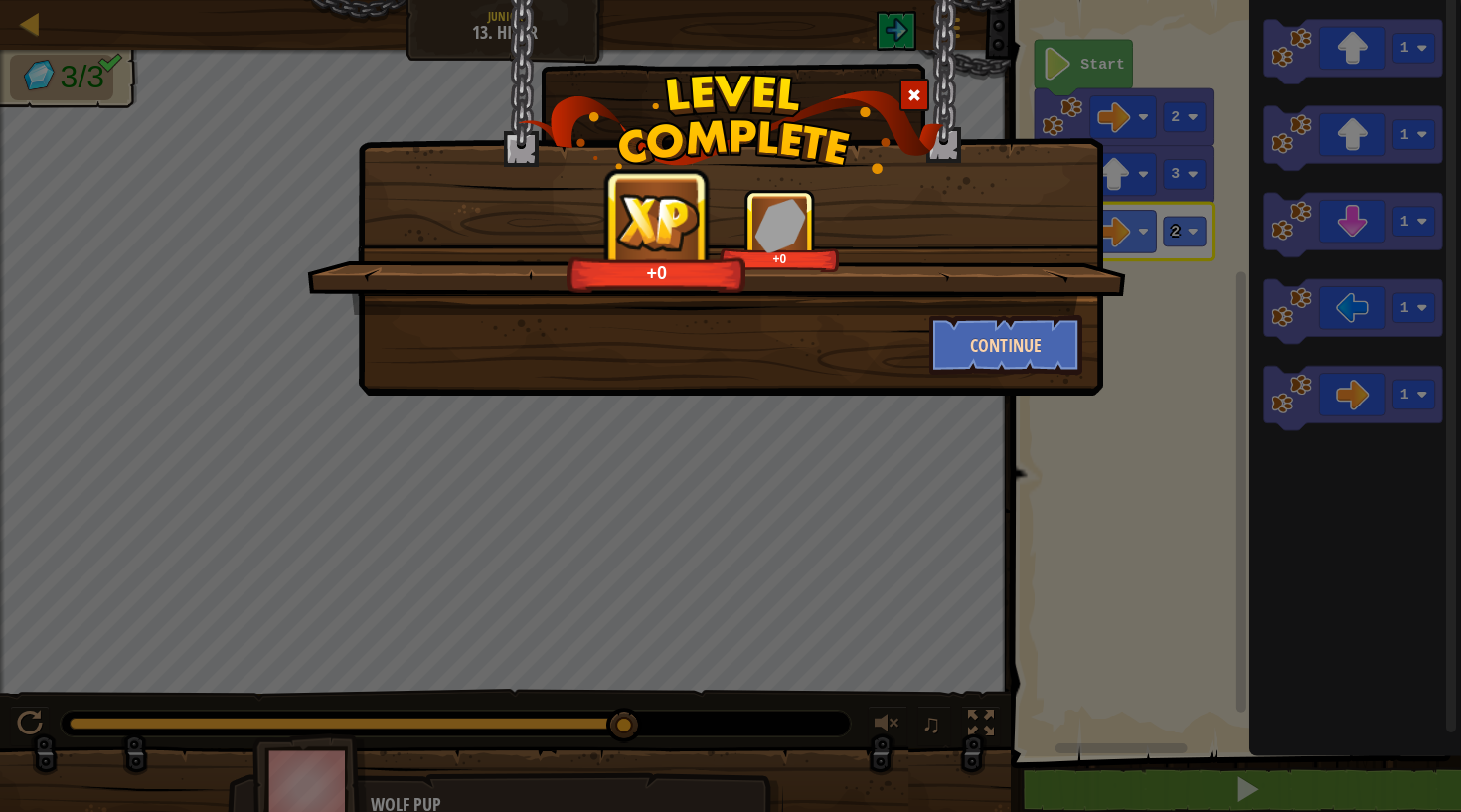 click on "Continue" at bounding box center (1006, 345) 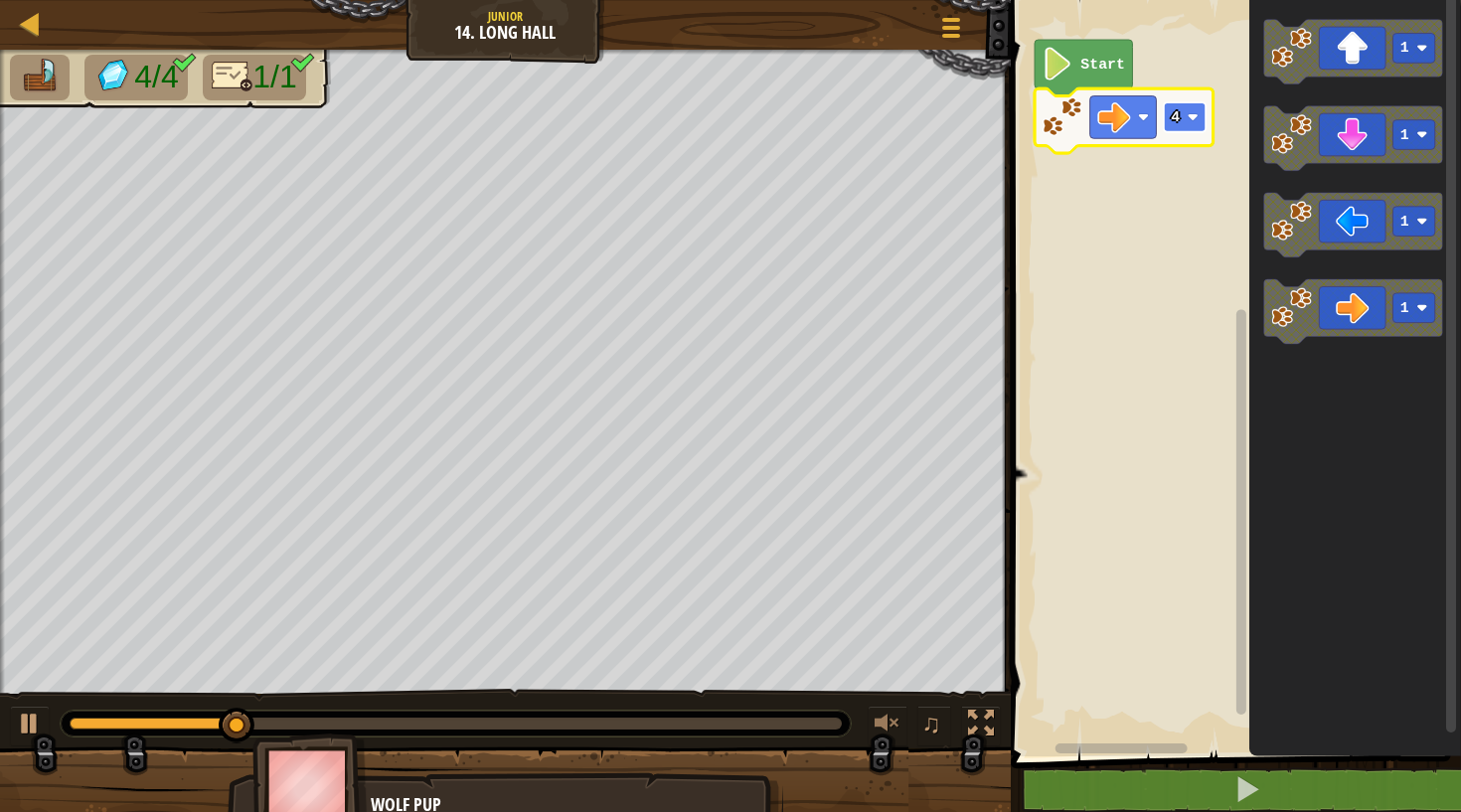 click 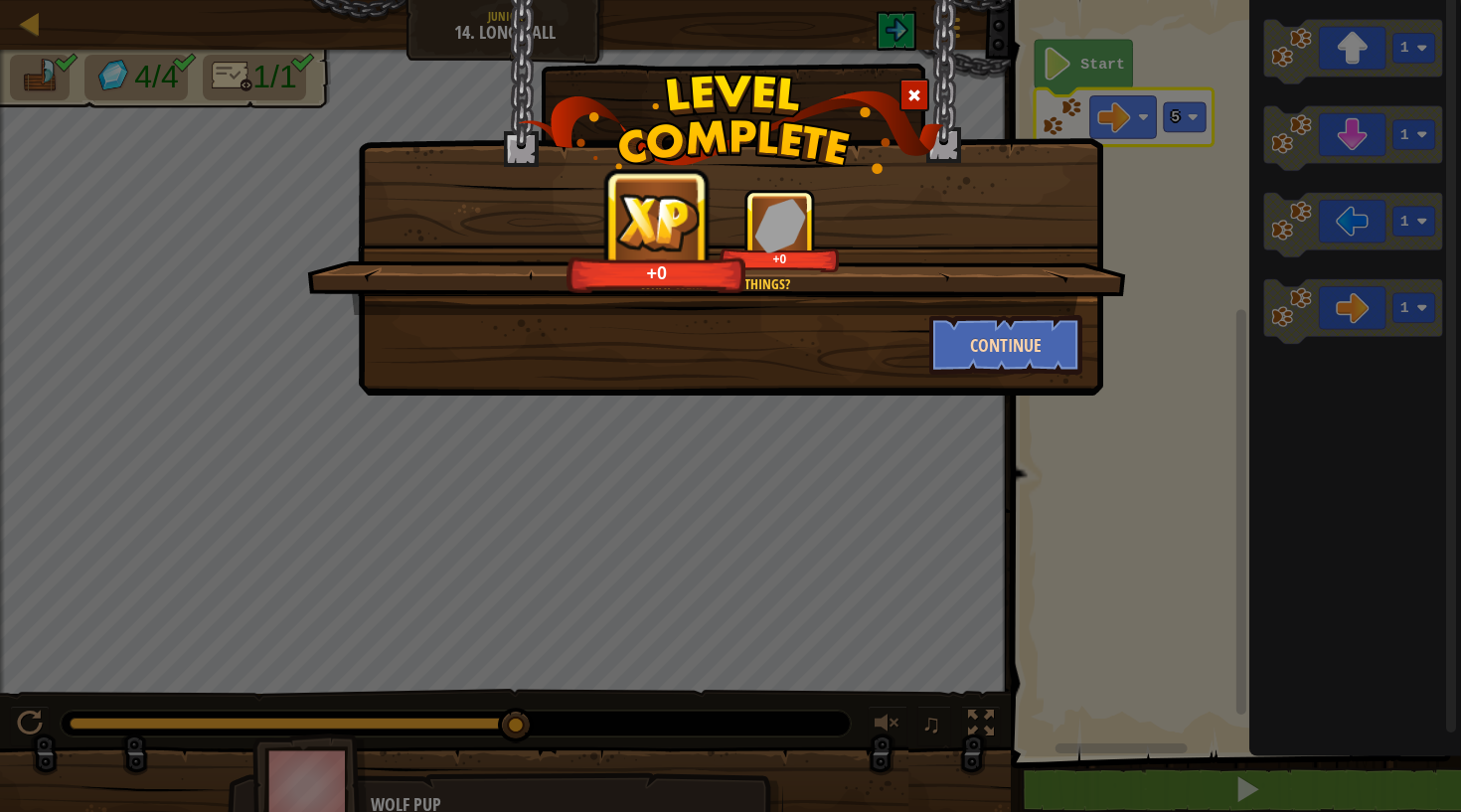 click on "Continue" at bounding box center (1006, 345) 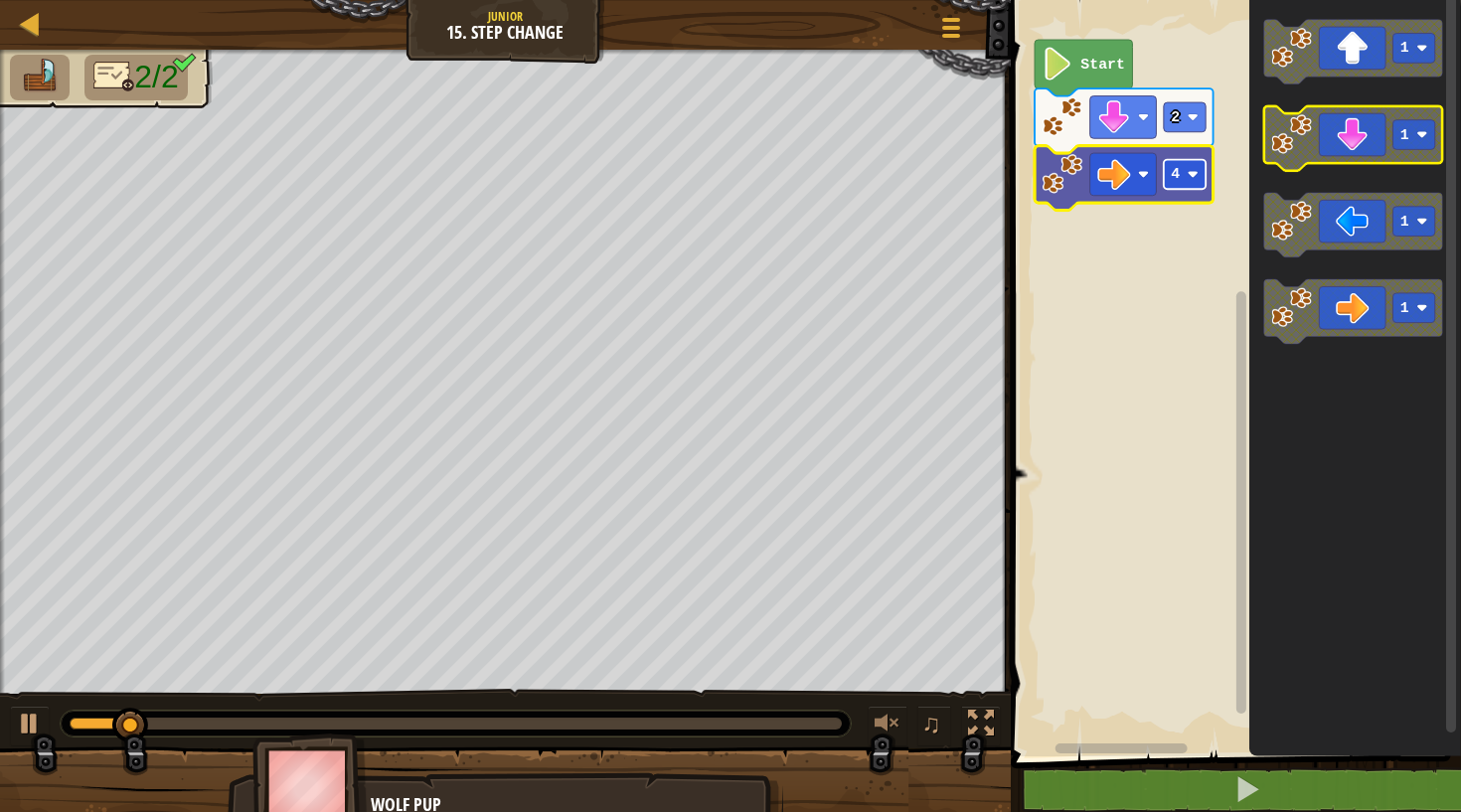 click 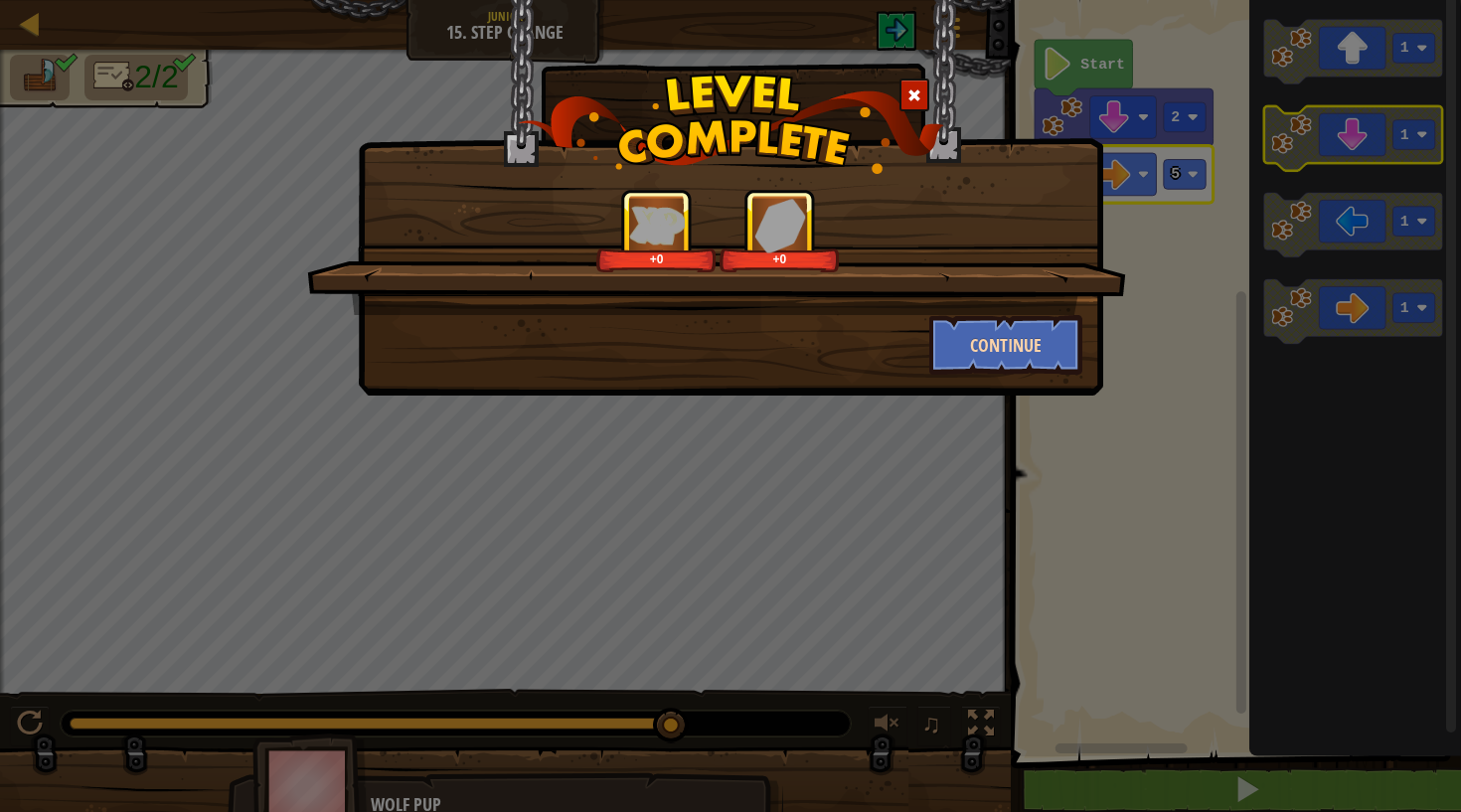 click on "Continue" at bounding box center [1006, 345] 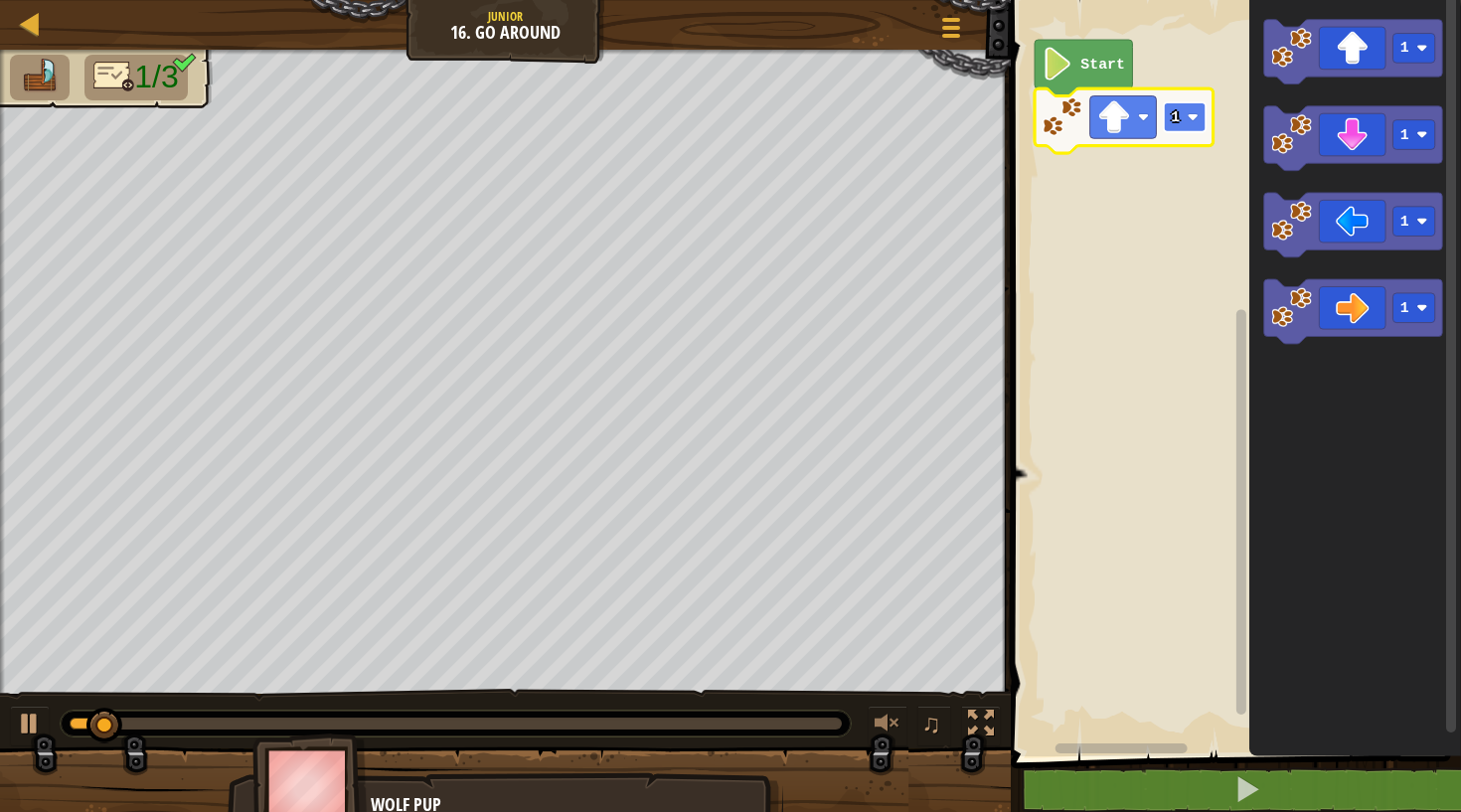 click on "1" 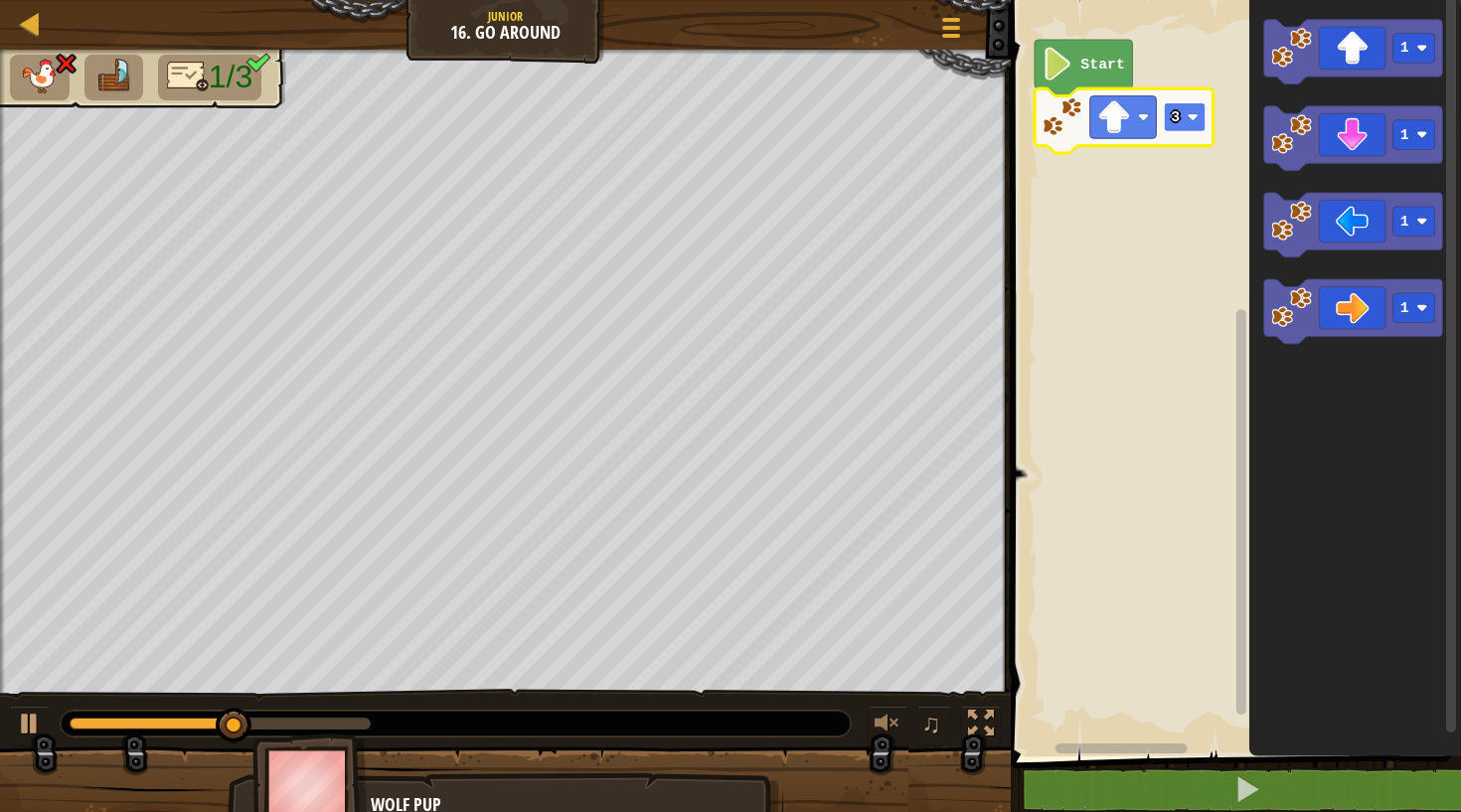 click 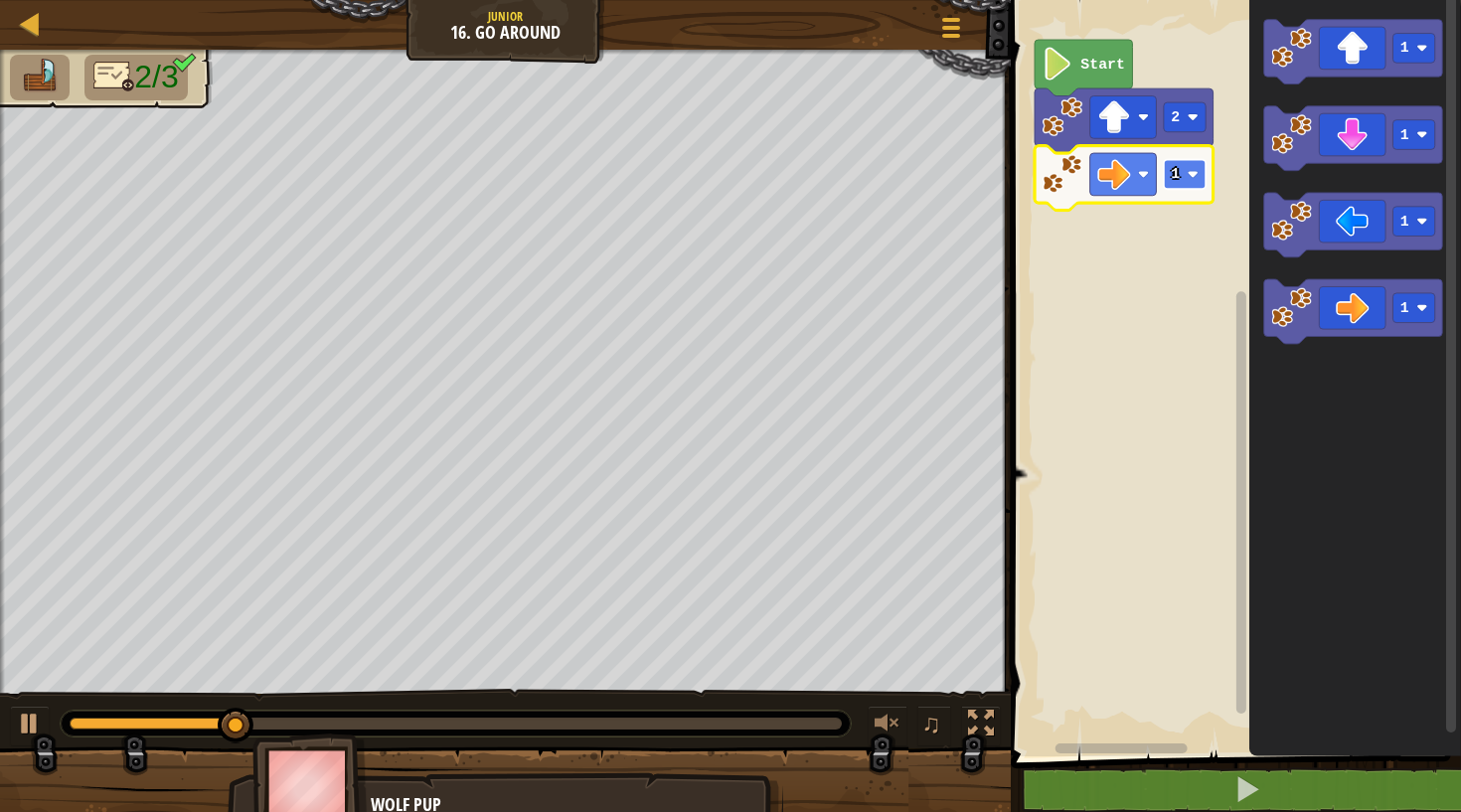 click 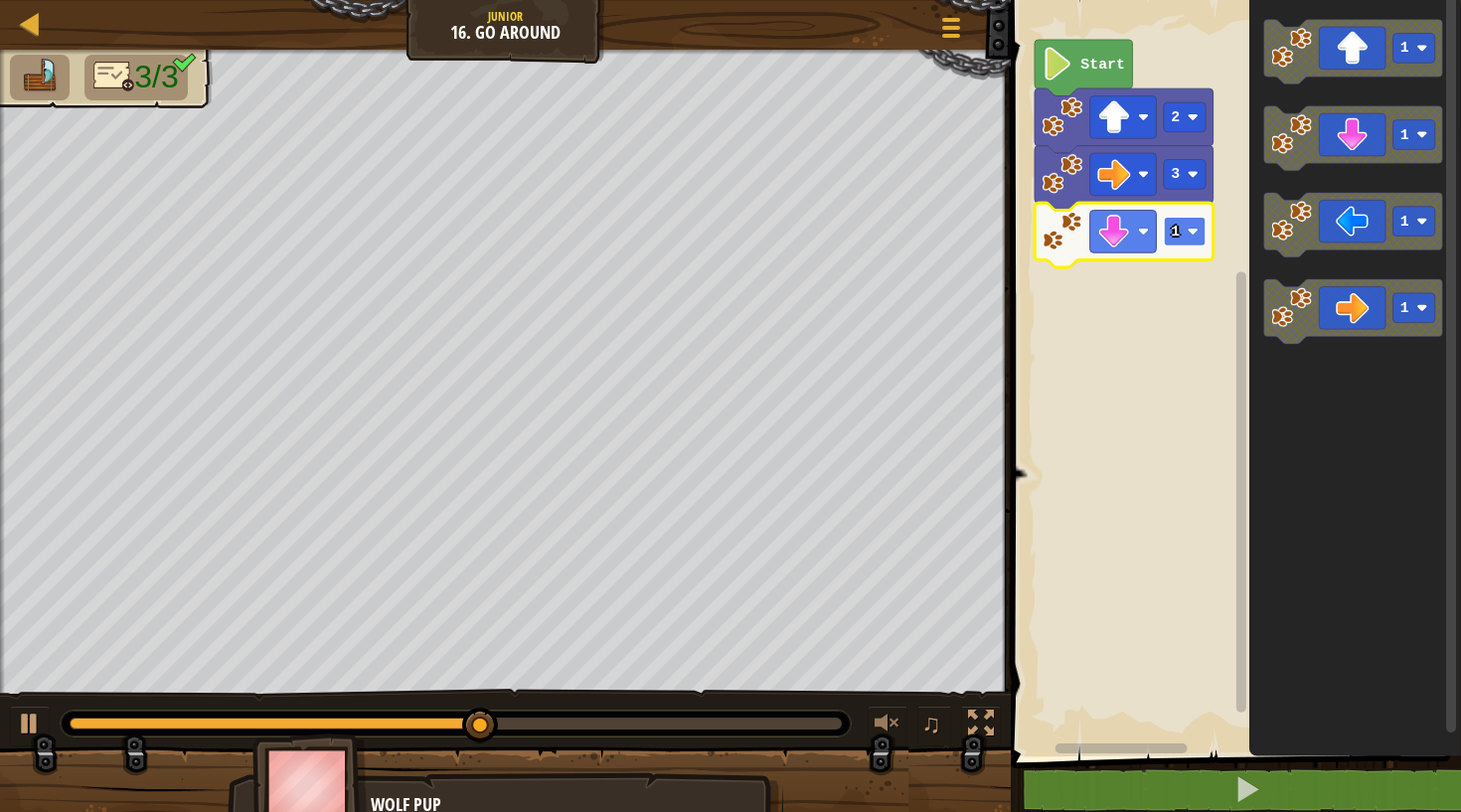 click 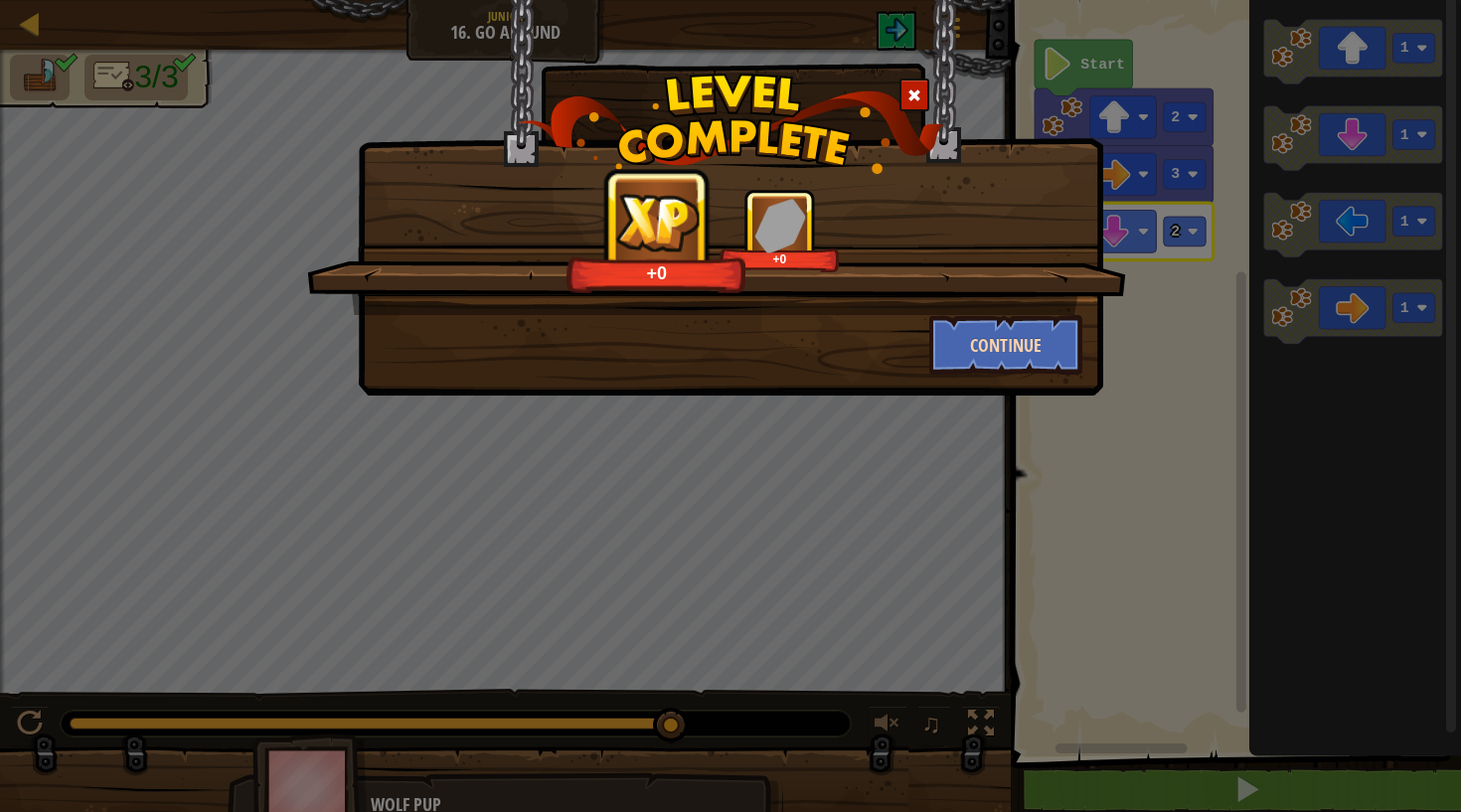 click on "Continue" at bounding box center [1006, 345] 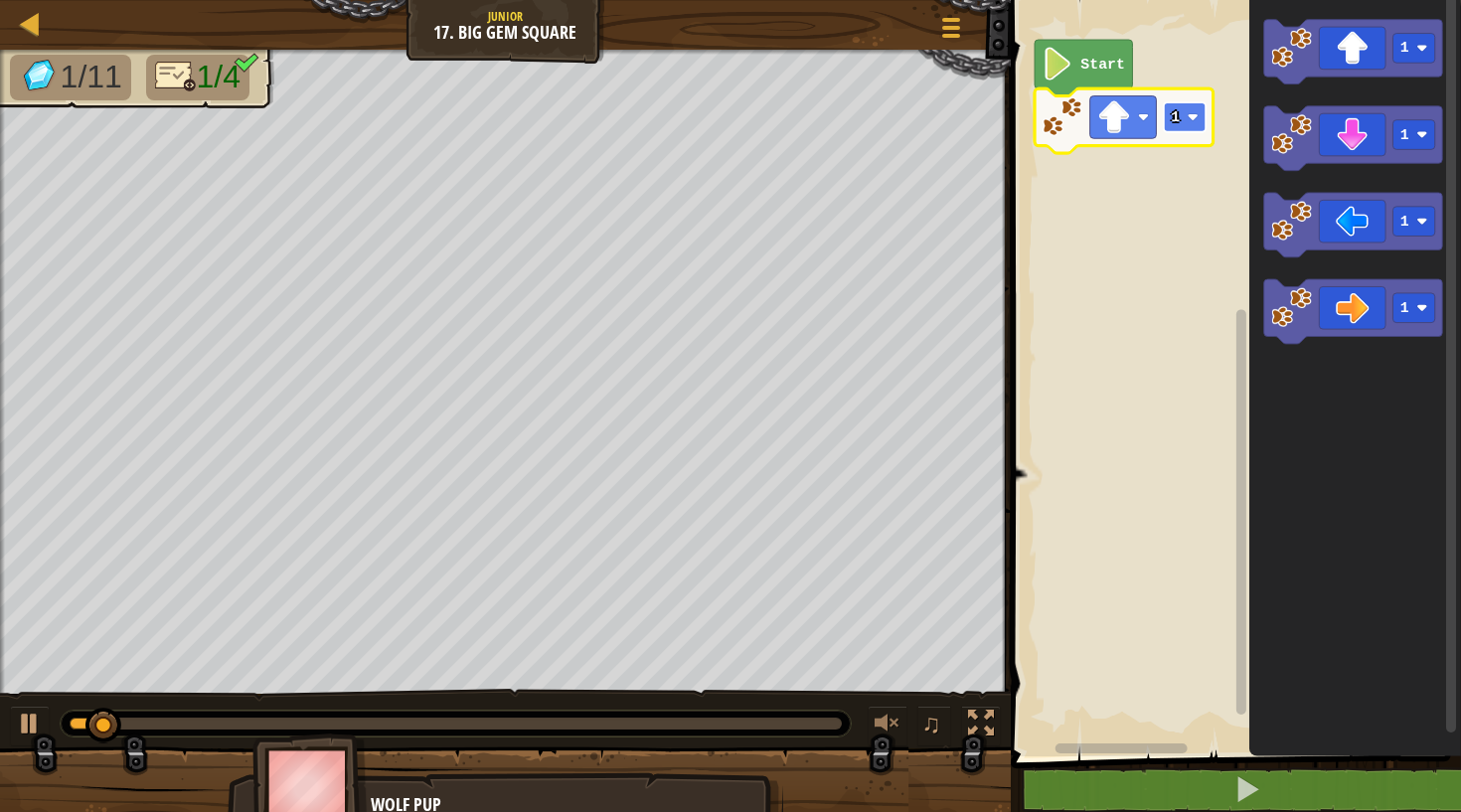 click on "1" 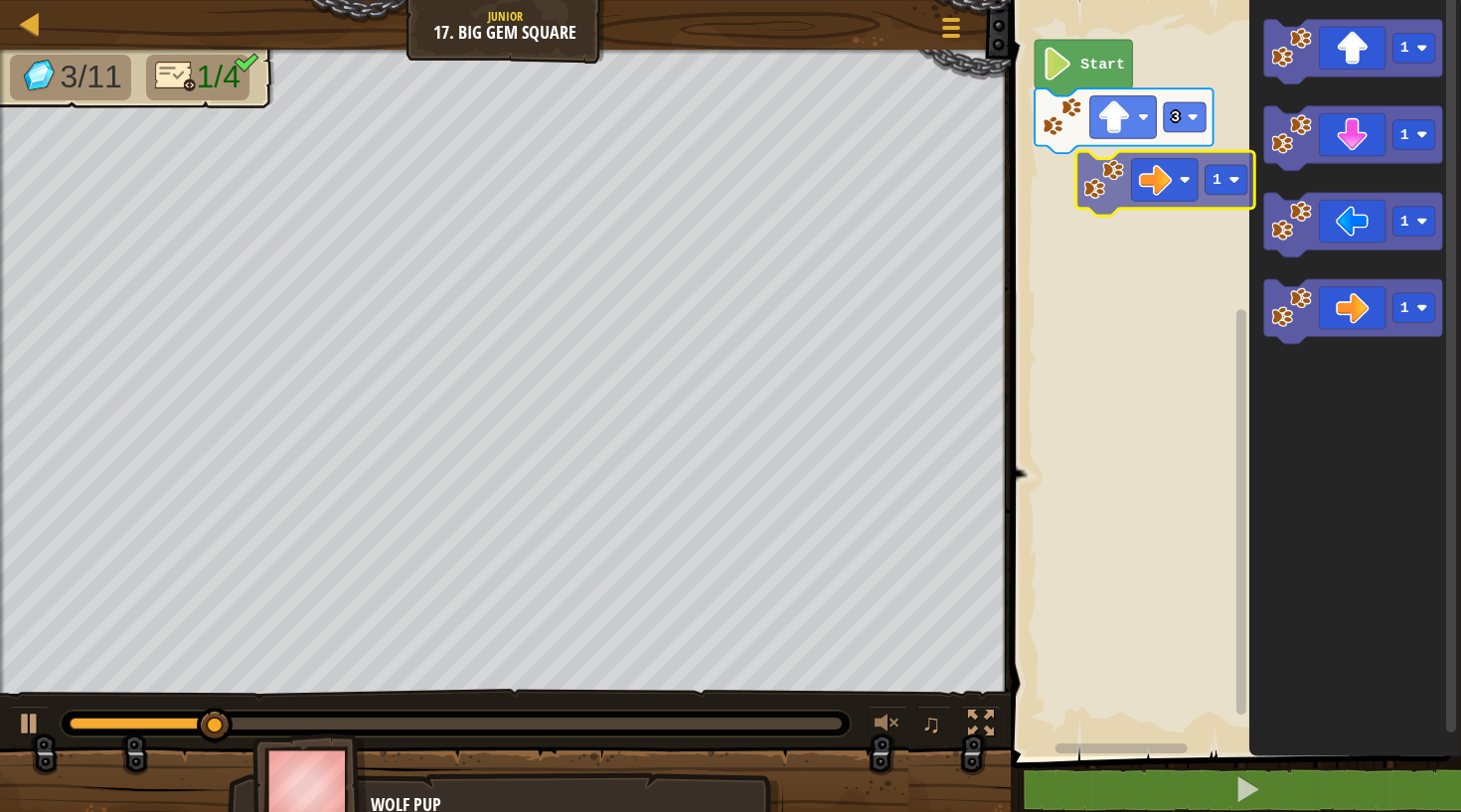click on "Start 3 1 1 1 1 1" at bounding box center [1232, 373] 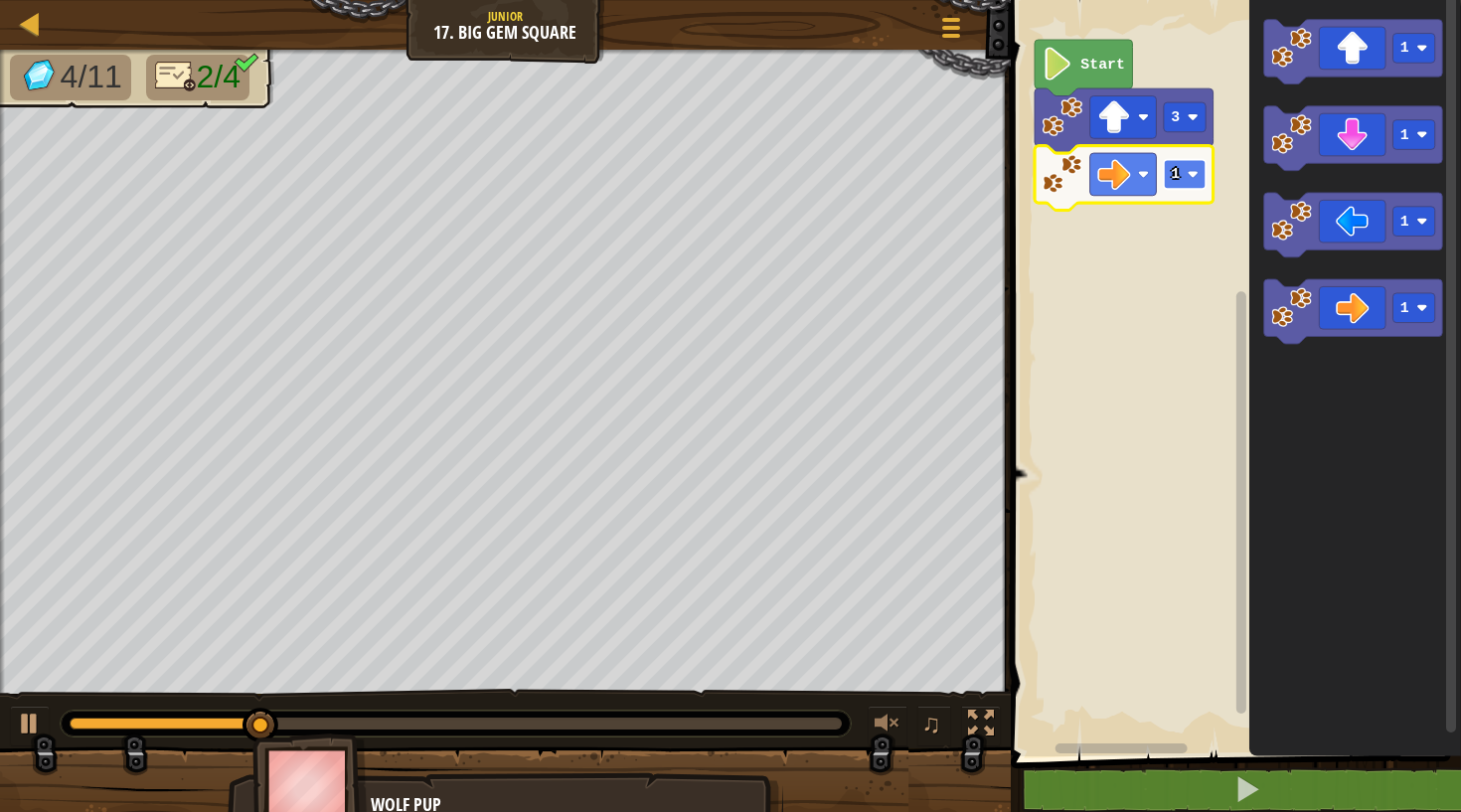 click 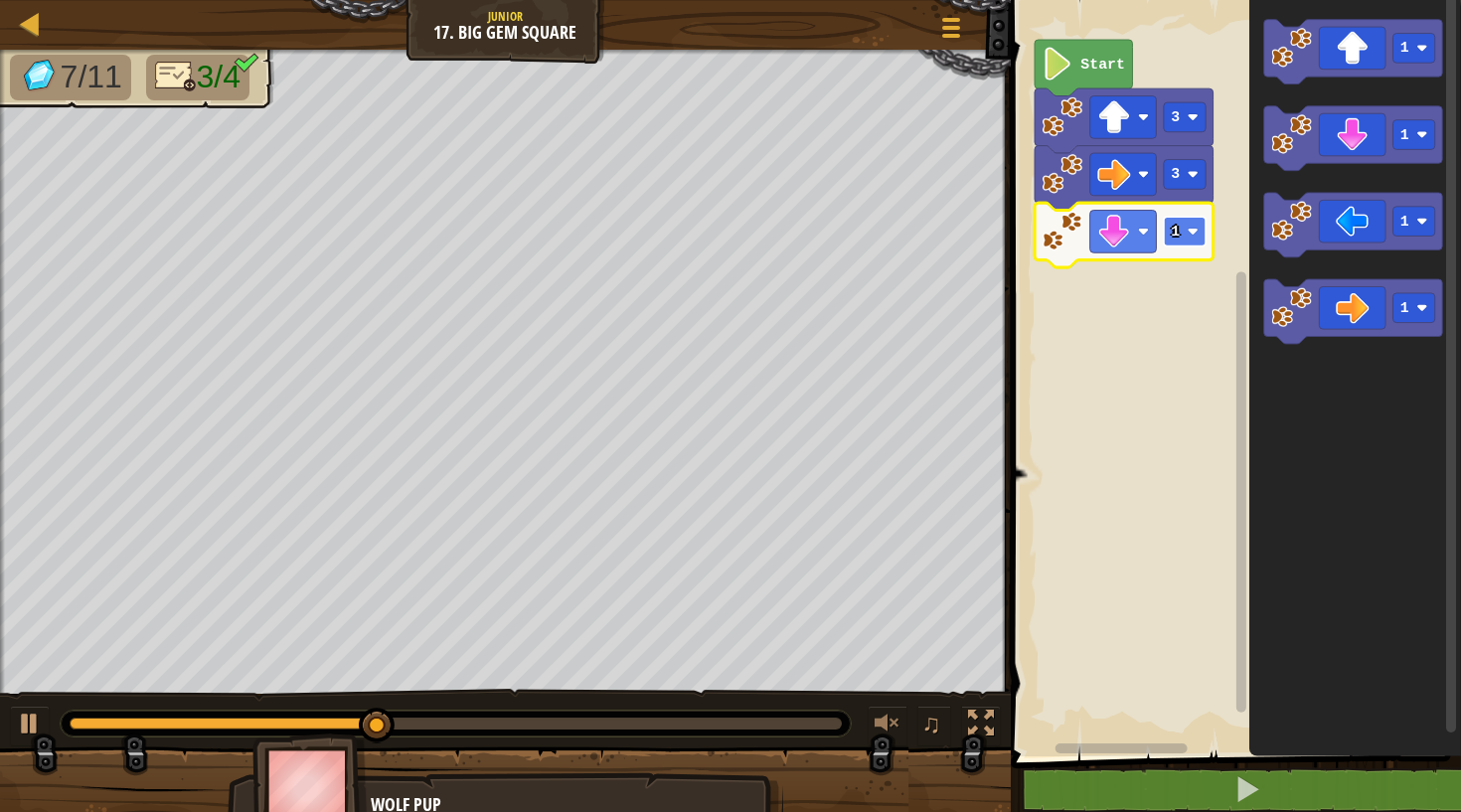 click 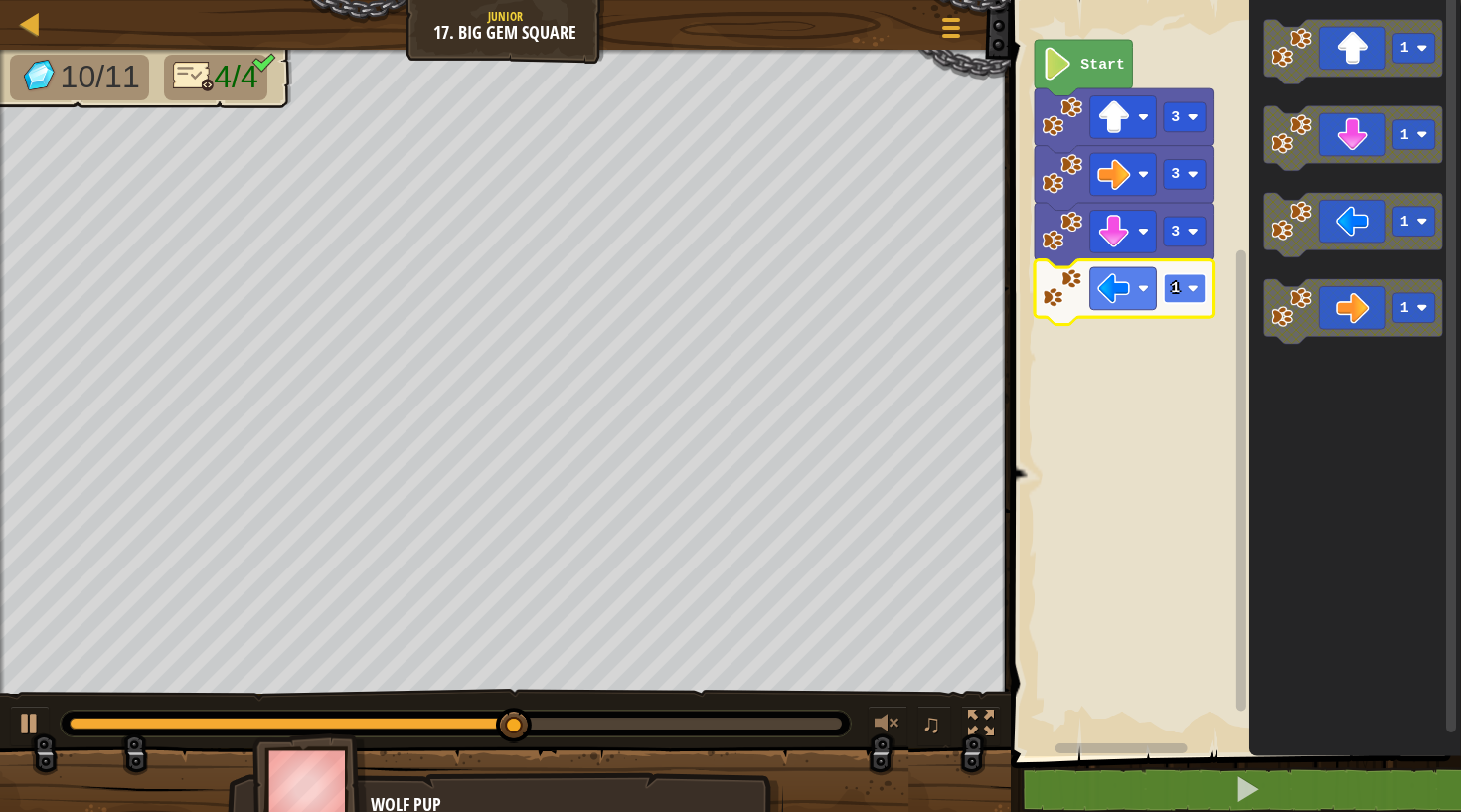 click 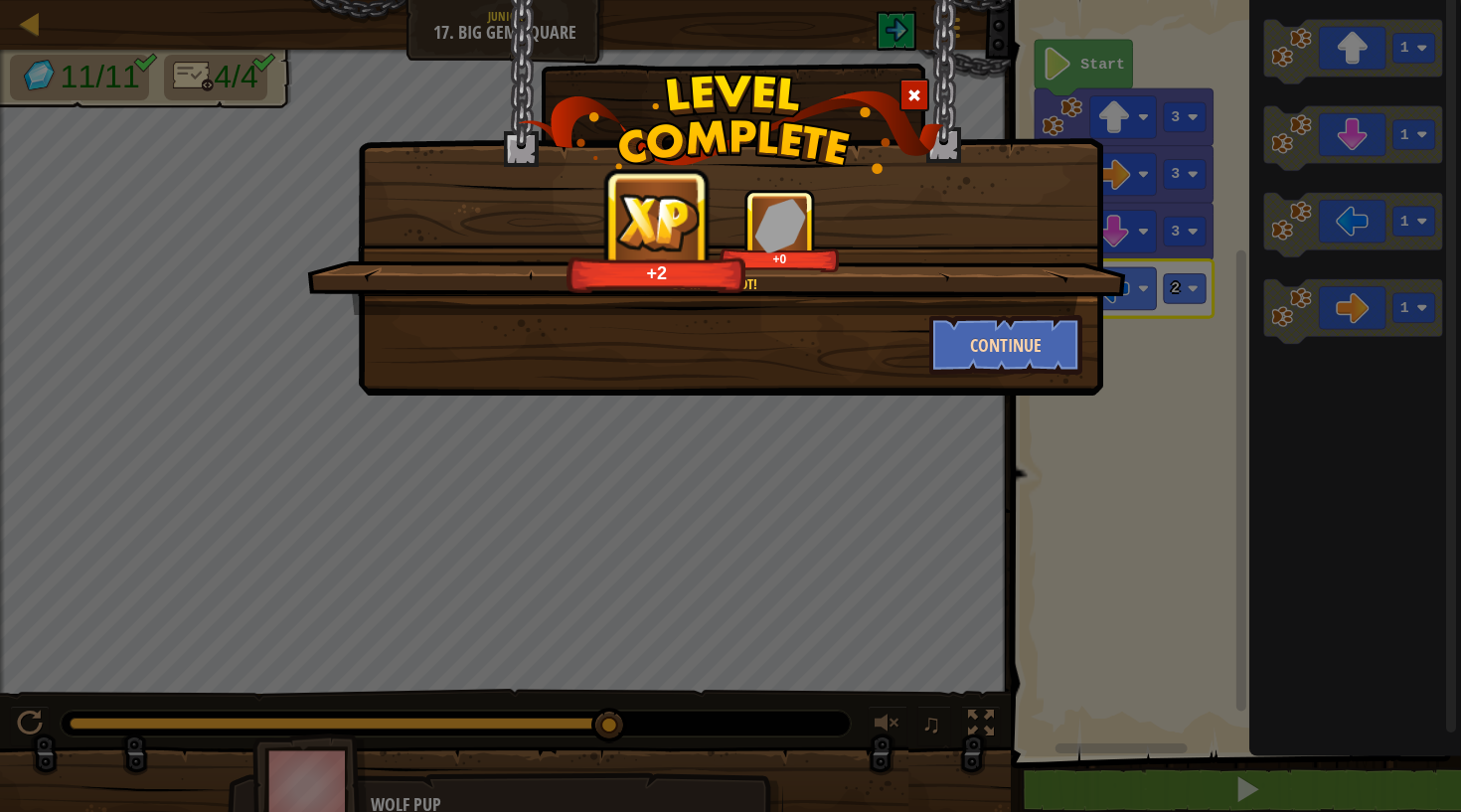 click on "Continue" at bounding box center (1006, 345) 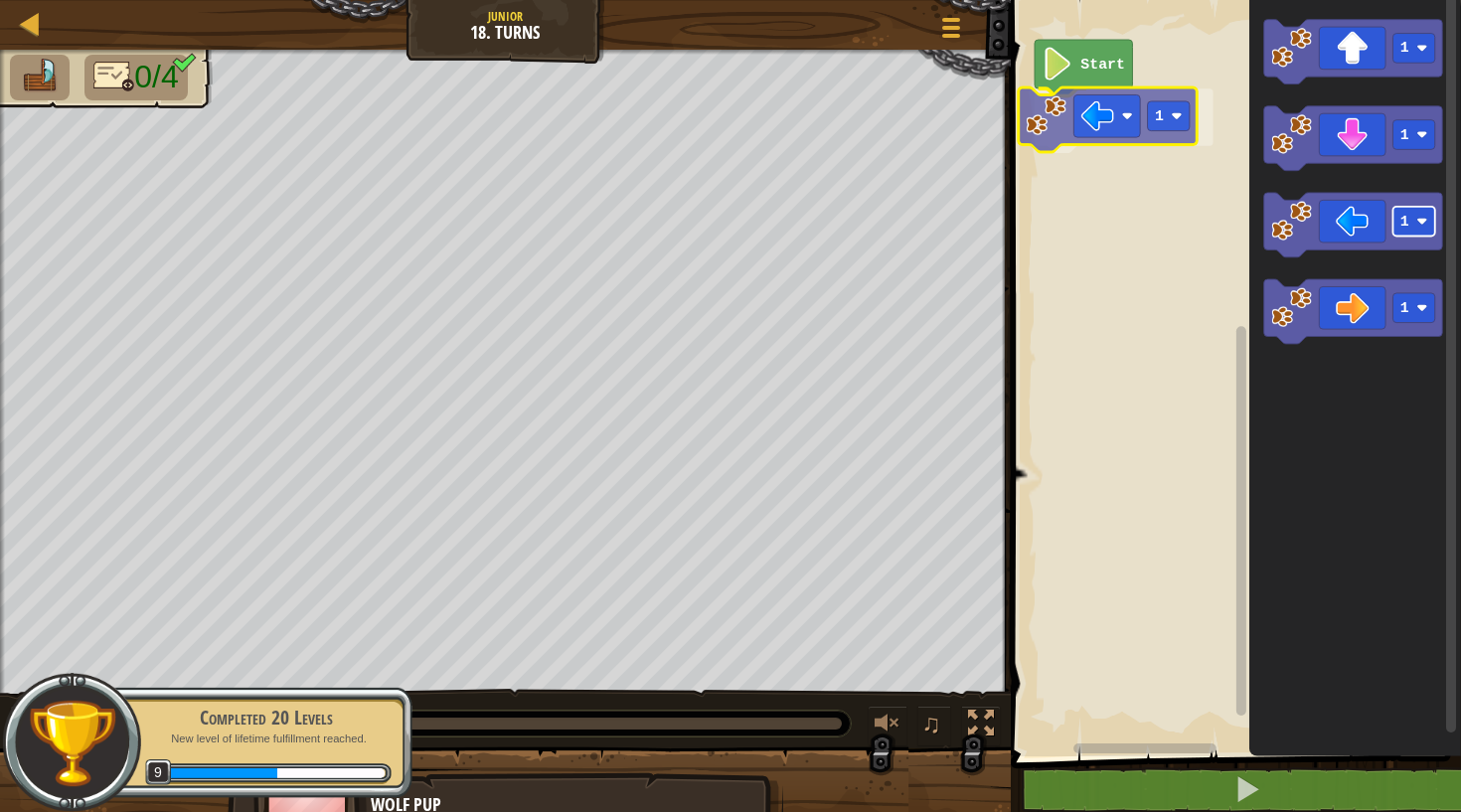 click on "Start 1 1 1 1 1 1" at bounding box center (1232, 373) 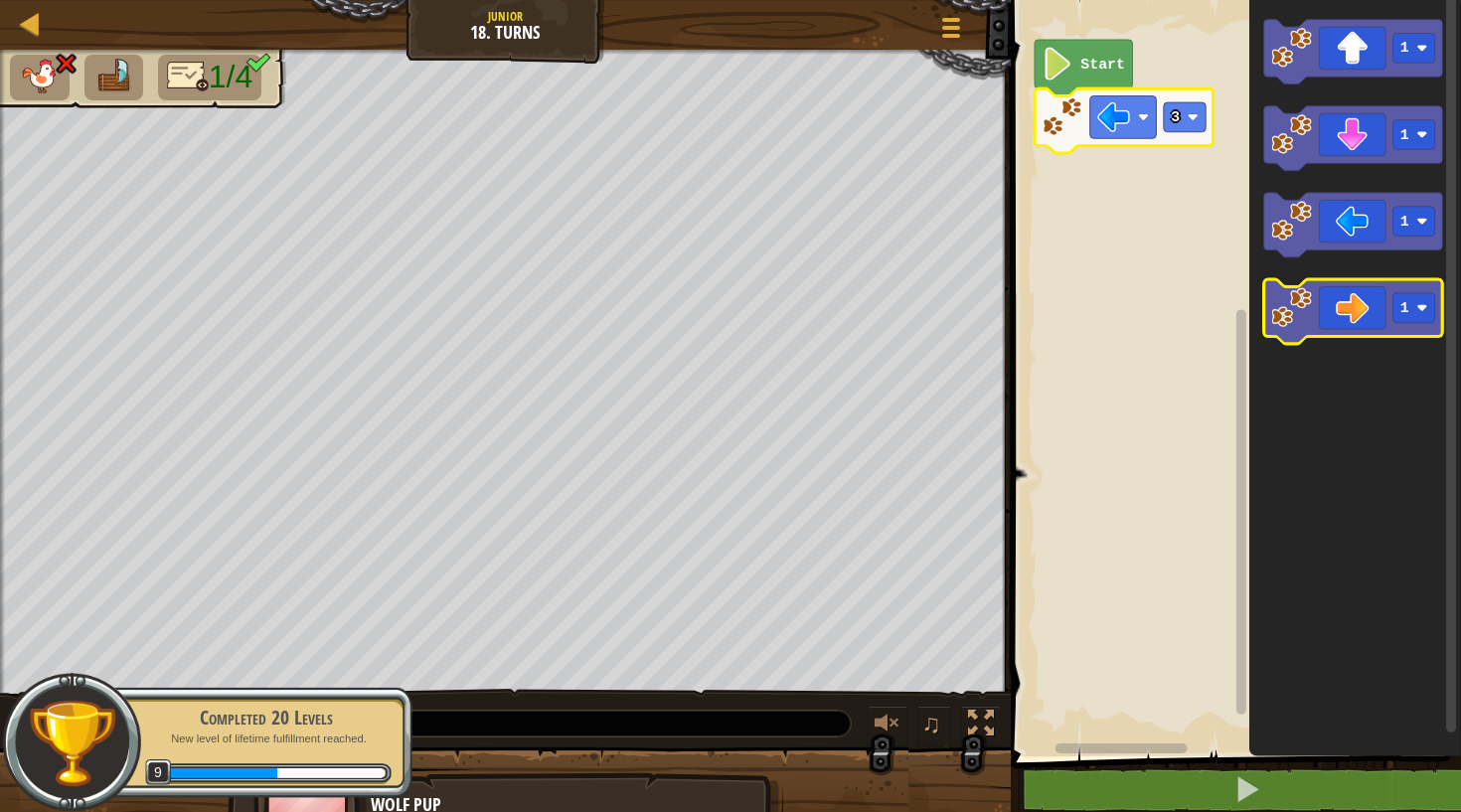 click 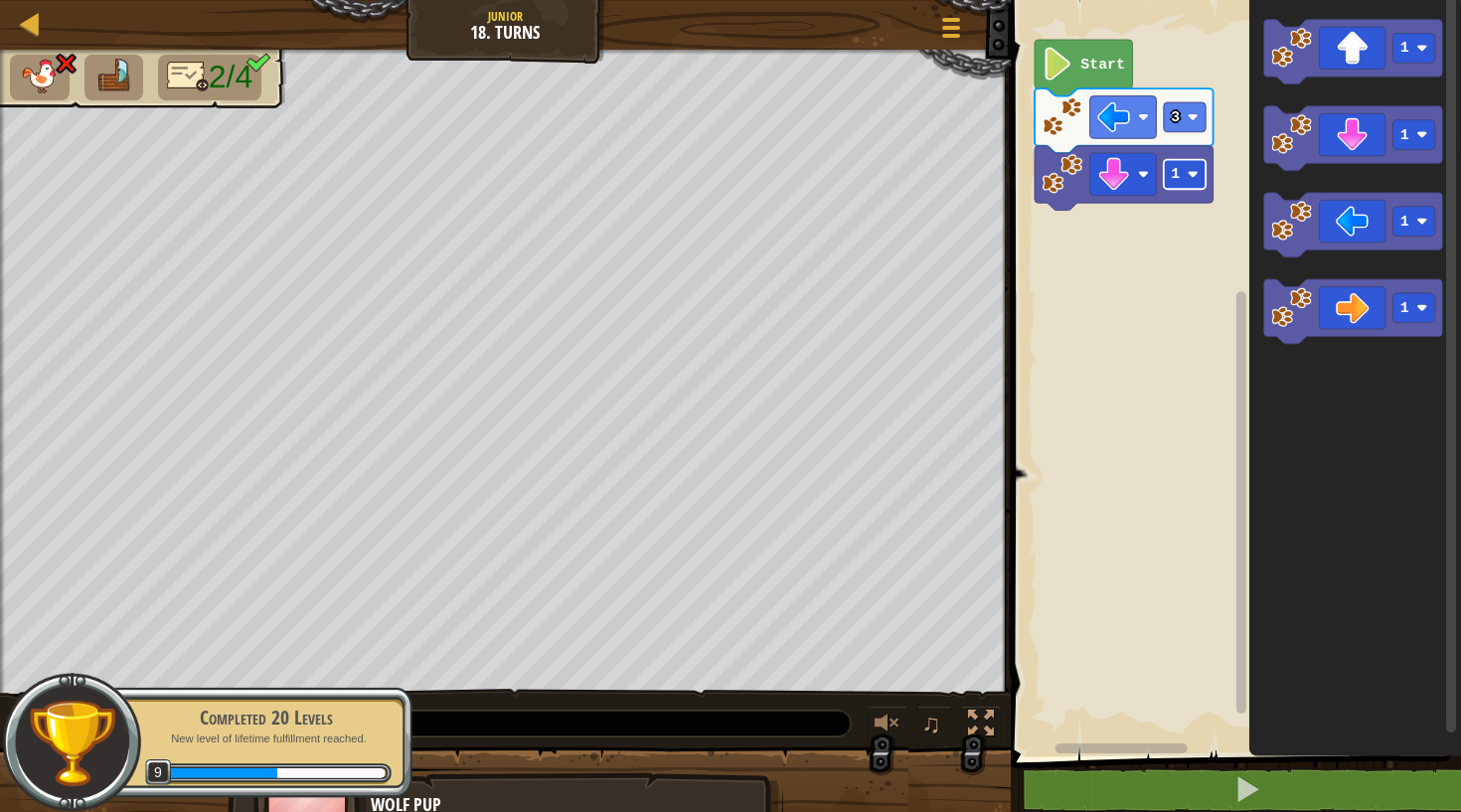 click 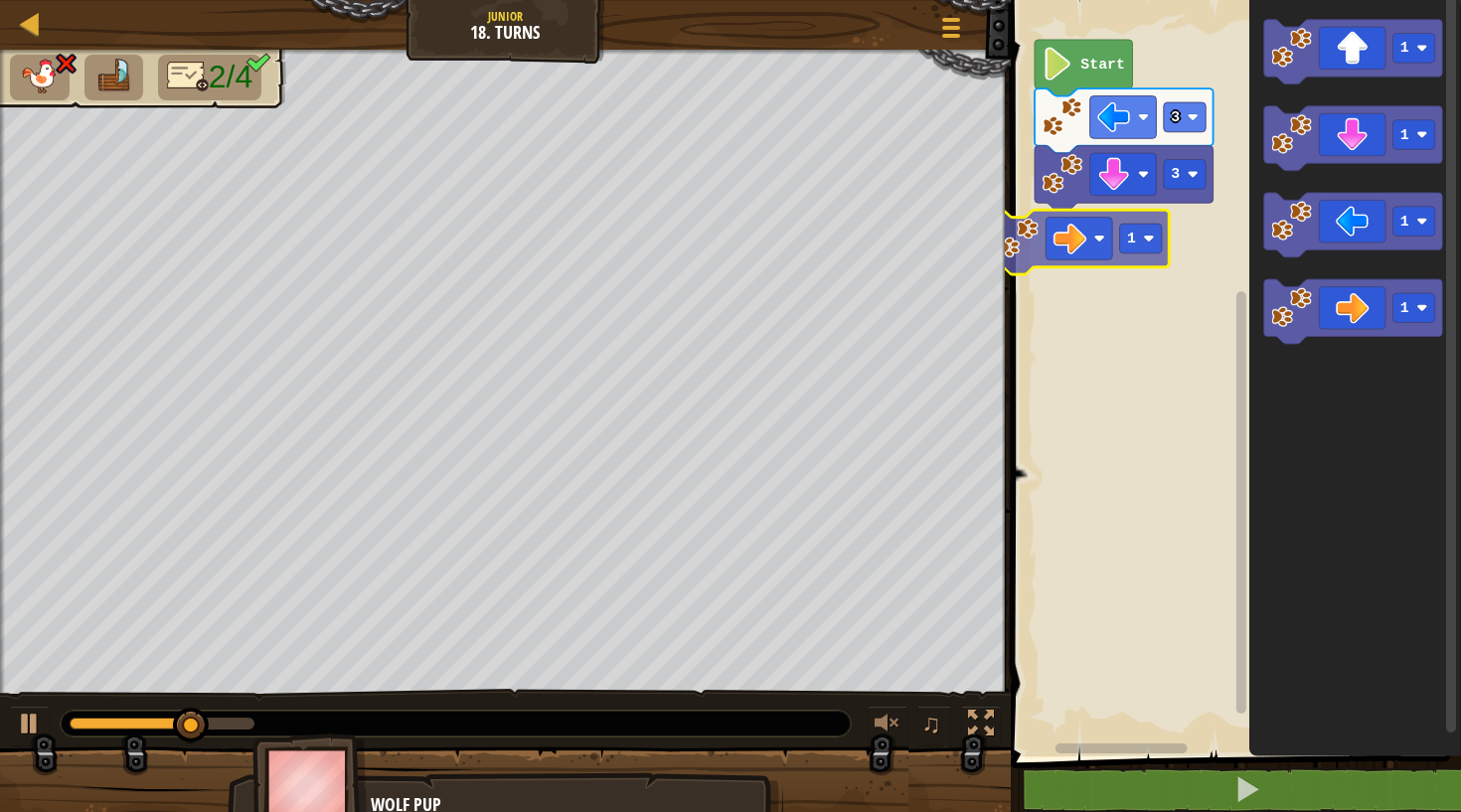 click on "Start 3 3 1 1 1 1 1" at bounding box center [1232, 373] 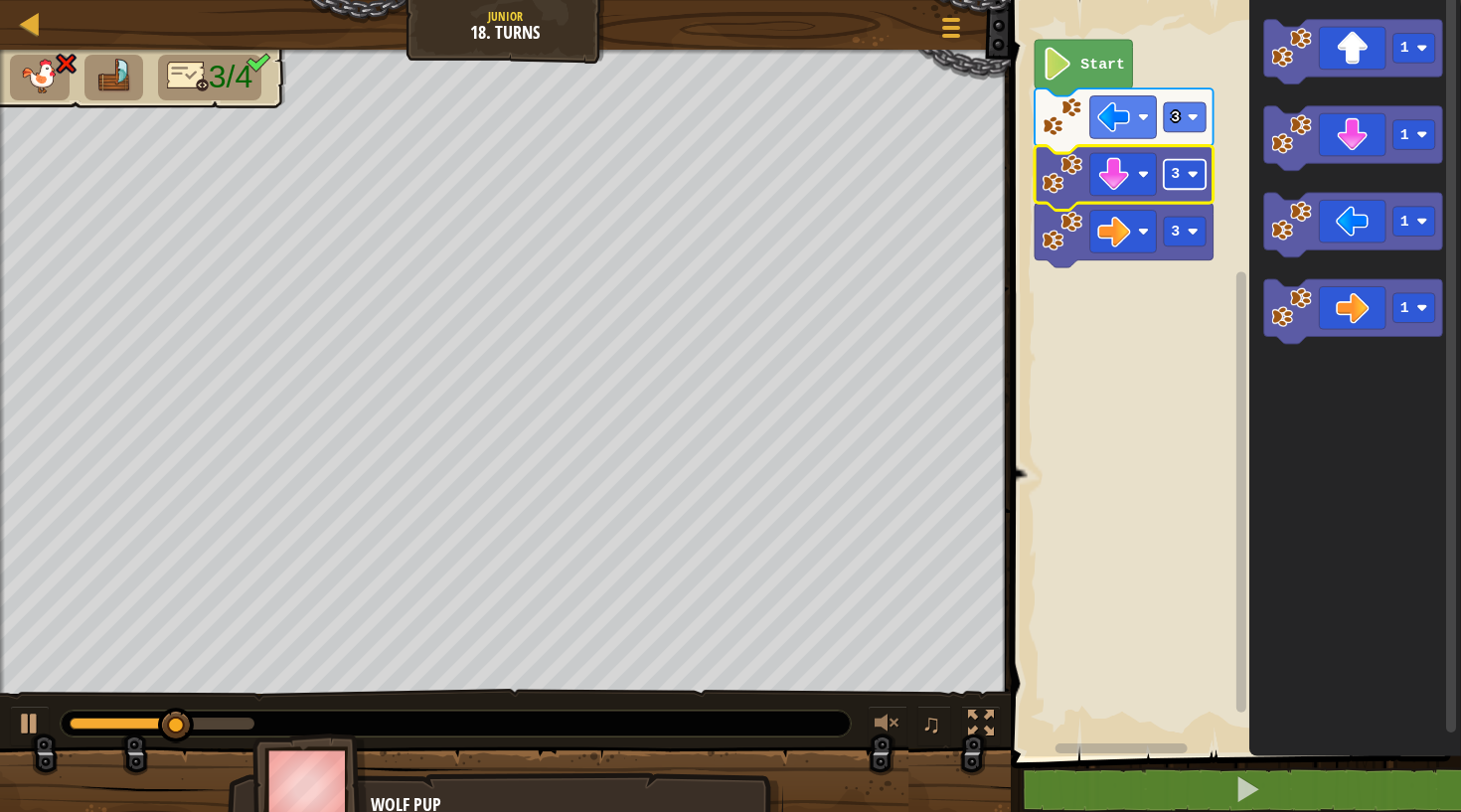 click on "3" 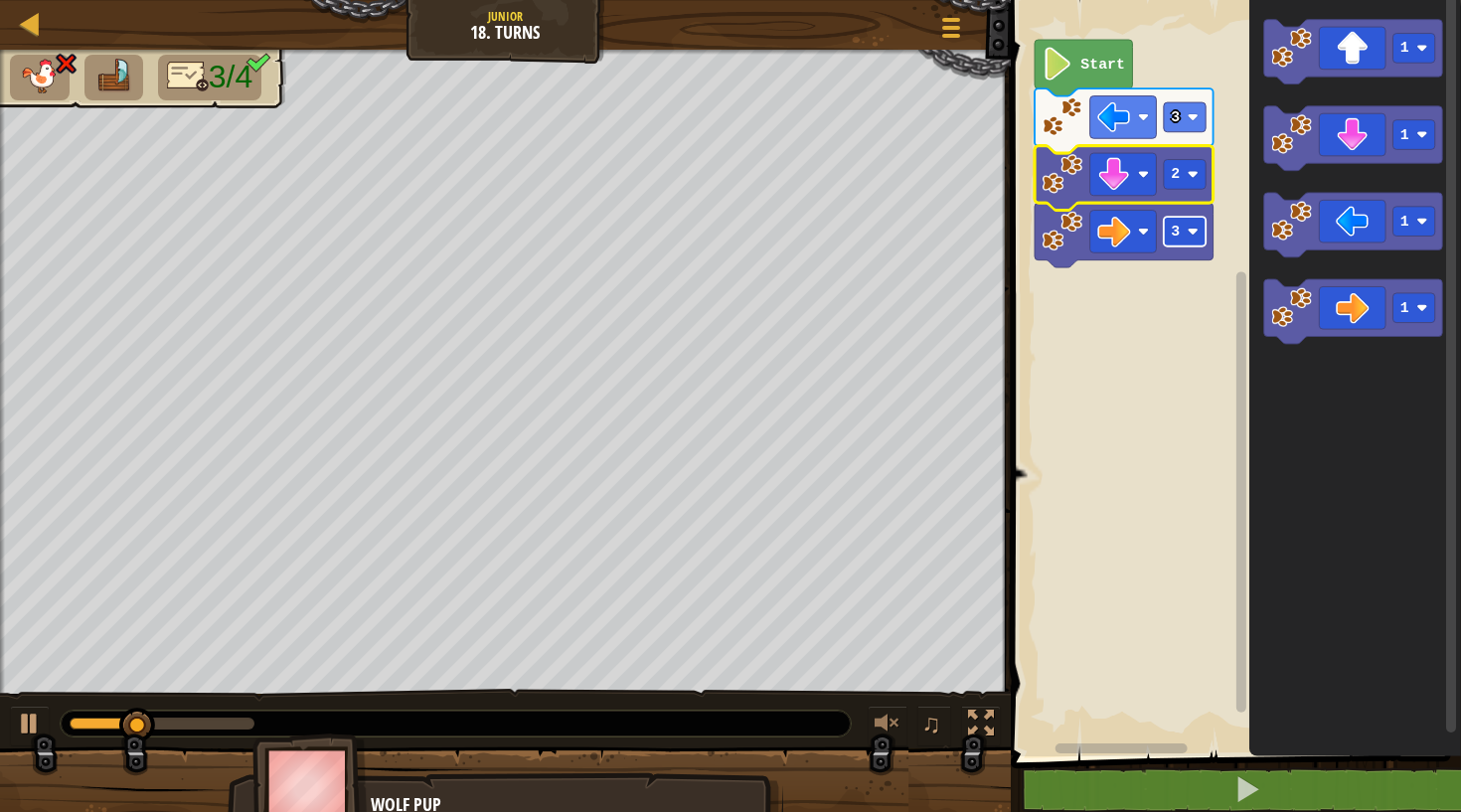 click 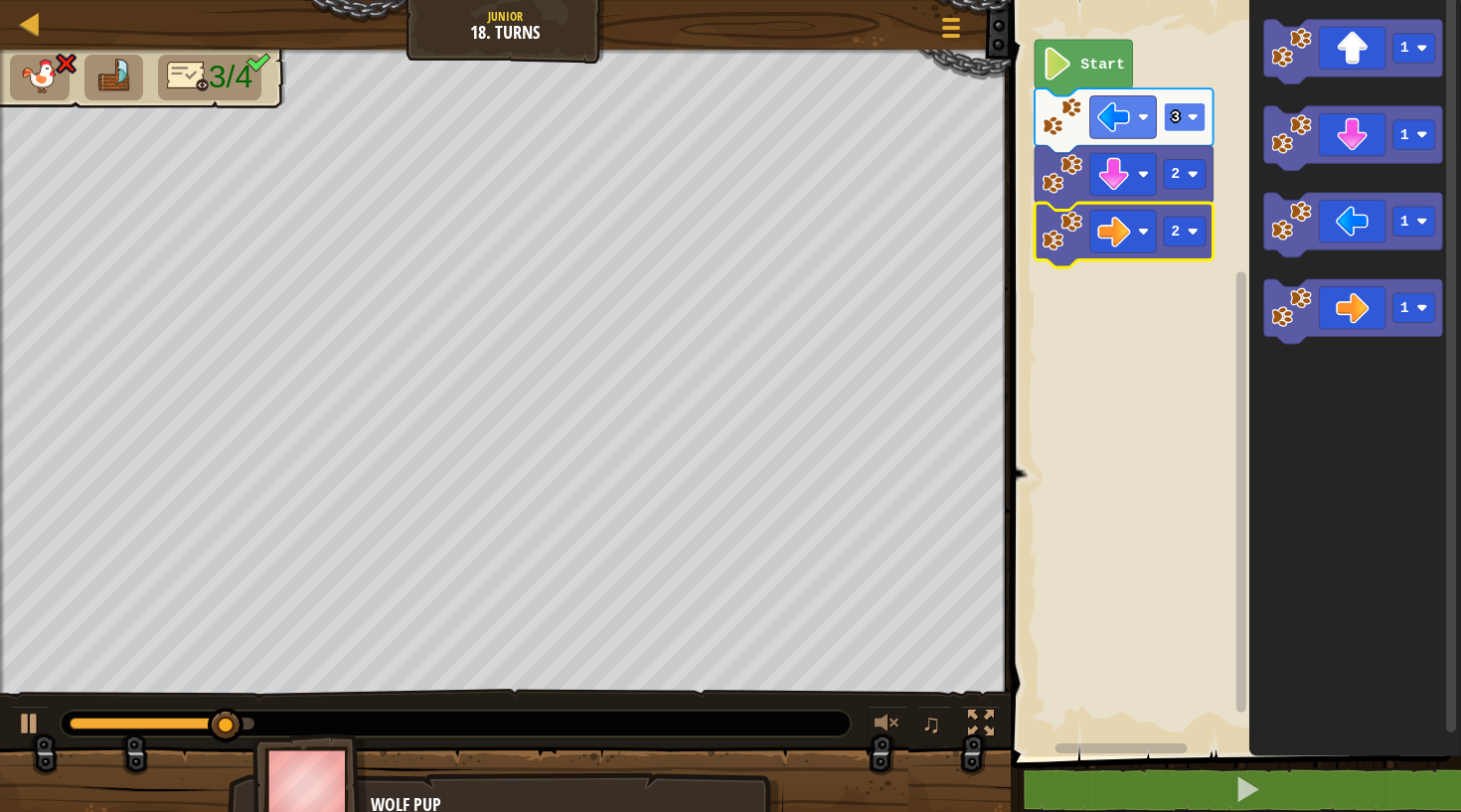 click 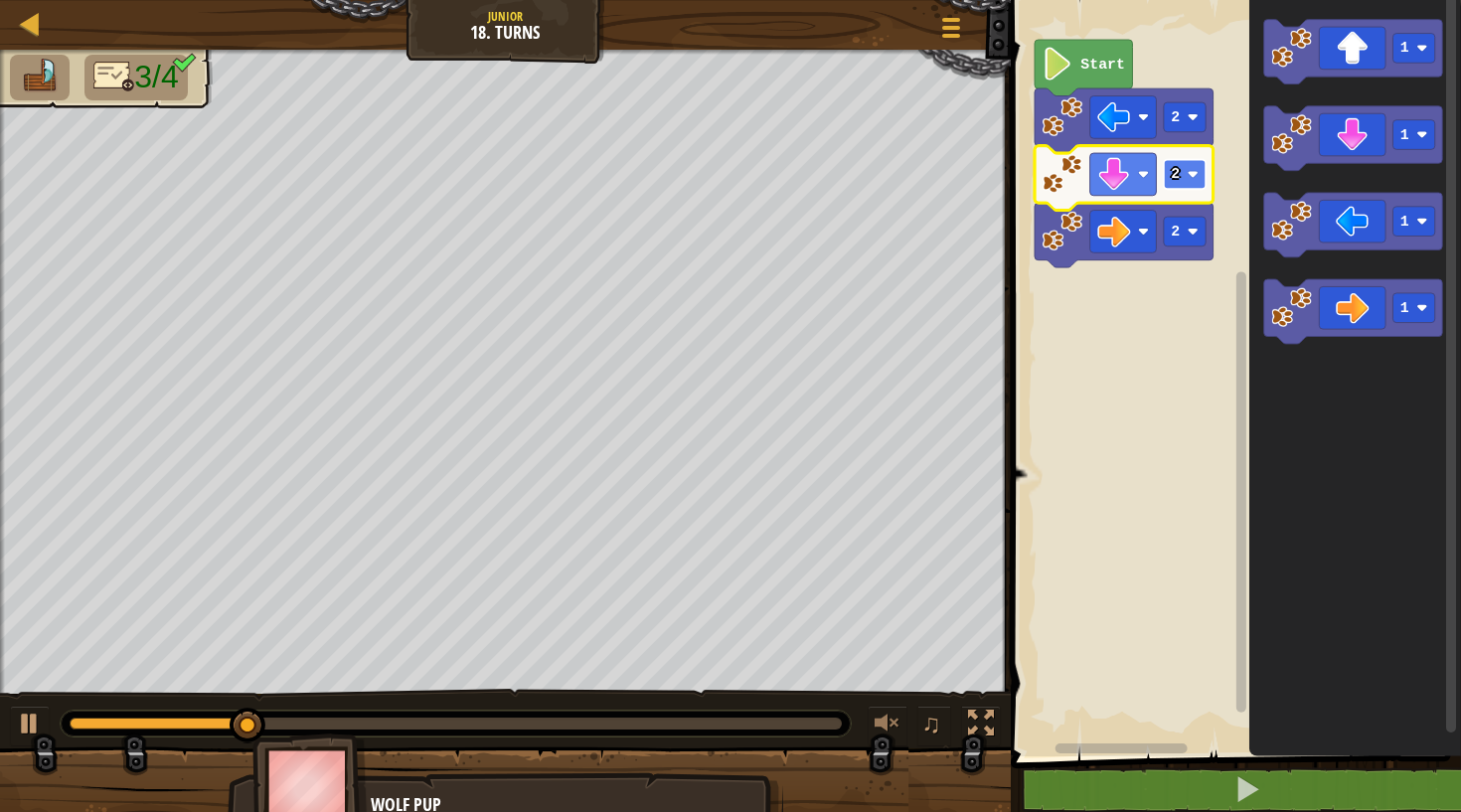 click 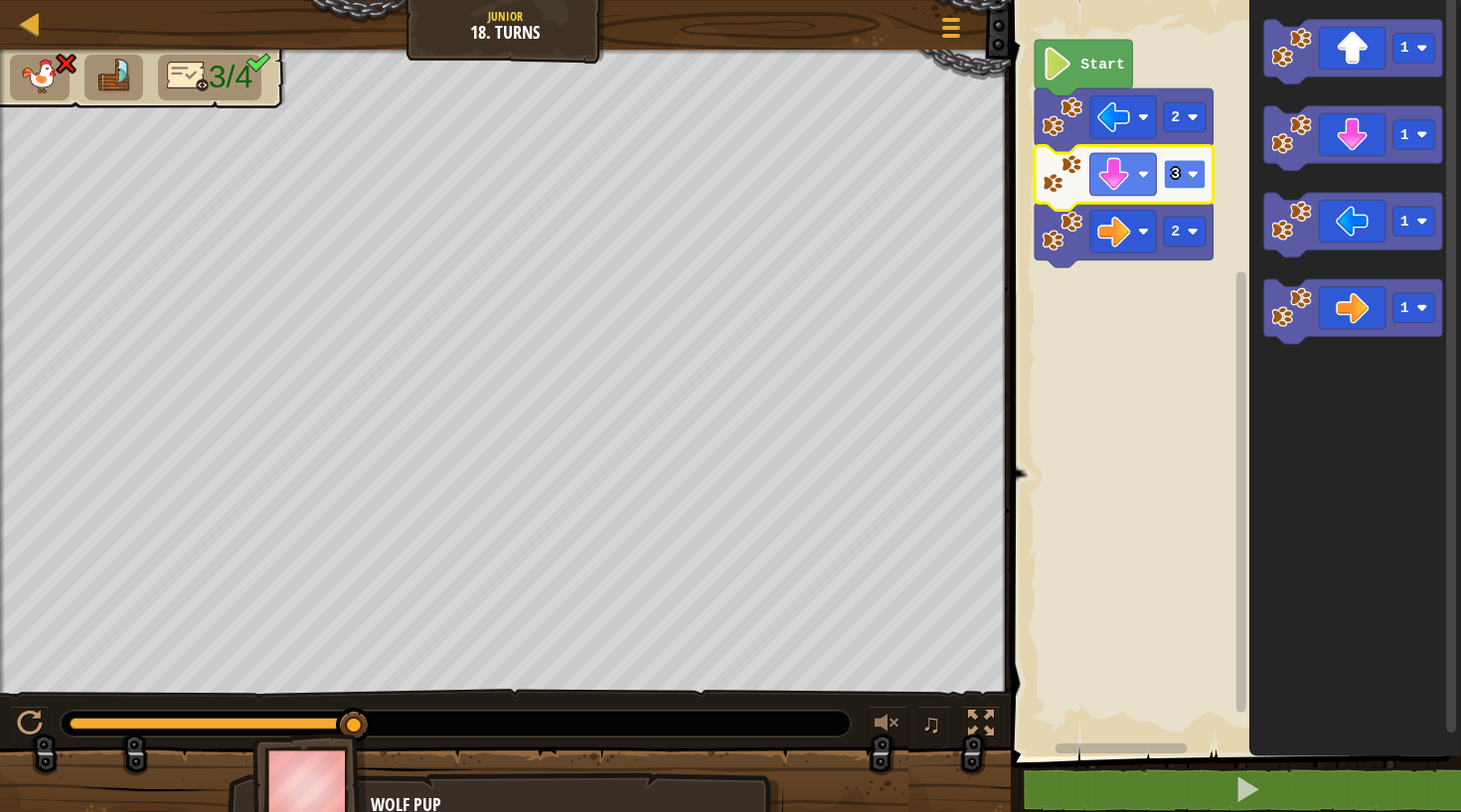 click 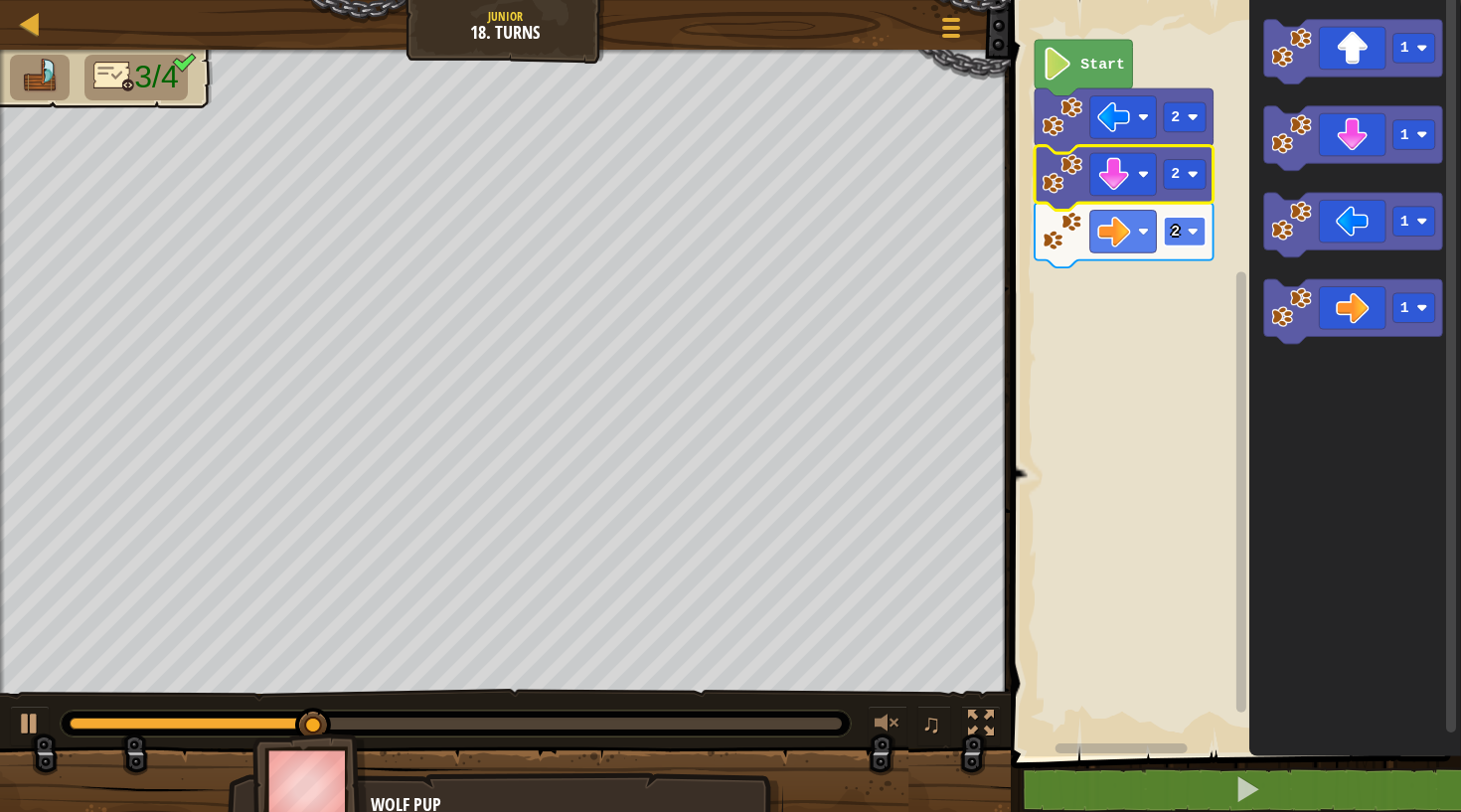 click on "2" 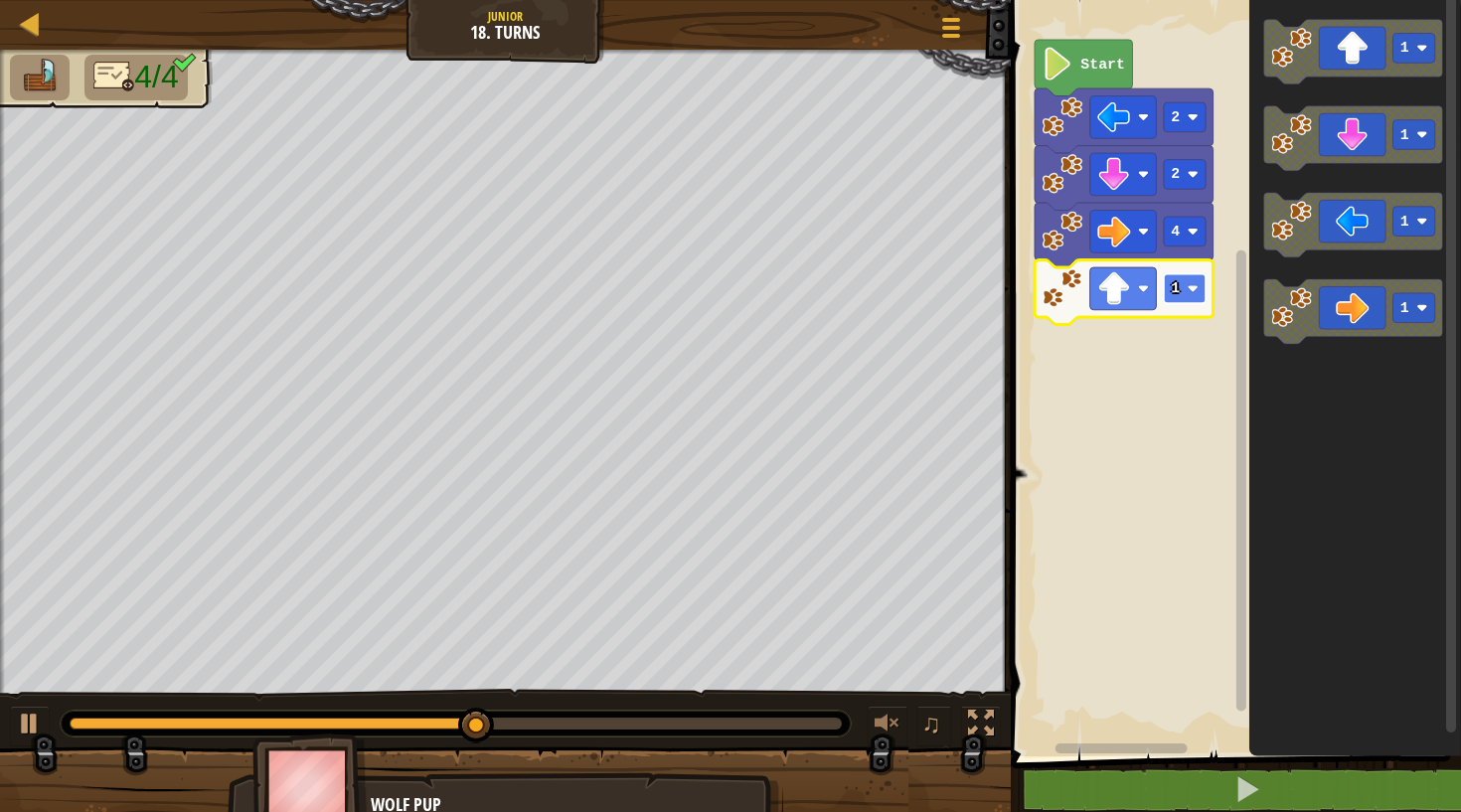 click 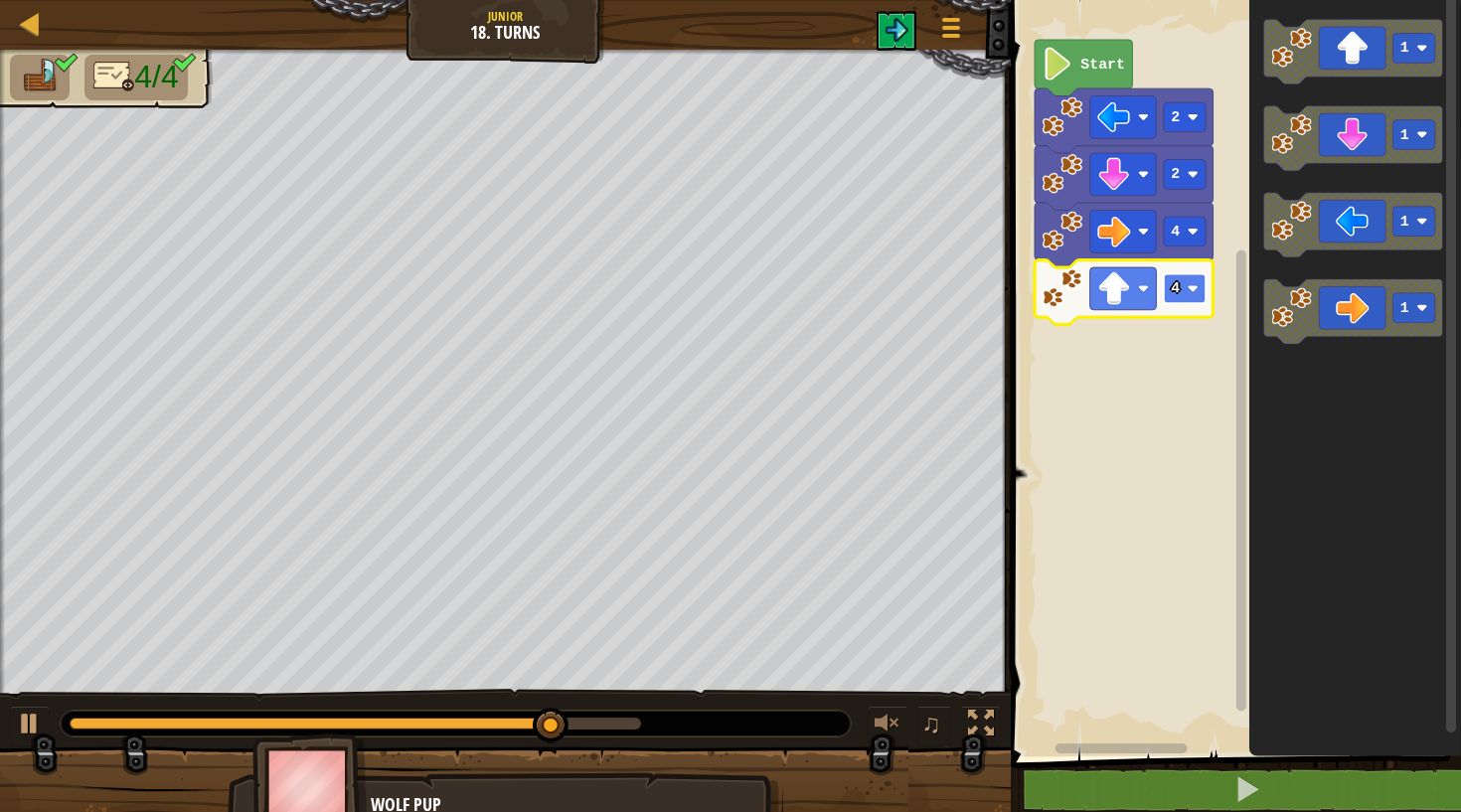 click 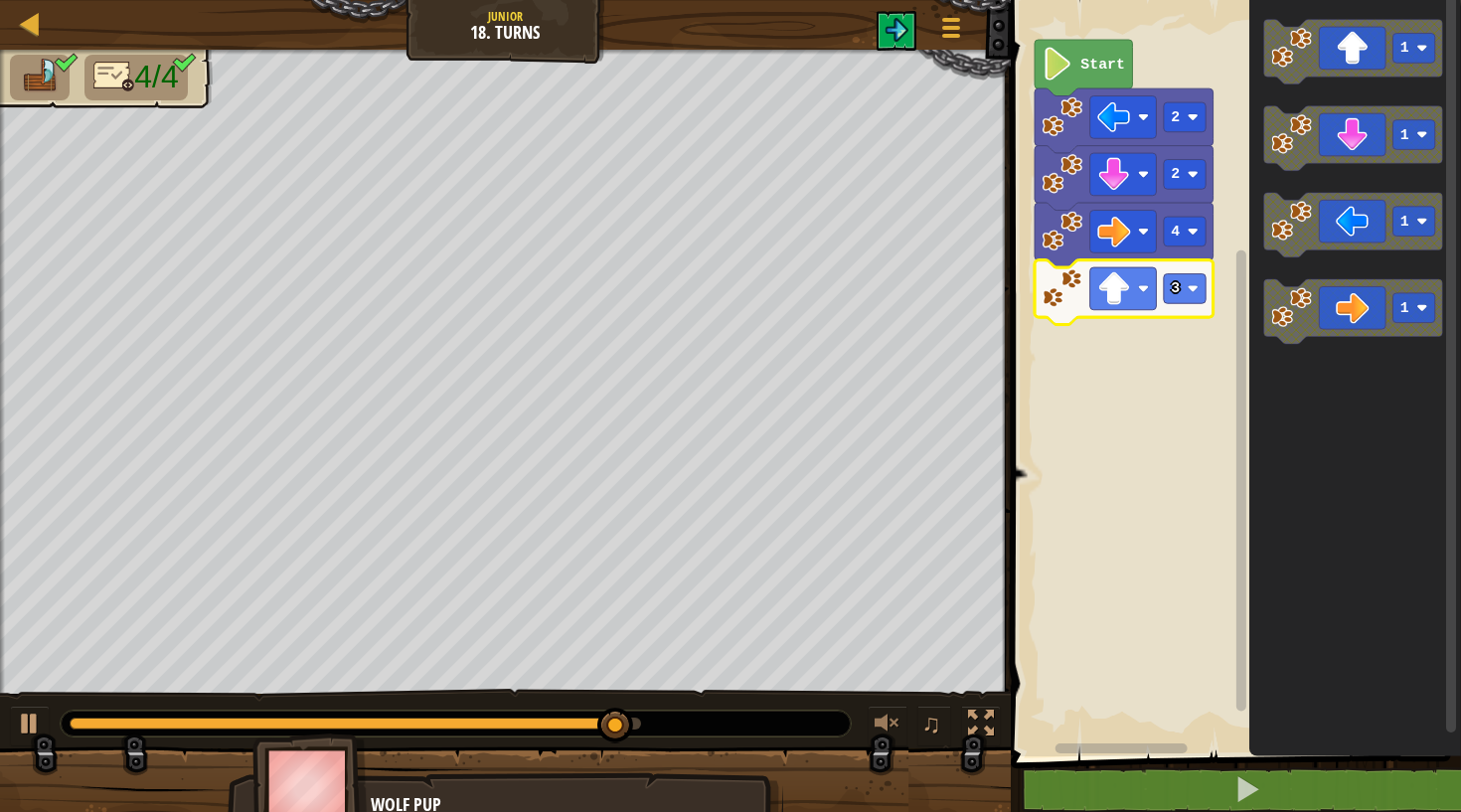 click 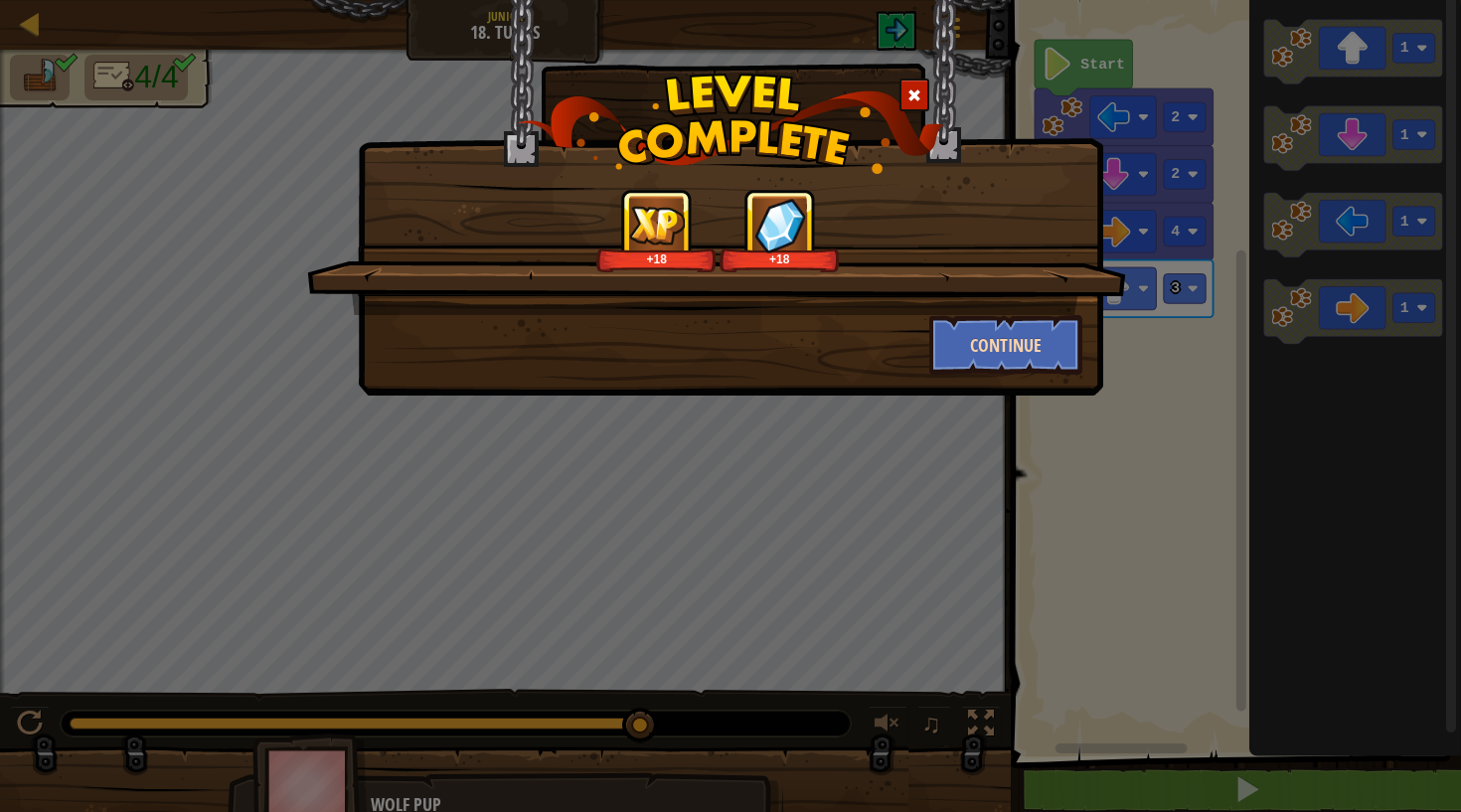 click on "Continue" at bounding box center (1006, 345) 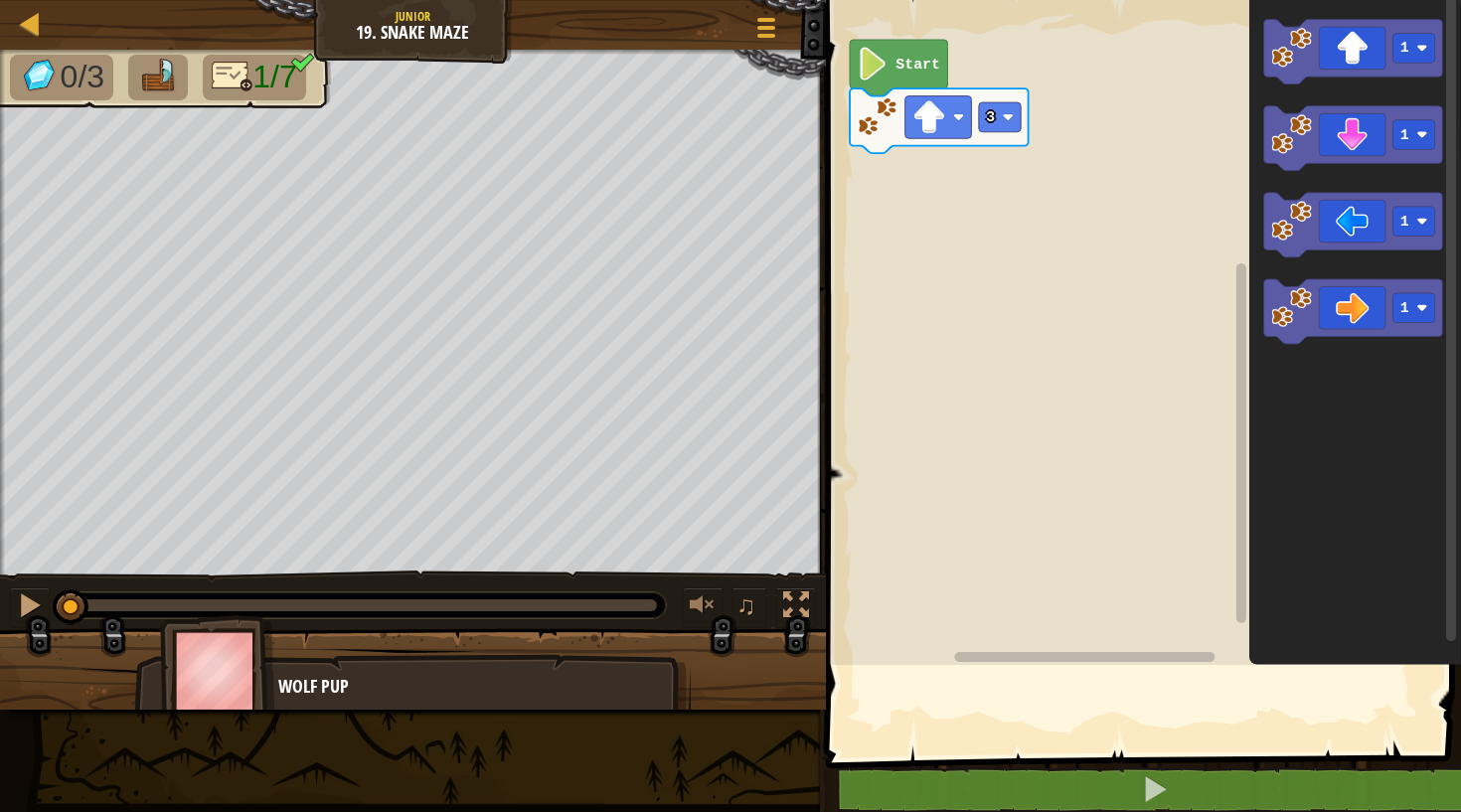 scroll, scrollTop: 0, scrollLeft: 0, axis: both 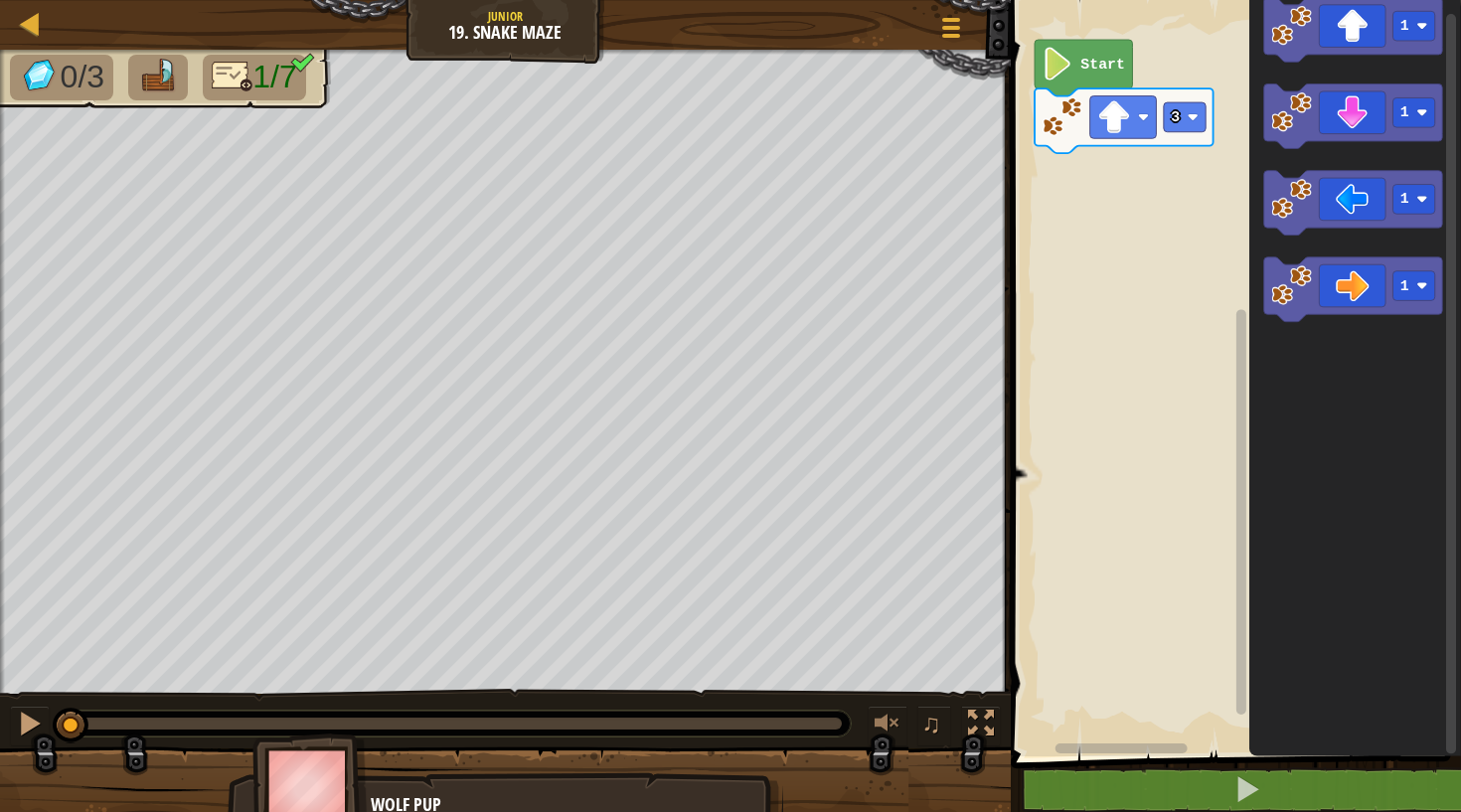 click on "3 Start 1 1 1 1" at bounding box center [1232, 373] 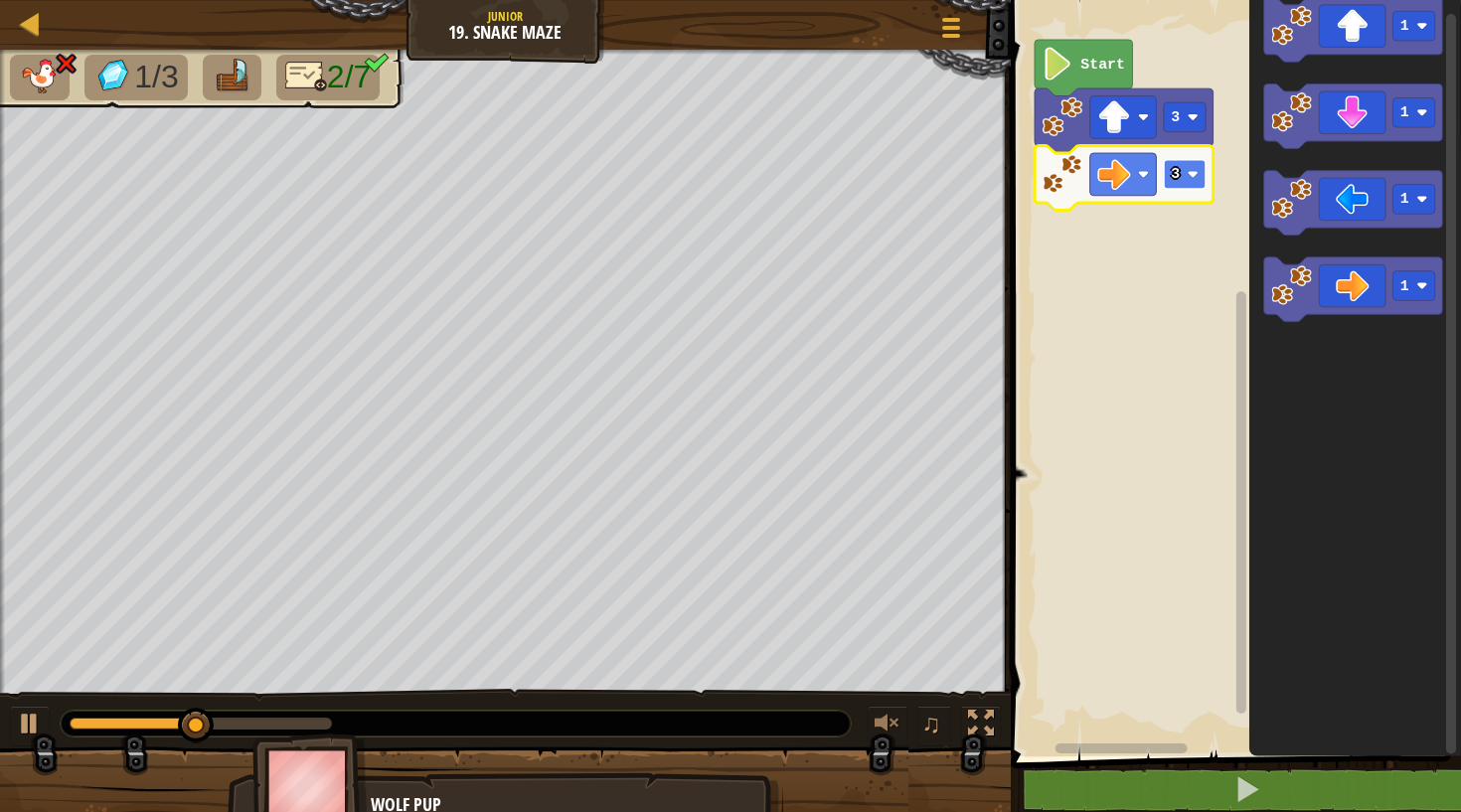 click 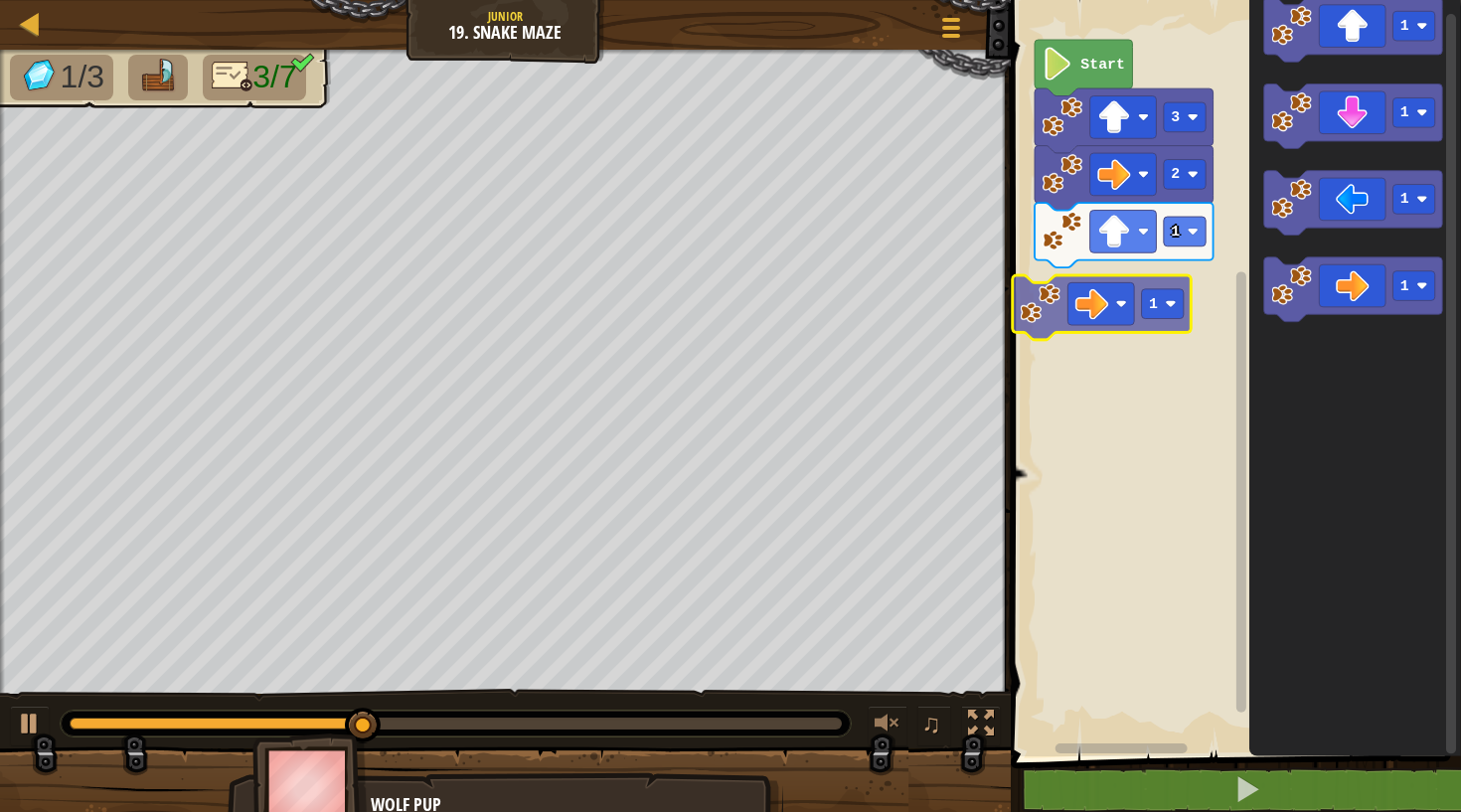 click on "Start 3 2 1 1 1 1 1 1 1" at bounding box center (1232, 373) 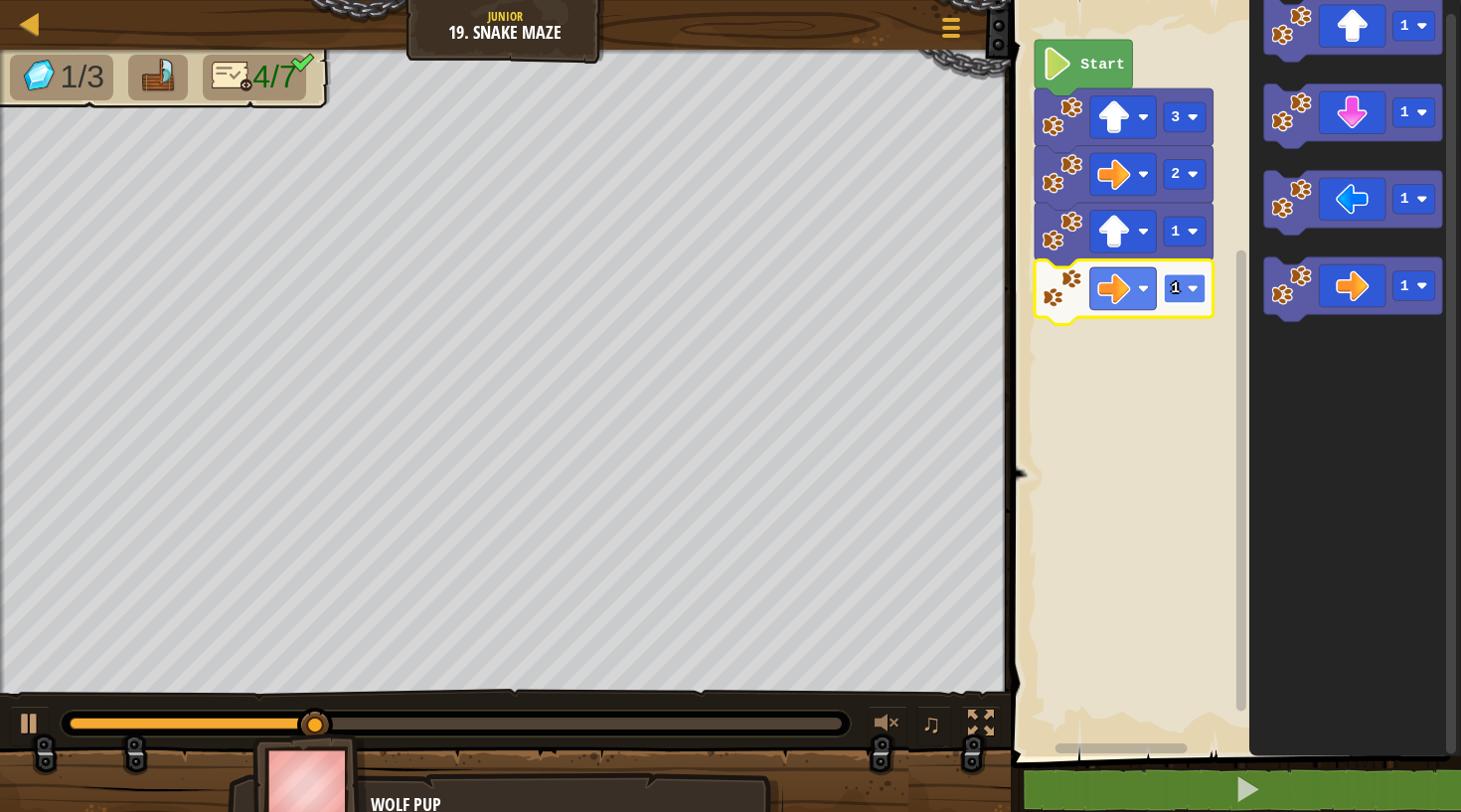 click 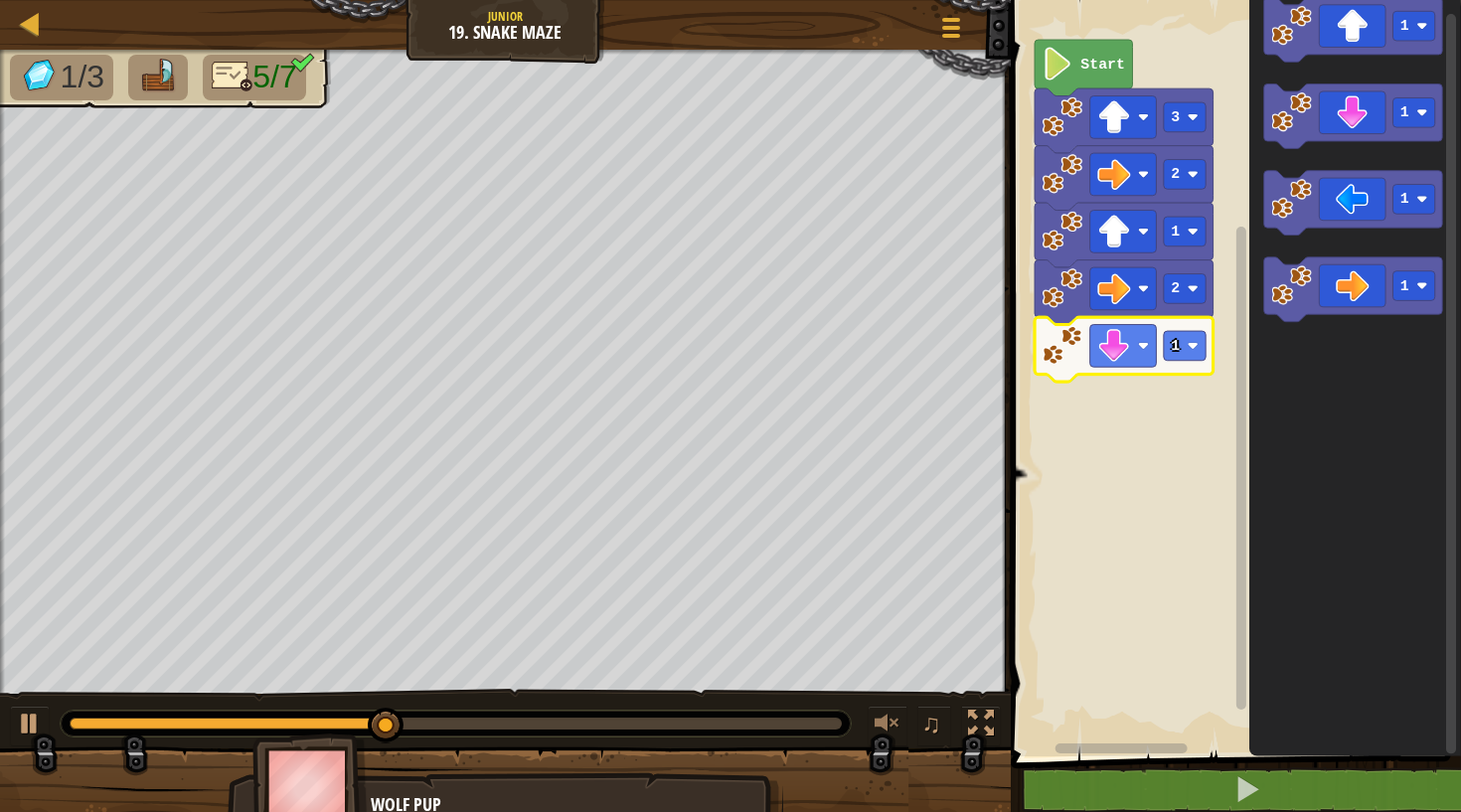 click 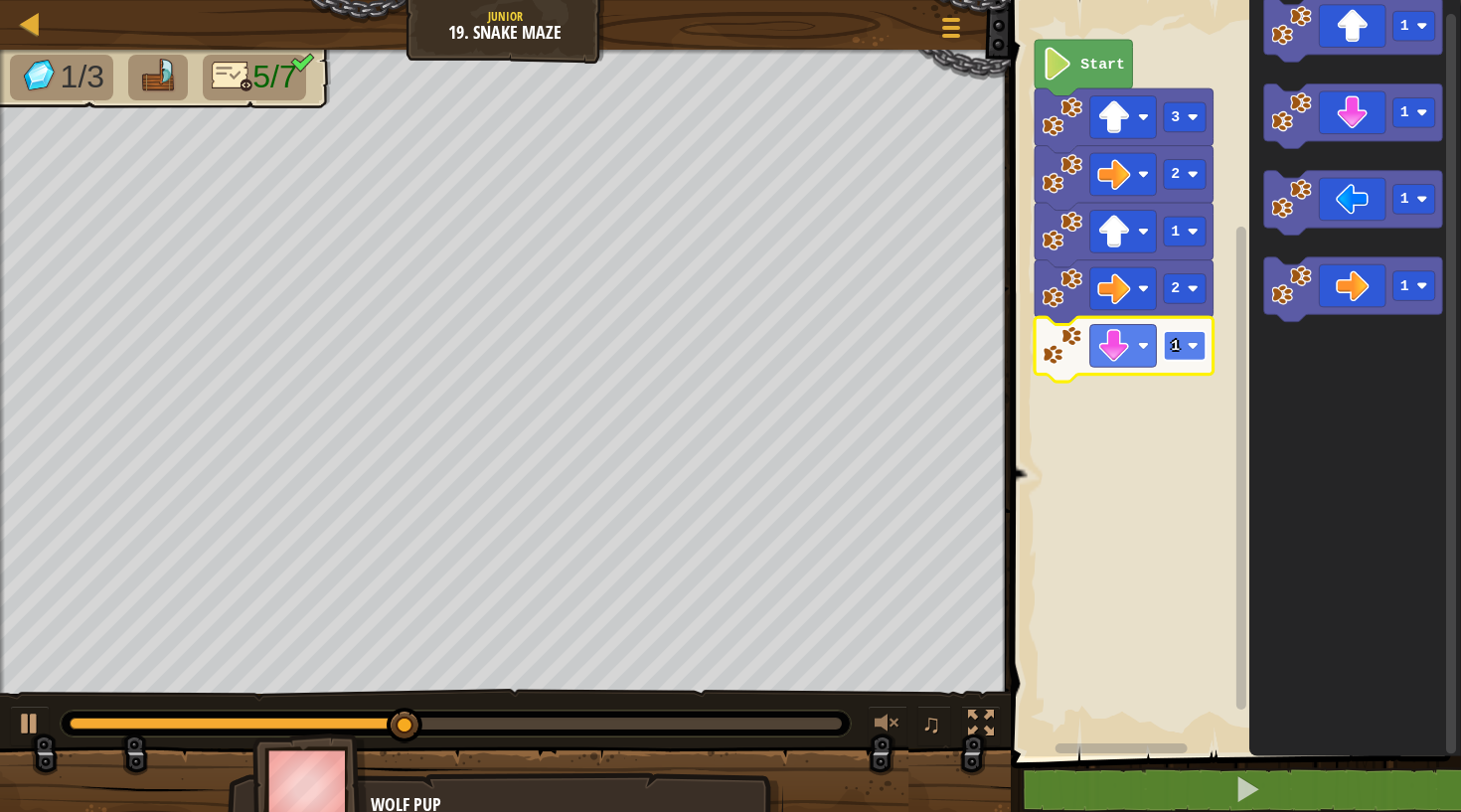 click 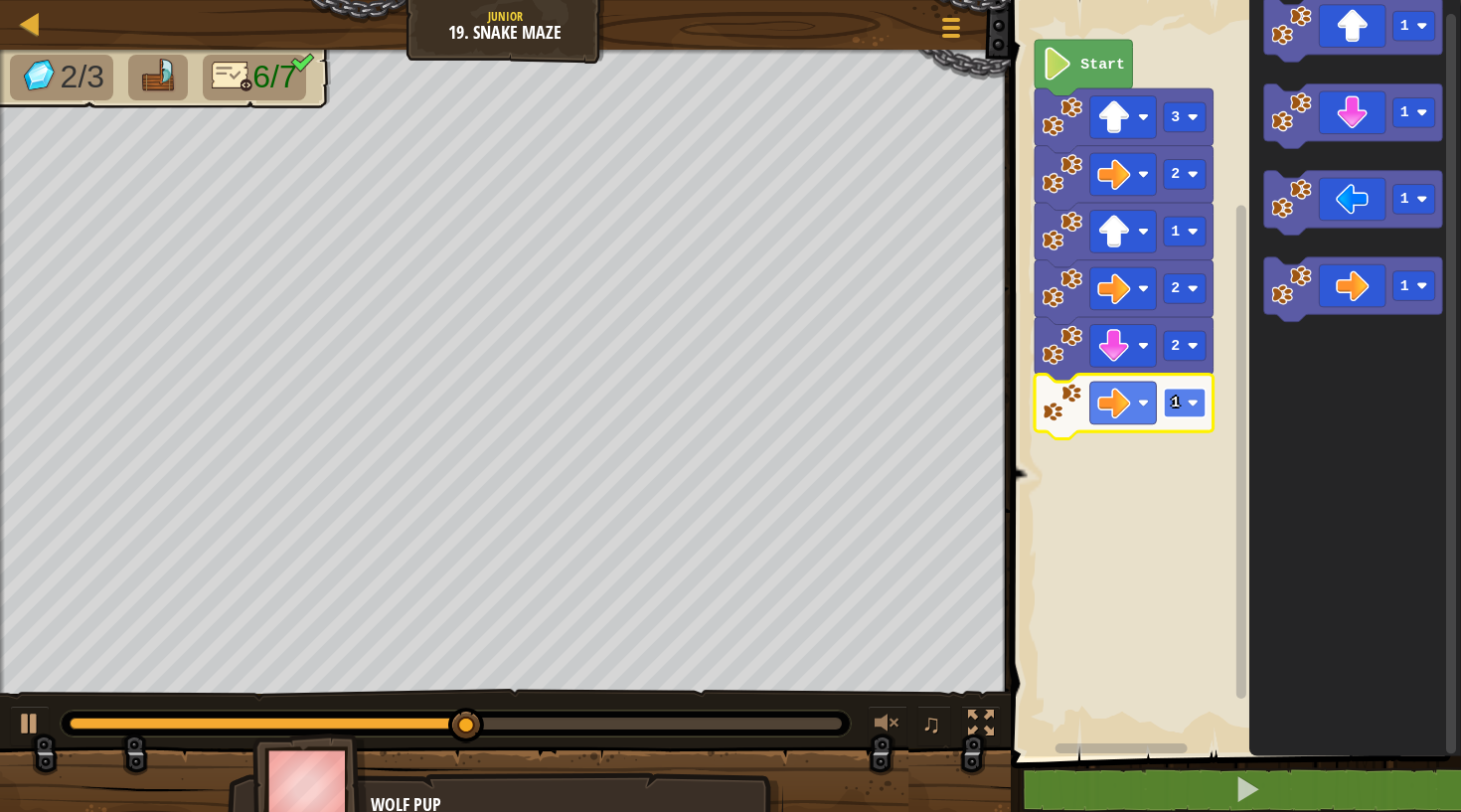 click 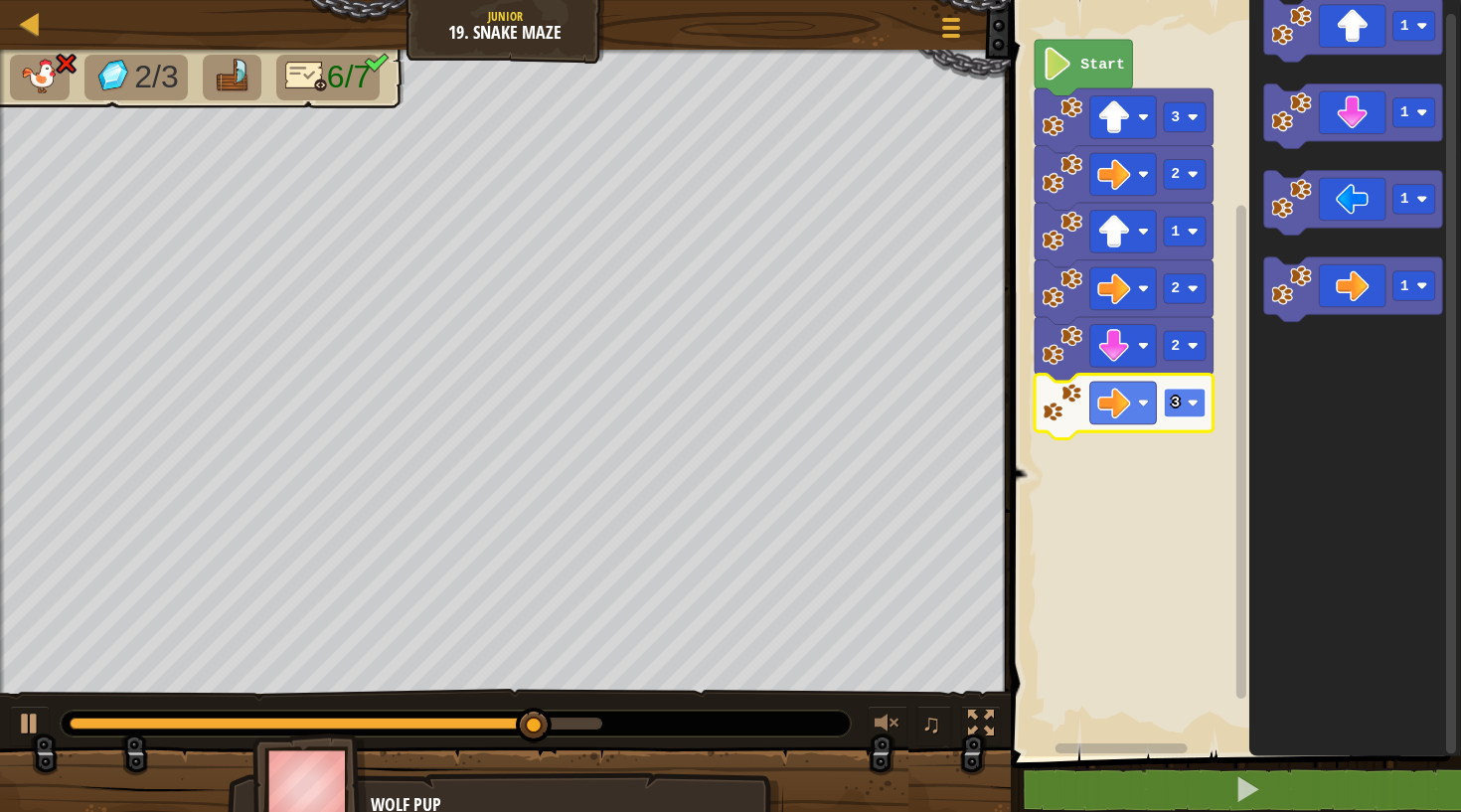 click 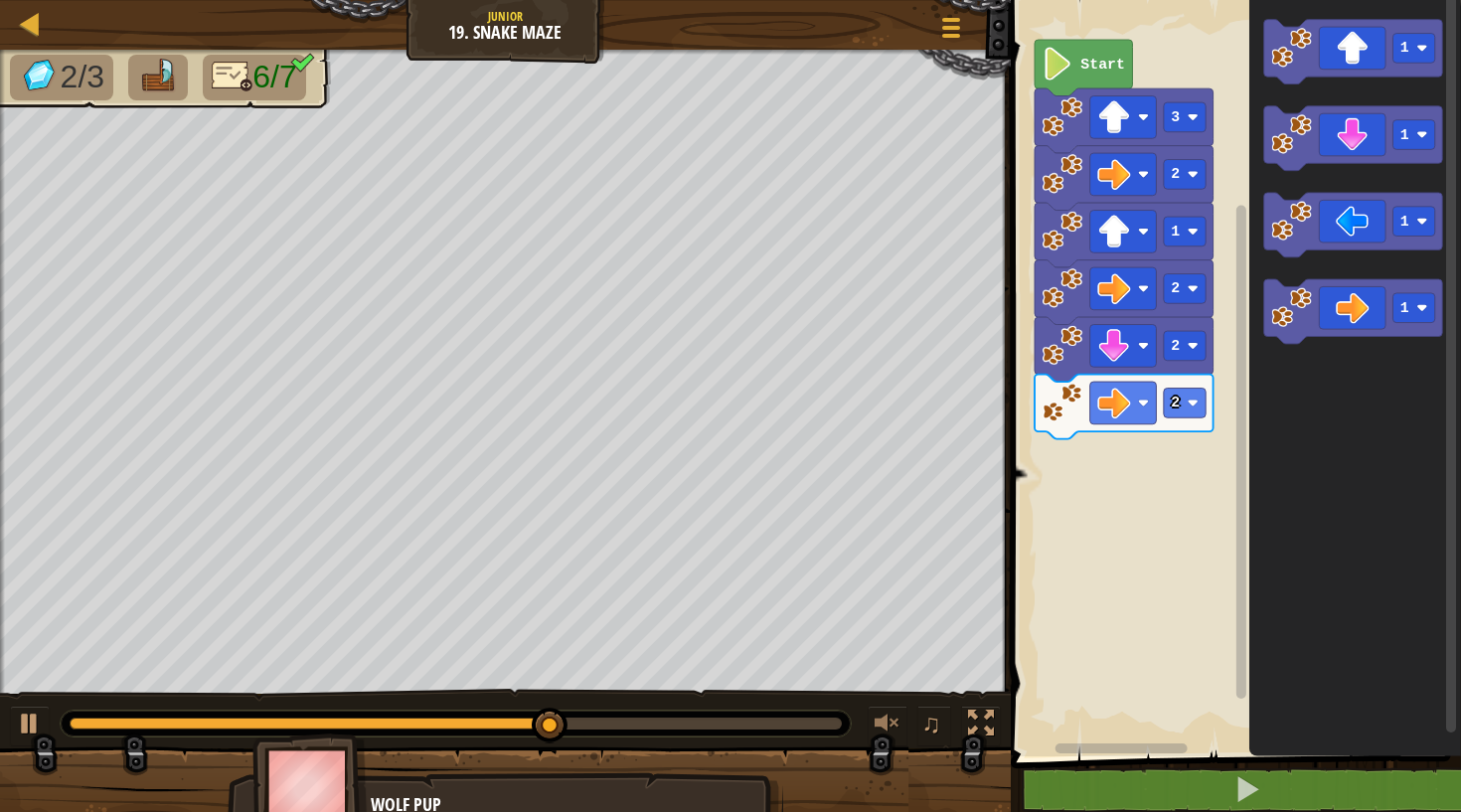 click on "Start 3 2 1 2 2 2 1 1 1 1" at bounding box center (1232, 373) 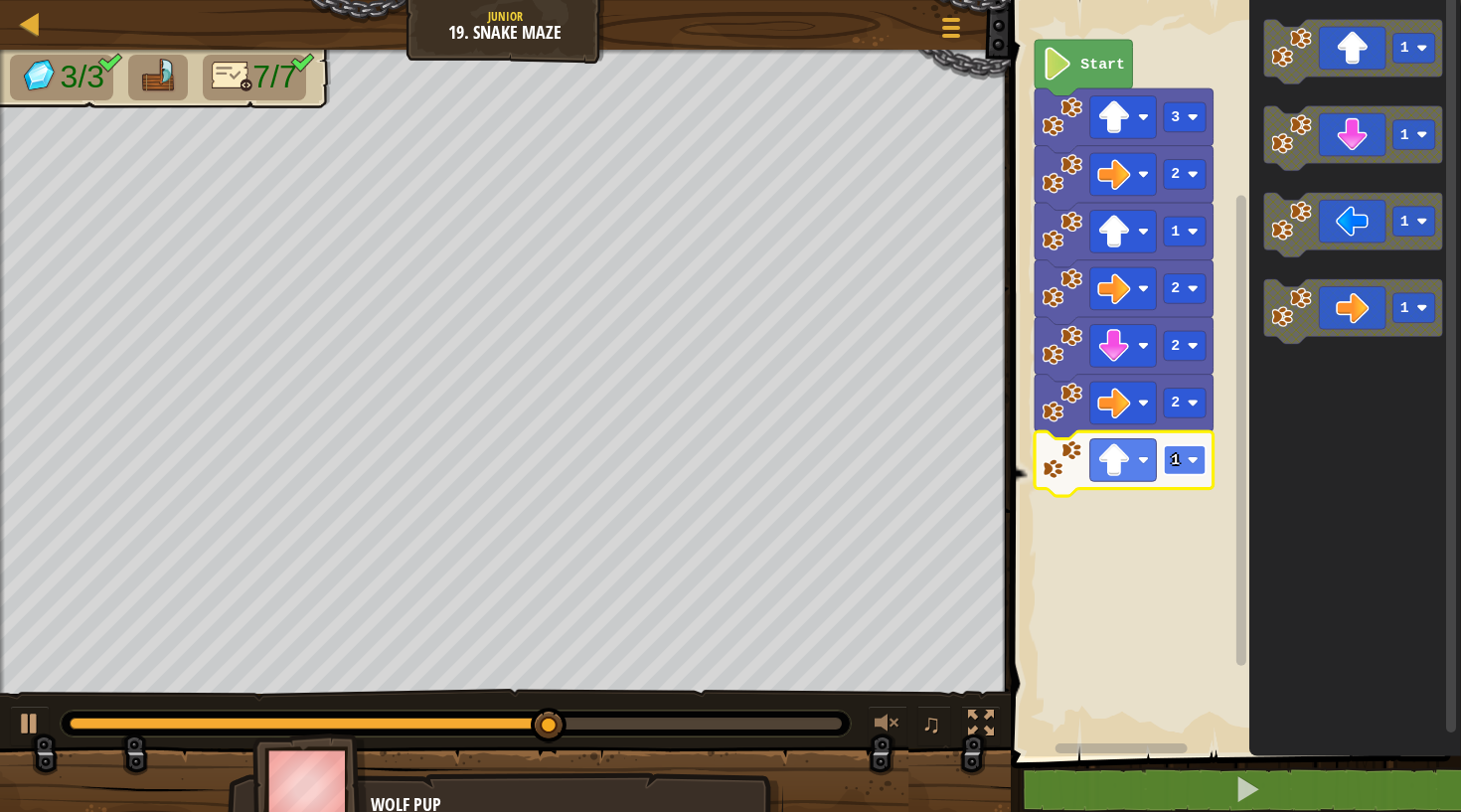 click 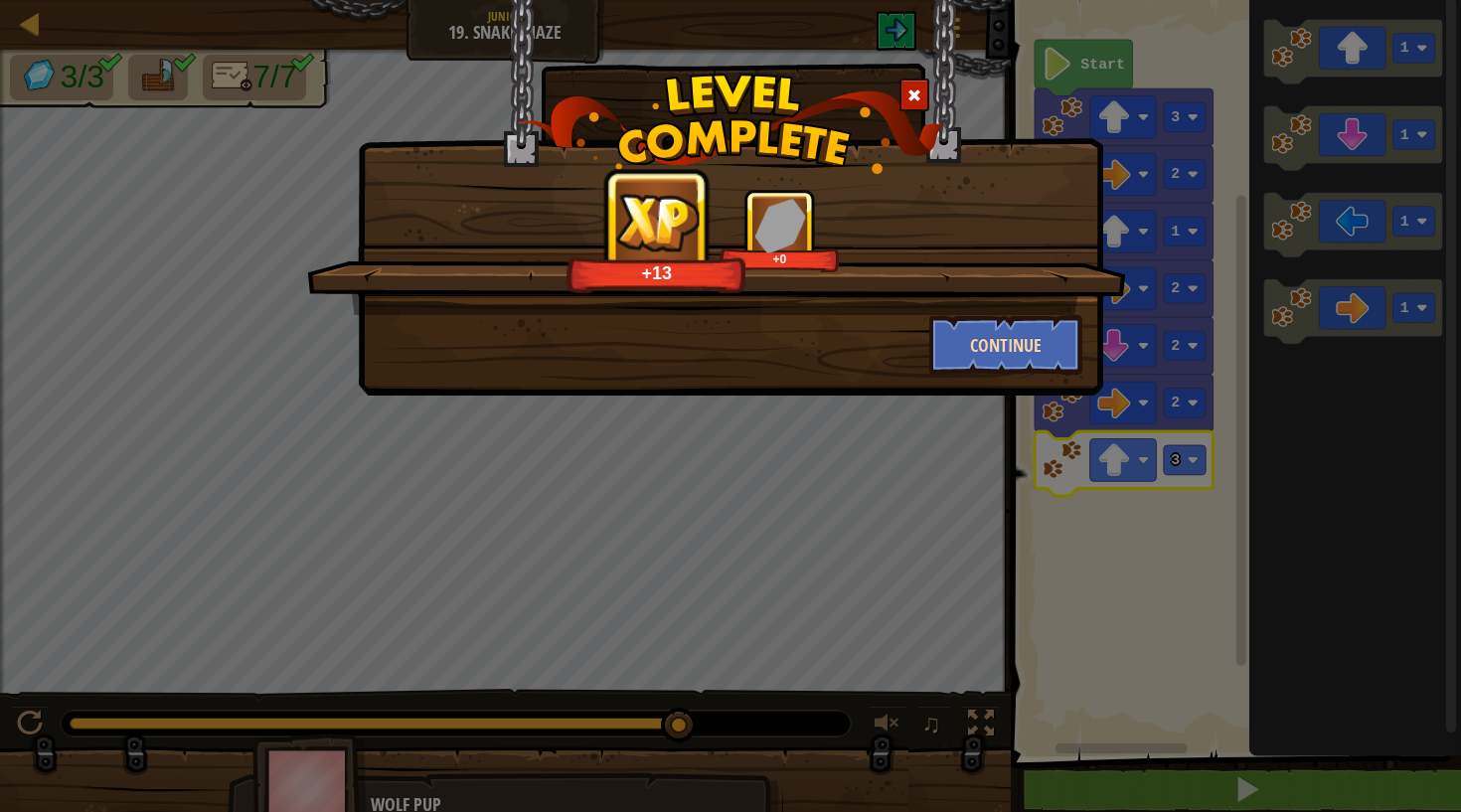 click on "Continue" at bounding box center (1006, 345) 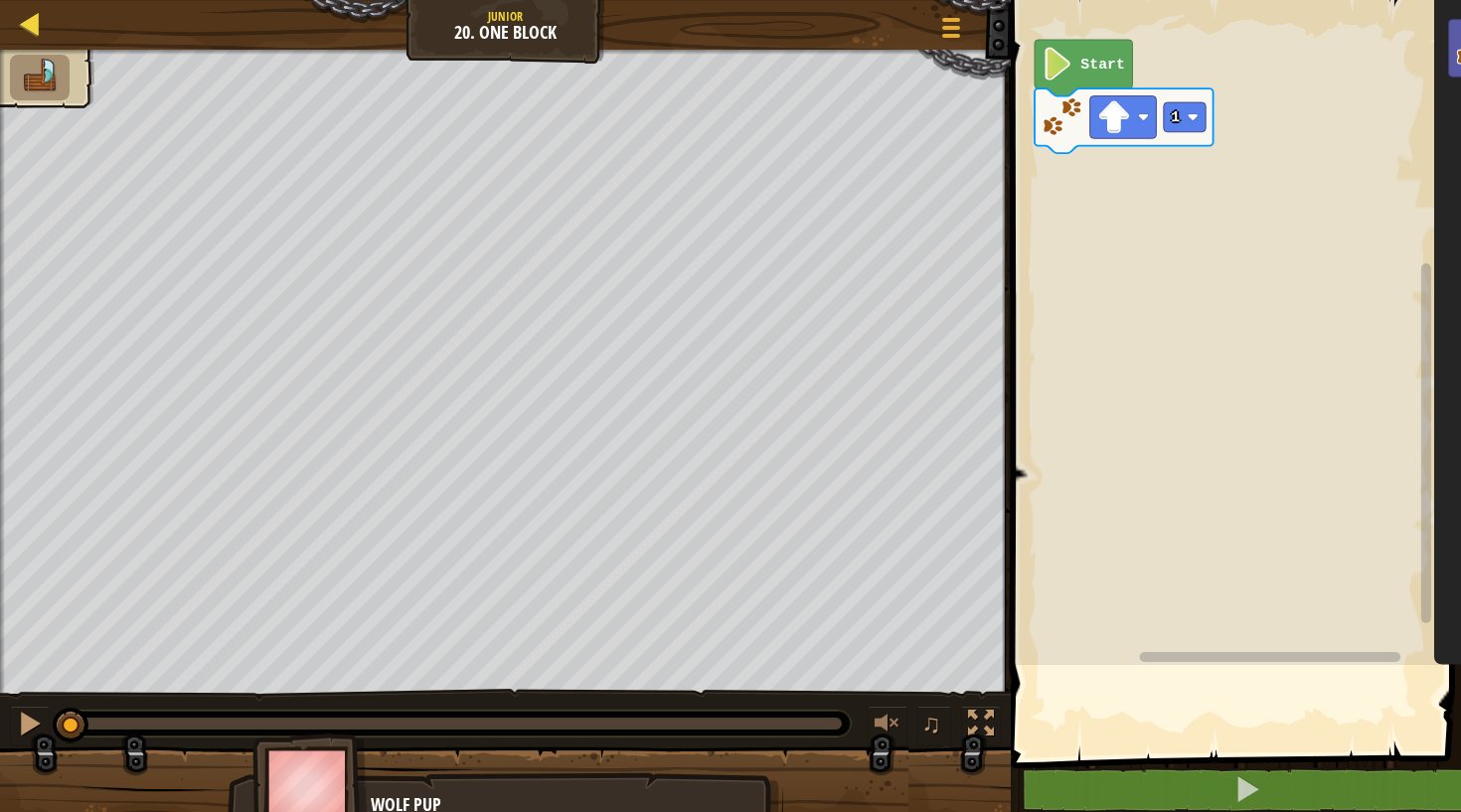 click at bounding box center (30, 23) 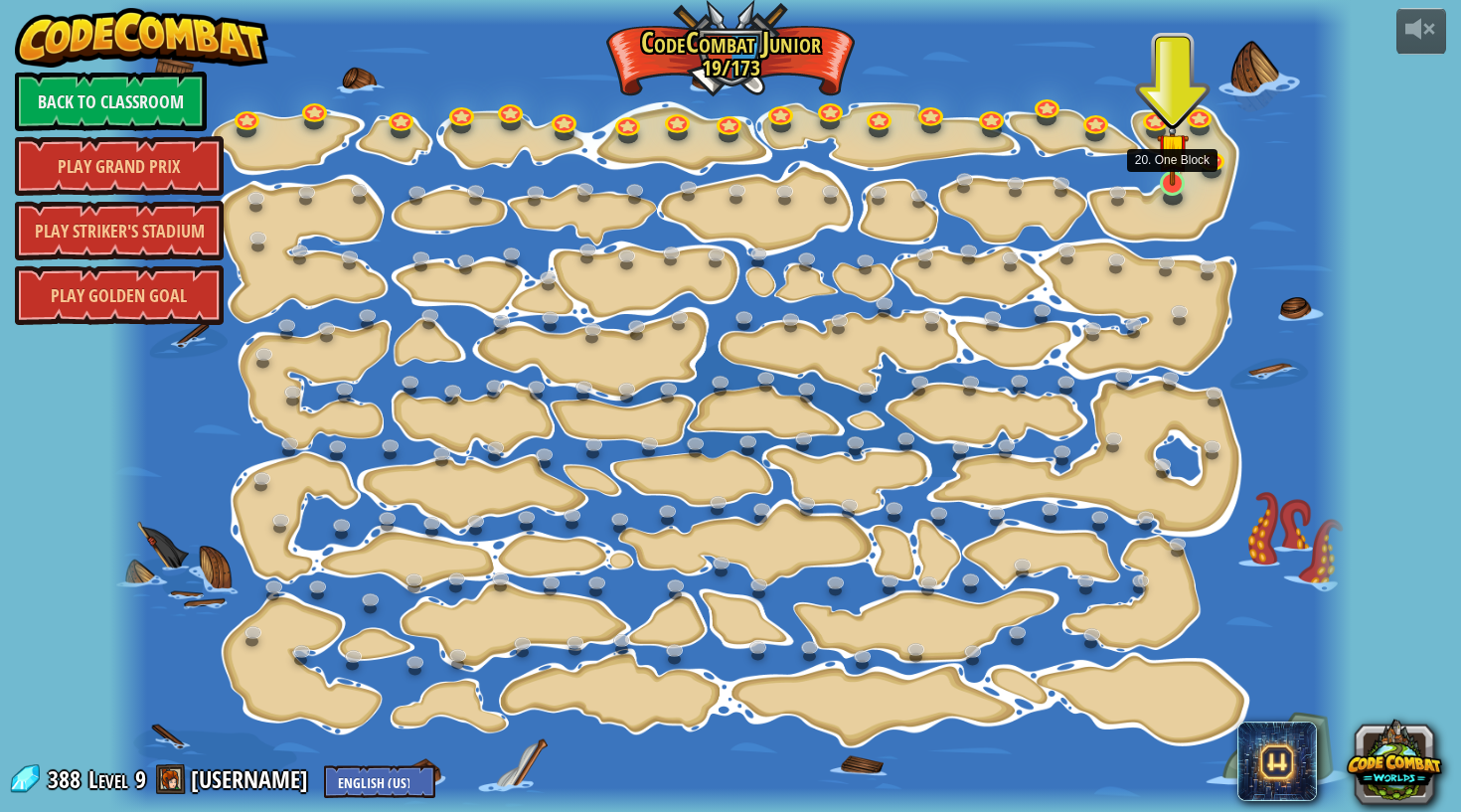 click at bounding box center [1173, 184] 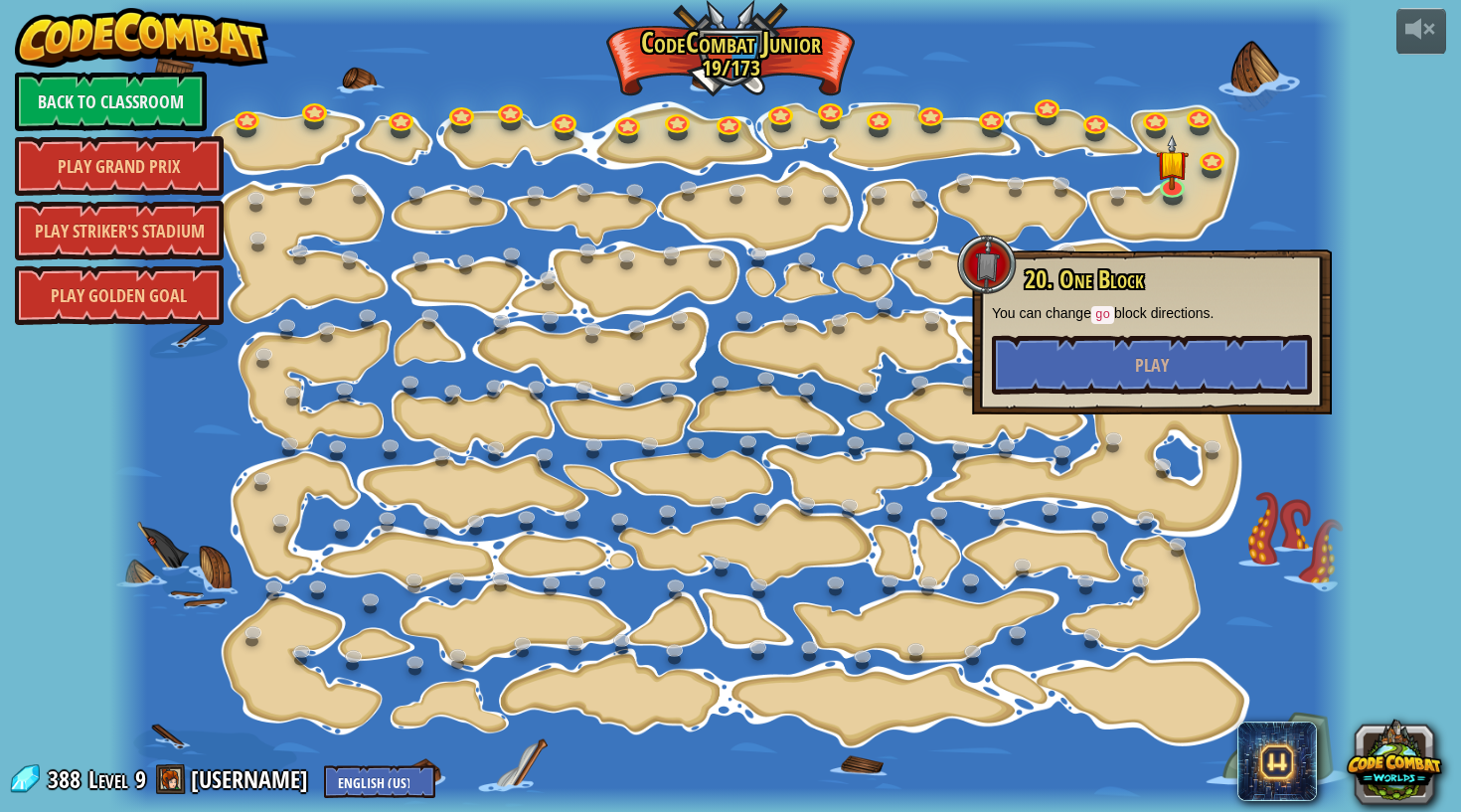 click on "20. One Block You can change  go  block directions.
Play" at bounding box center [1152, 332] 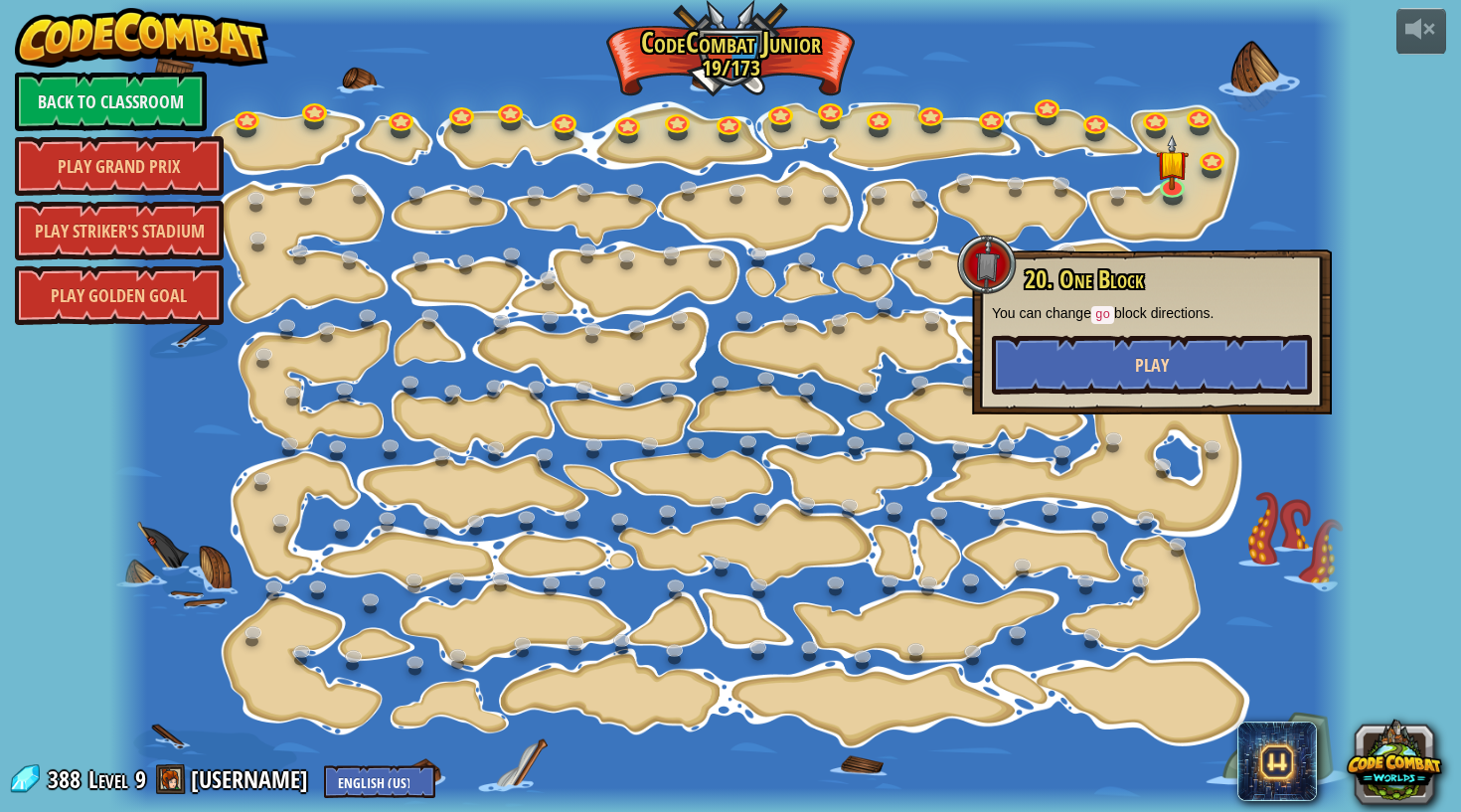 click on "Play" at bounding box center (1152, 365) 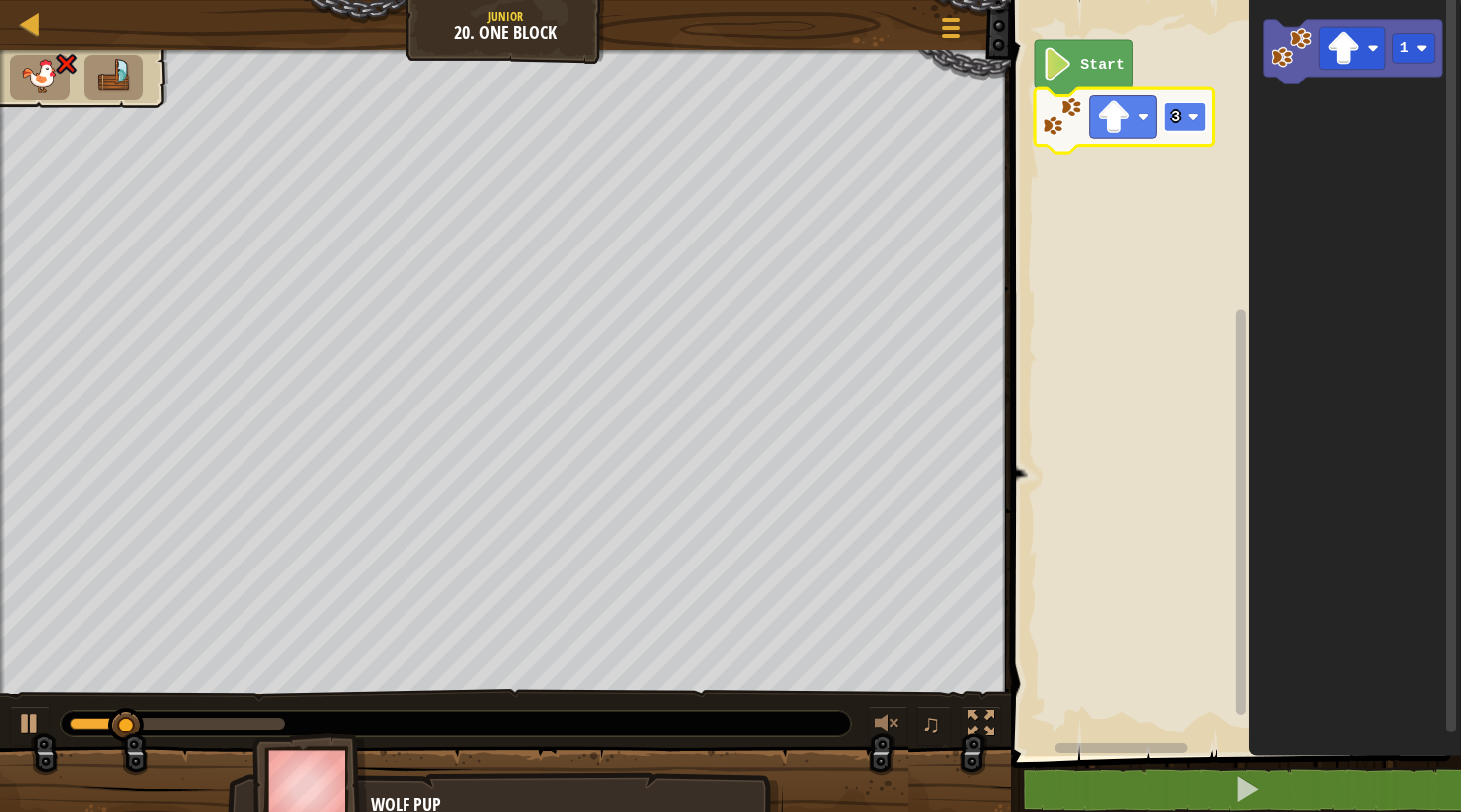 click 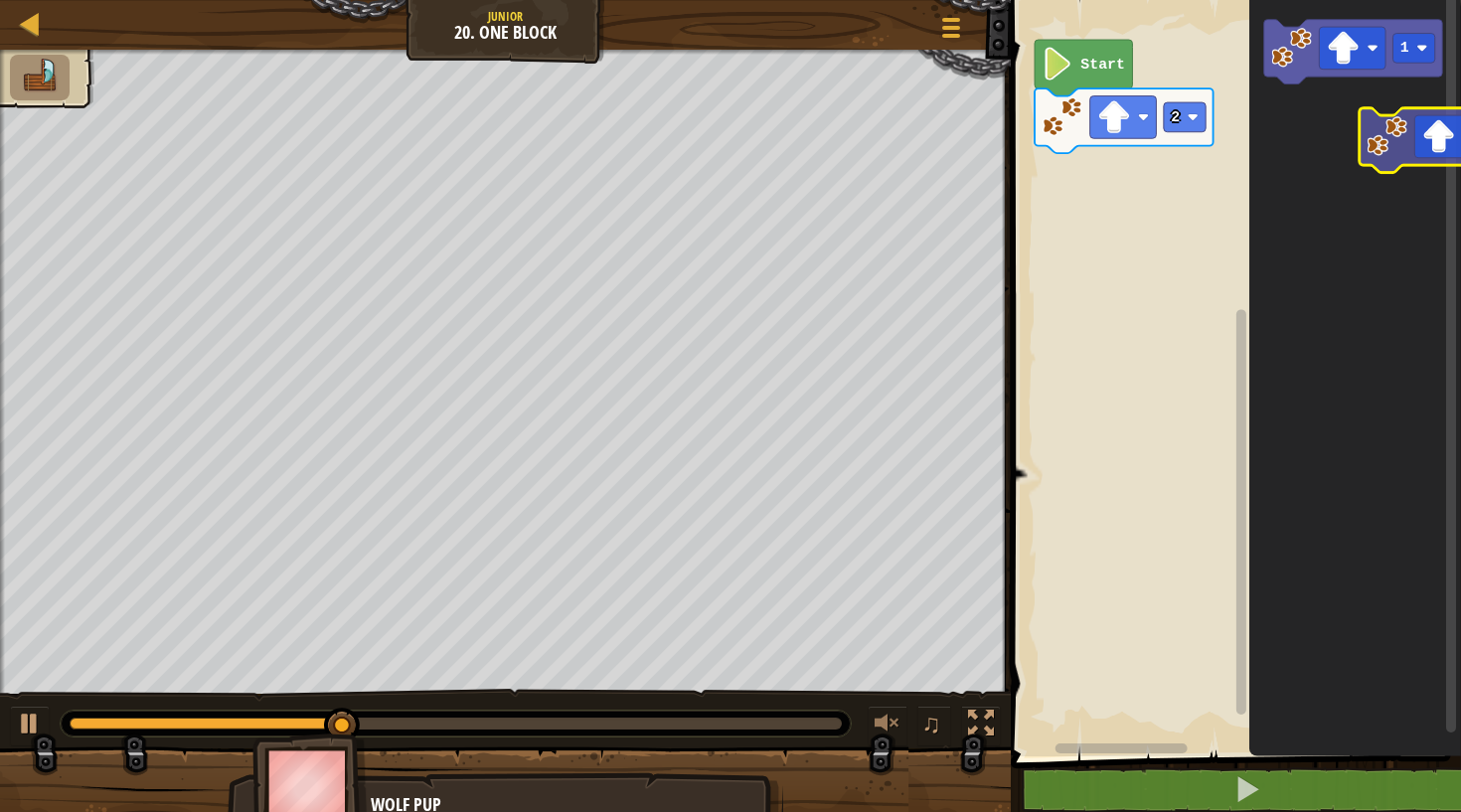 click on "1" 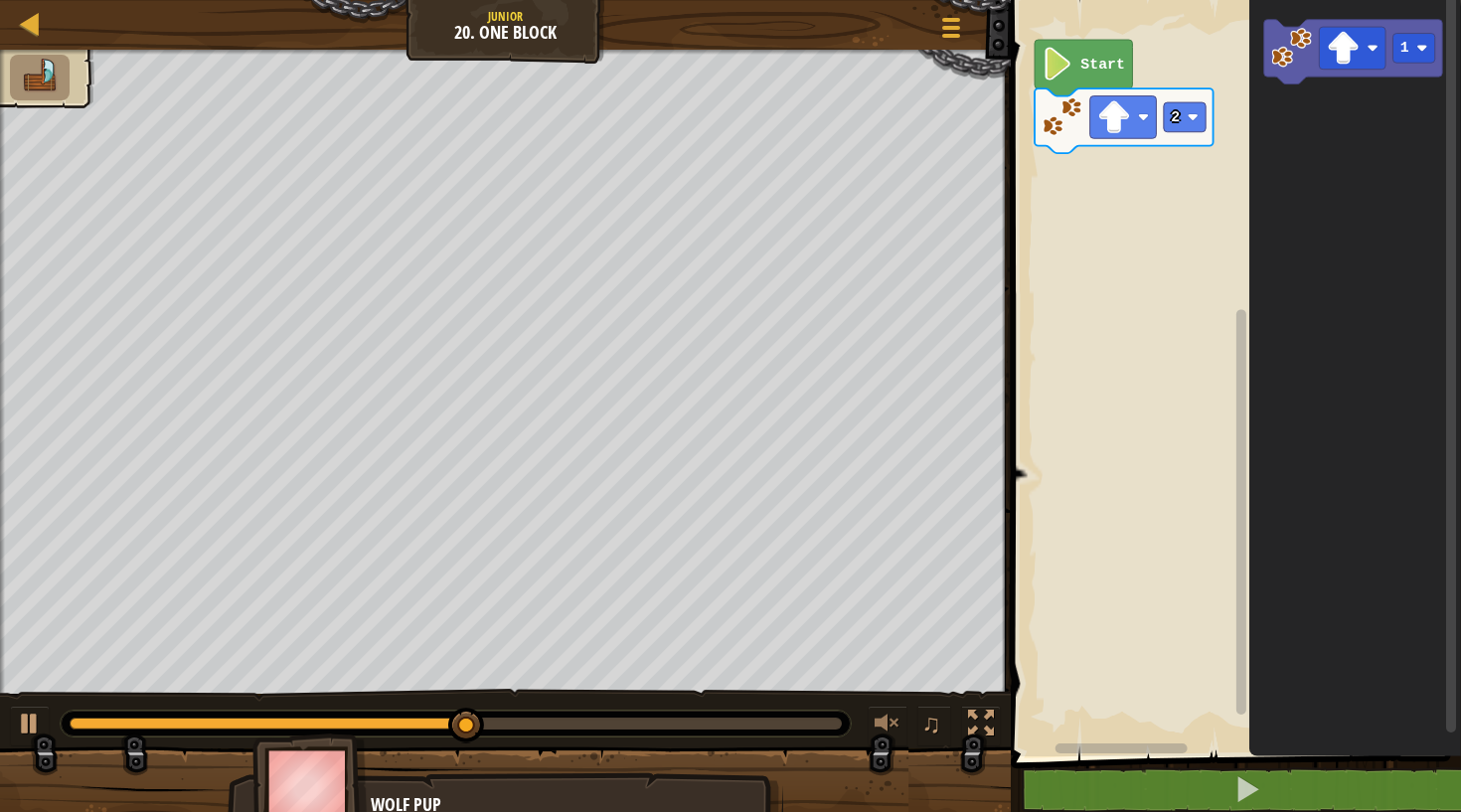 click 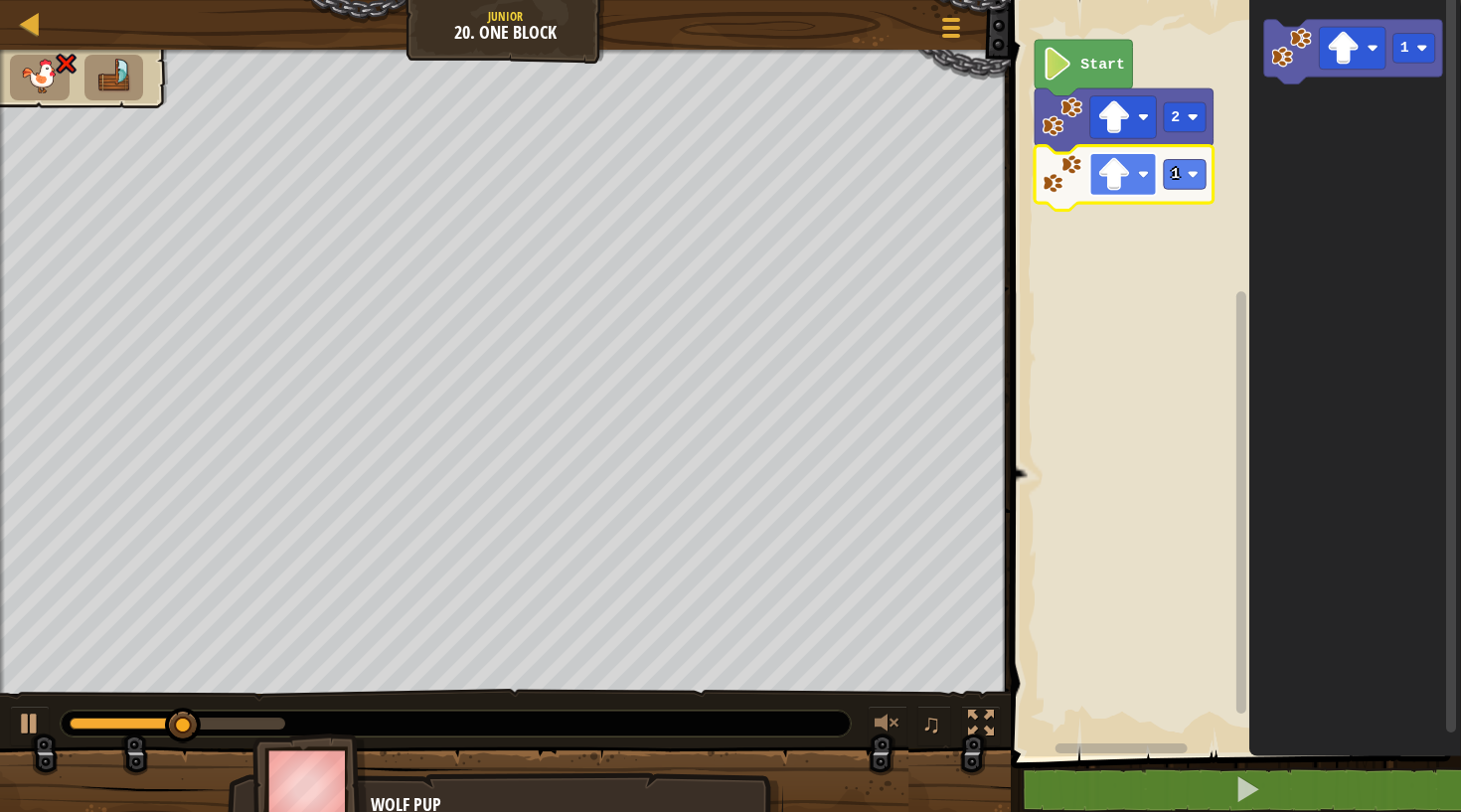click 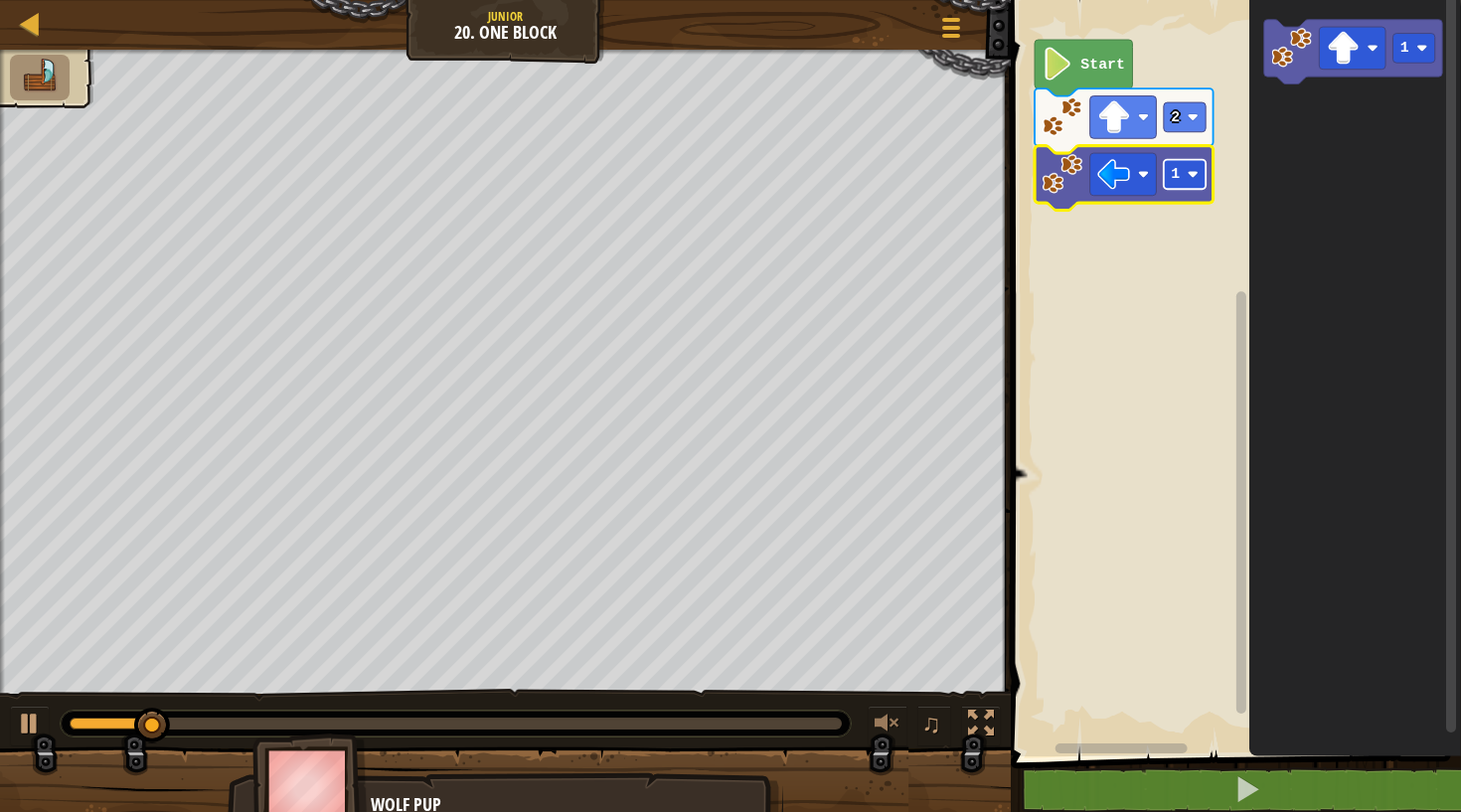 click 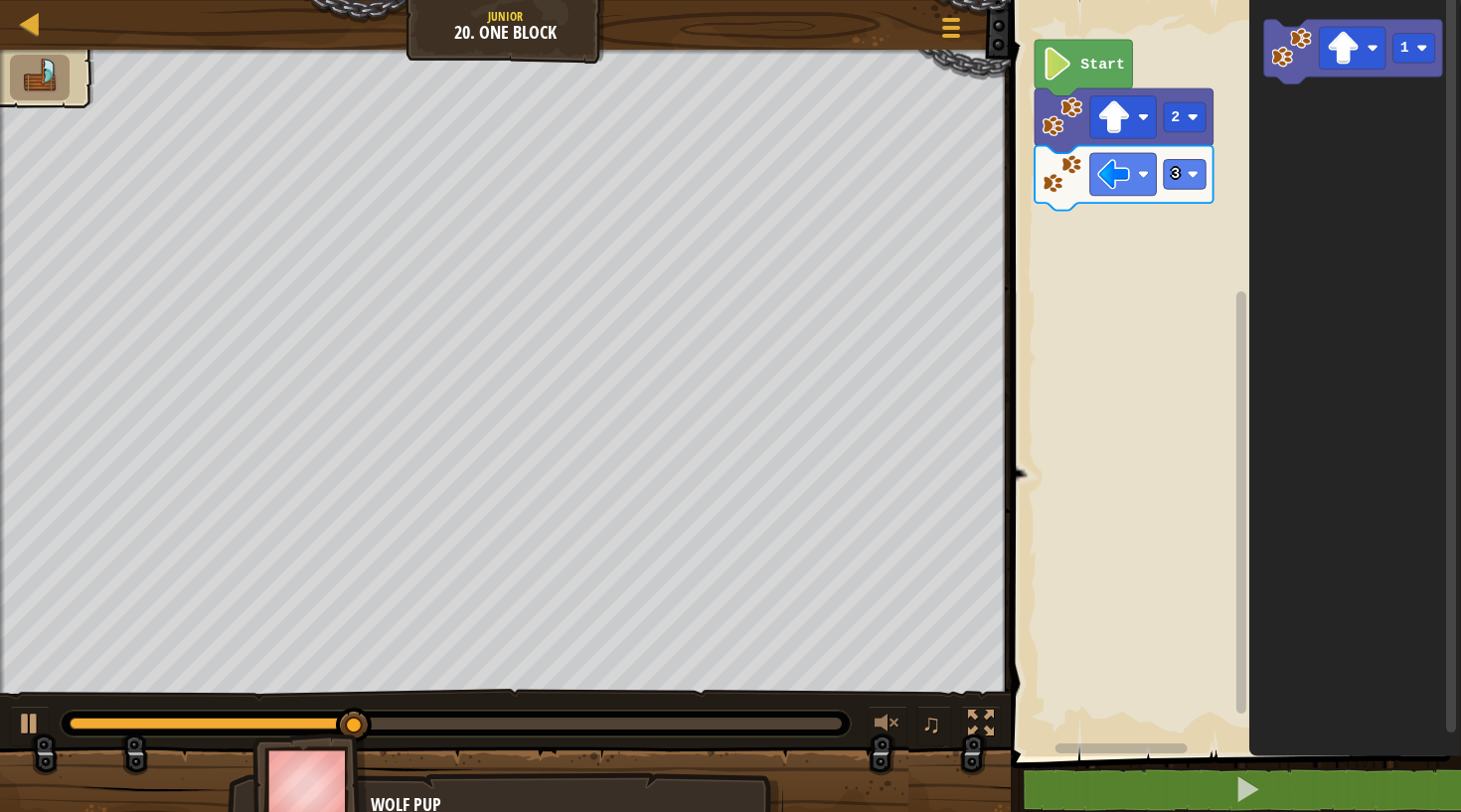 click on "Start 2 3 1" at bounding box center [1232, 373] 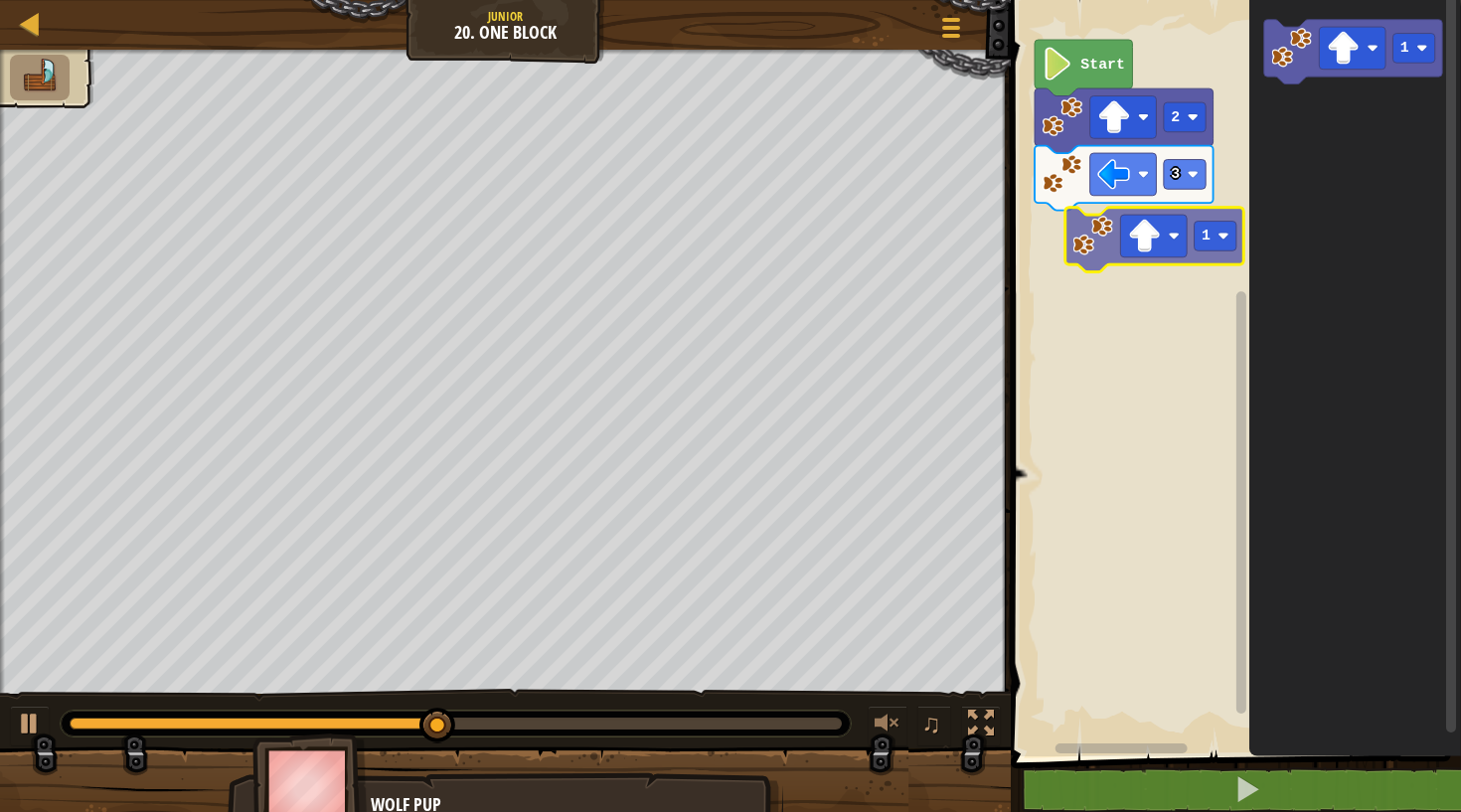click on "Start [NUMBER] [NUMBER] [NUMBER] [NUMBER] [NUMBER]" at bounding box center [1232, 373] 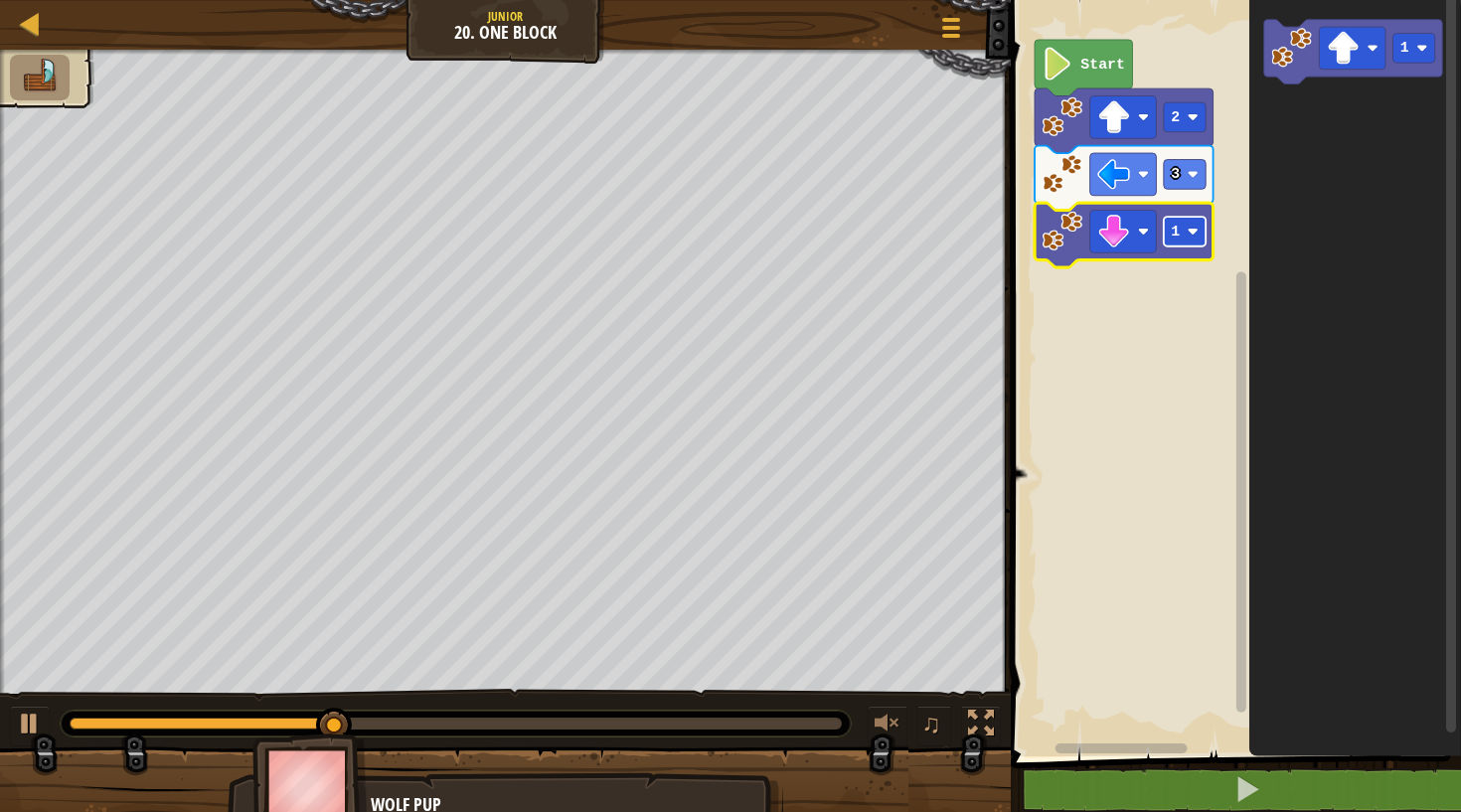 click 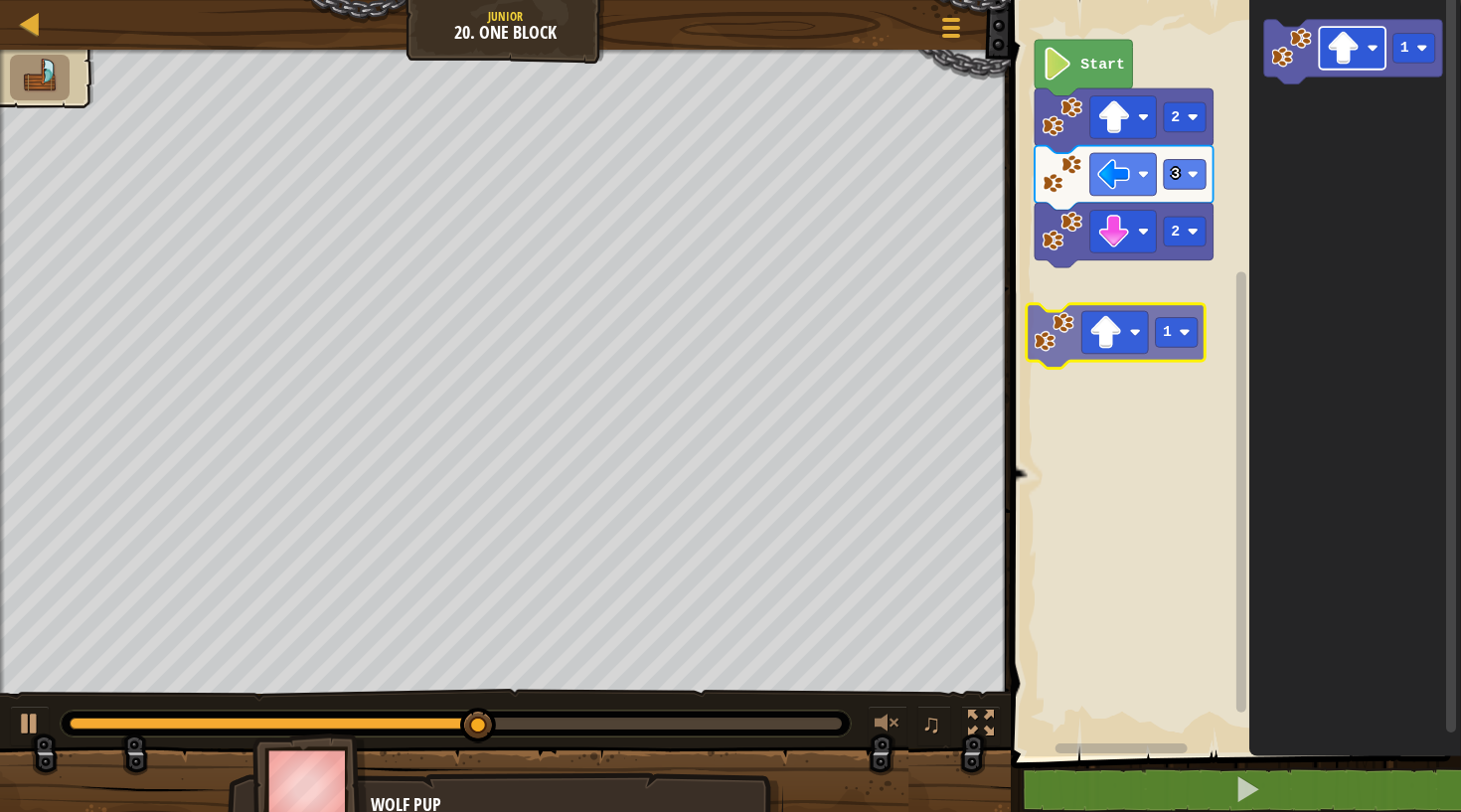 click on "Start [NUMBER] [NUMBER] [NUMBER] [NUMBER] [NUMBER] [NUMBER]" at bounding box center [1232, 373] 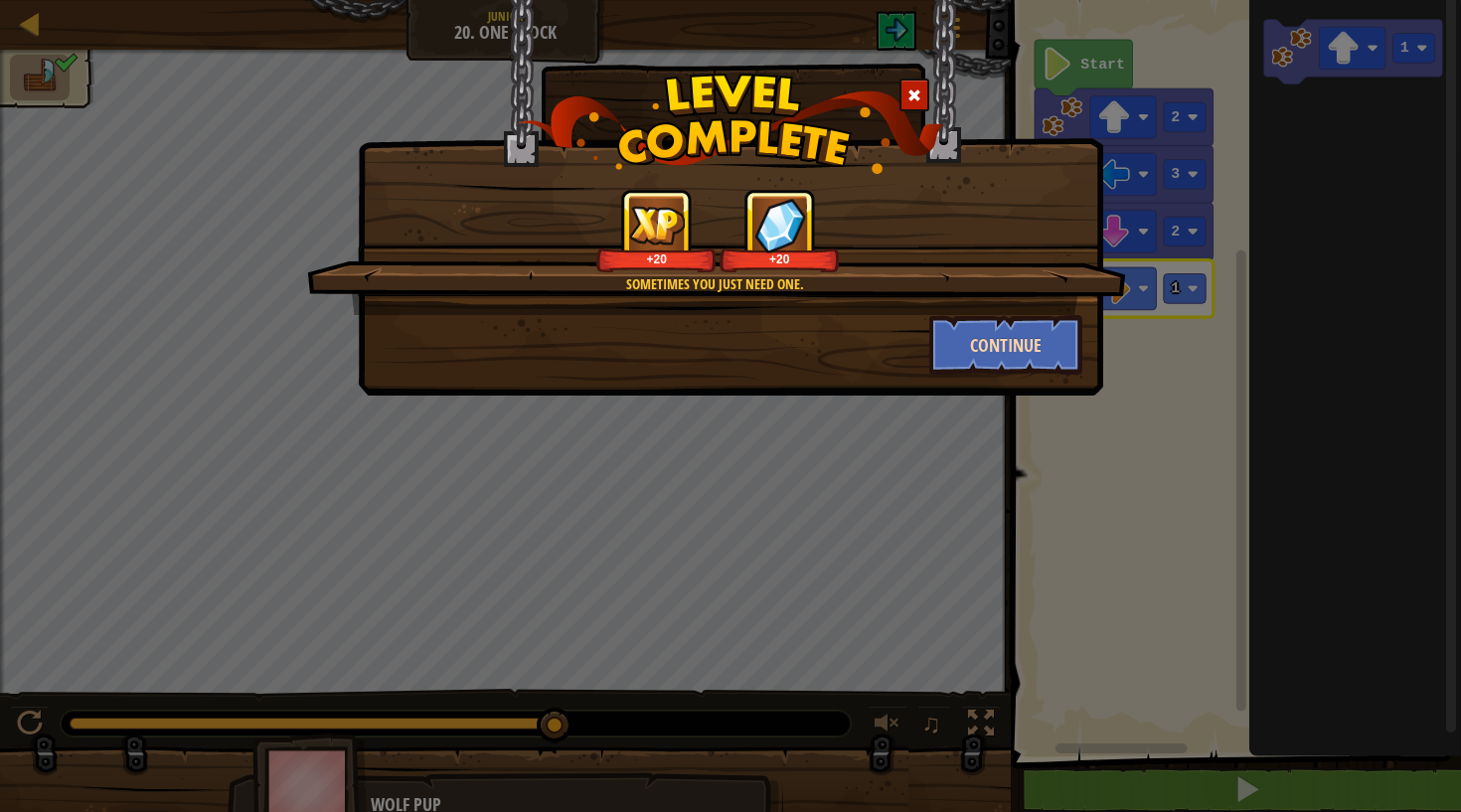 click on "Continue" at bounding box center [1006, 345] 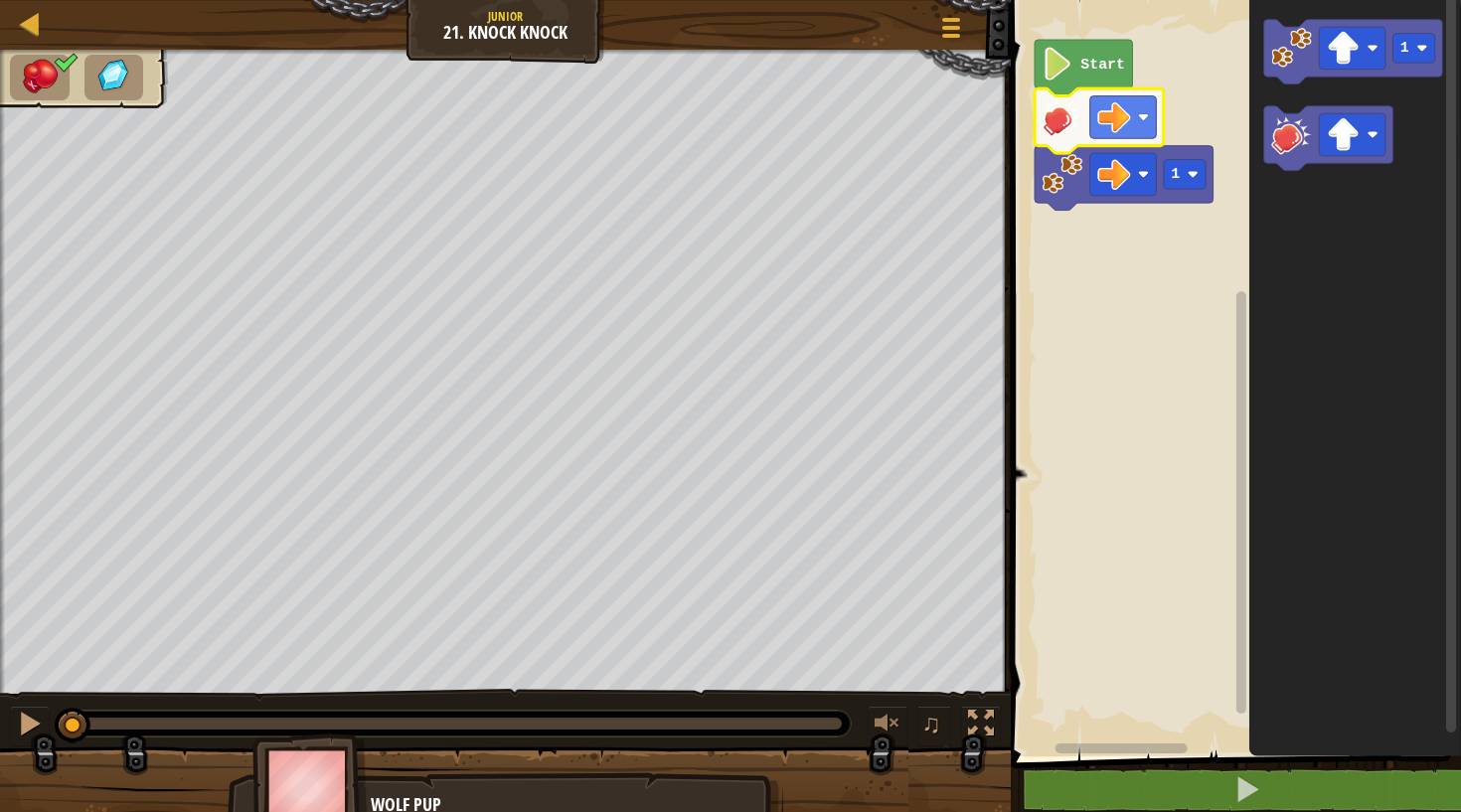 click 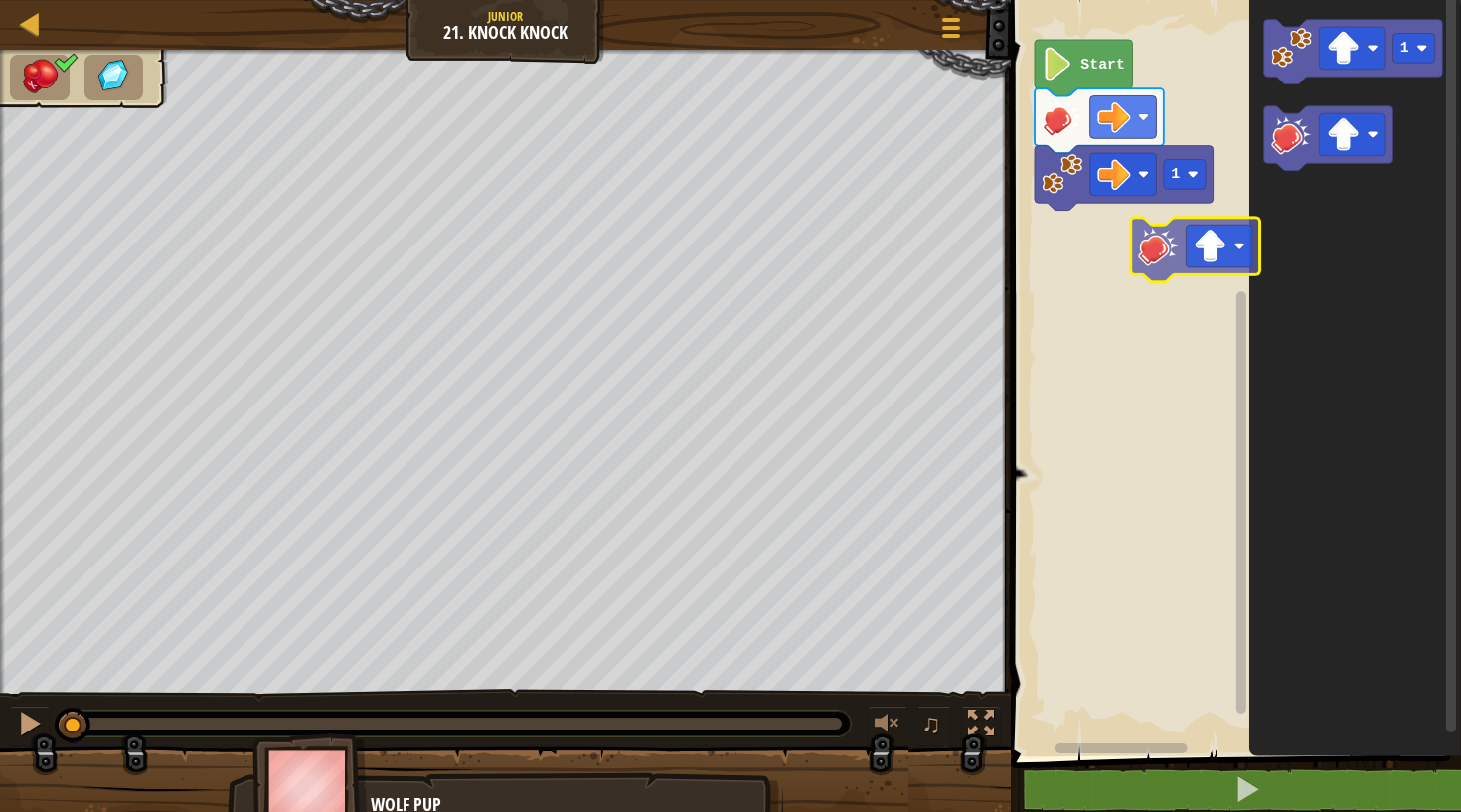 click on "Start 1 1" at bounding box center (1232, 373) 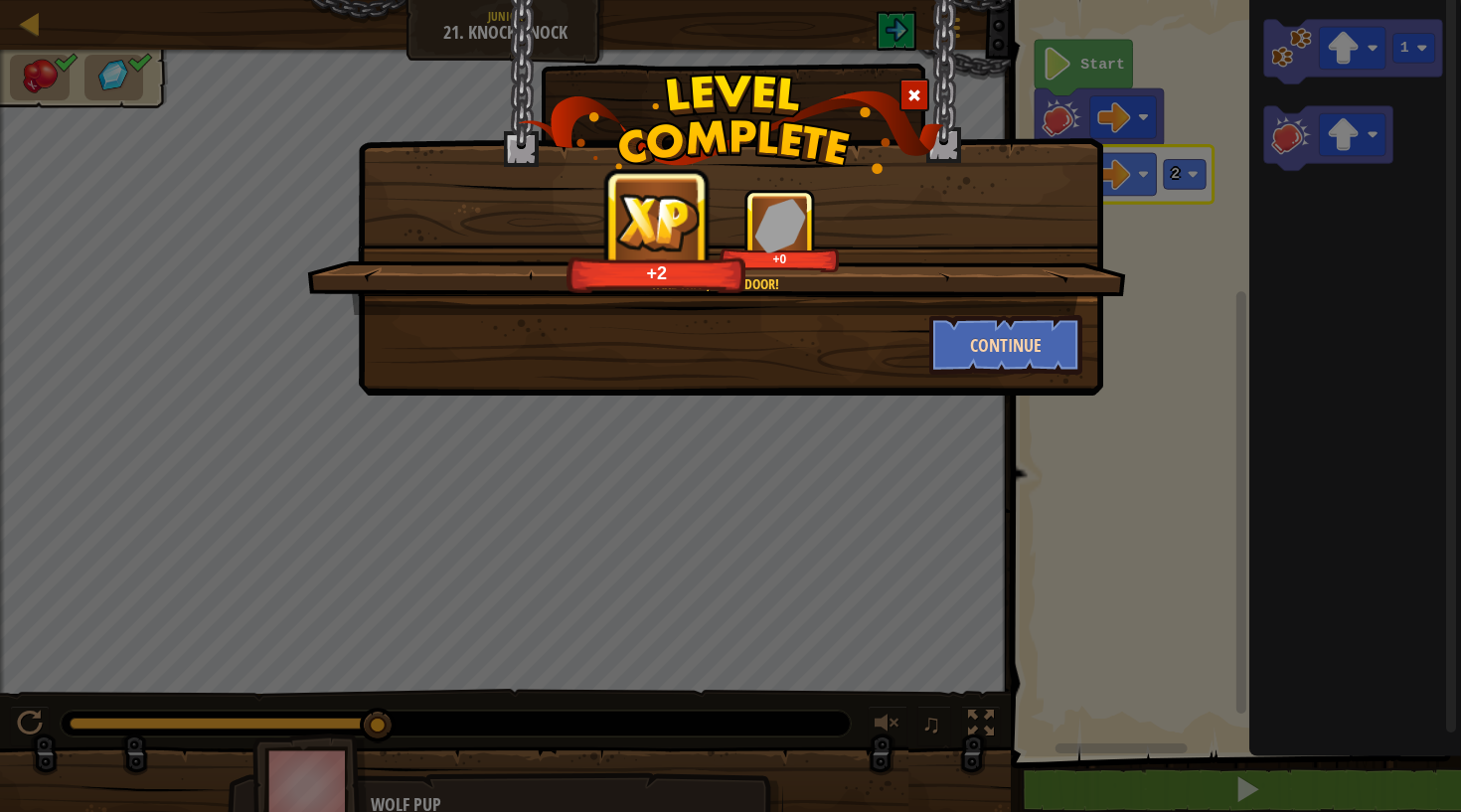 click on "Continue" at bounding box center (1006, 345) 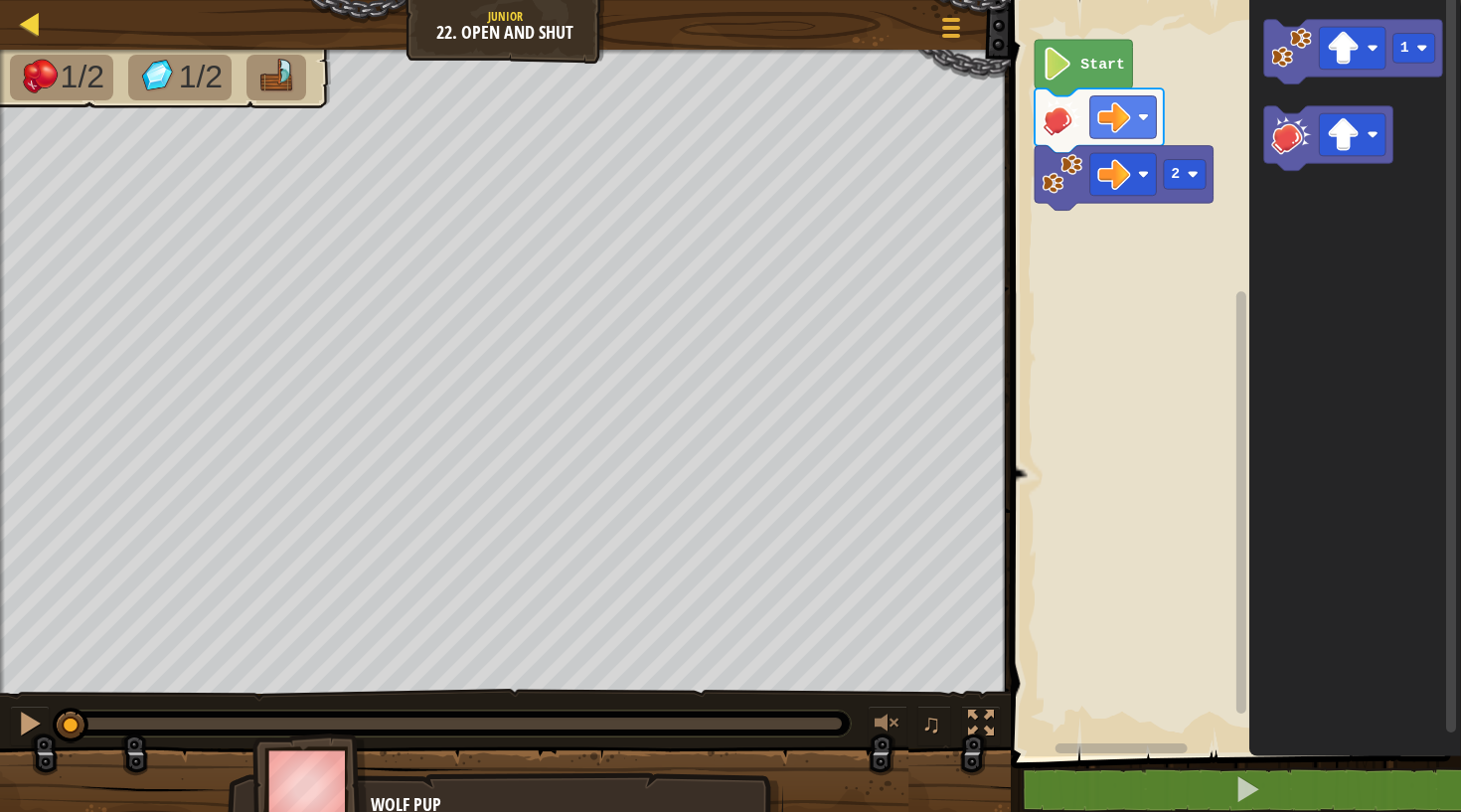 click at bounding box center [30, 23] 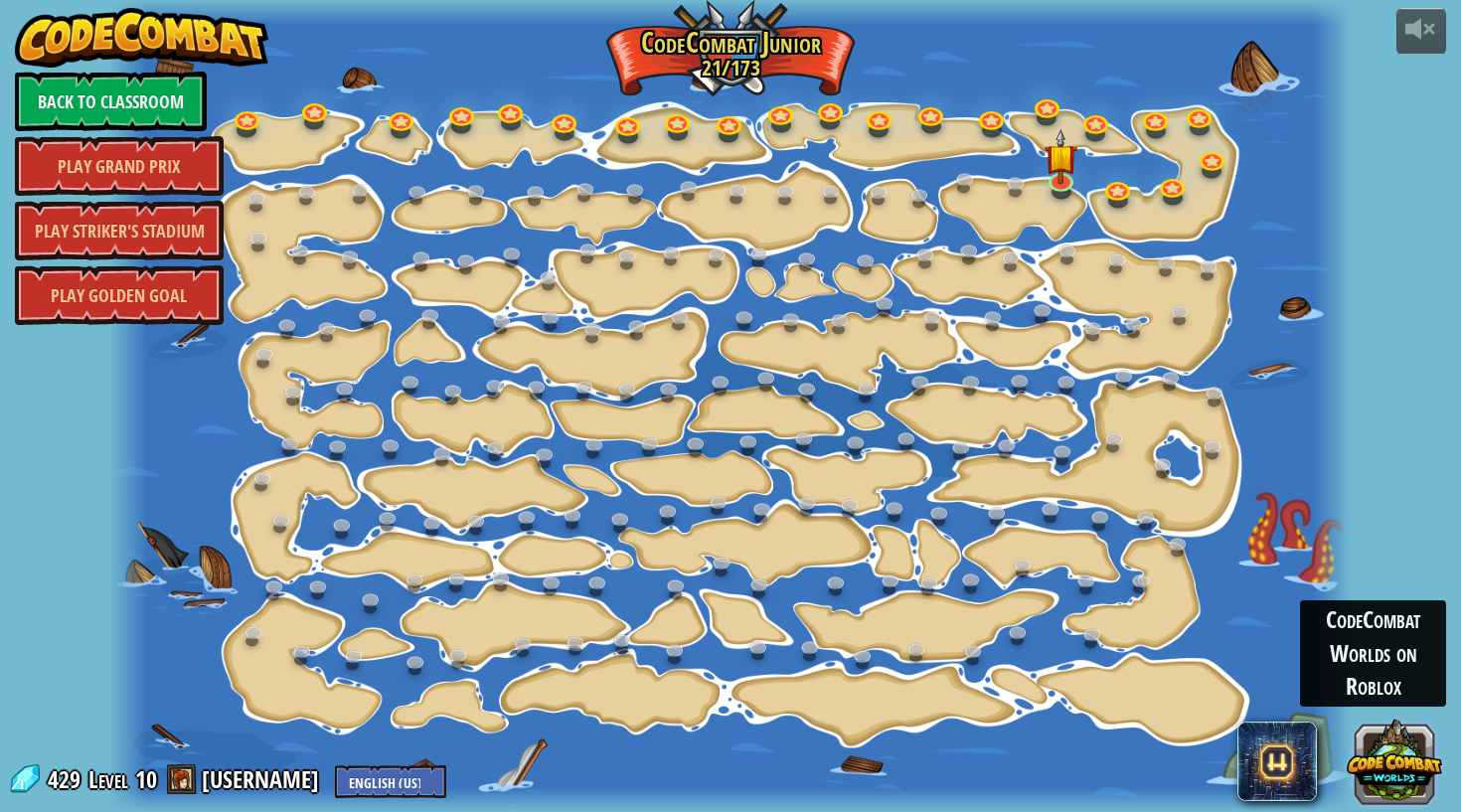 click at bounding box center (1394, 760) 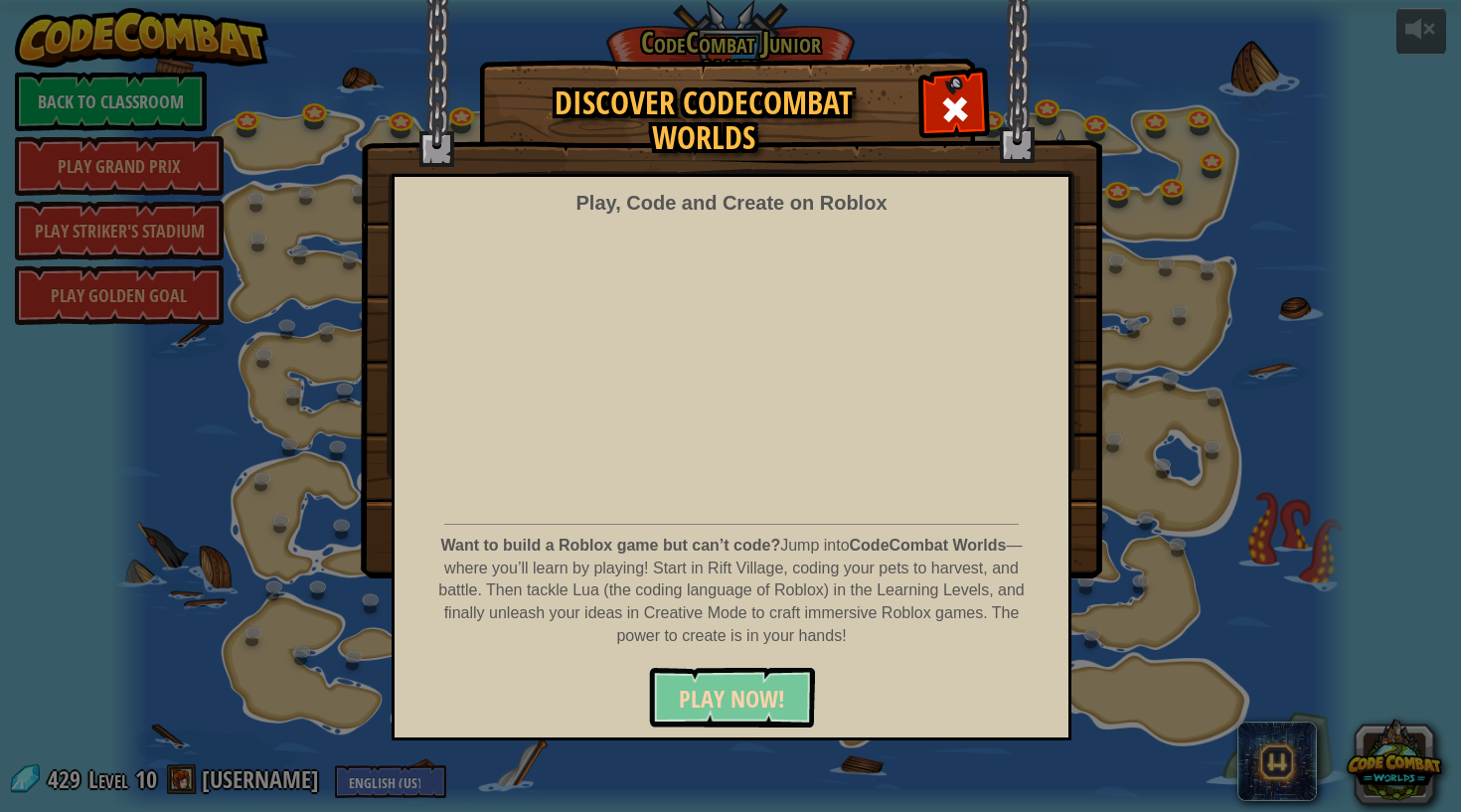 click on "PLAY NOW!" at bounding box center [731, 699] 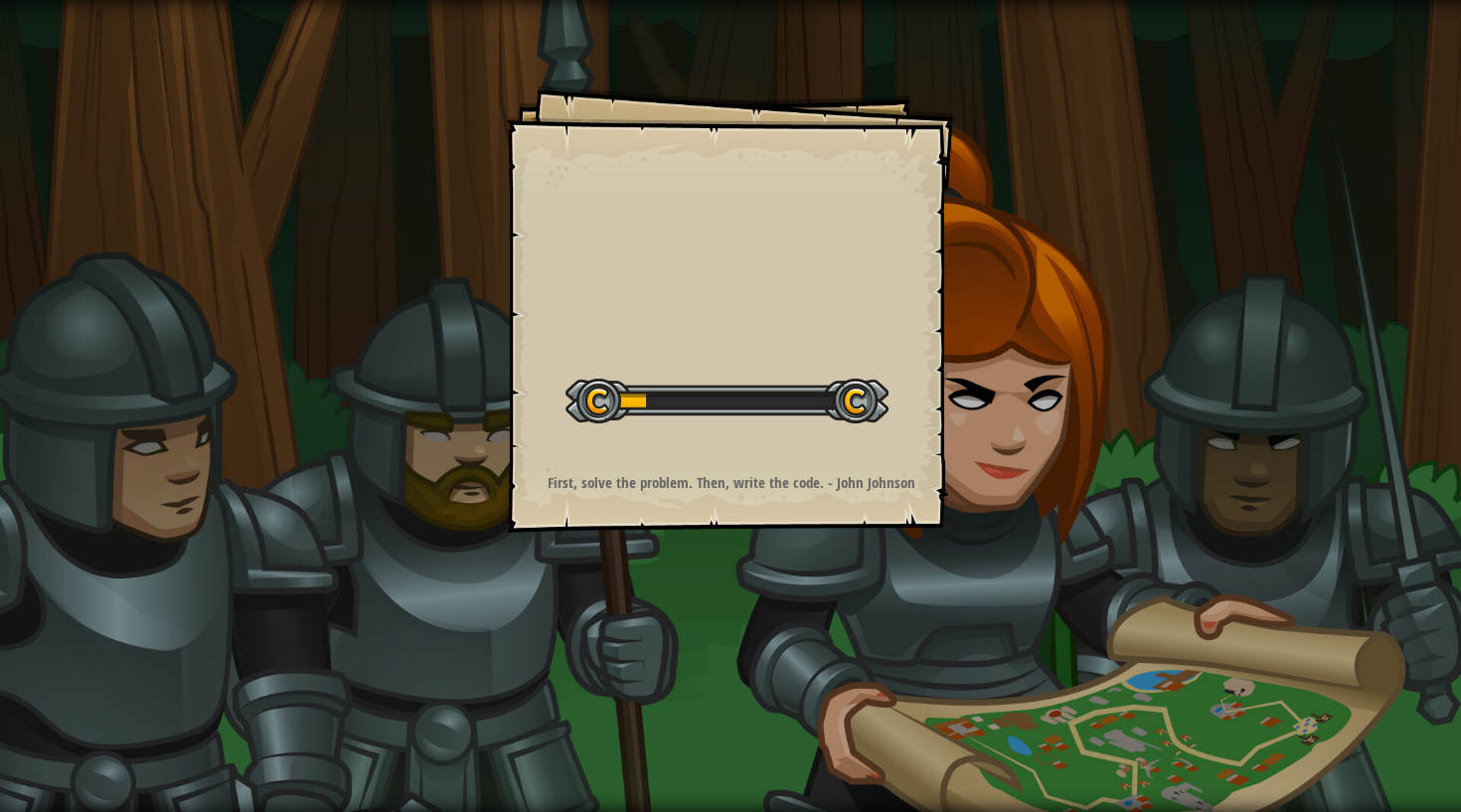 scroll, scrollTop: 0, scrollLeft: 0, axis: both 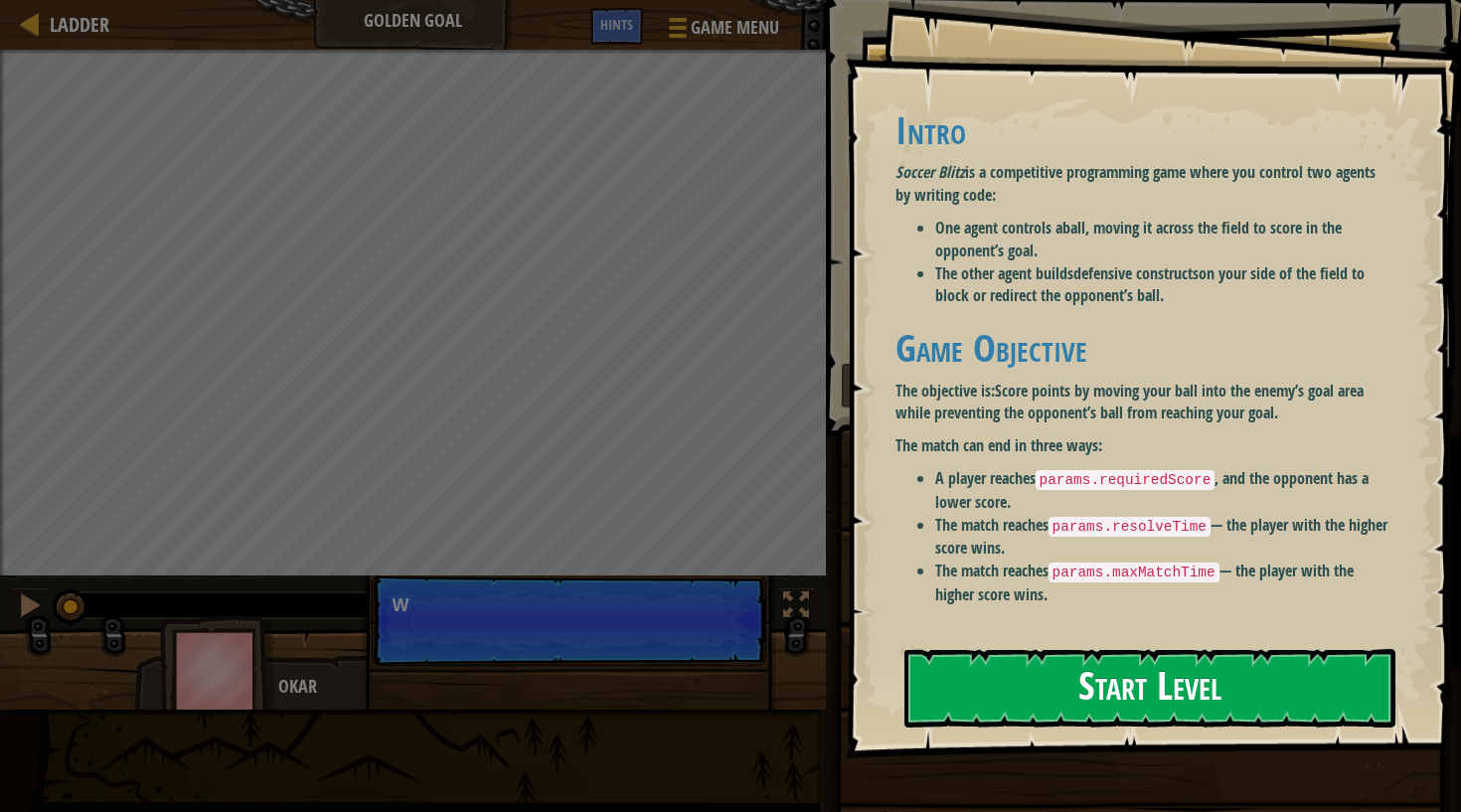 click on "Start Level" at bounding box center (1150, 688) 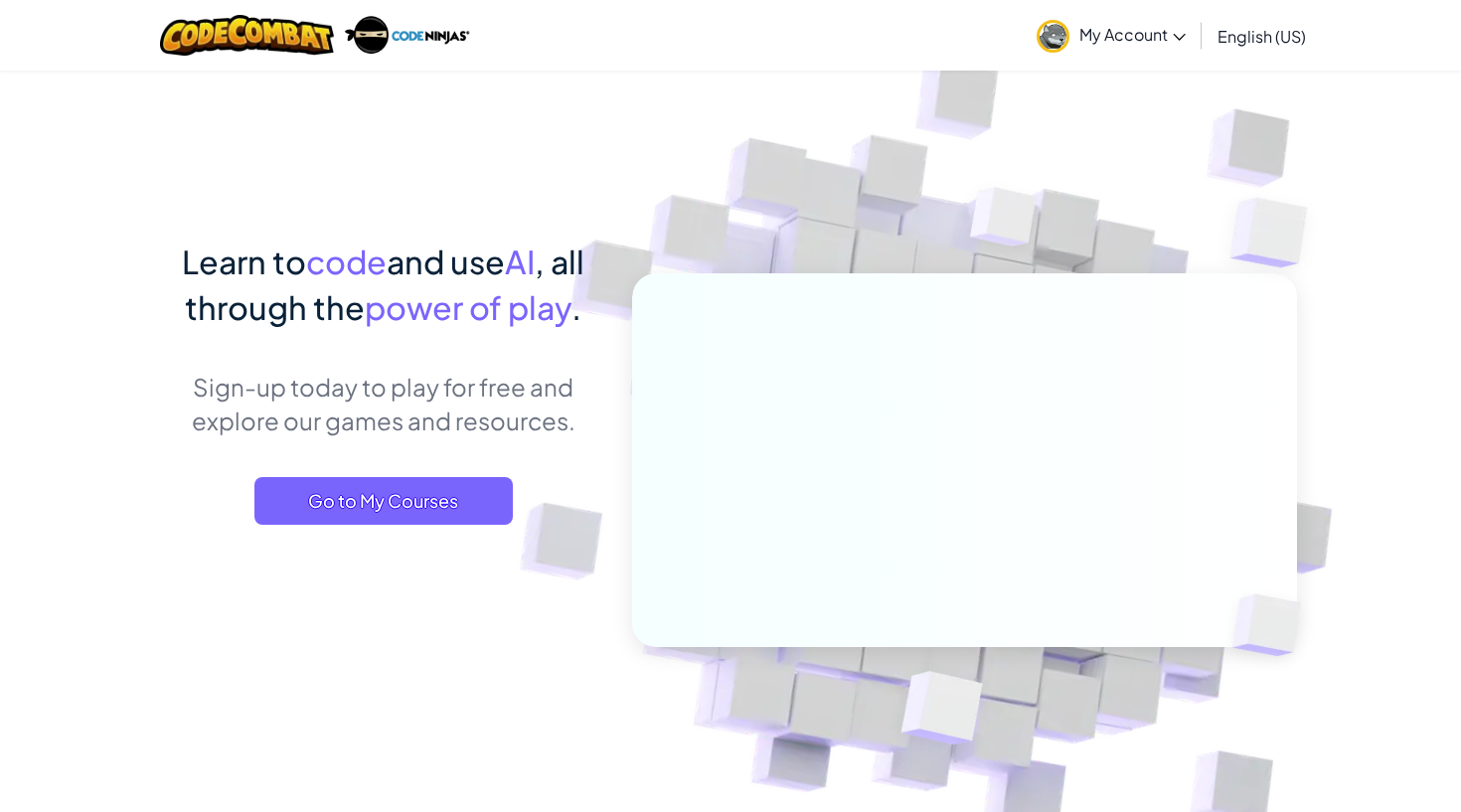 scroll, scrollTop: 0, scrollLeft: 0, axis: both 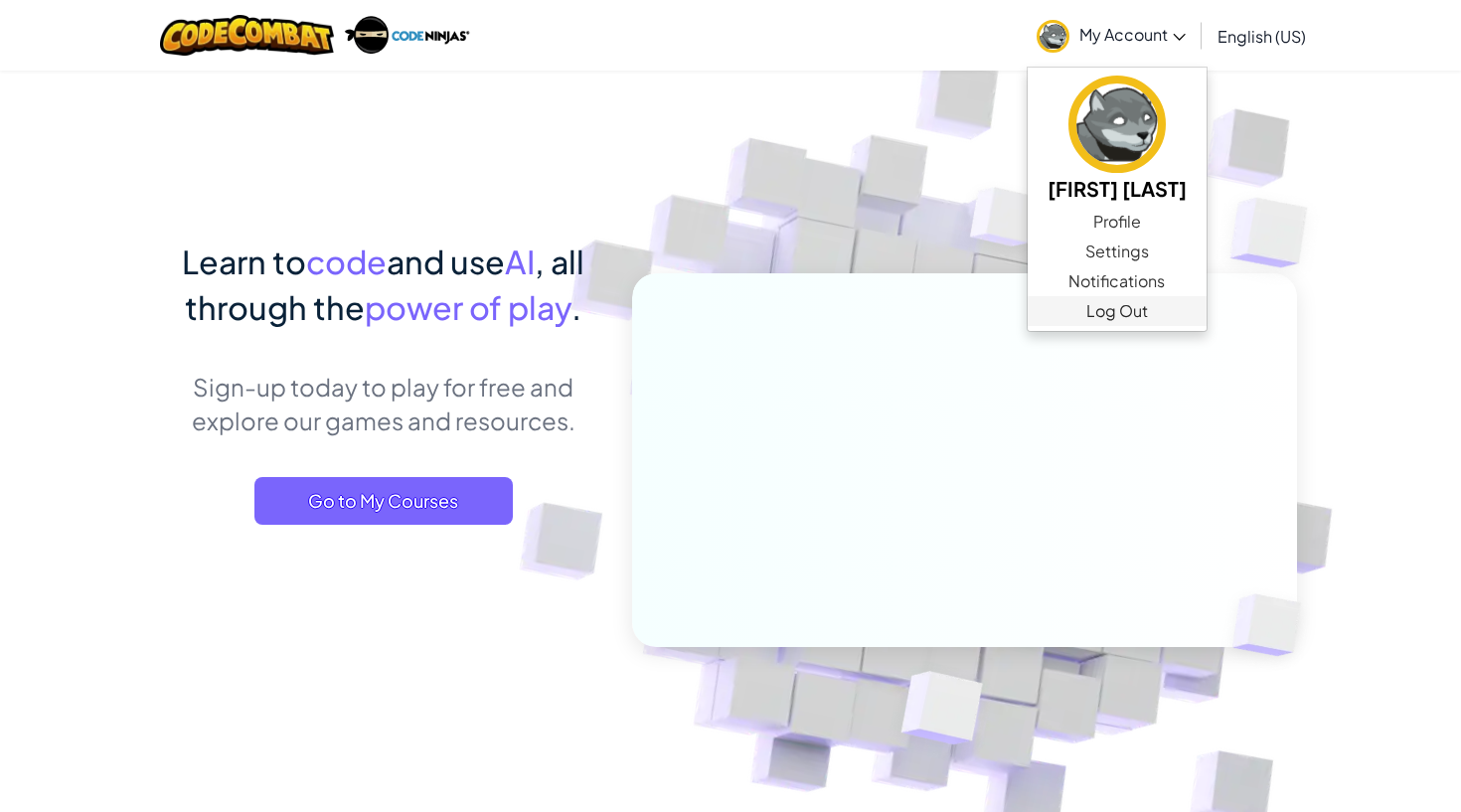 click on "Log Out" at bounding box center [1117, 311] 